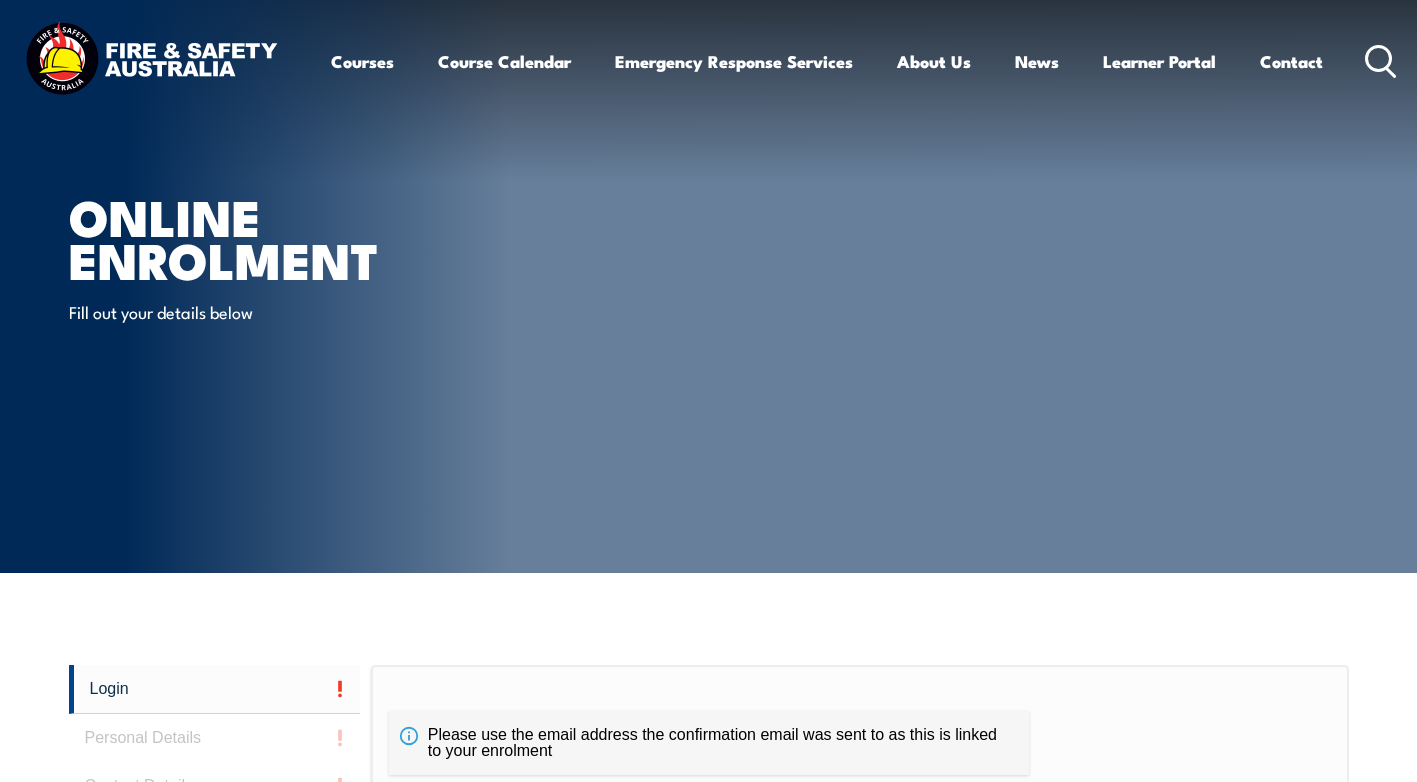 scroll, scrollTop: 0, scrollLeft: 0, axis: both 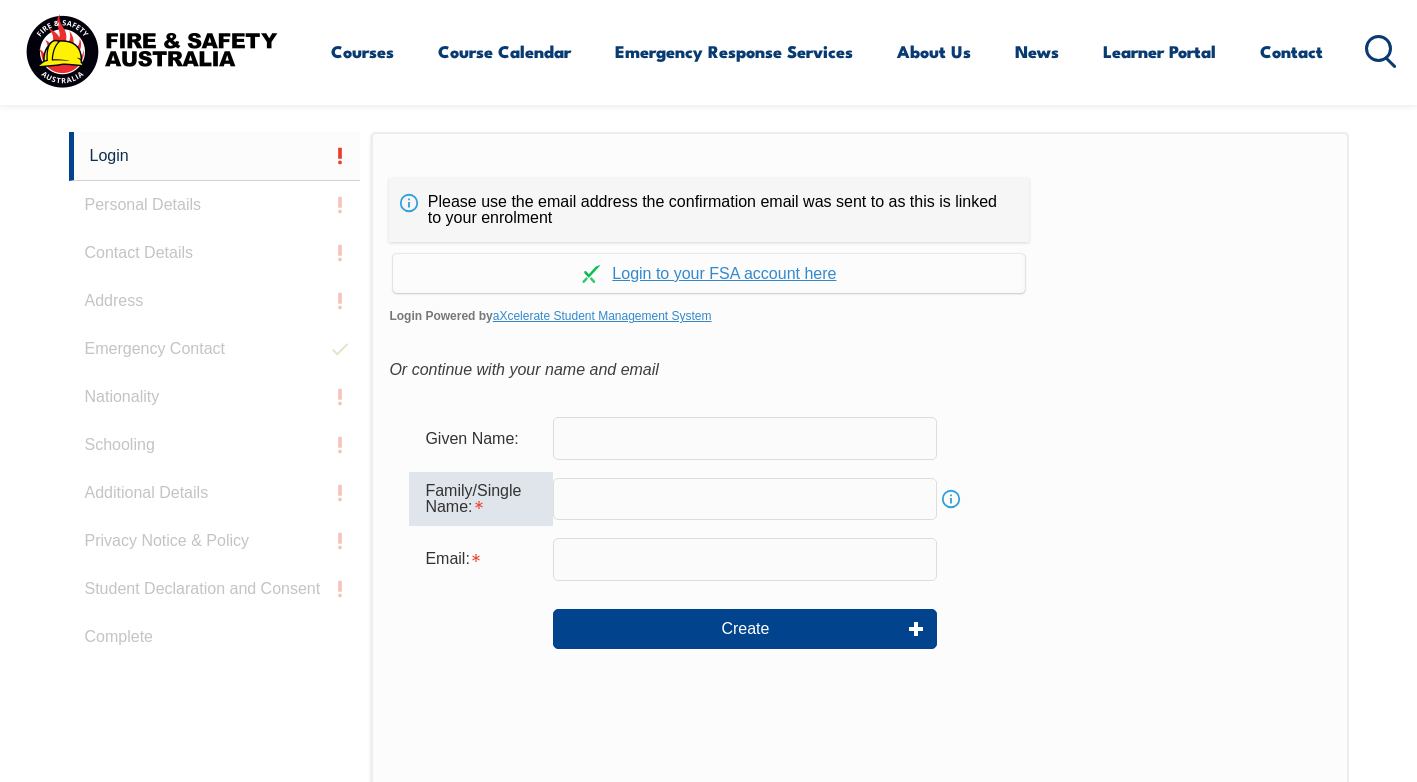 click on "Family/Single Name:" at bounding box center [481, 499] 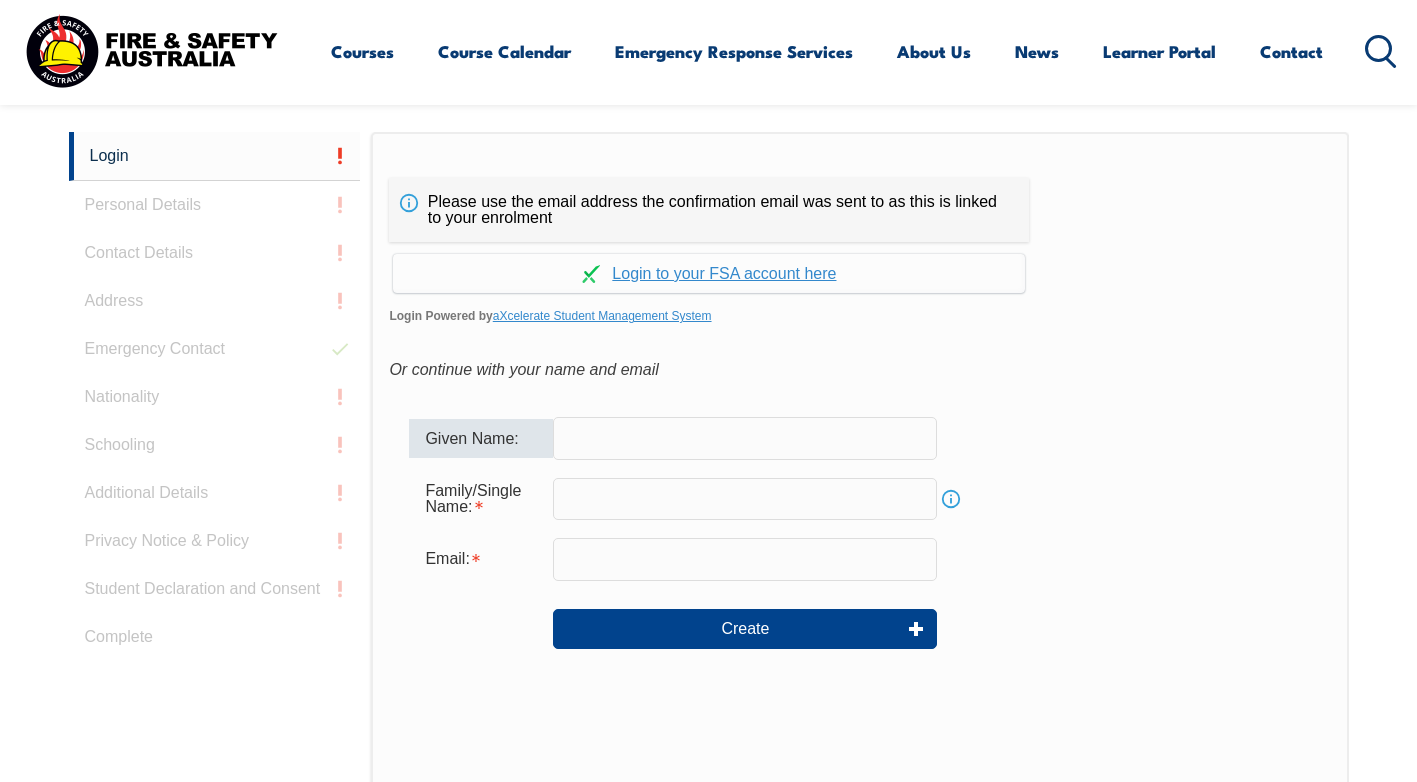 click on "Given Name:" at bounding box center (481, 438) 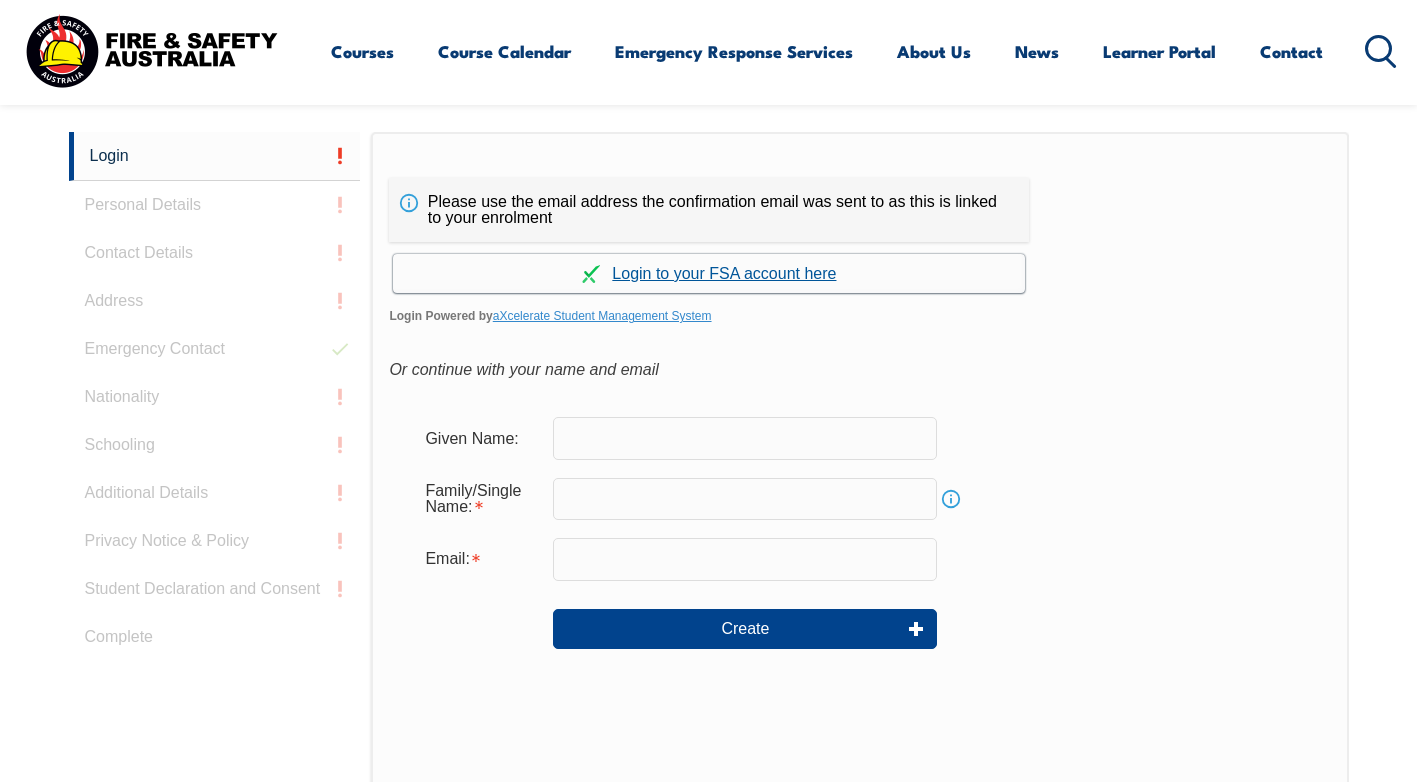 click on "Continue with aXcelerate" at bounding box center [709, 273] 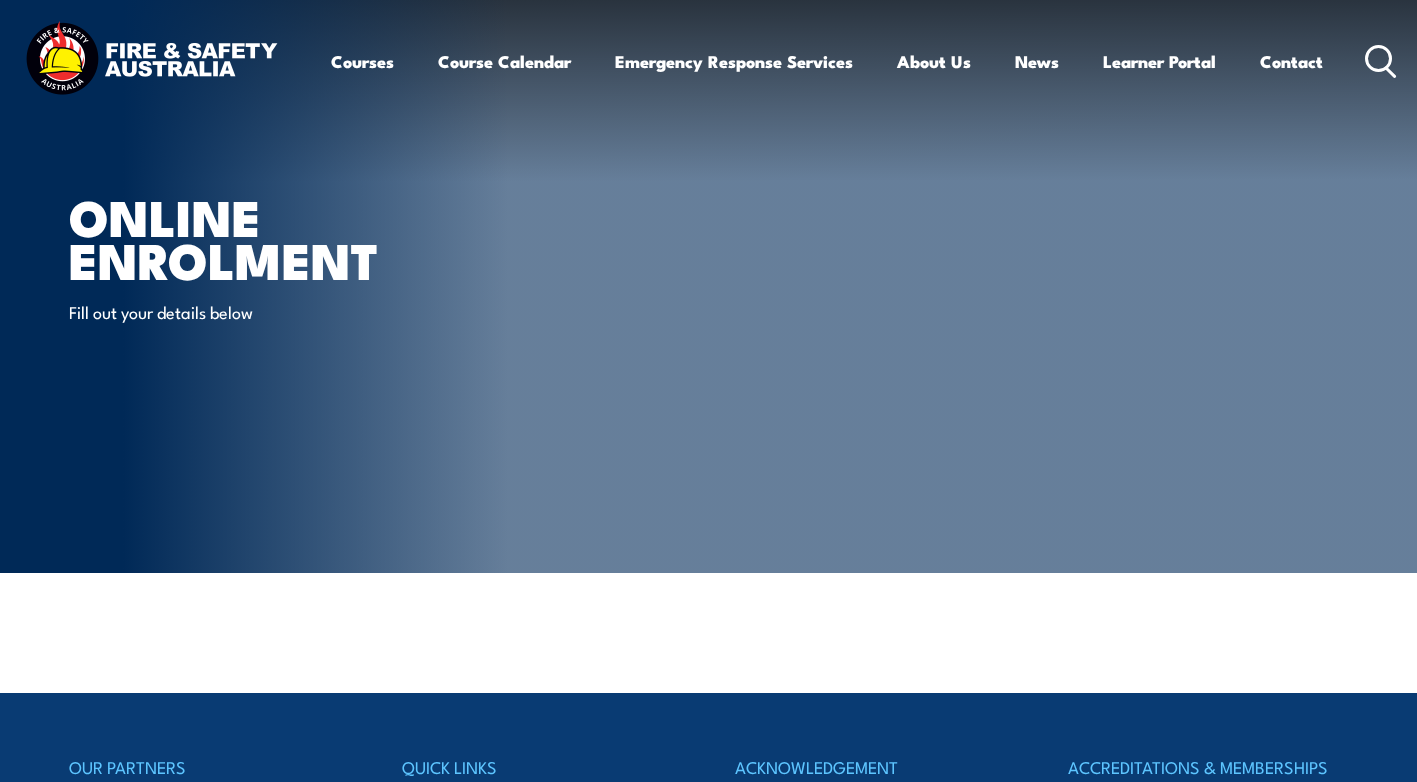 scroll, scrollTop: 0, scrollLeft: 0, axis: both 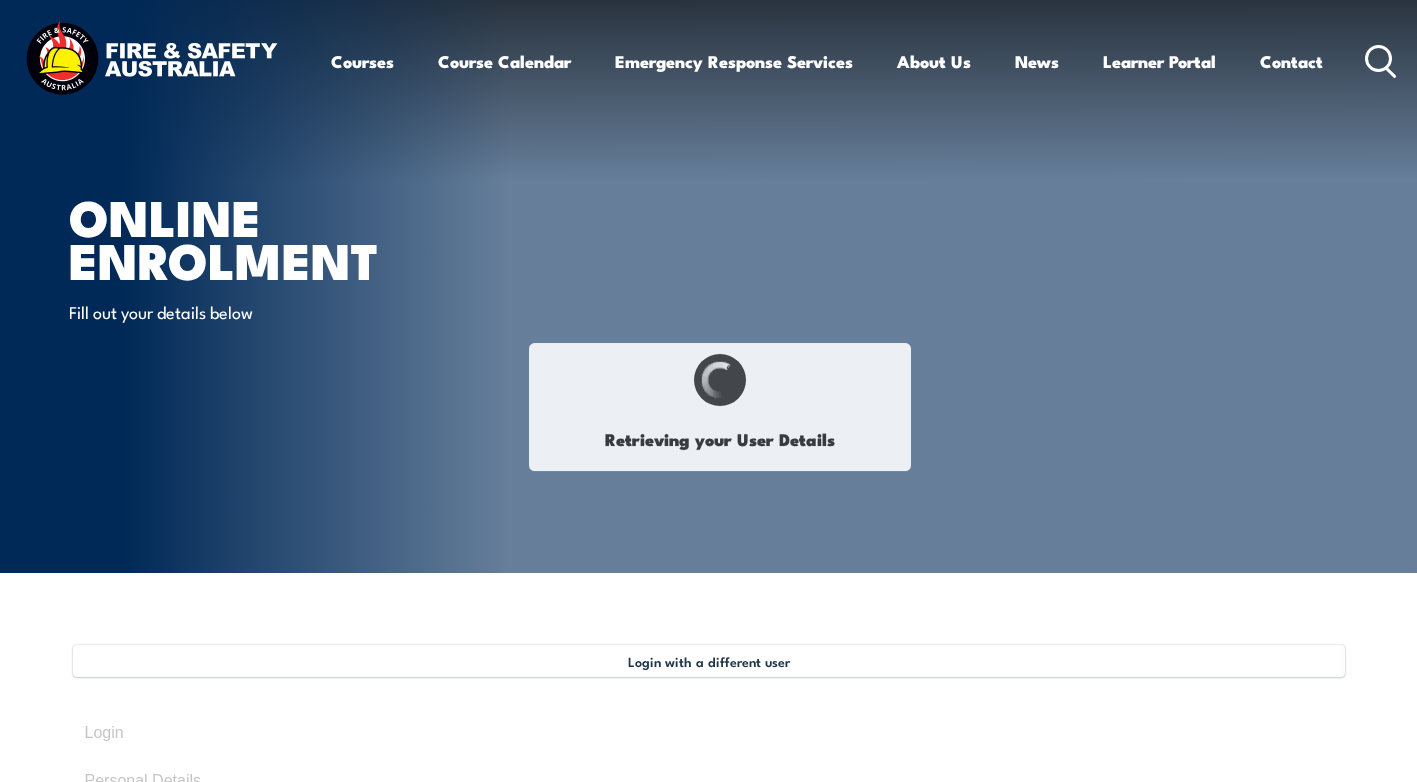 type on "[PERSON_NAME]" 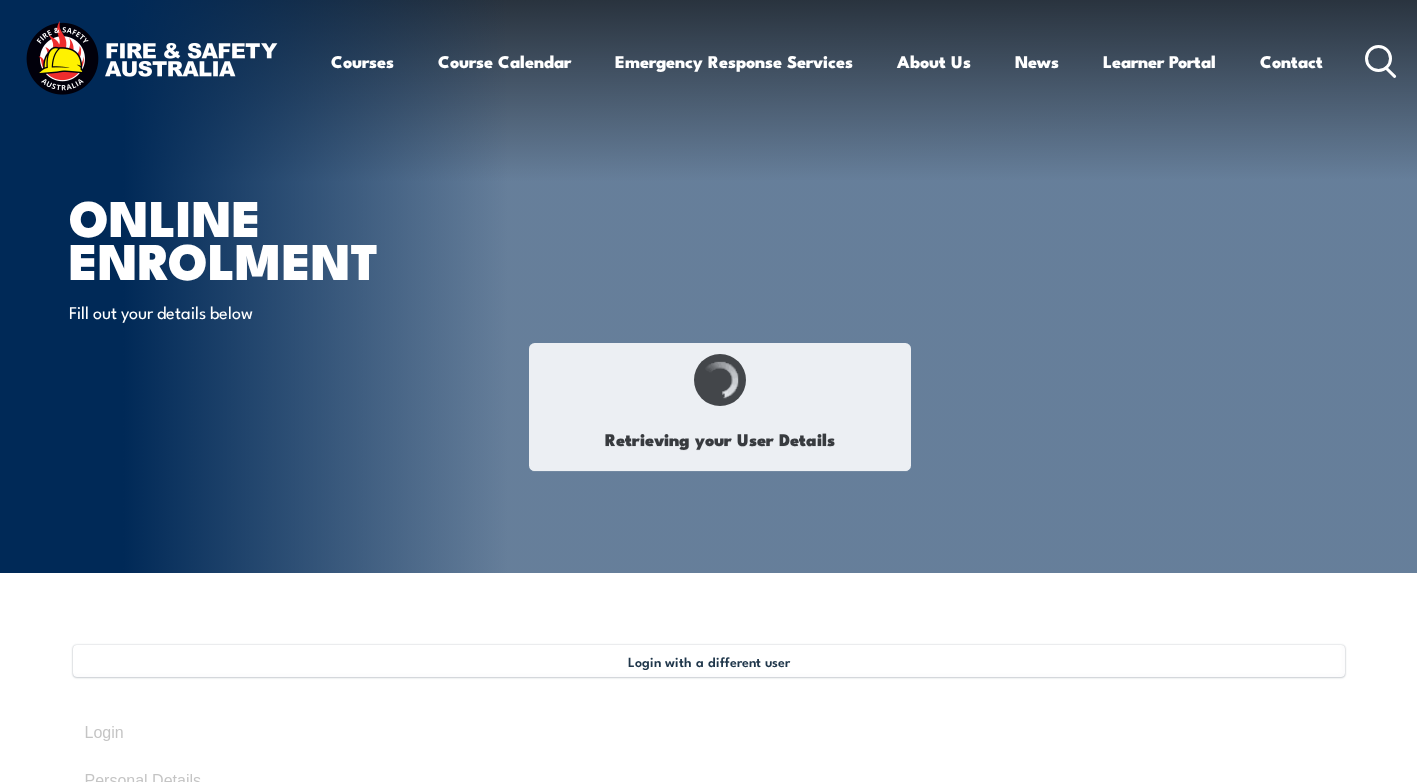 type on "Rayner" 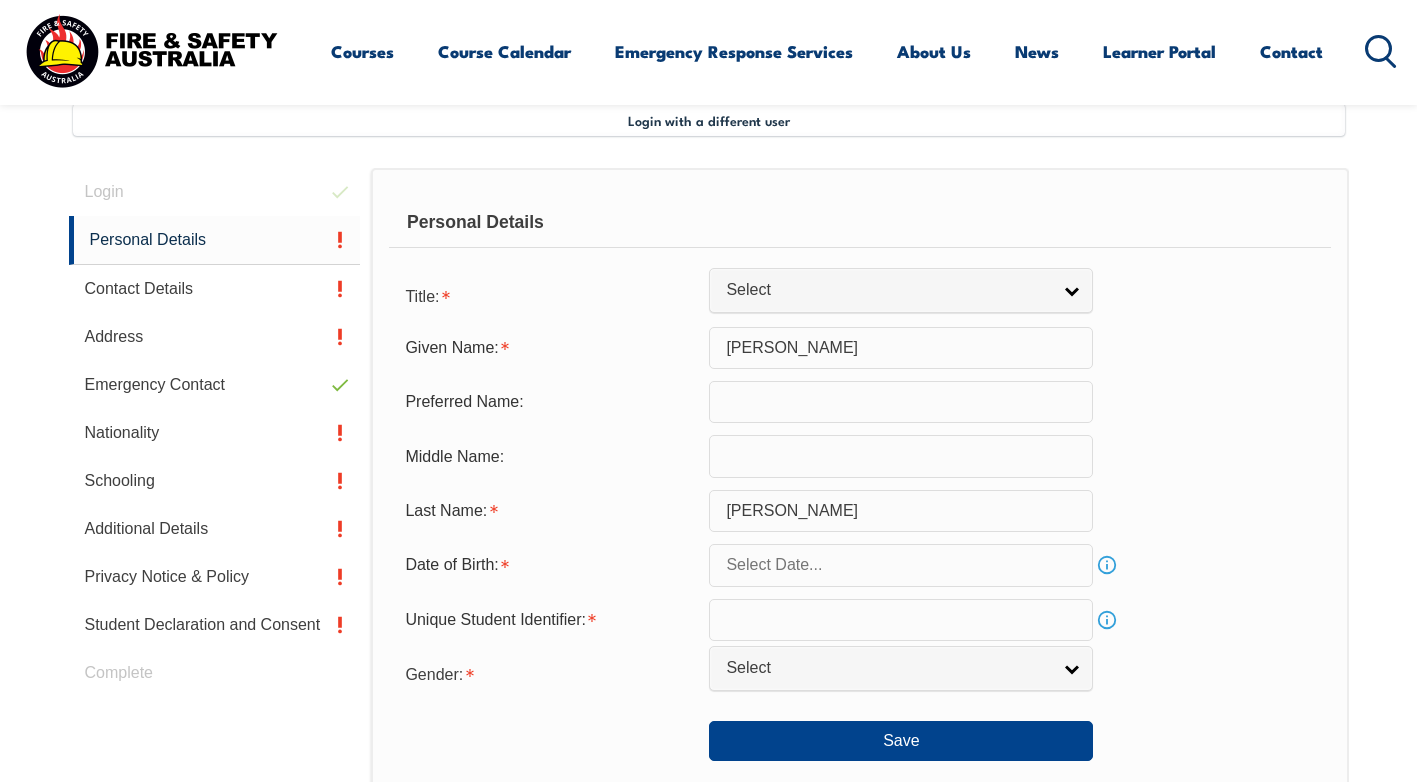 scroll, scrollTop: 545, scrollLeft: 0, axis: vertical 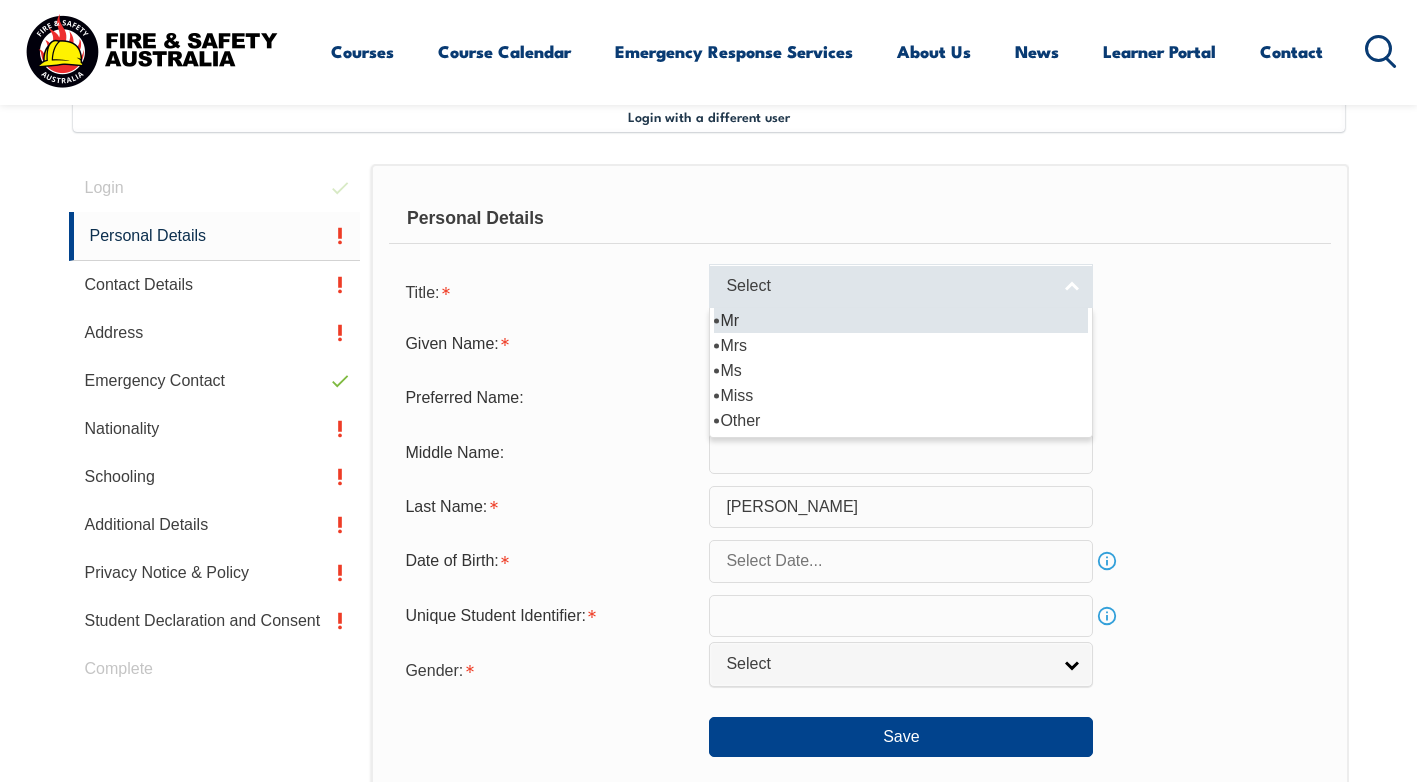 click on "Select" at bounding box center [888, 286] 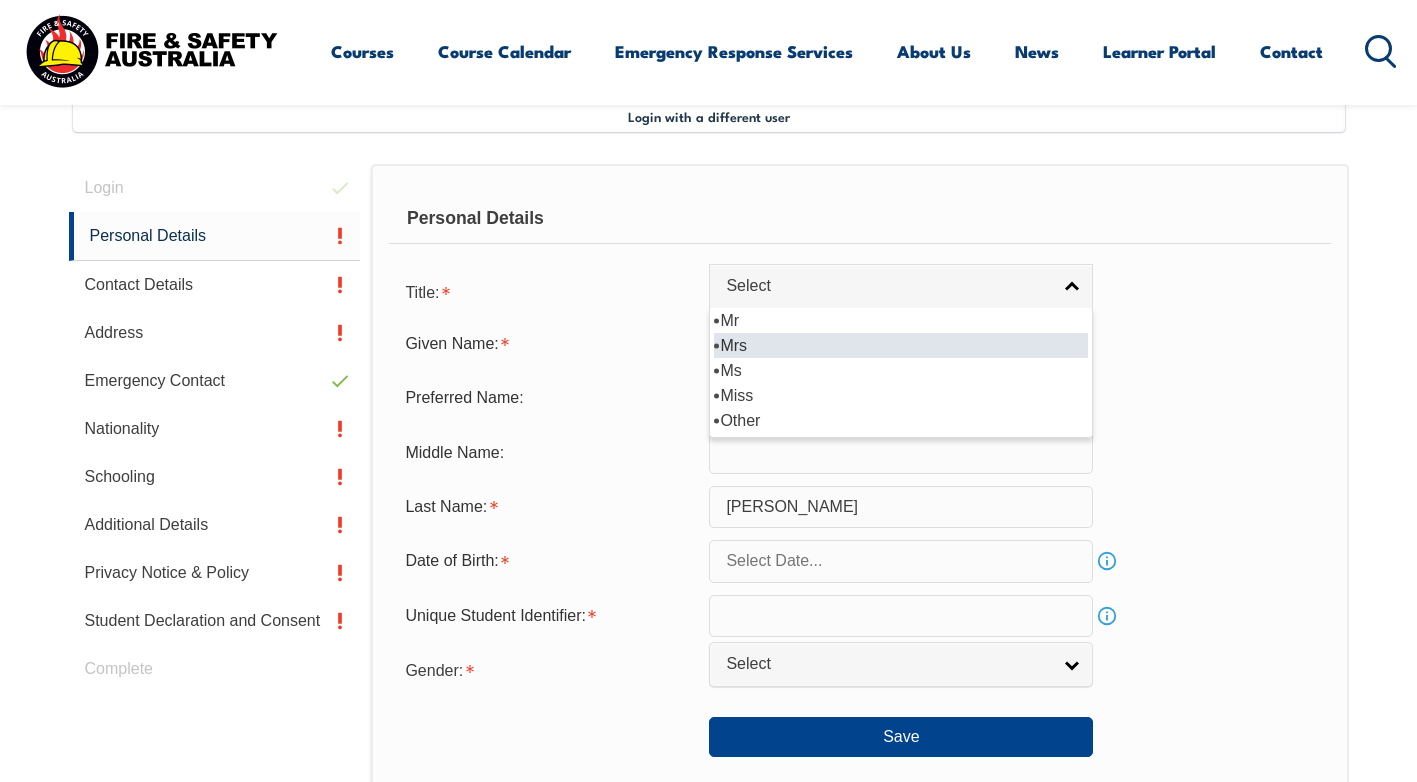 click on "Mrs" at bounding box center (901, 345) 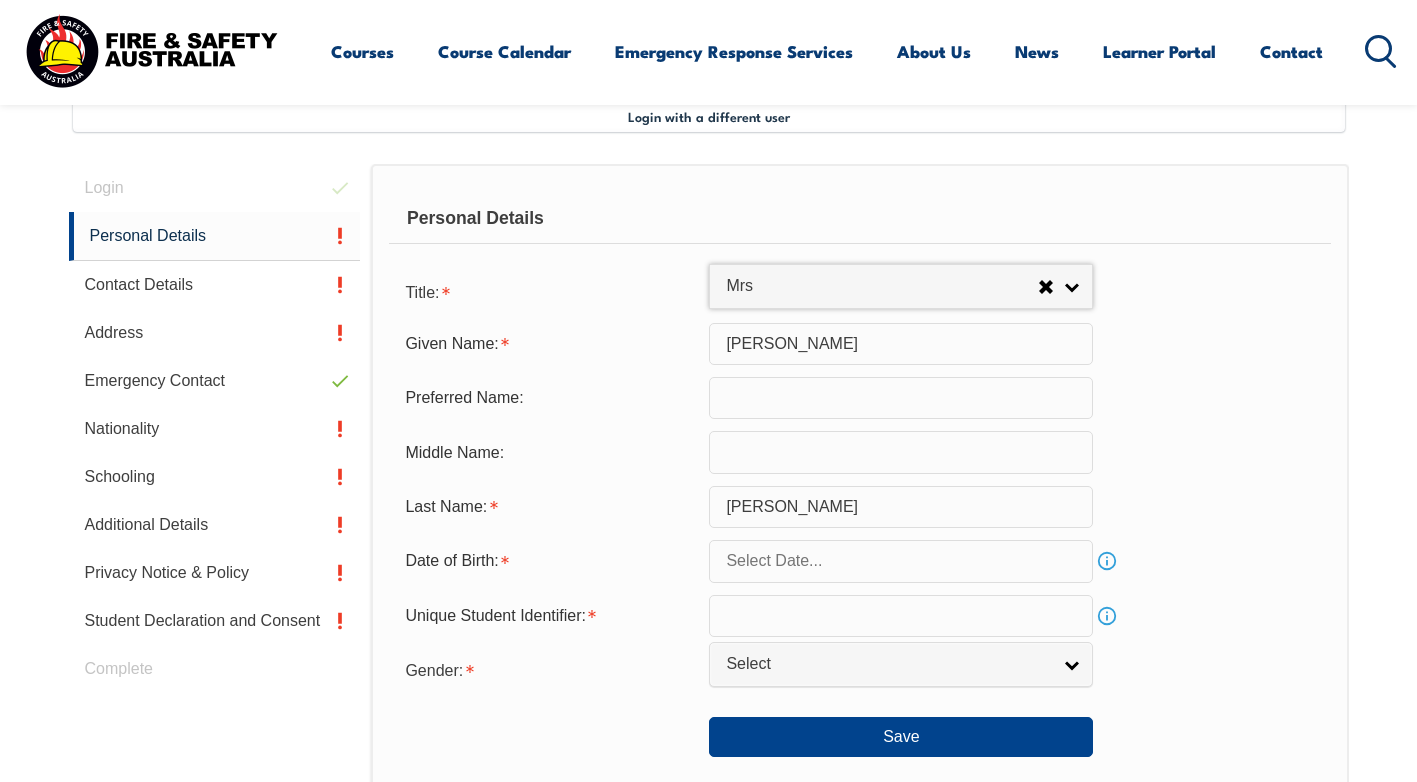 click at bounding box center (901, 398) 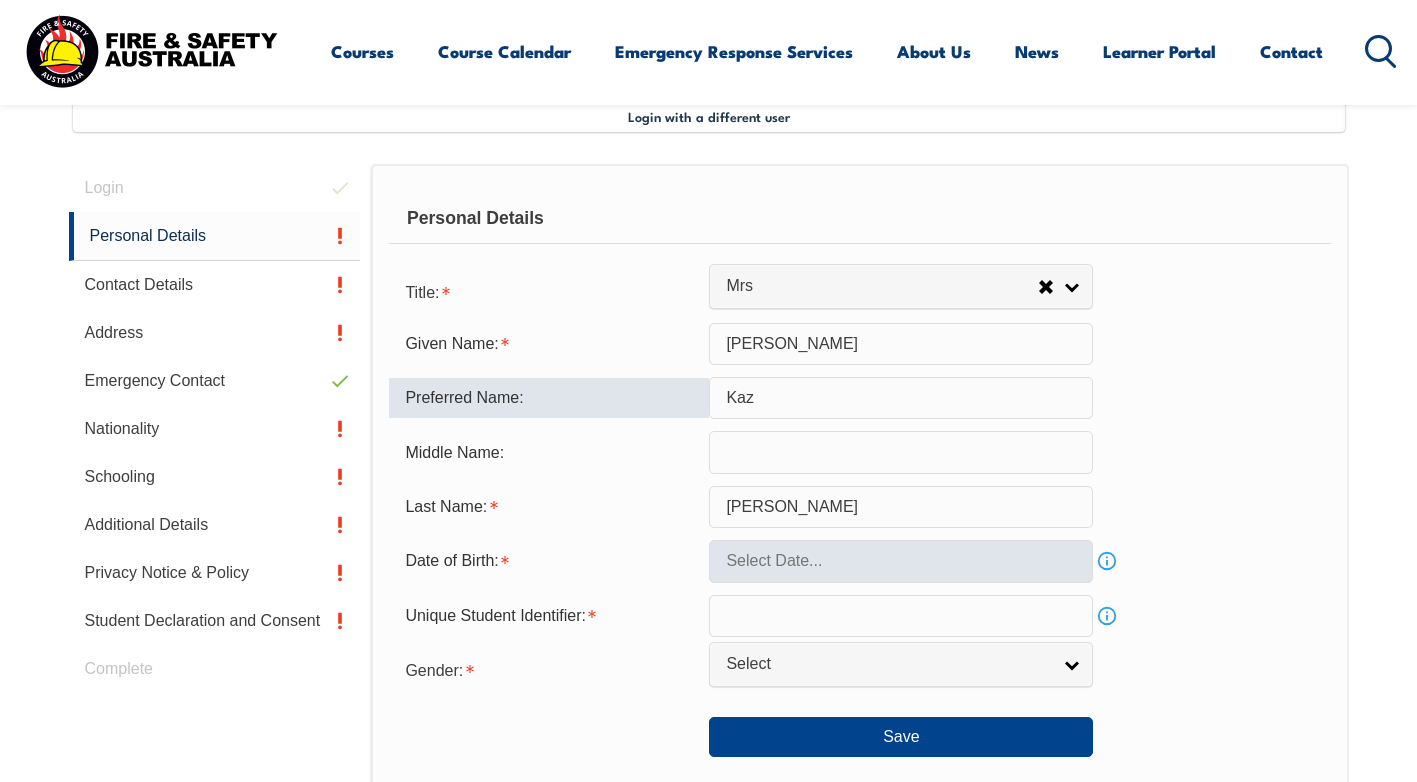 type on "Kaz" 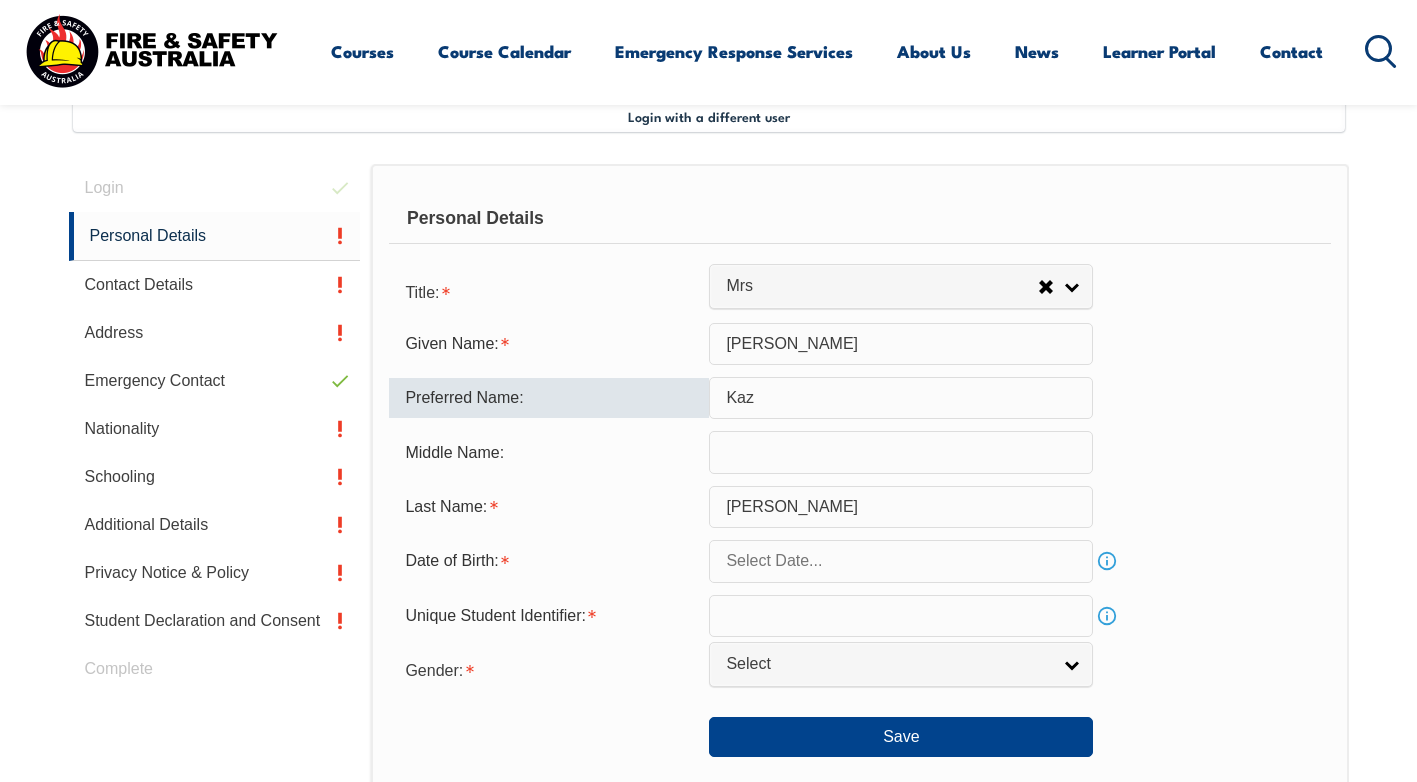 click at bounding box center [901, 561] 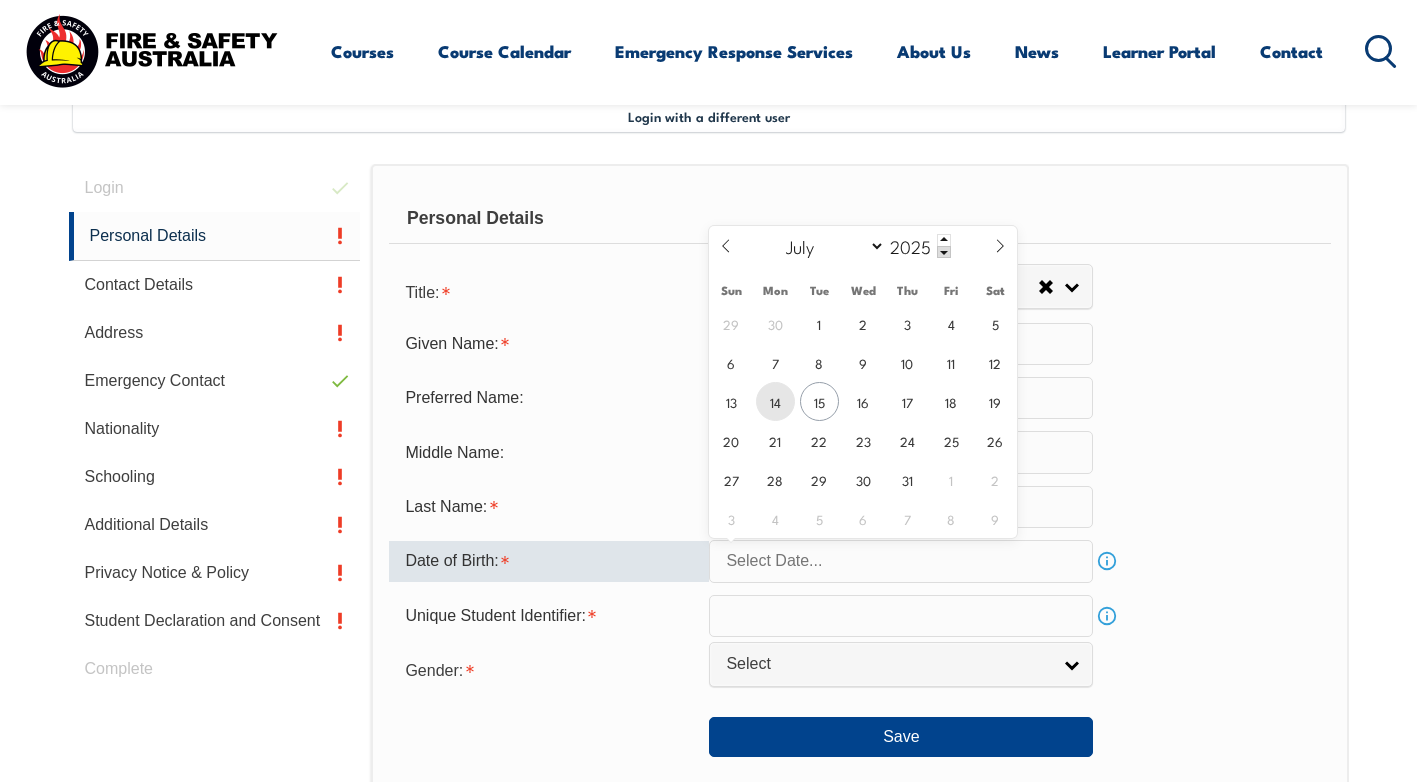 click on "14" at bounding box center (775, 401) 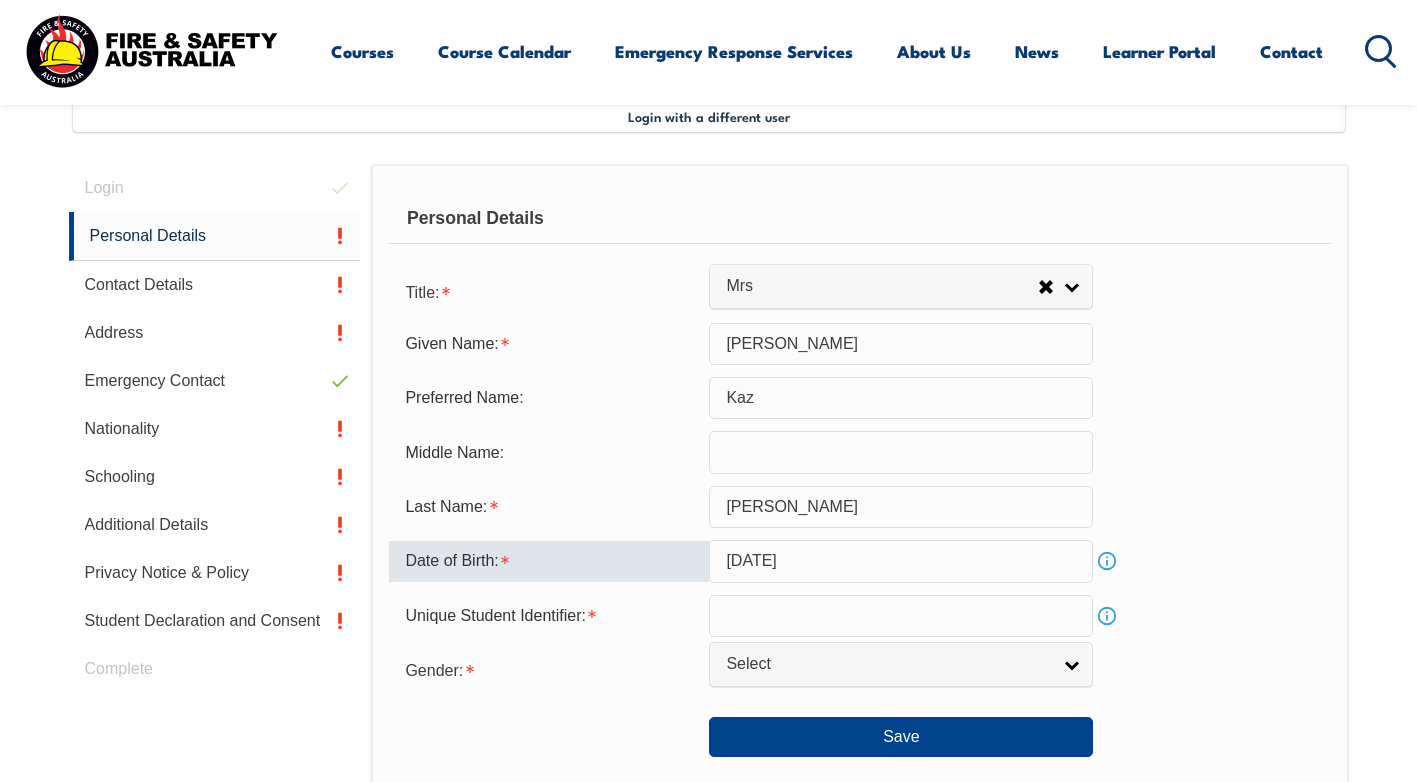 click on "July 14, 2025" at bounding box center (901, 561) 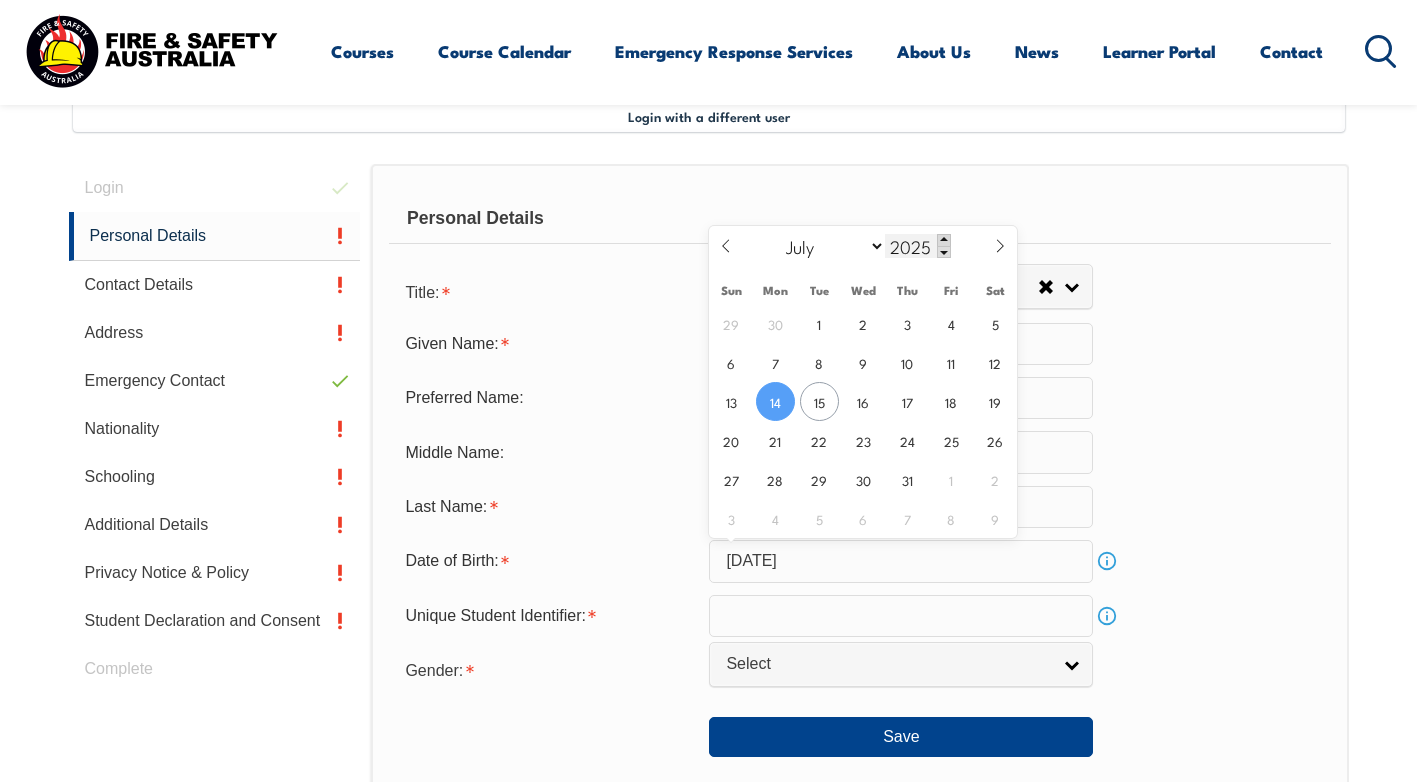 click at bounding box center [944, 240] 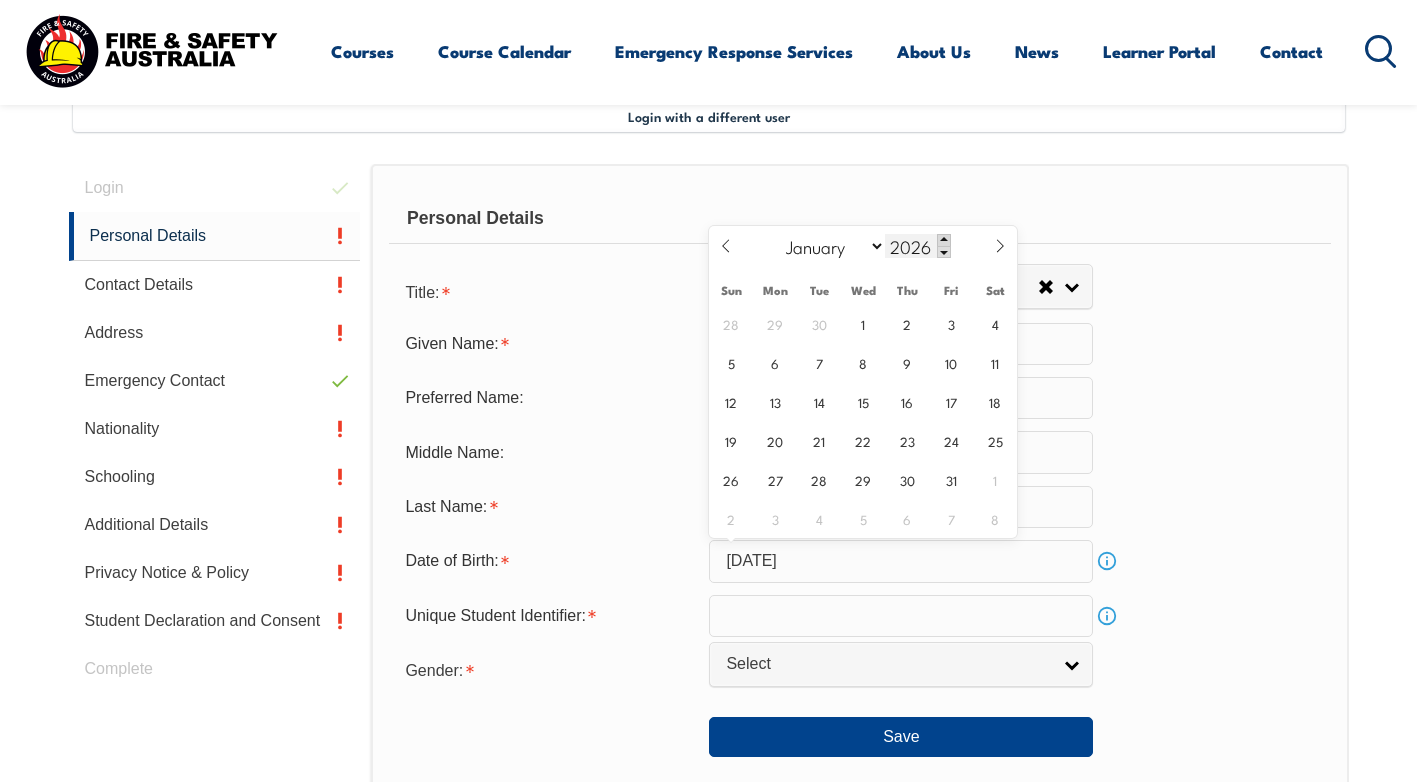 click at bounding box center (944, 240) 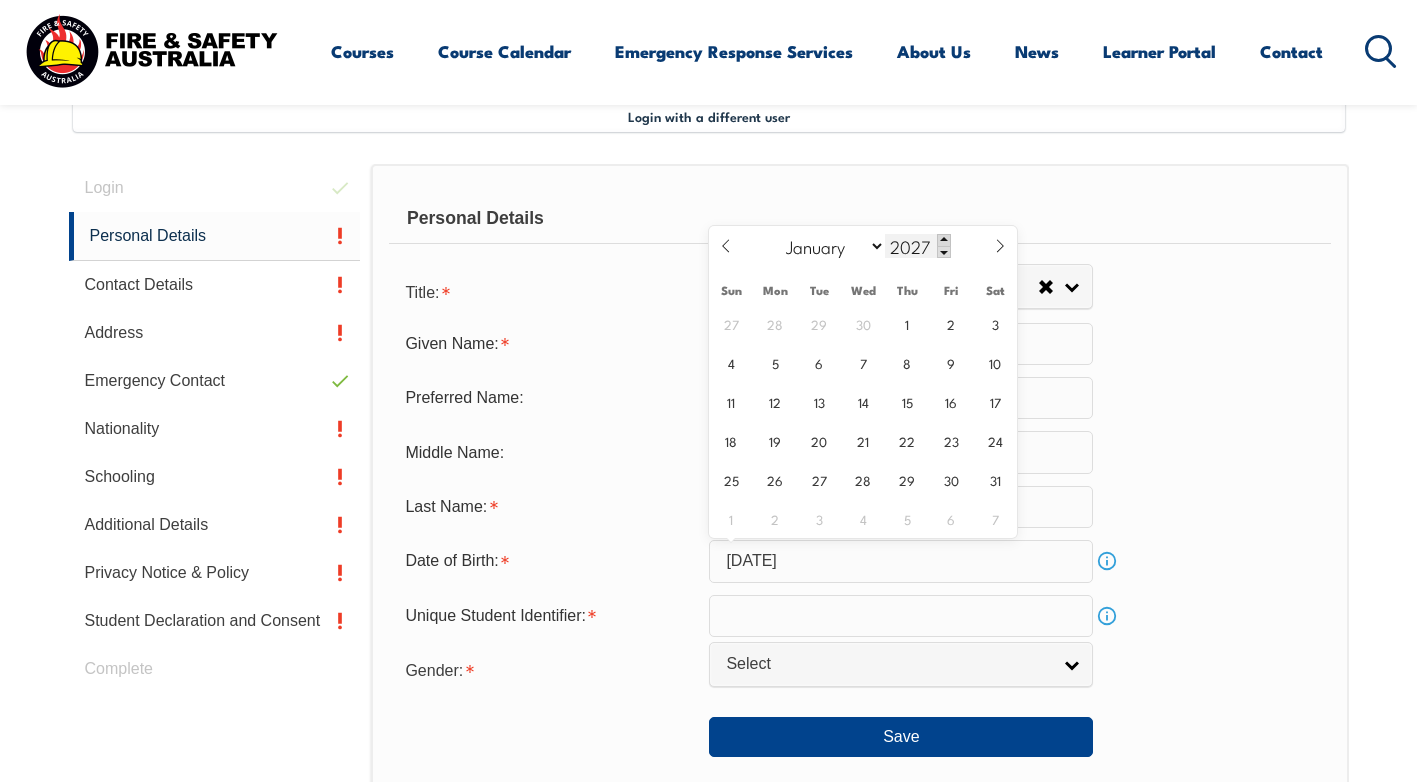 click at bounding box center [944, 240] 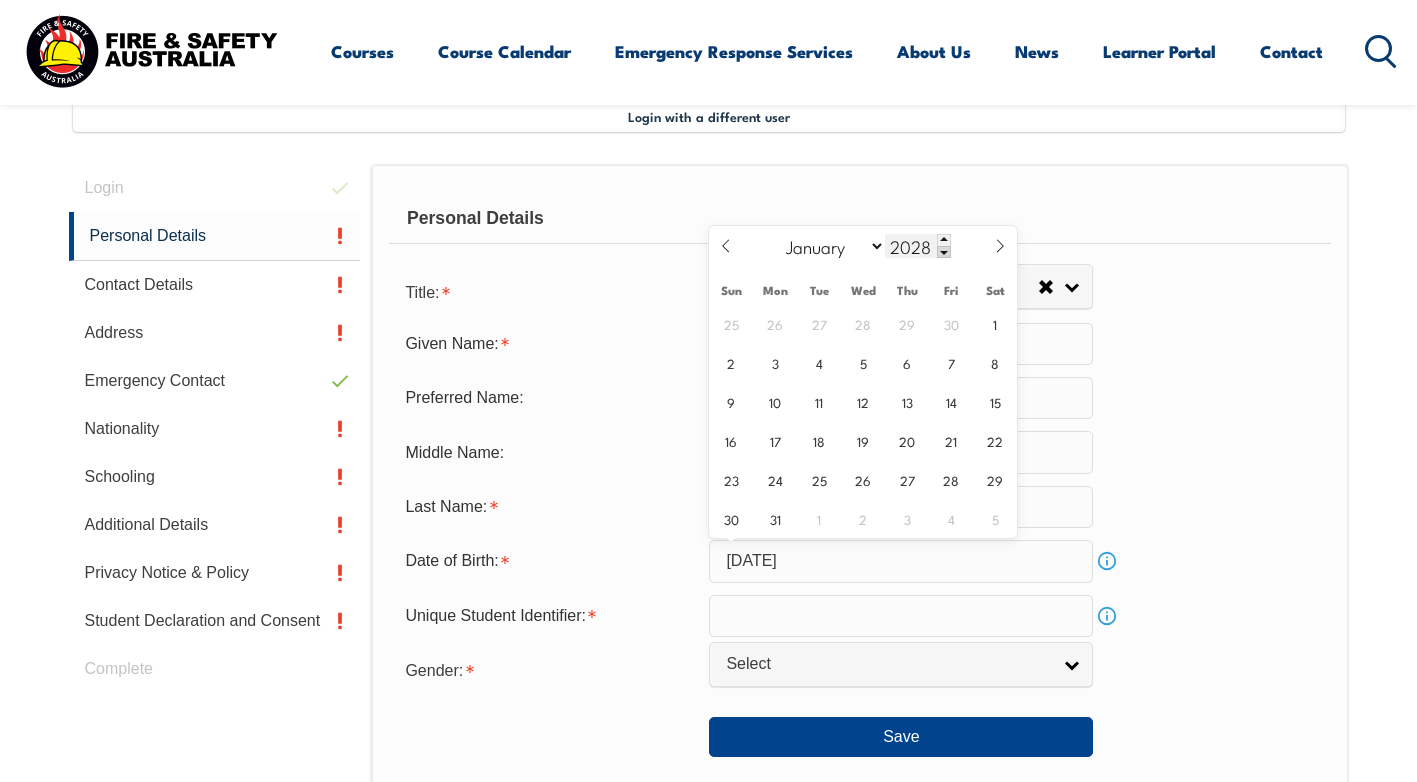 click at bounding box center [944, 252] 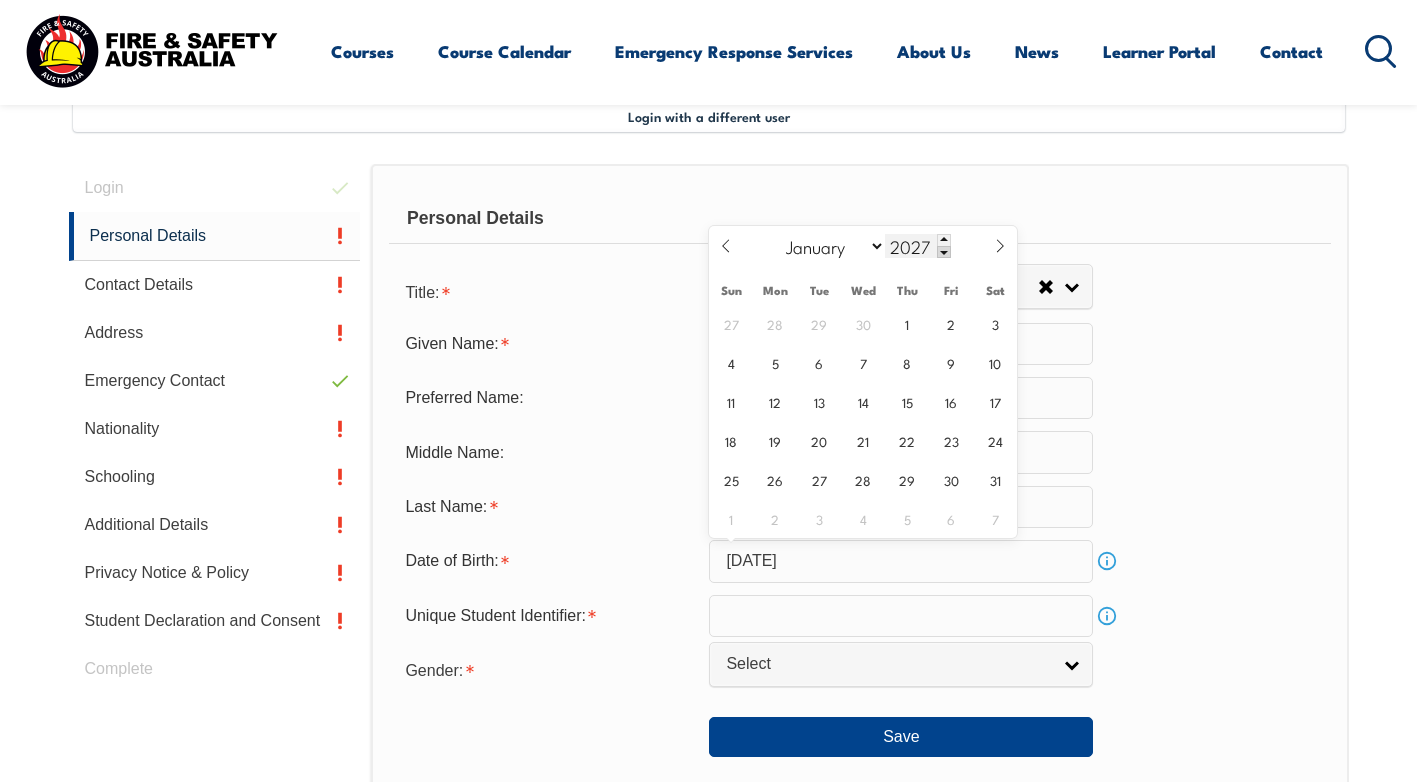 click at bounding box center [944, 252] 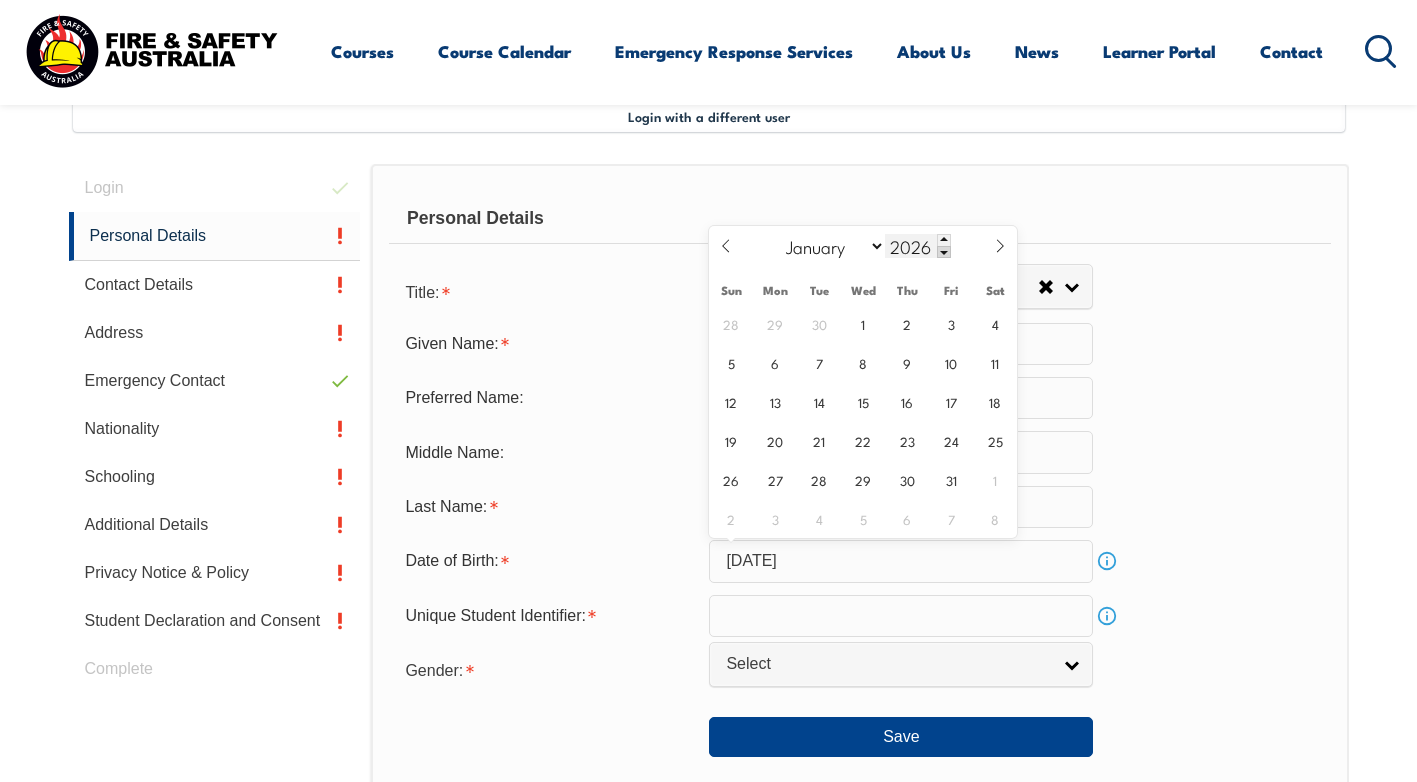 click at bounding box center (944, 252) 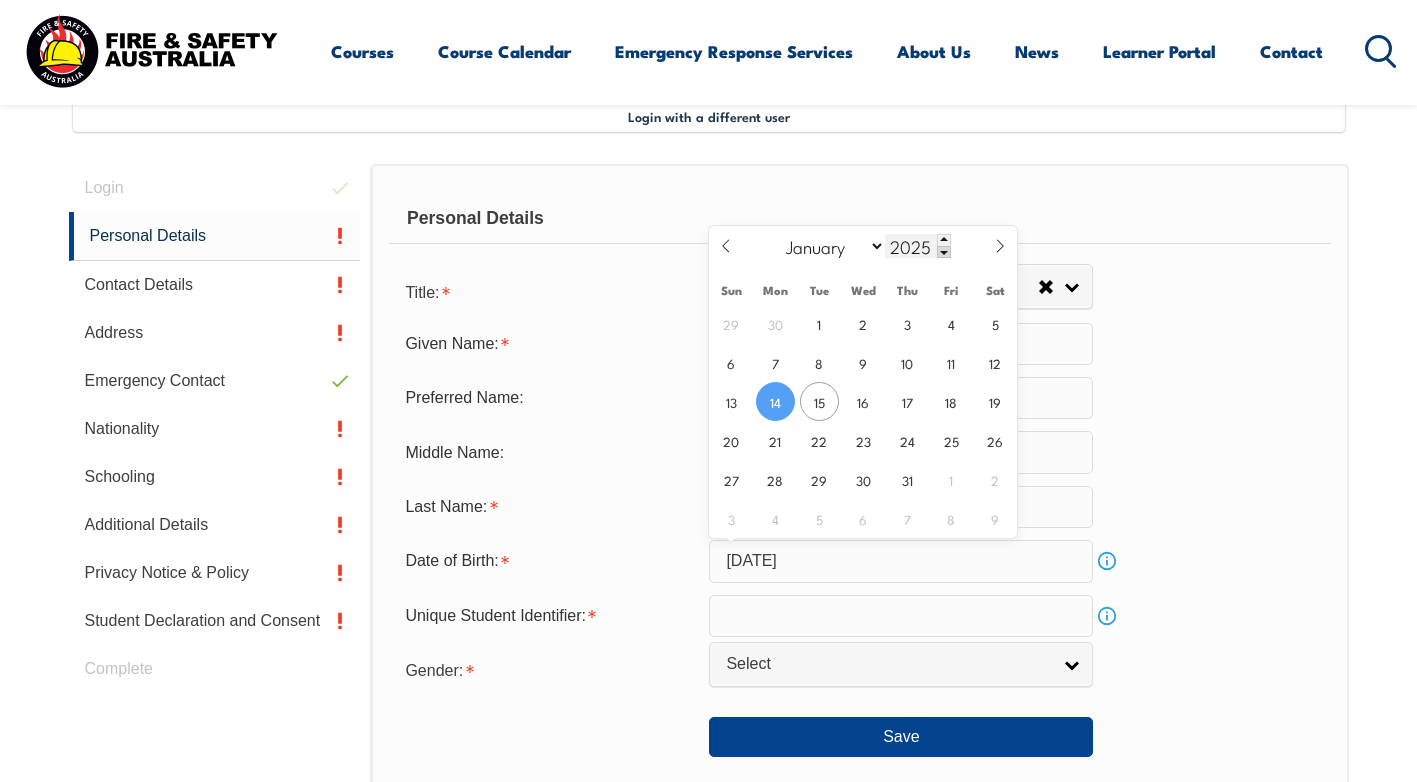 click at bounding box center [944, 252] 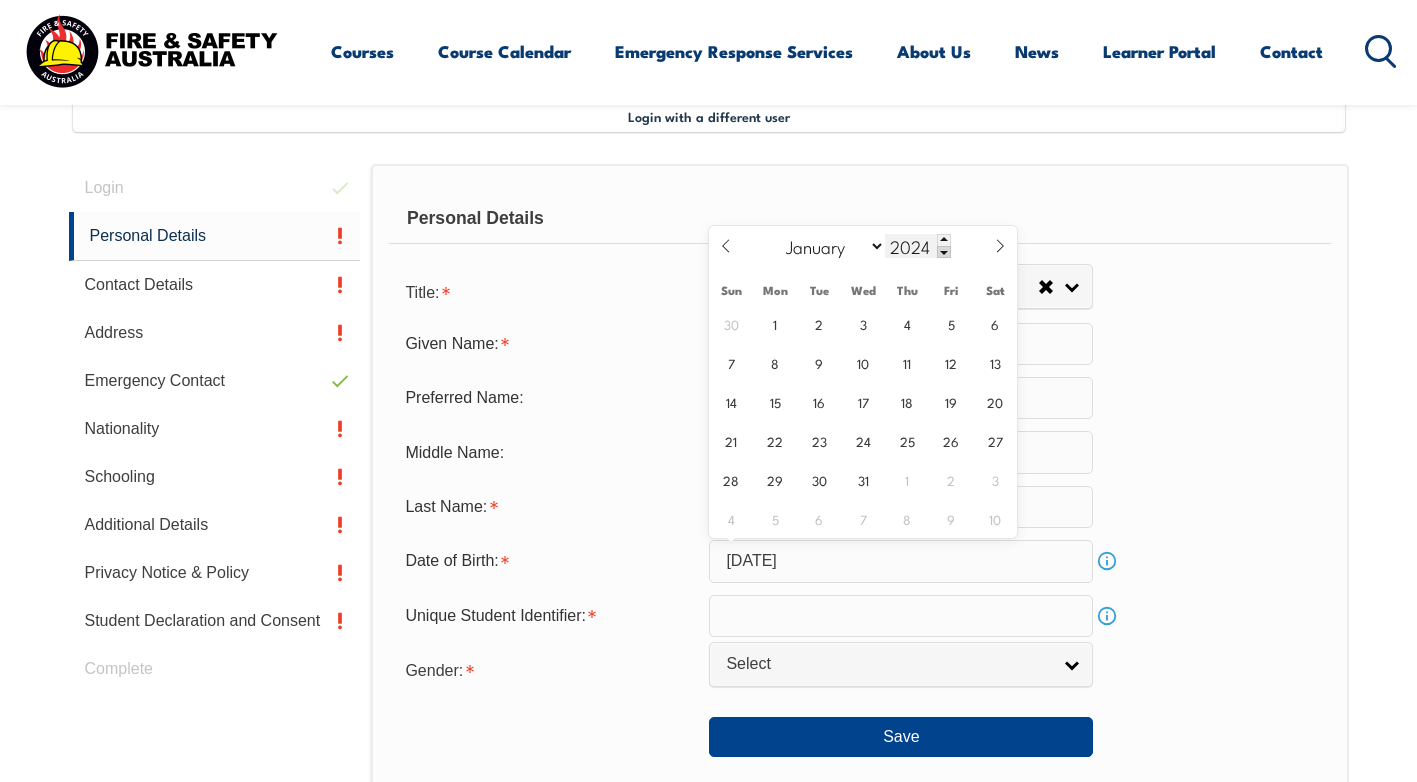 click at bounding box center (944, 252) 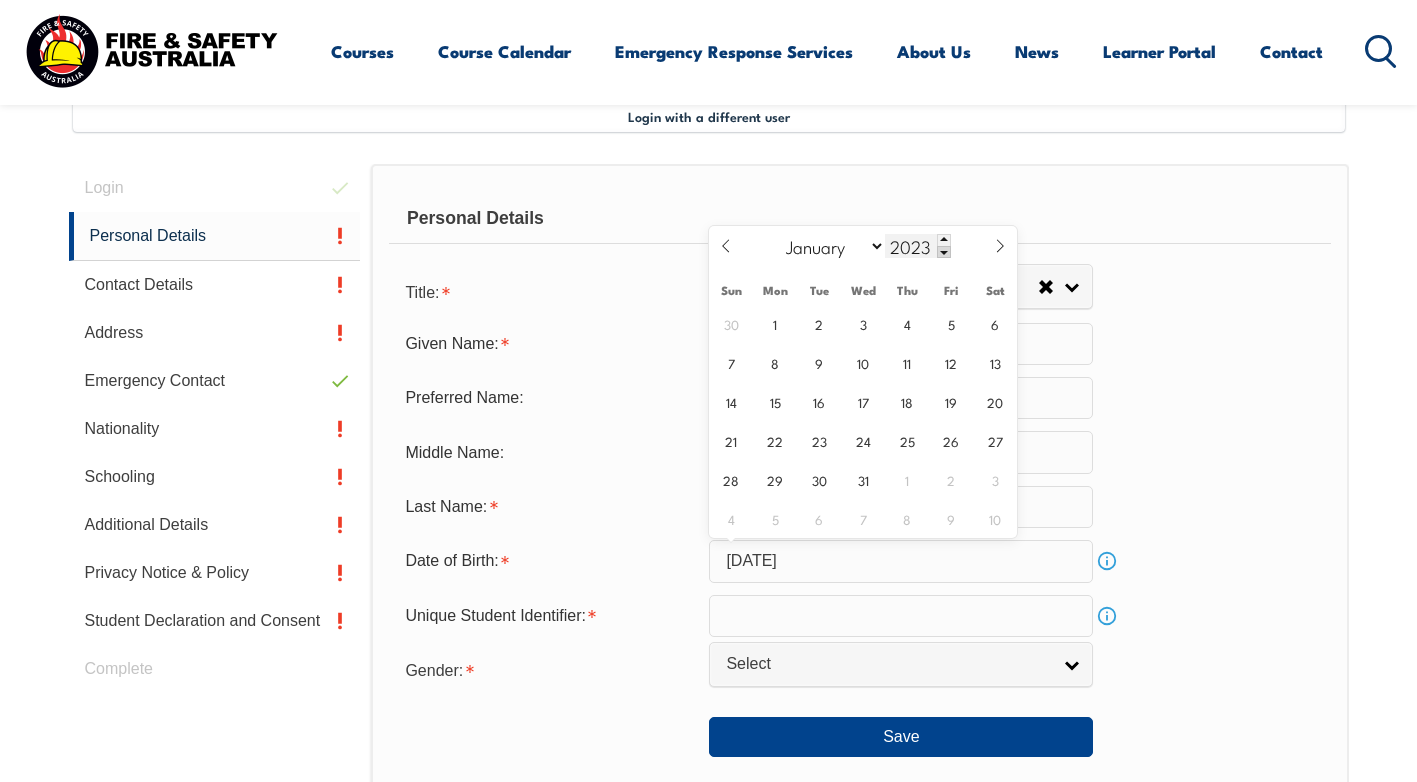 click at bounding box center (944, 252) 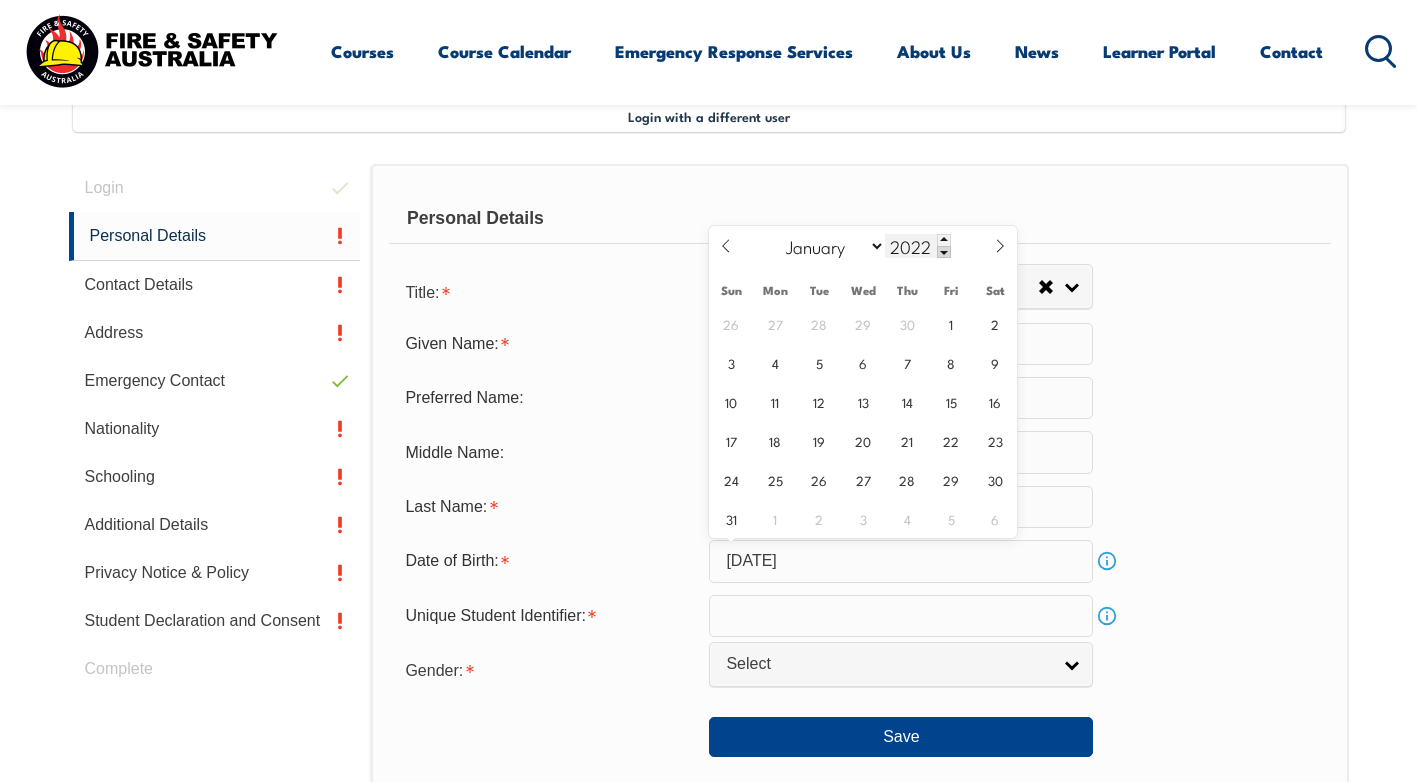 click at bounding box center [944, 252] 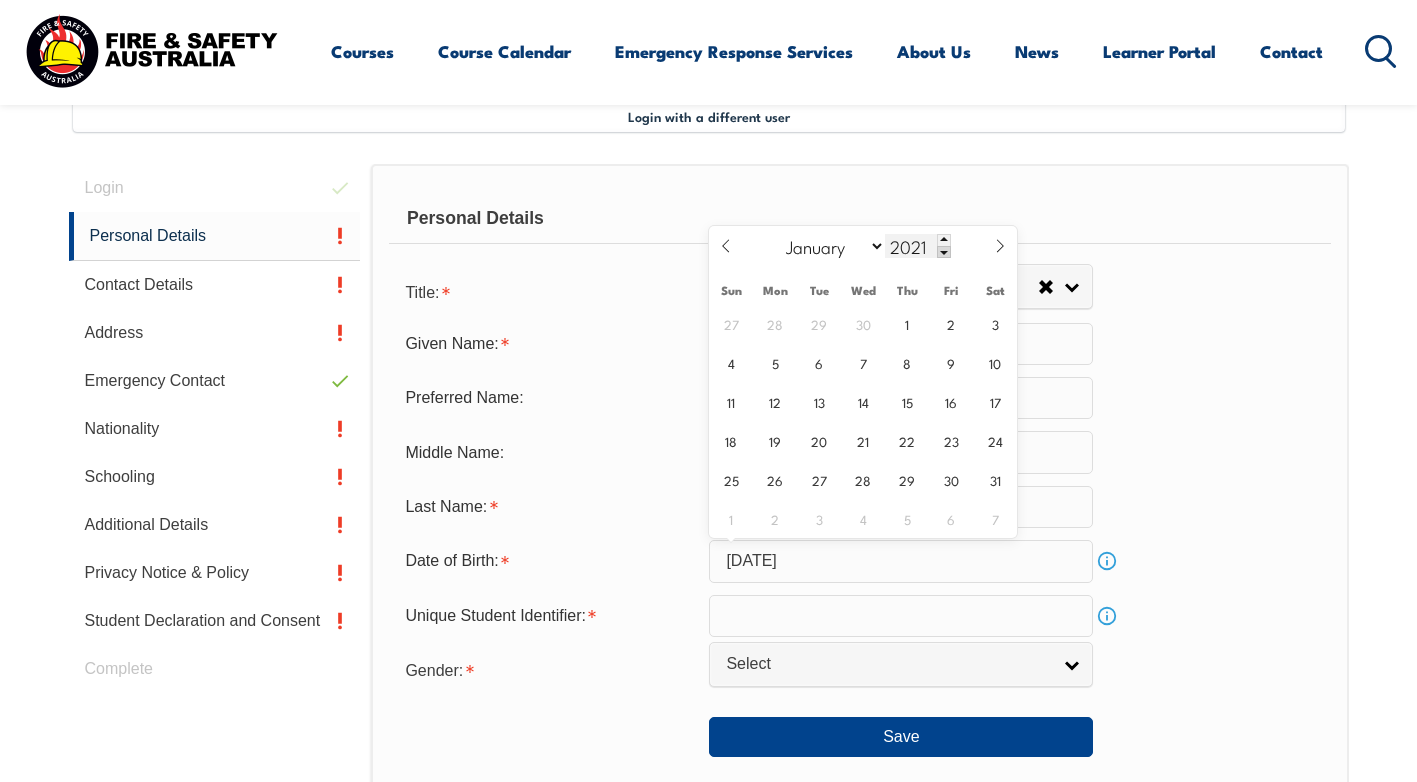 click at bounding box center (944, 252) 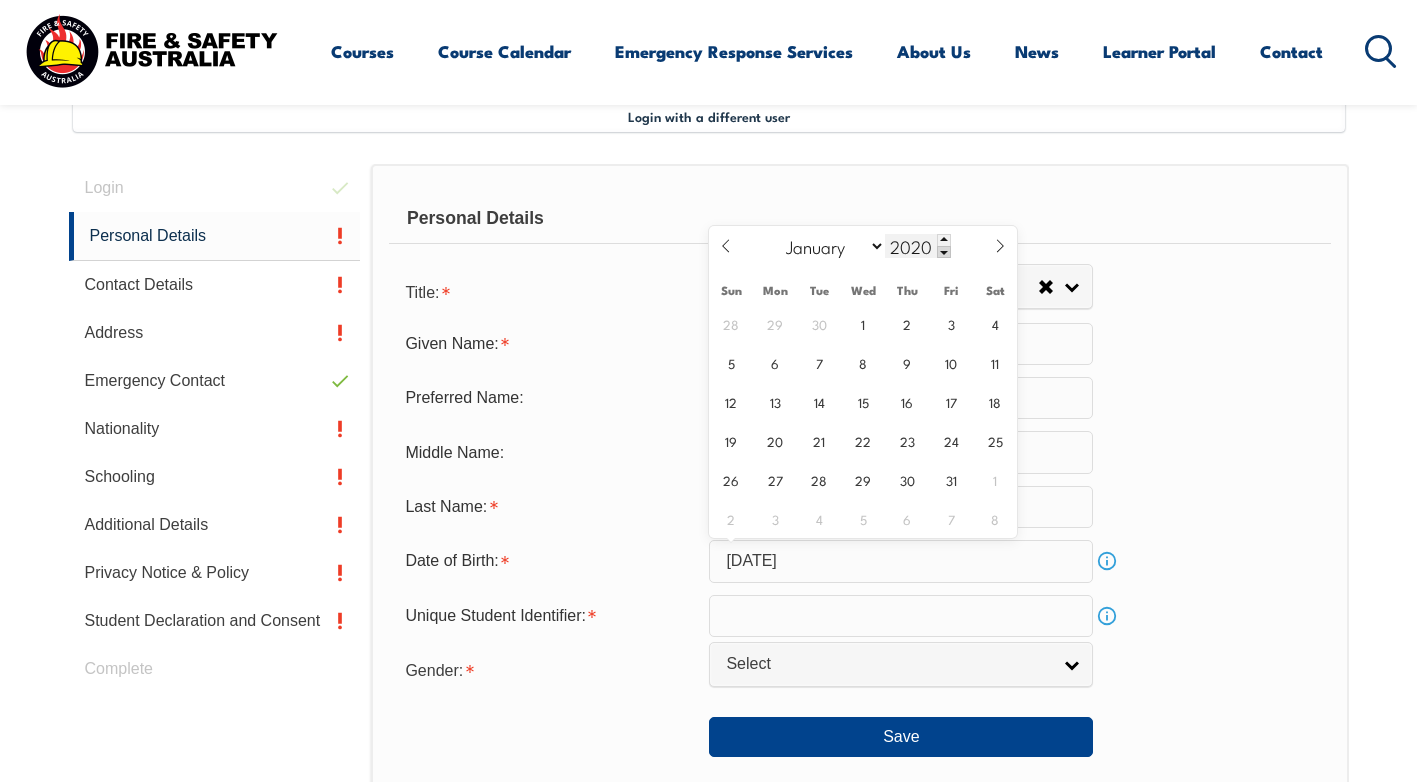 click at bounding box center (944, 252) 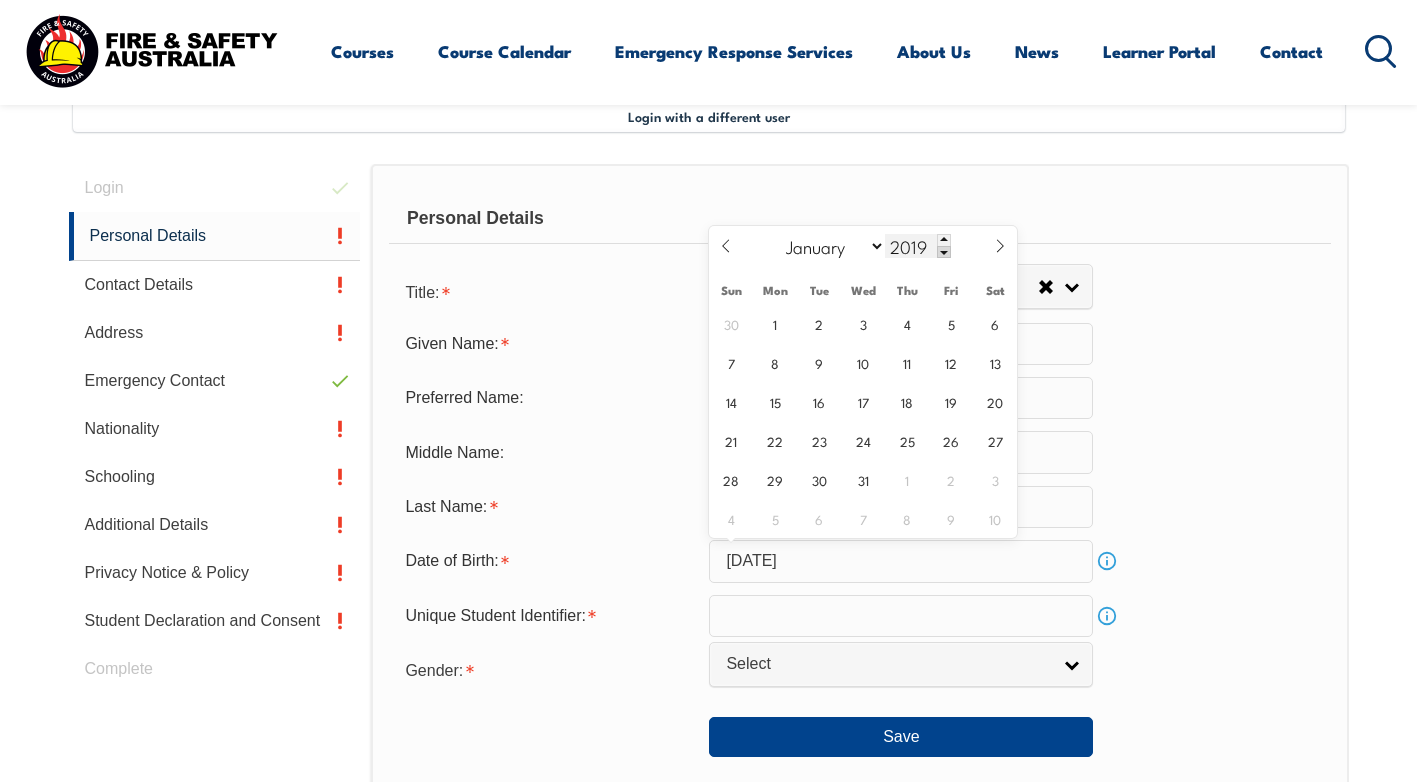 click at bounding box center [944, 252] 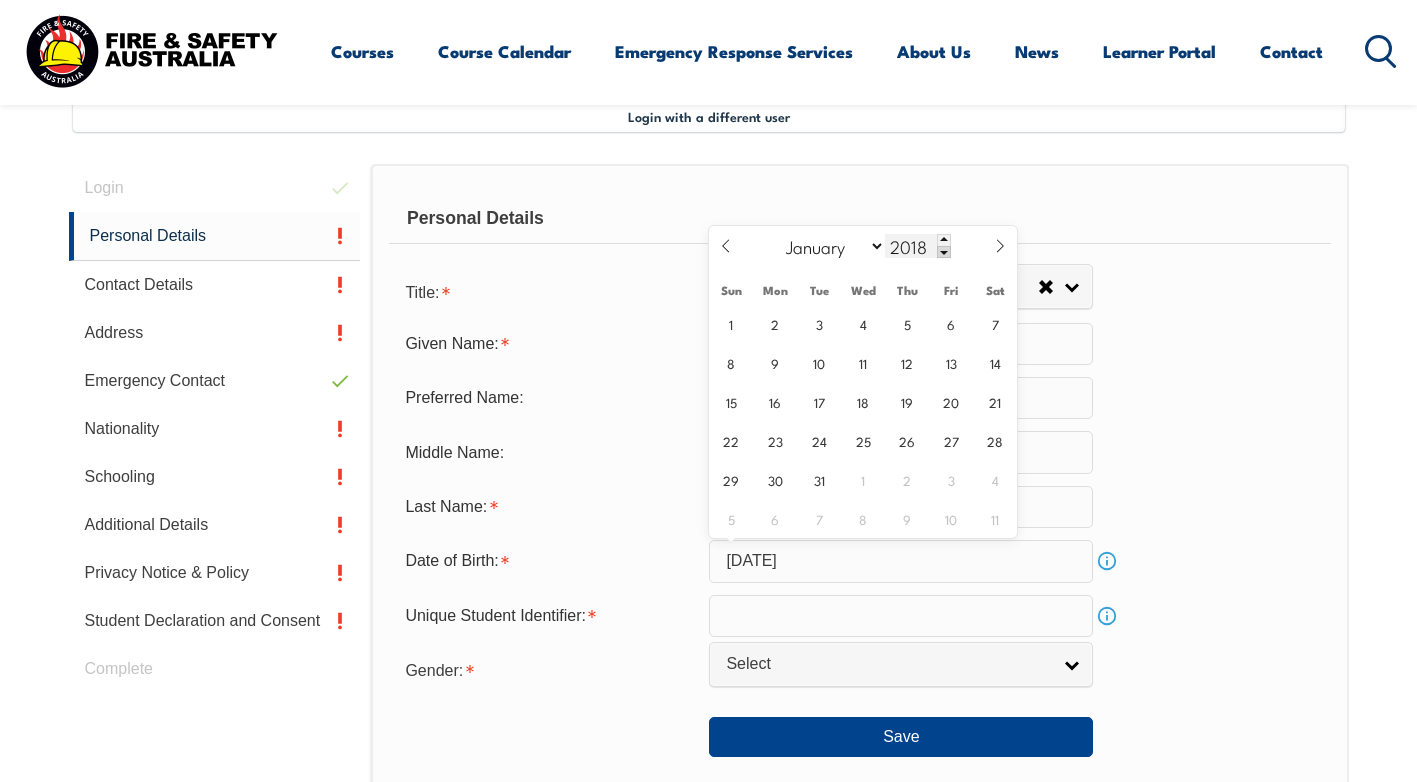 click at bounding box center (944, 252) 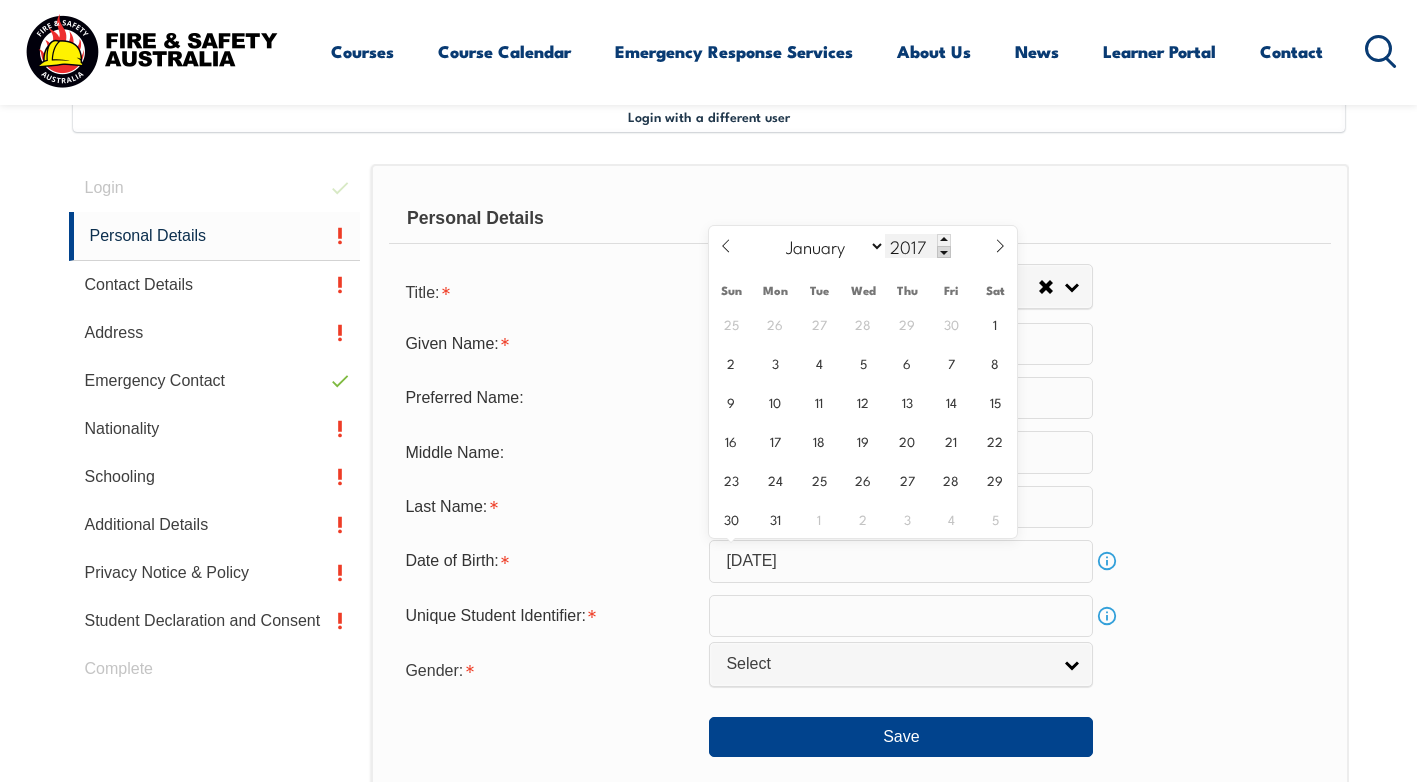 click at bounding box center [944, 252] 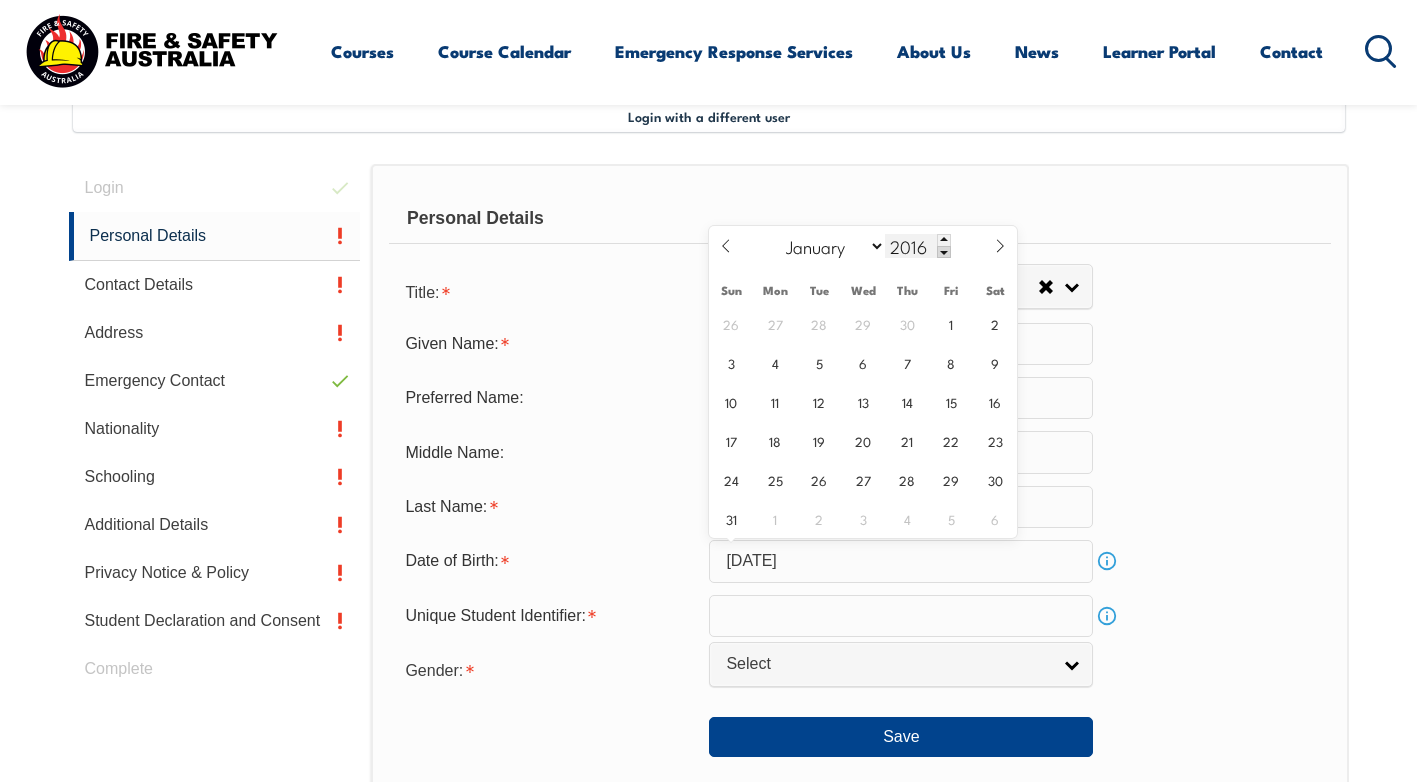 click at bounding box center [944, 252] 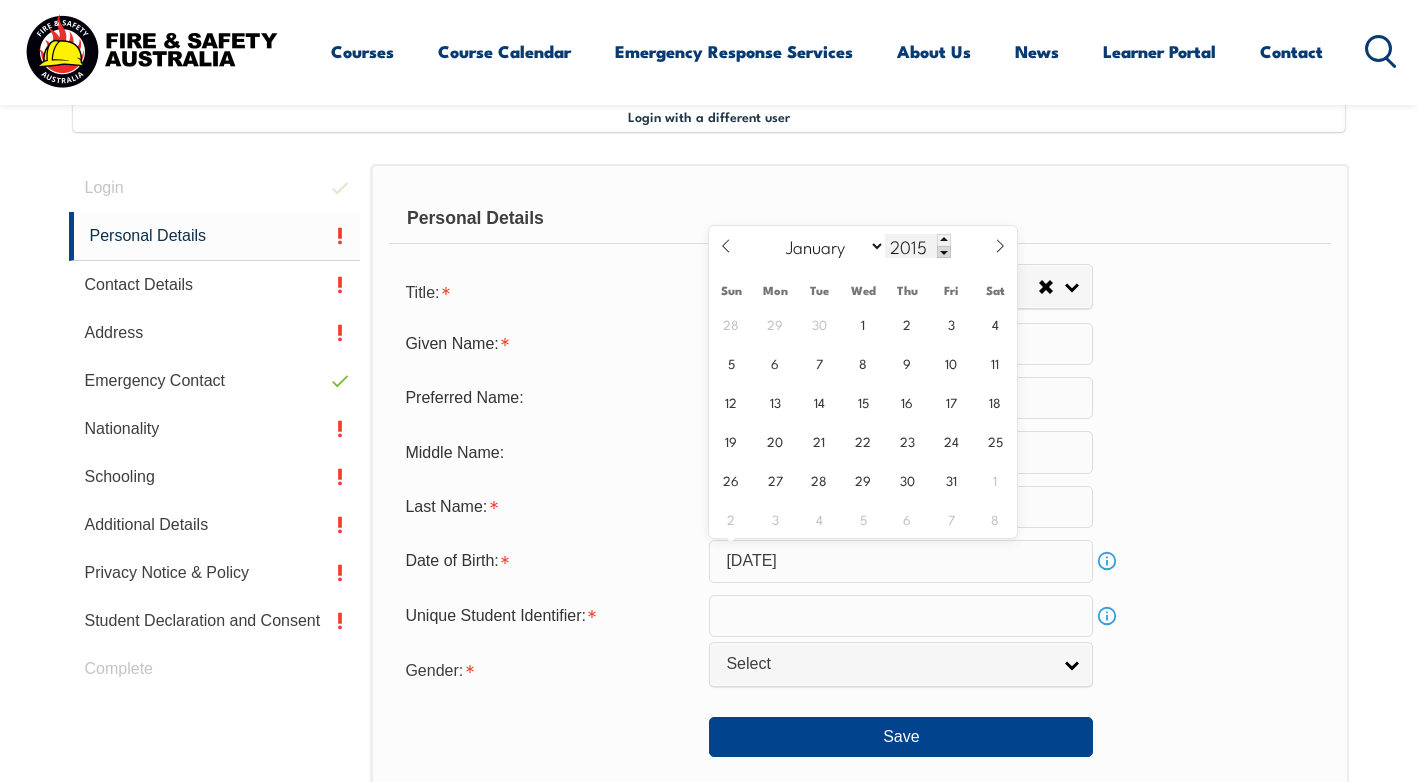 click at bounding box center (944, 252) 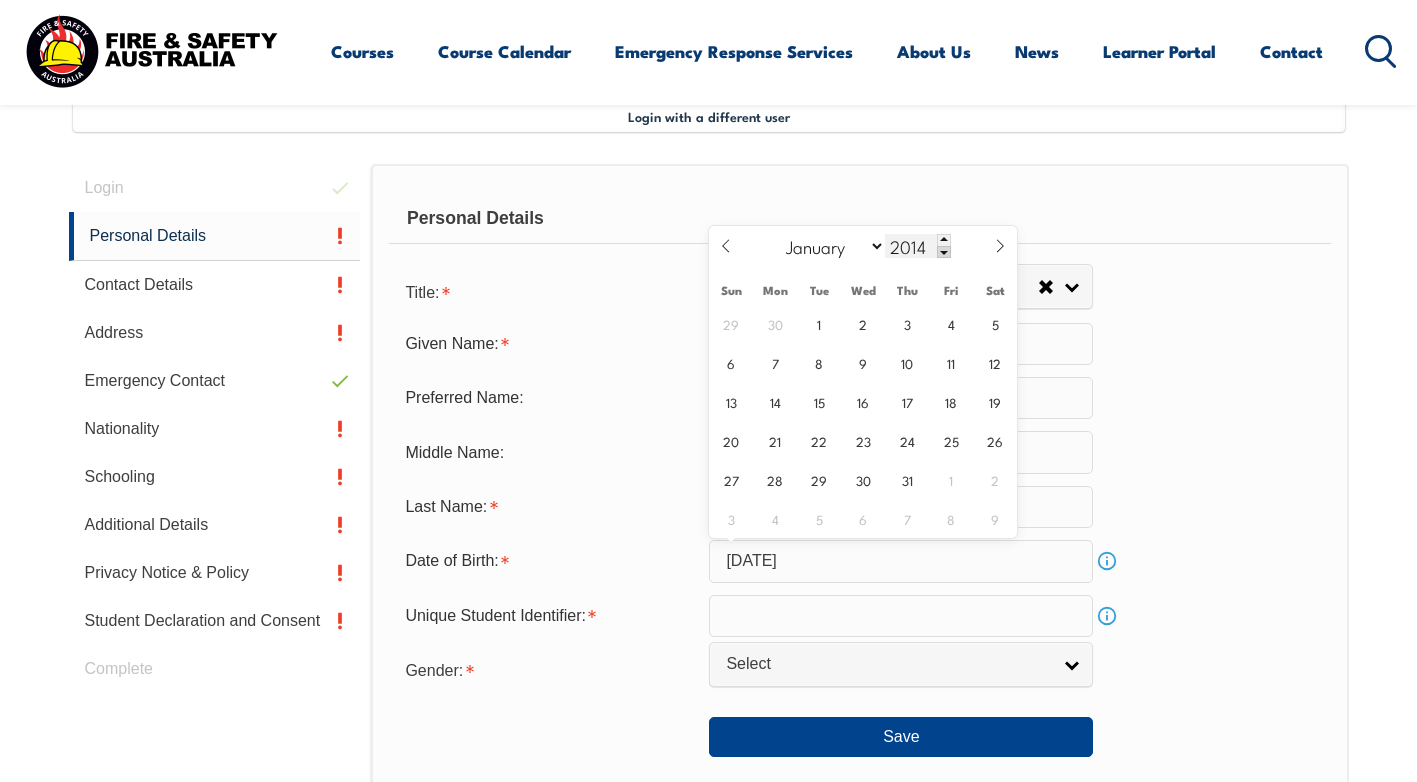 click at bounding box center (944, 252) 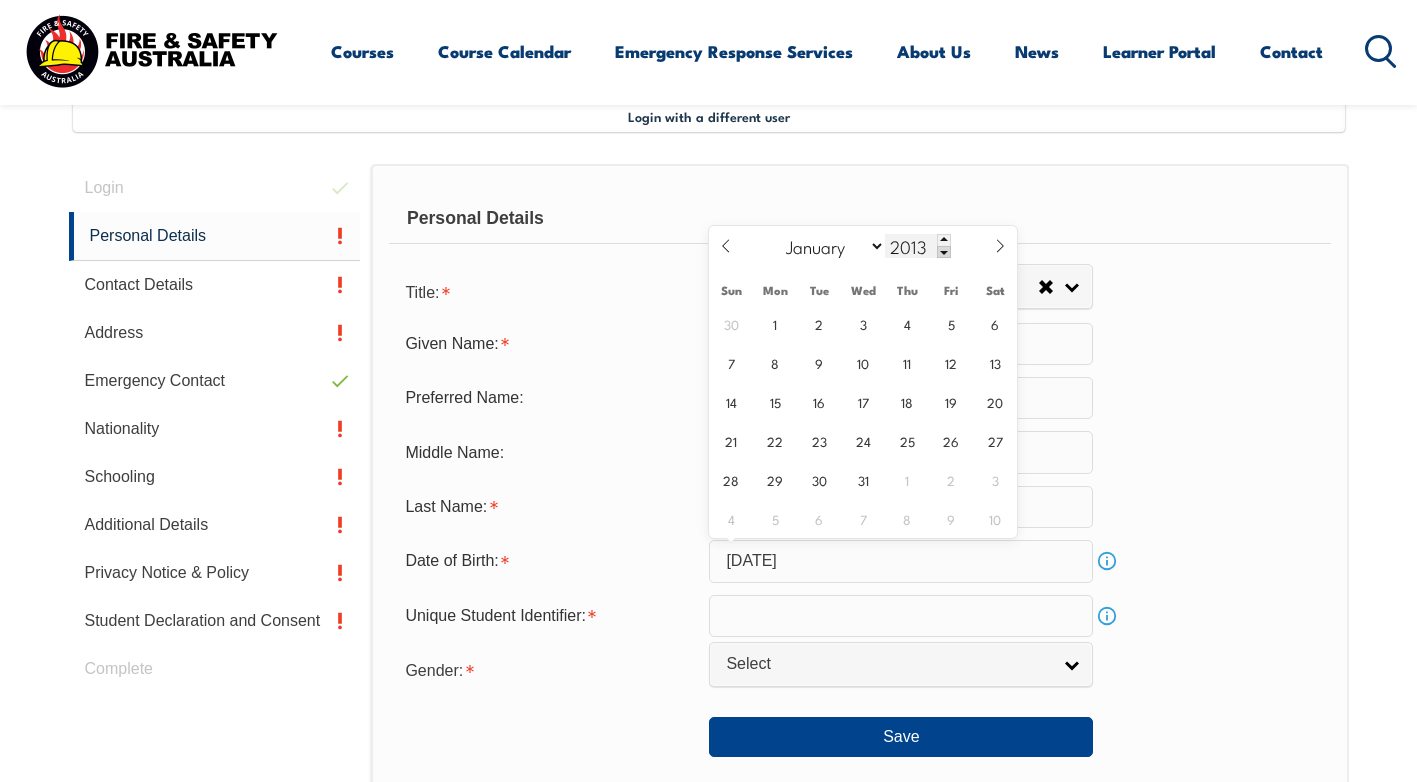 click at bounding box center (944, 252) 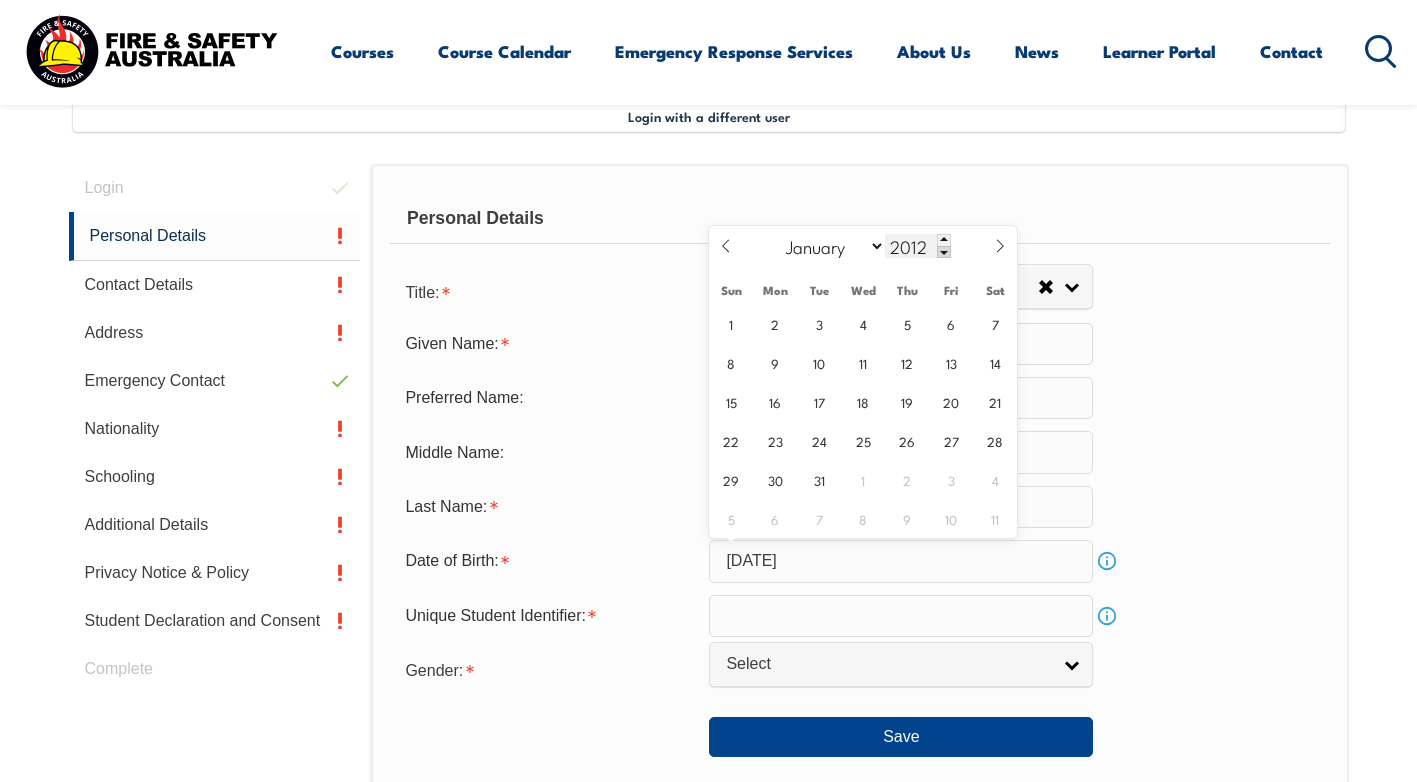 click at bounding box center [944, 252] 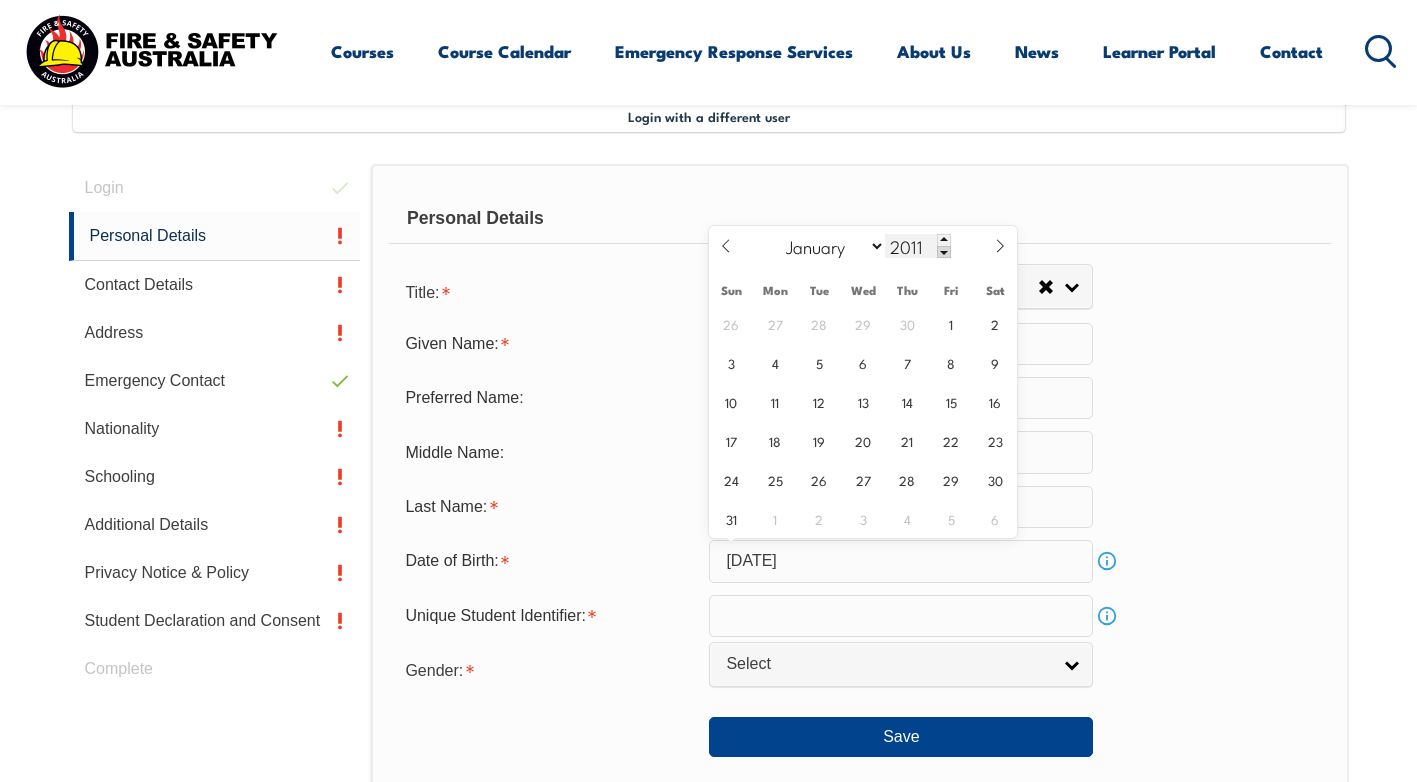 click at bounding box center [944, 252] 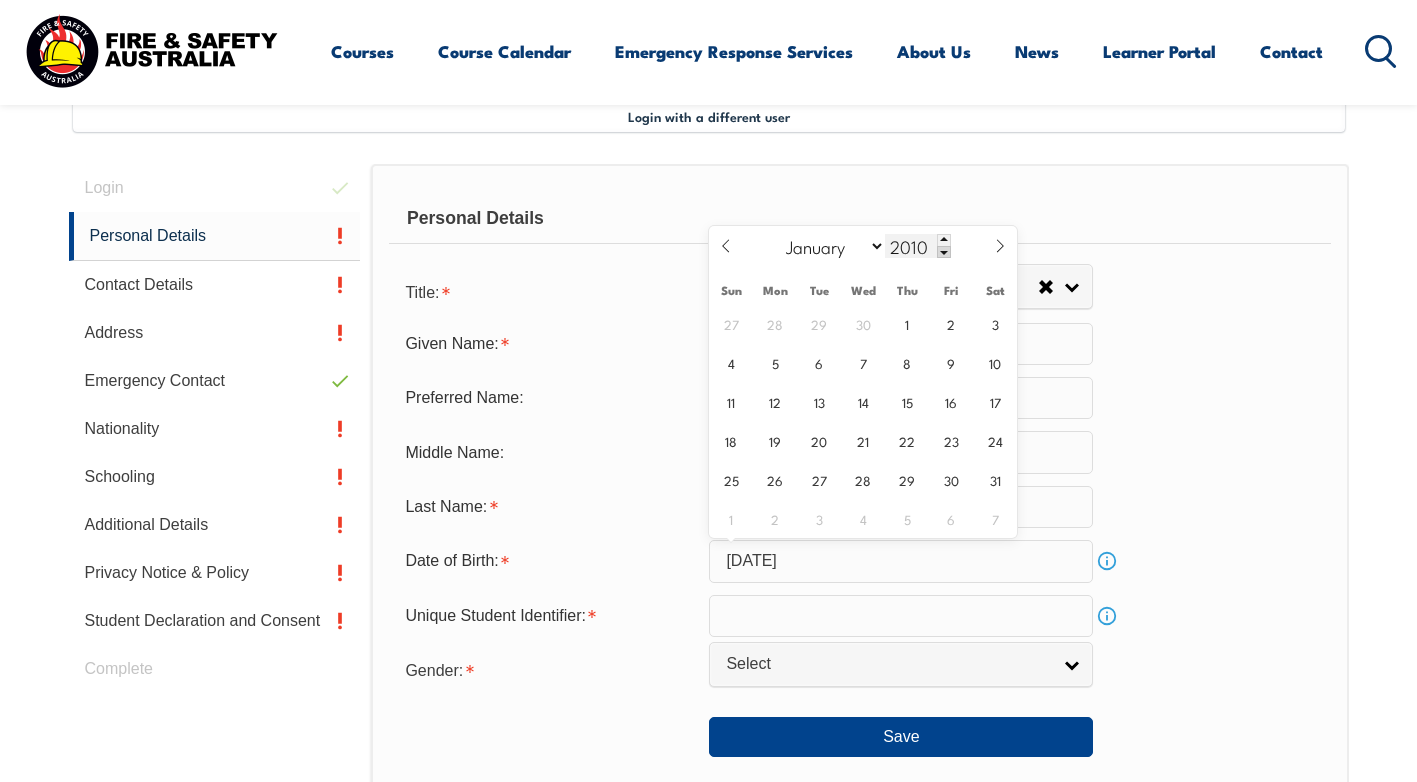 click at bounding box center [944, 252] 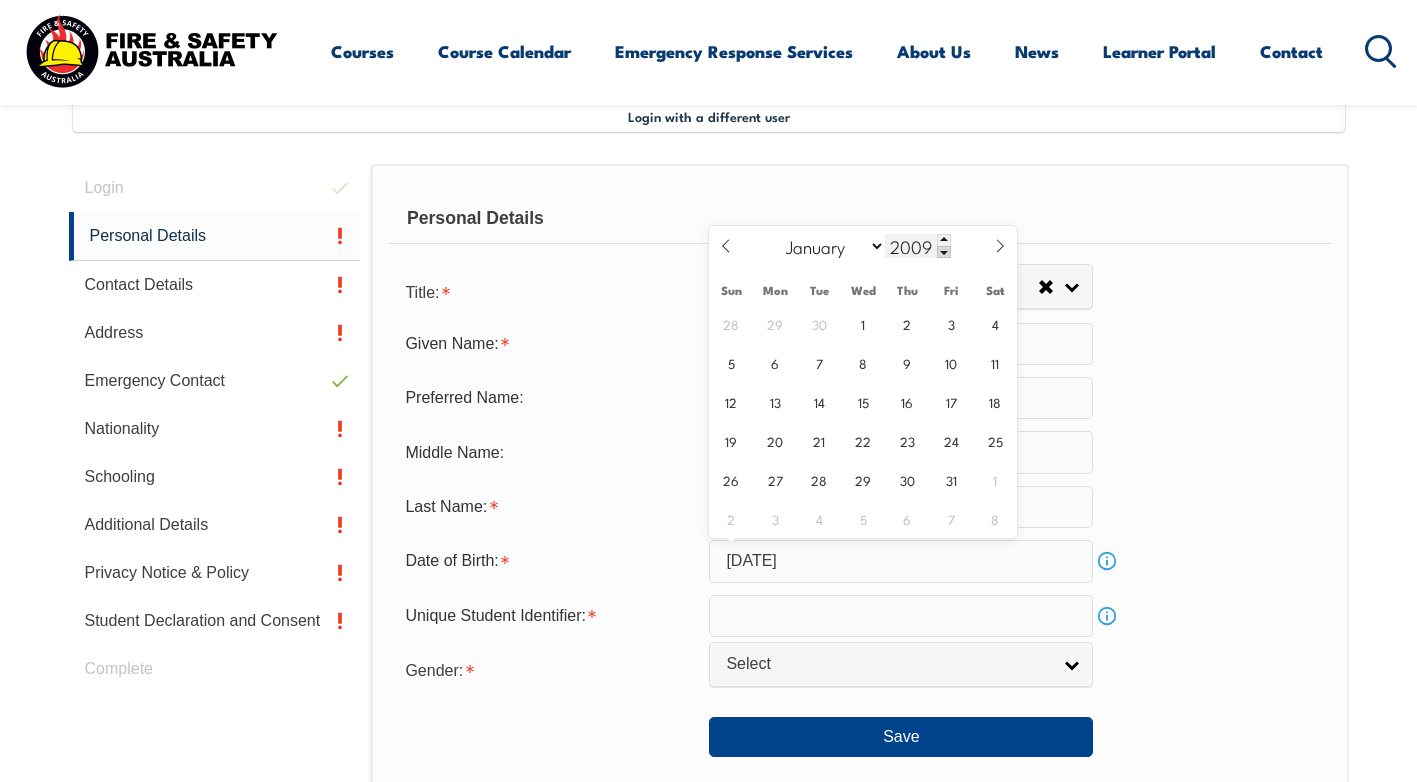 click at bounding box center (944, 252) 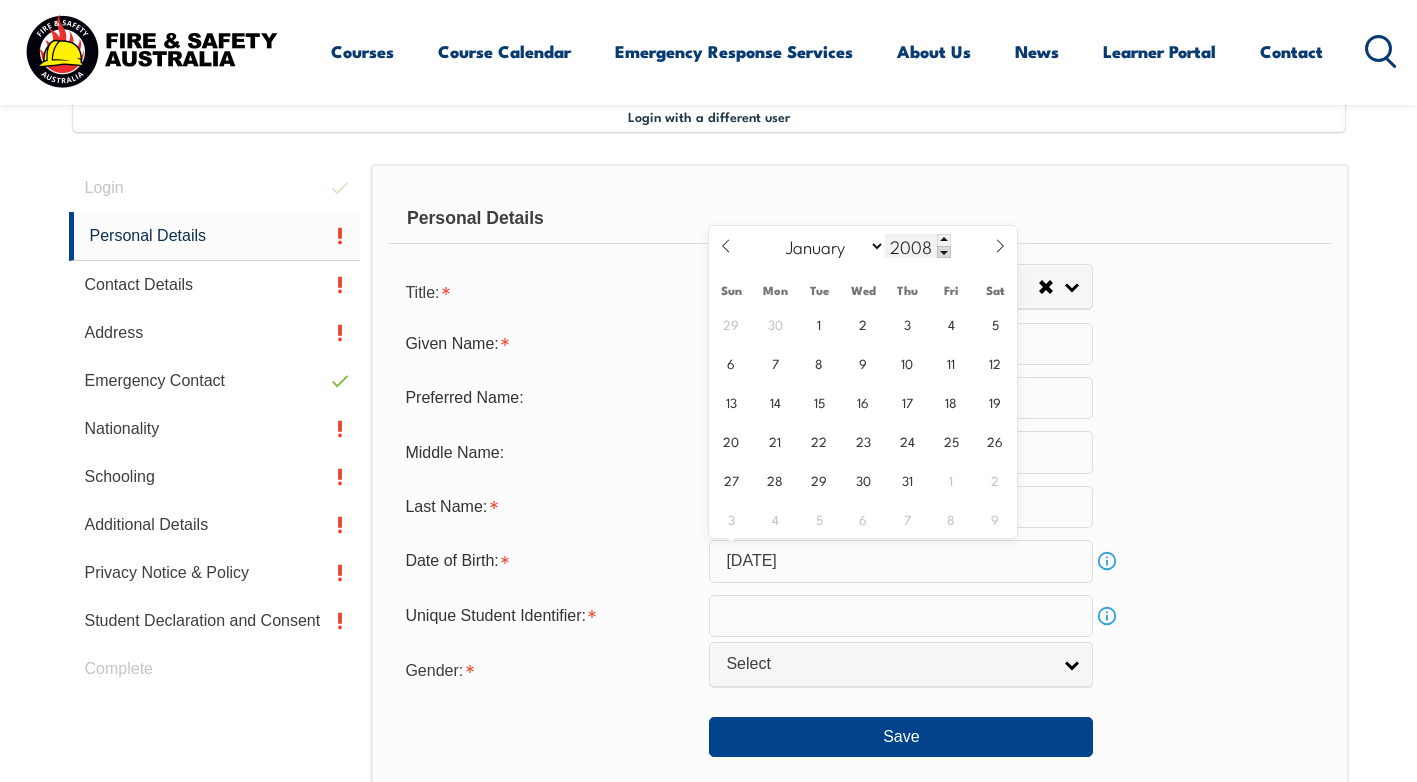 click at bounding box center (944, 252) 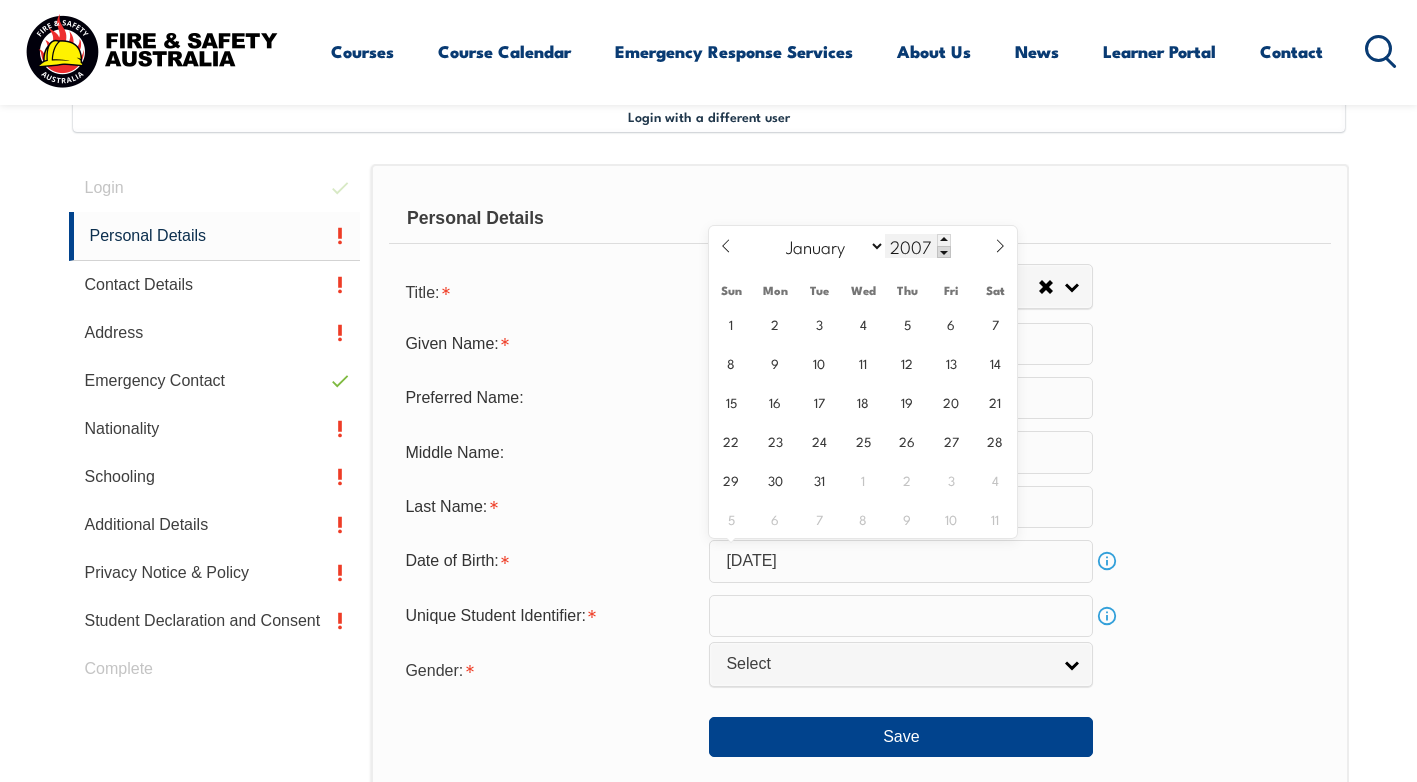 click at bounding box center [944, 252] 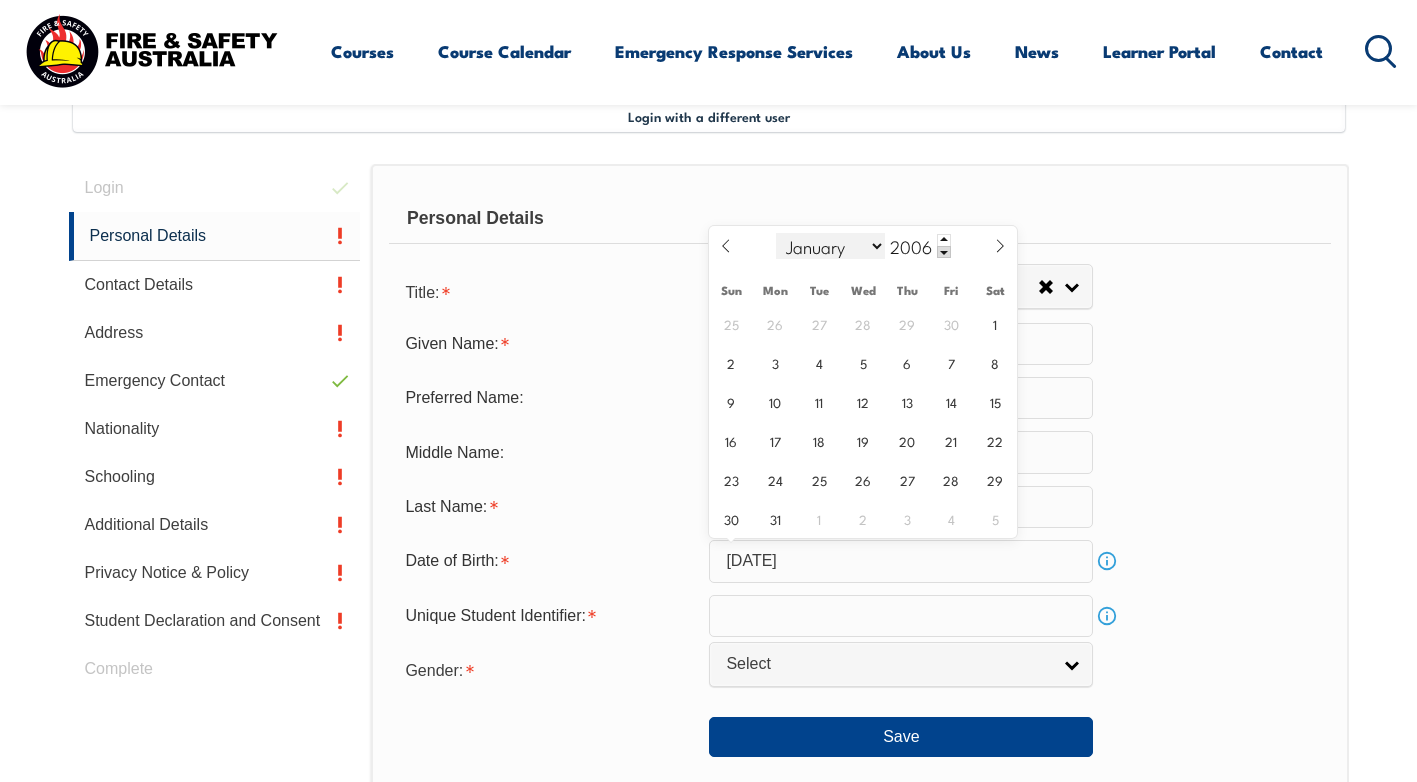 click on "January February March April May June July August September October November December" at bounding box center (830, 246) 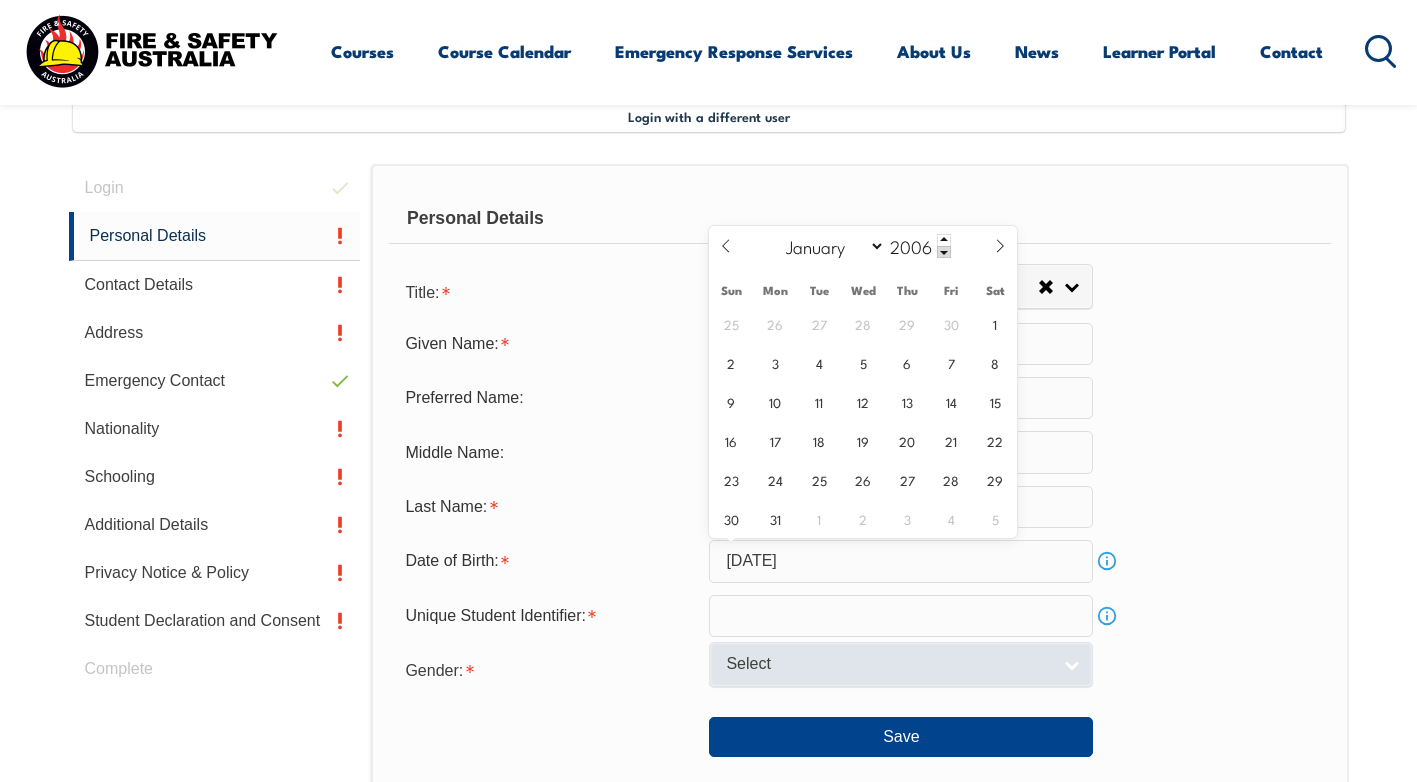 select on "10" 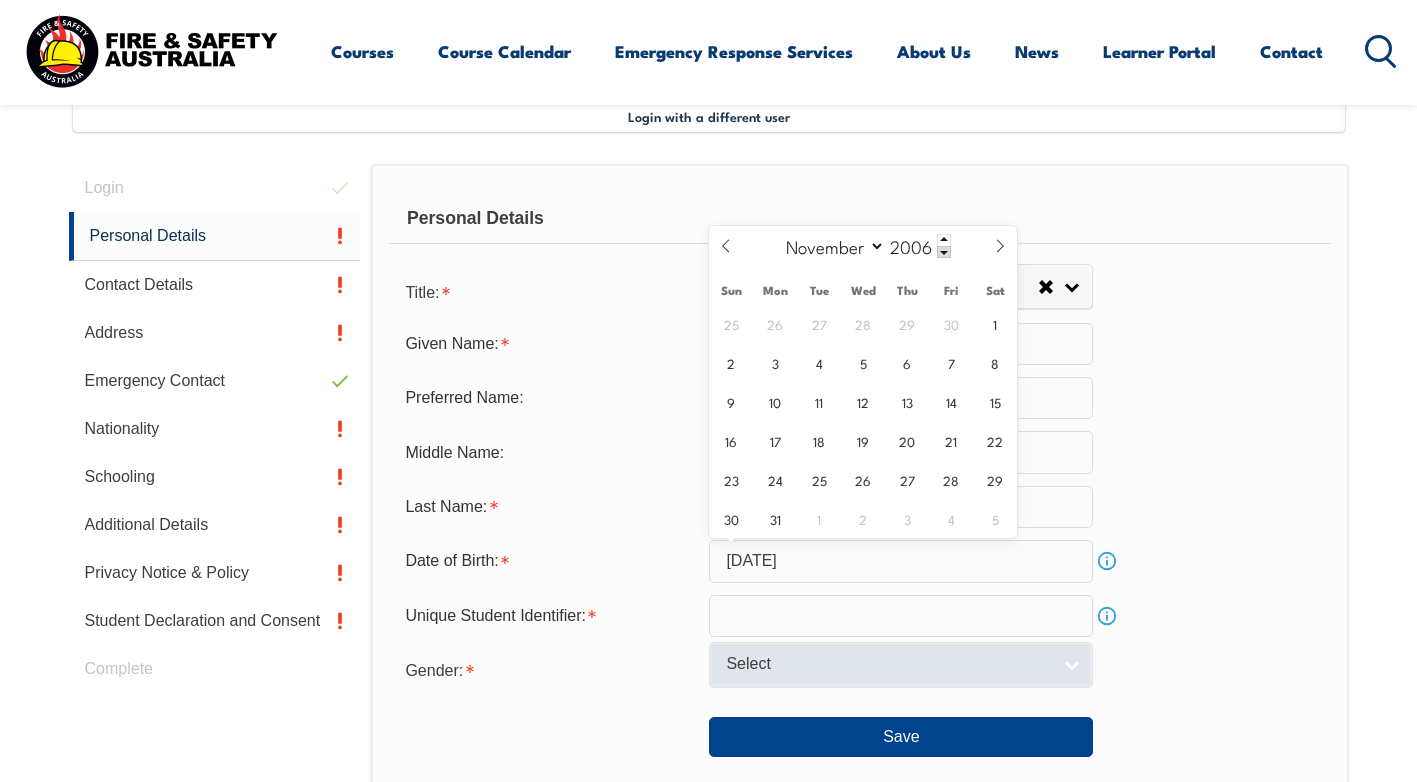 click on "January February March April May June July August September October November December" at bounding box center [830, 246] 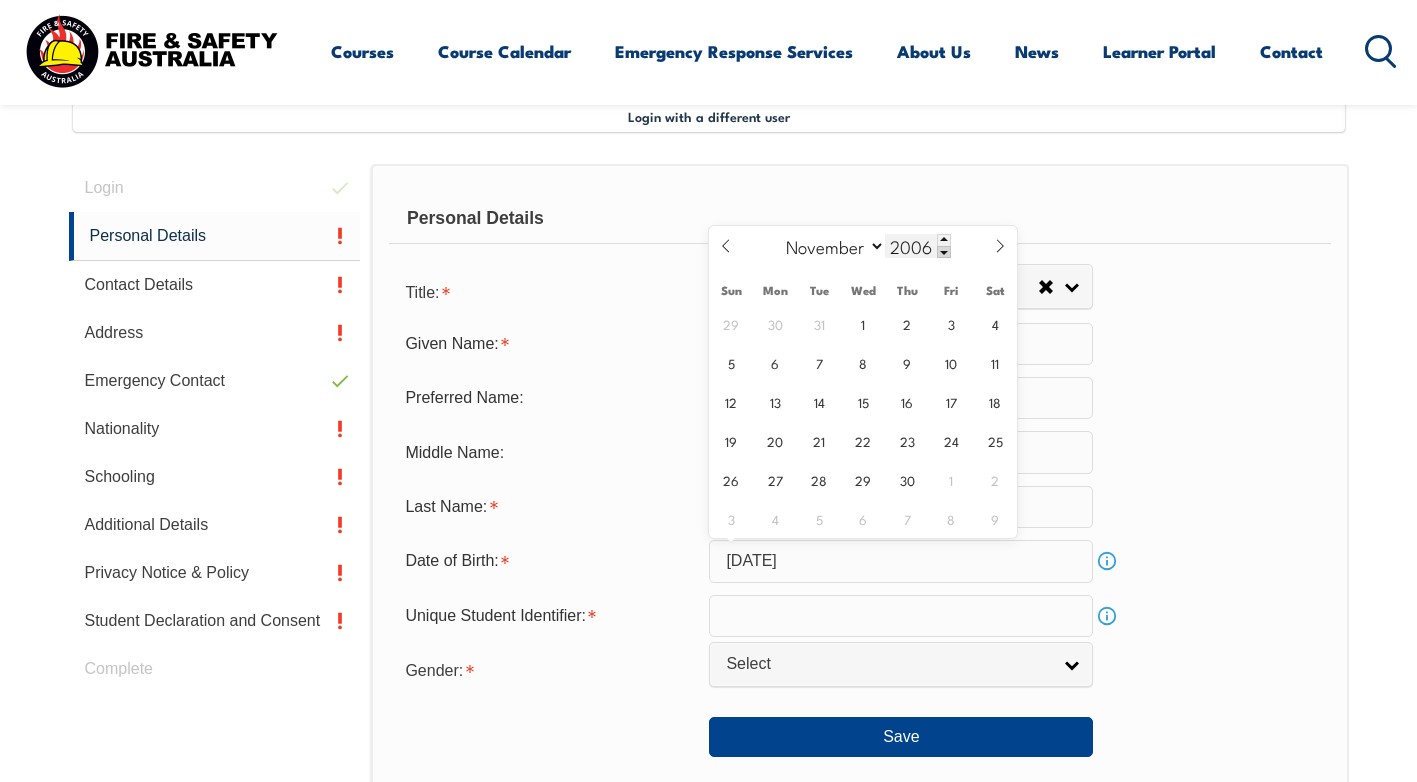 click at bounding box center (944, 252) 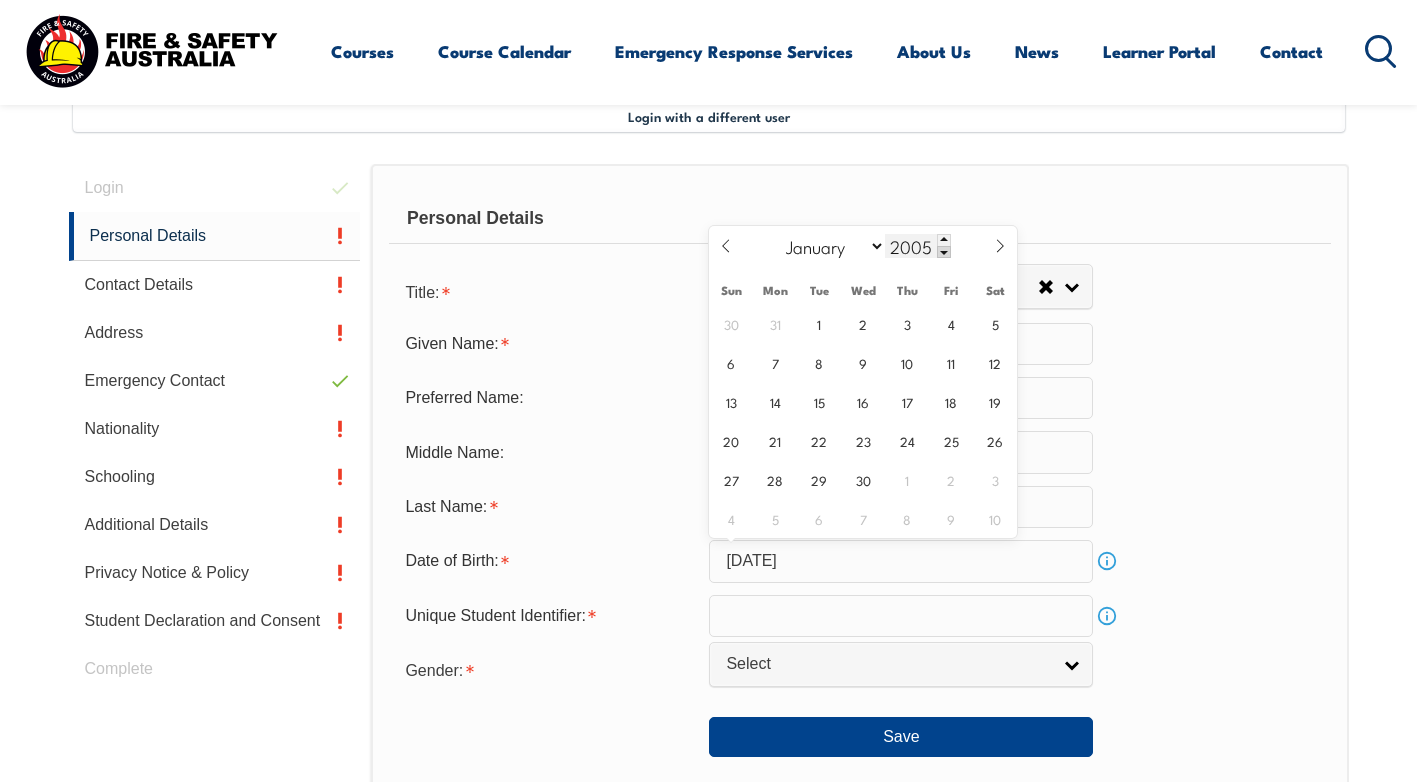click at bounding box center (944, 252) 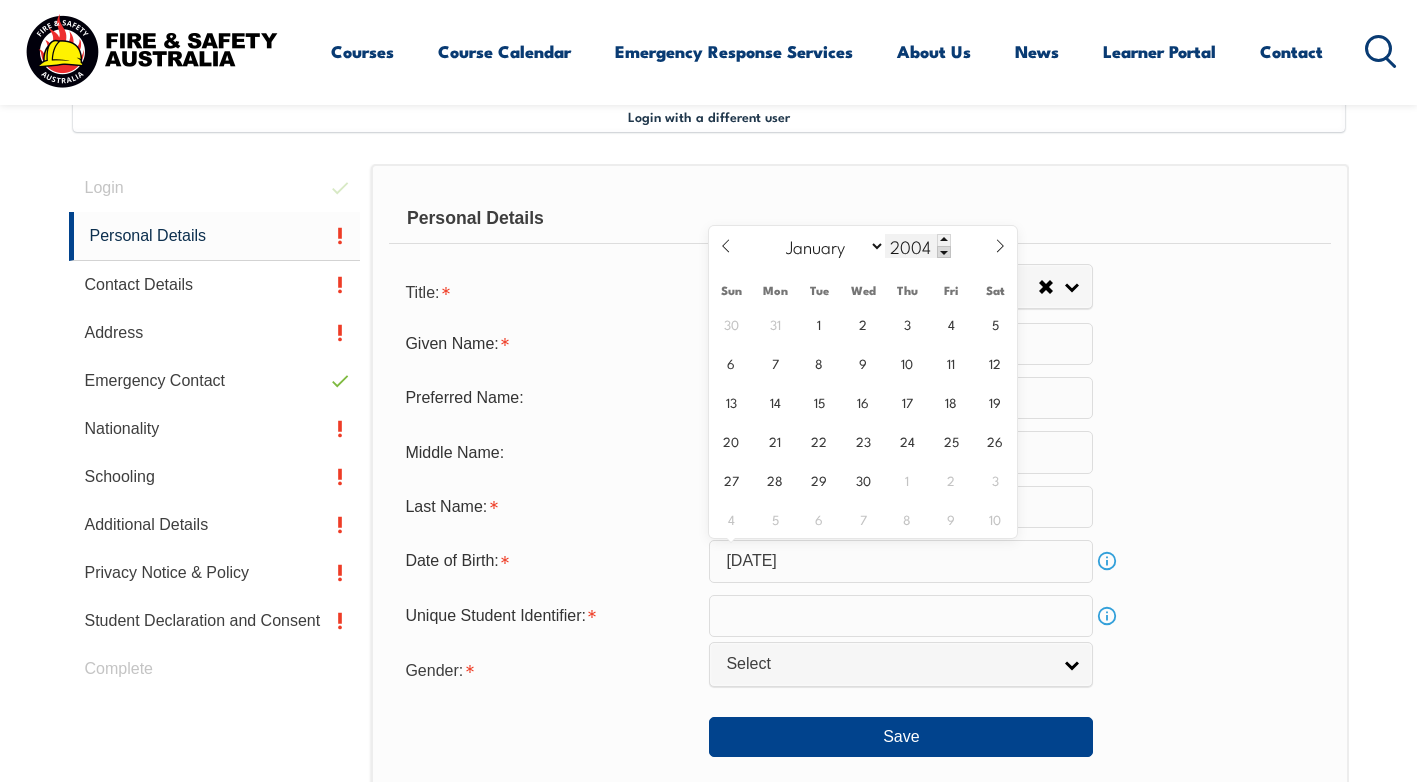click at bounding box center [944, 252] 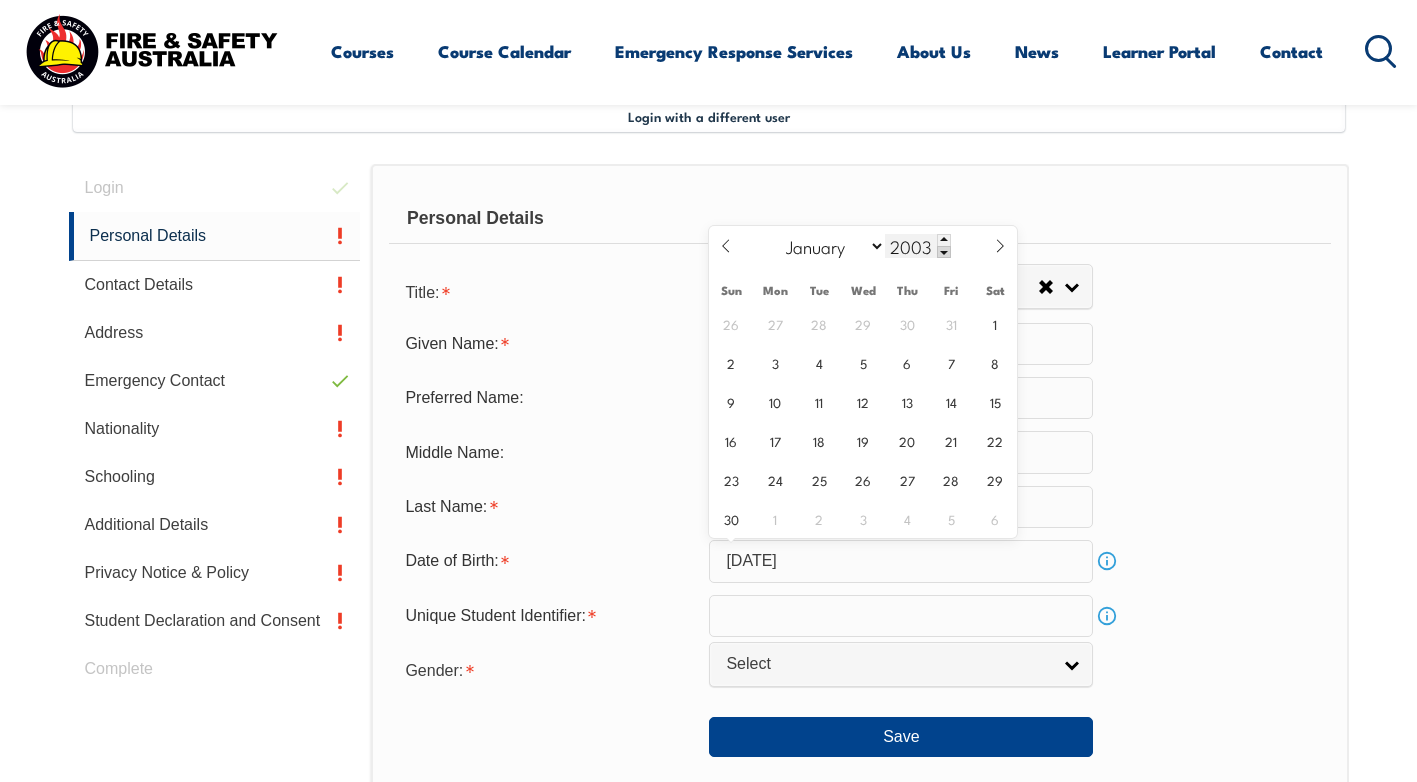 click at bounding box center (944, 252) 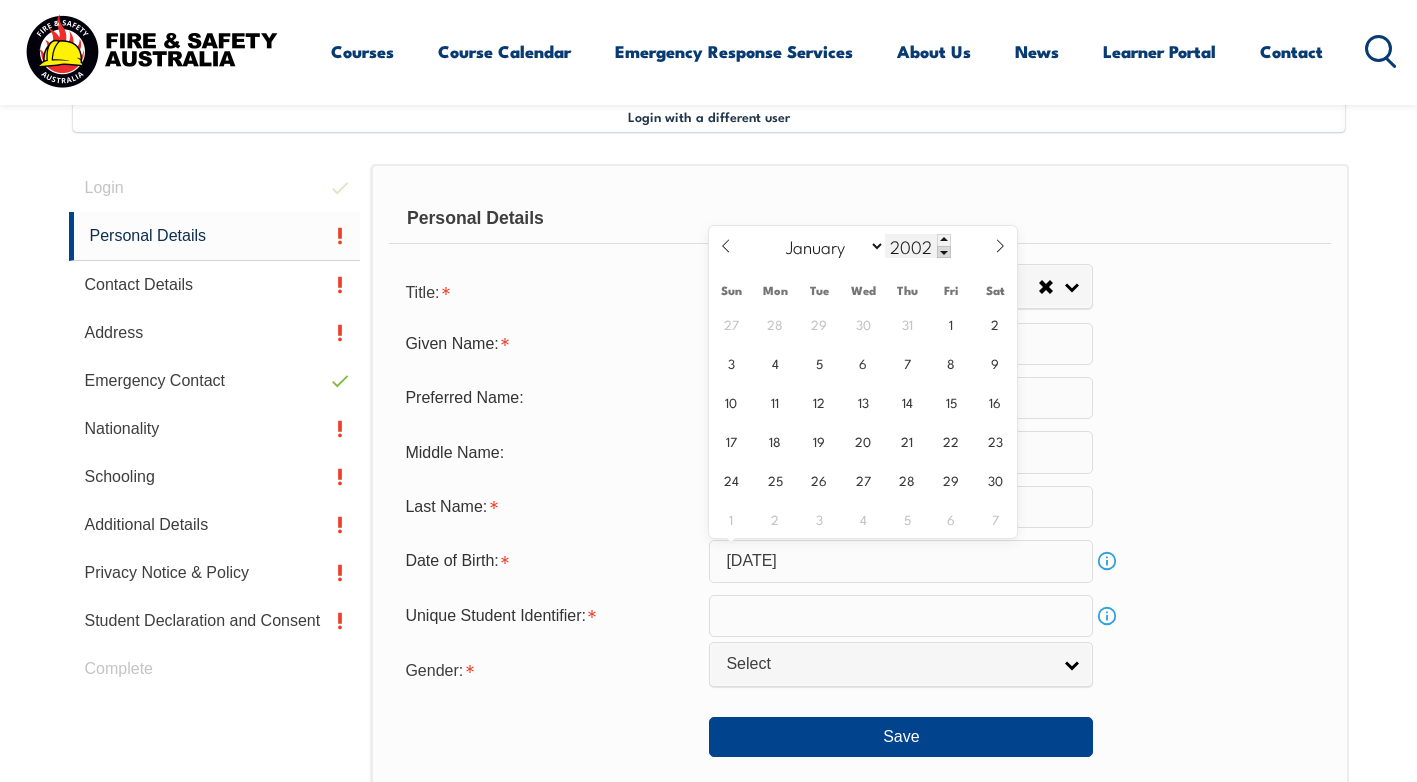 click at bounding box center [944, 252] 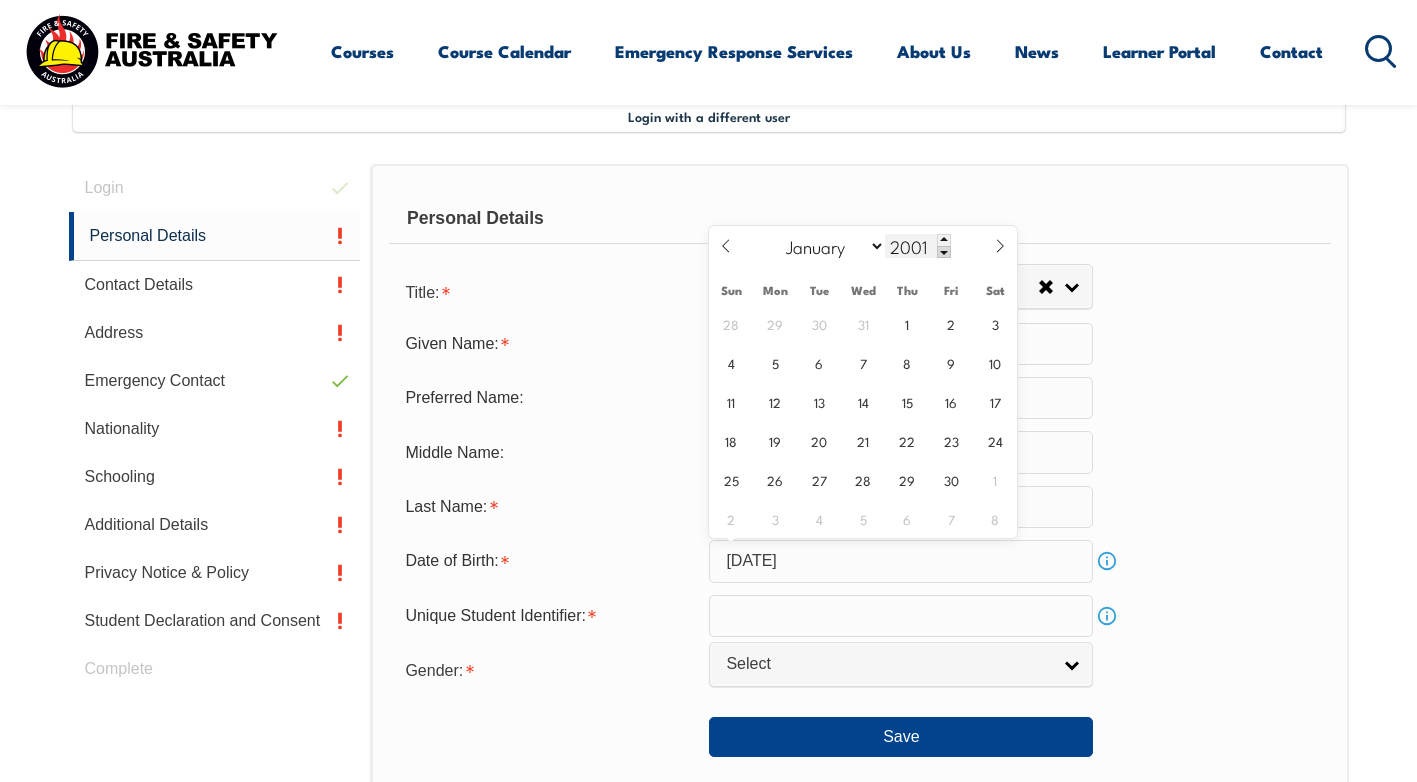 click at bounding box center [944, 252] 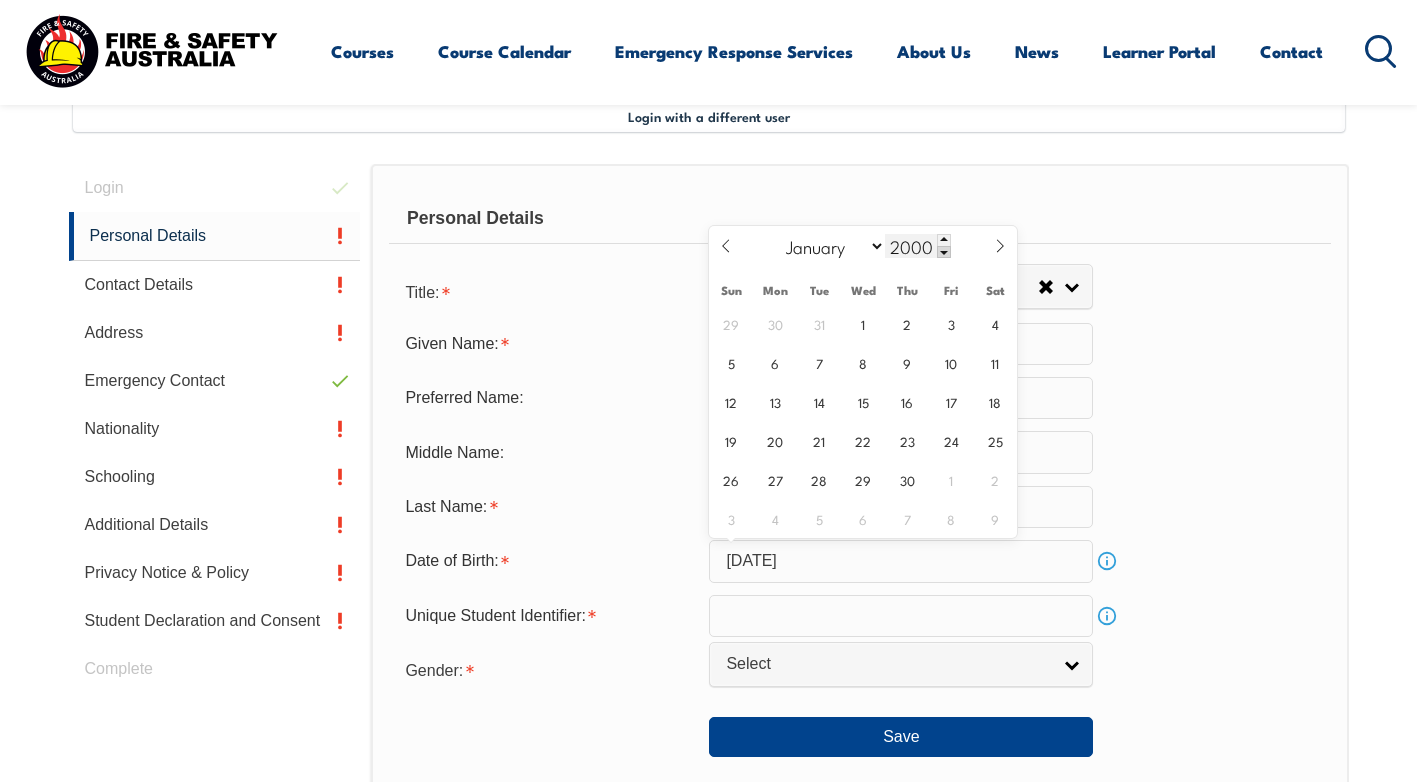 click at bounding box center [944, 252] 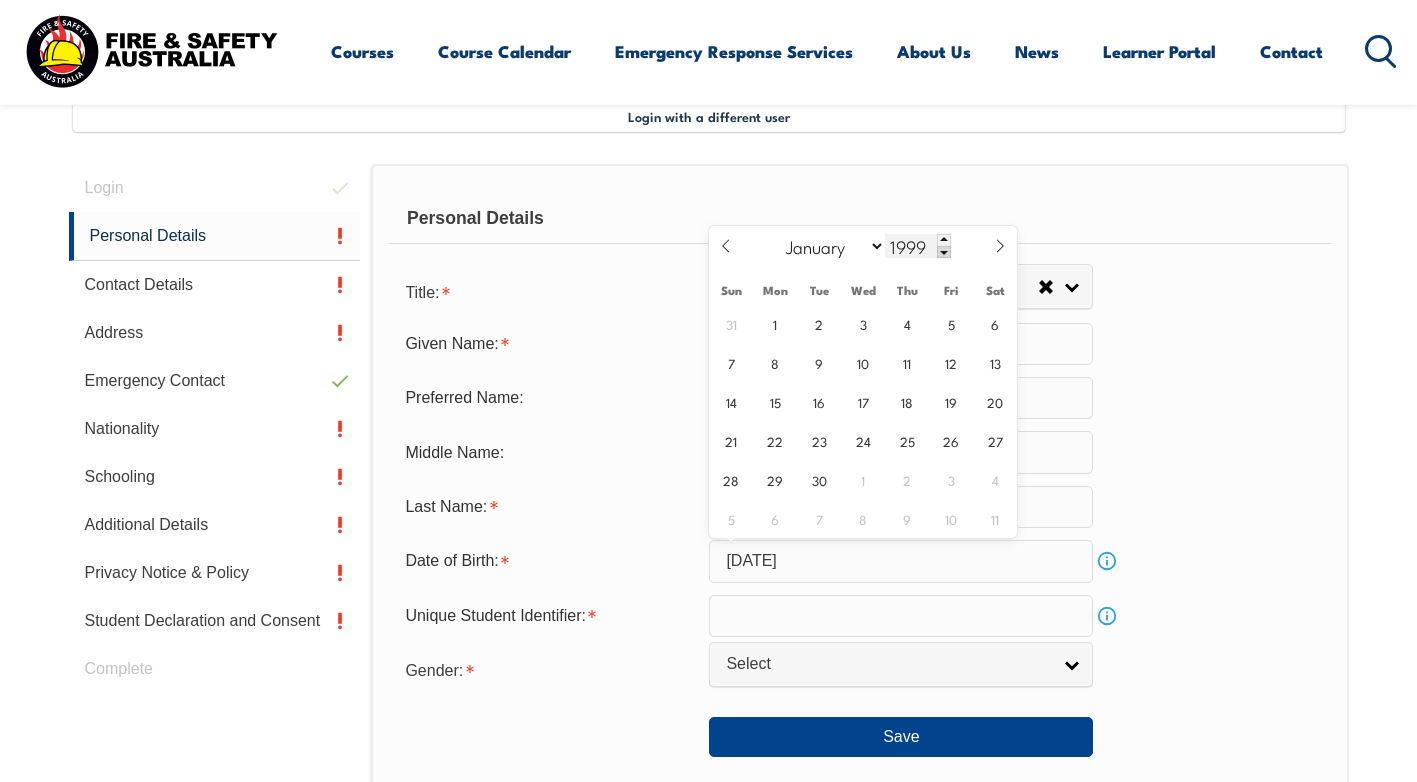 click at bounding box center [944, 252] 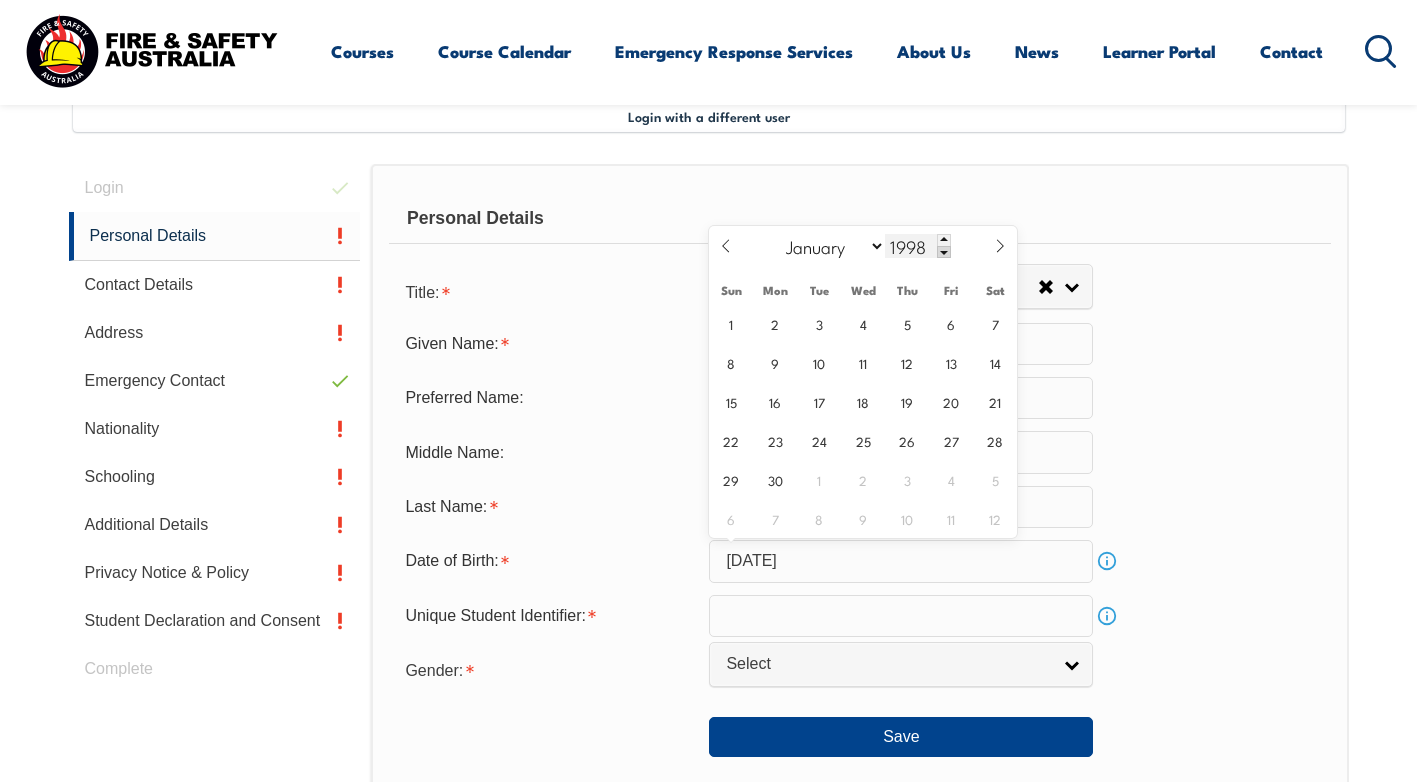 click at bounding box center [944, 252] 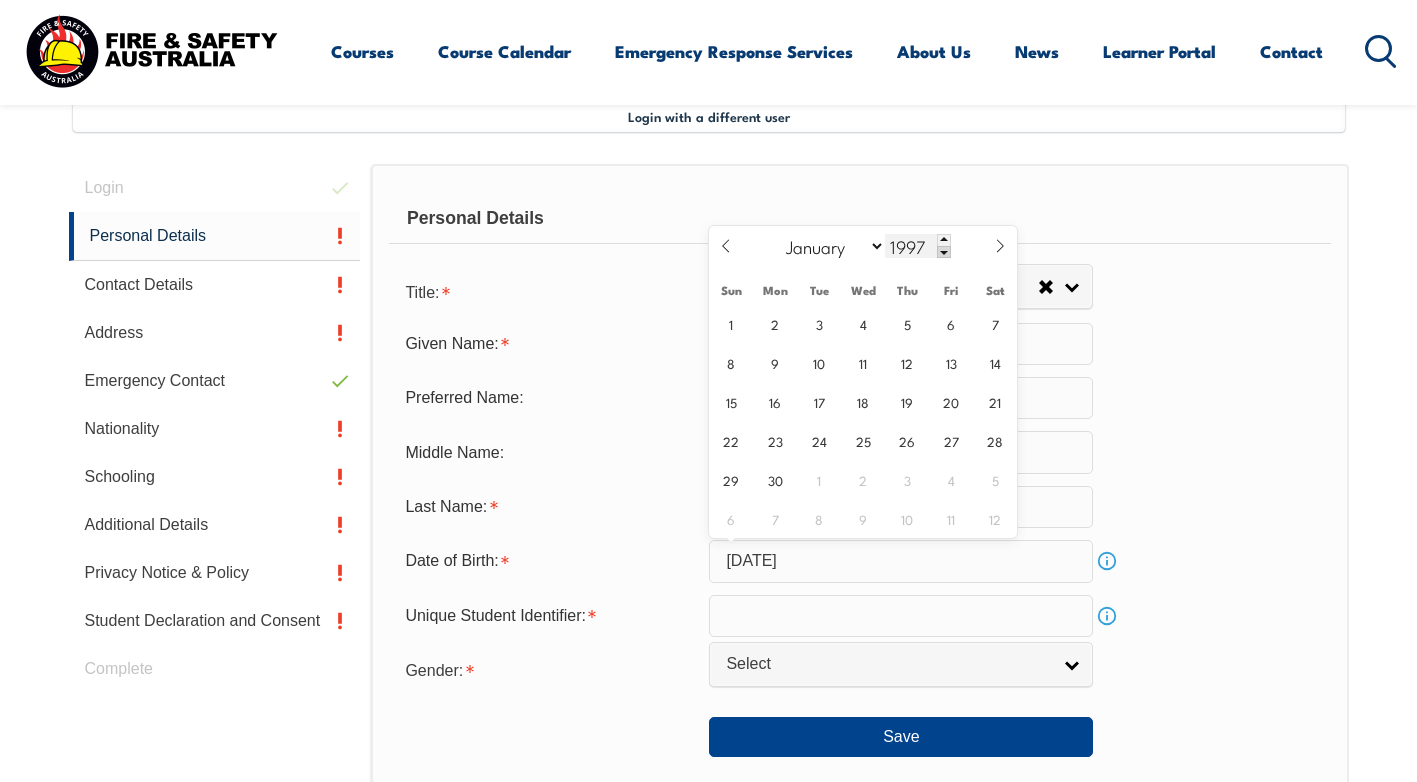 click at bounding box center [944, 252] 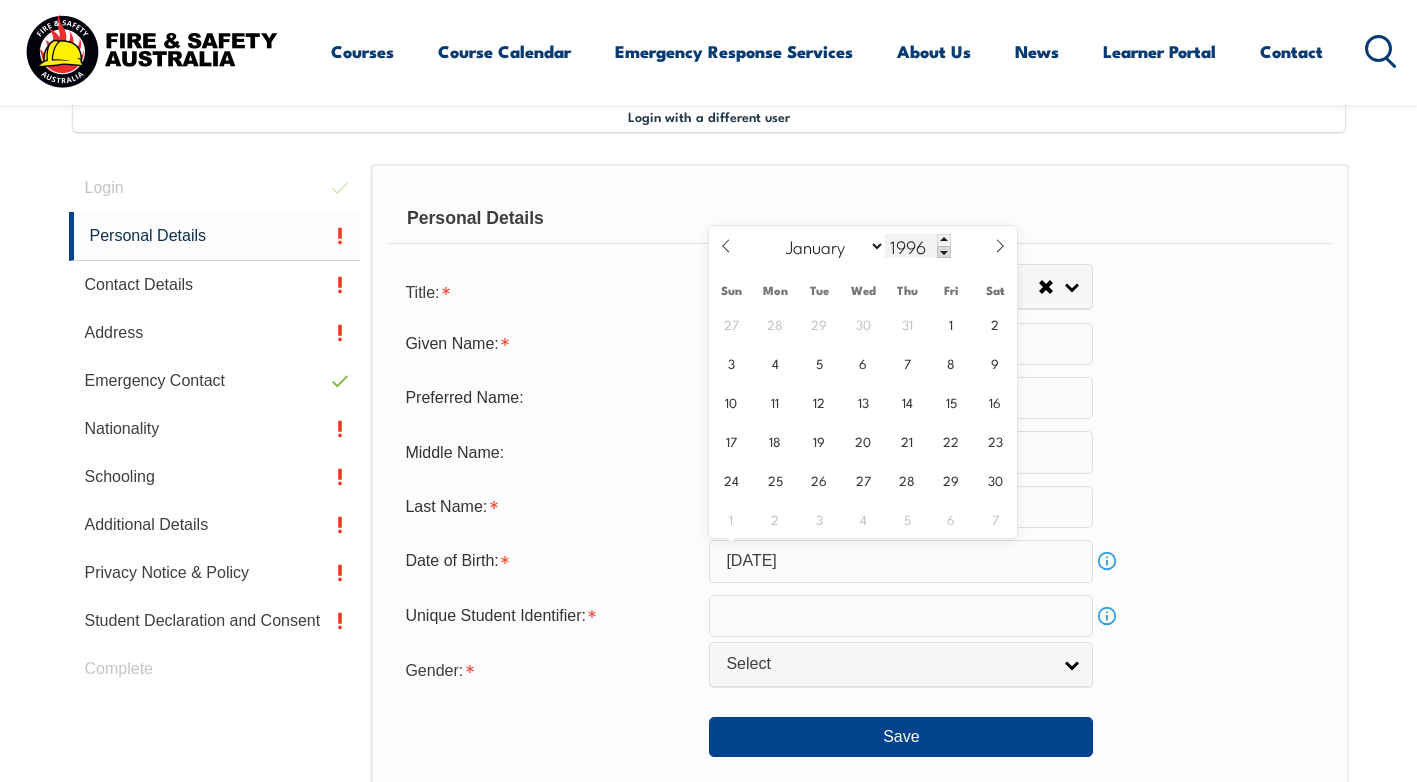 click at bounding box center (944, 252) 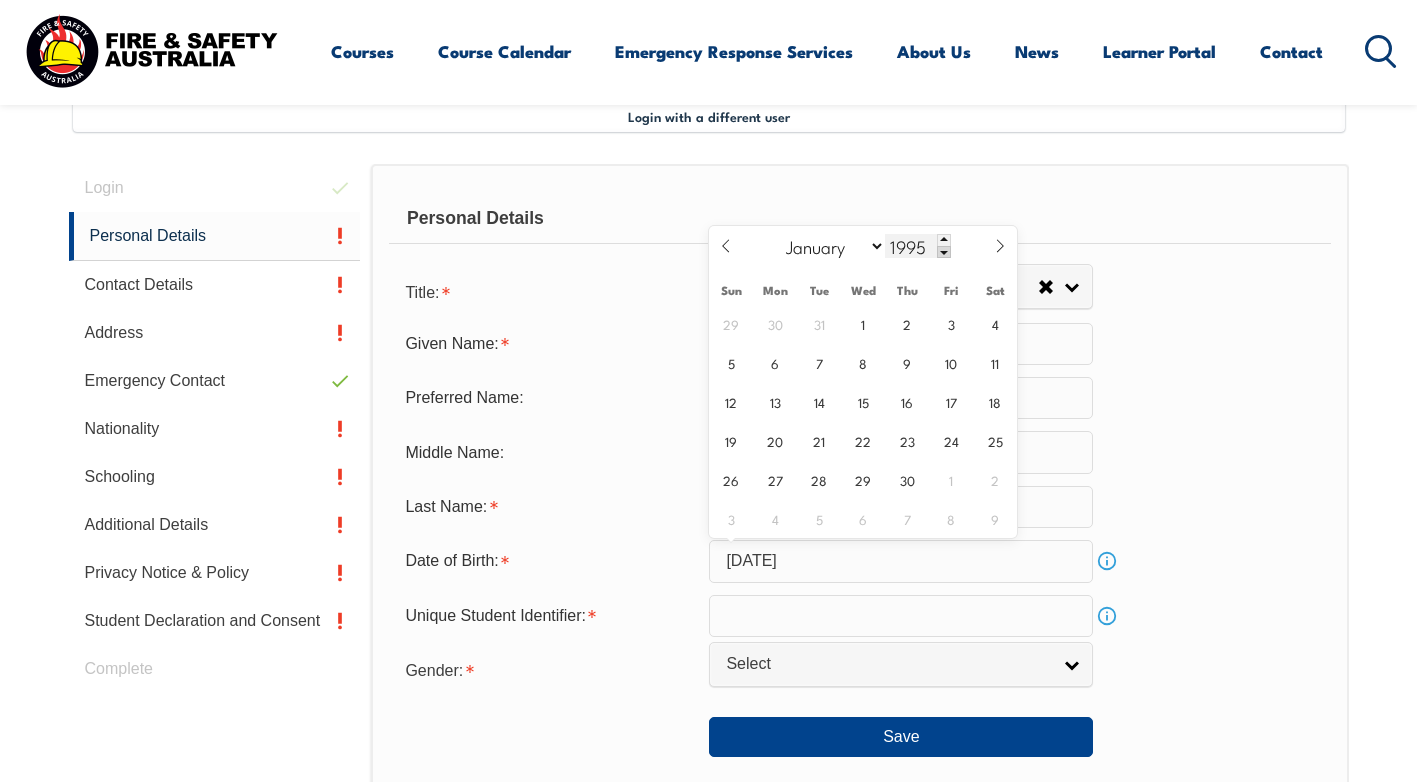 click at bounding box center [944, 252] 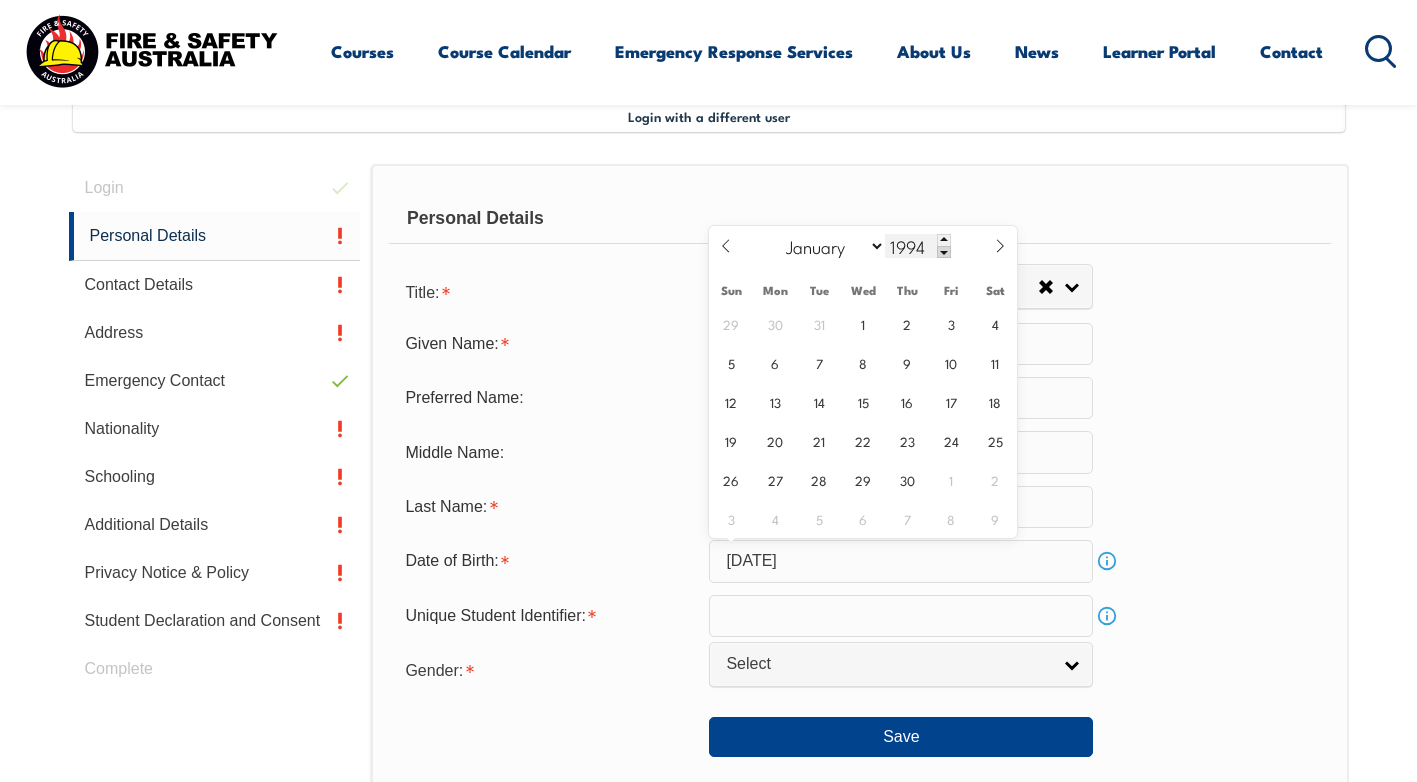 click at bounding box center (944, 252) 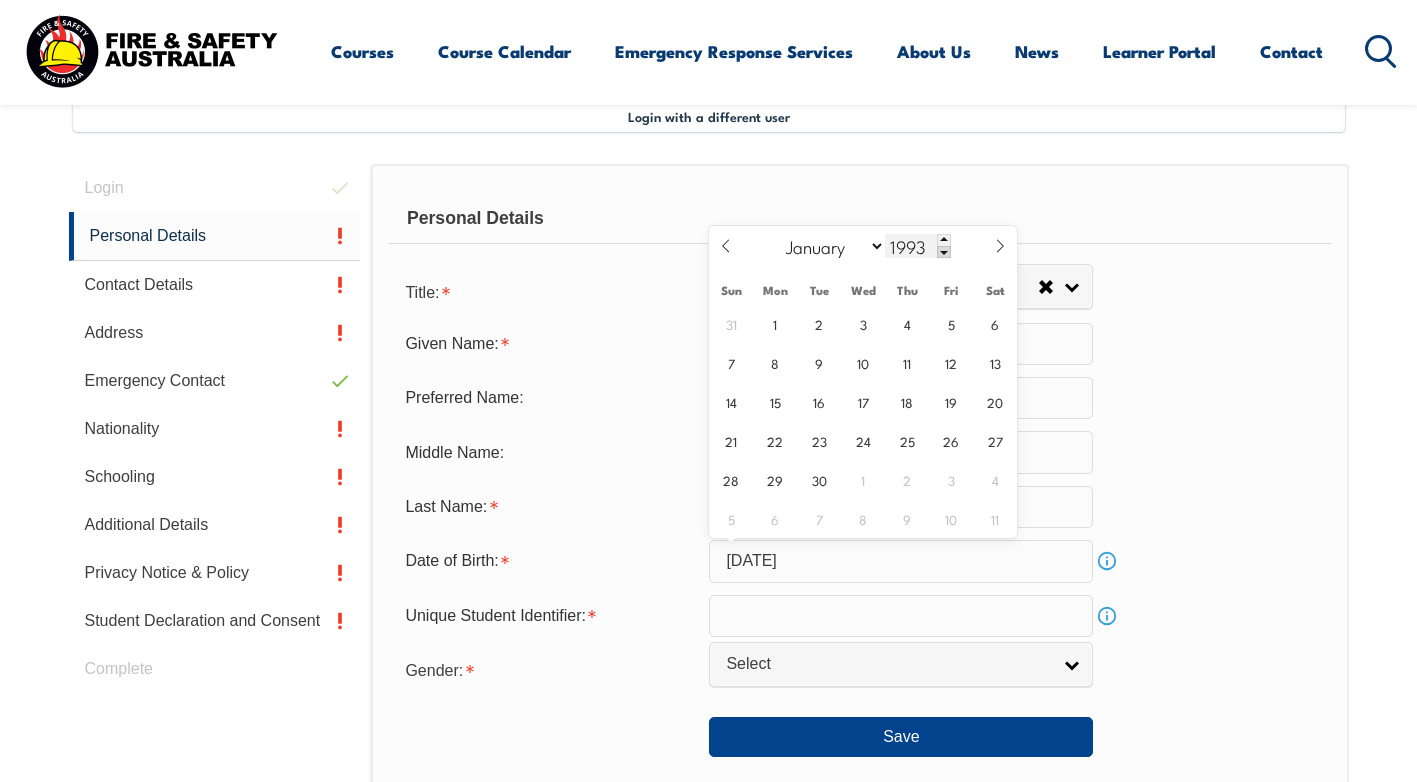 click at bounding box center [944, 252] 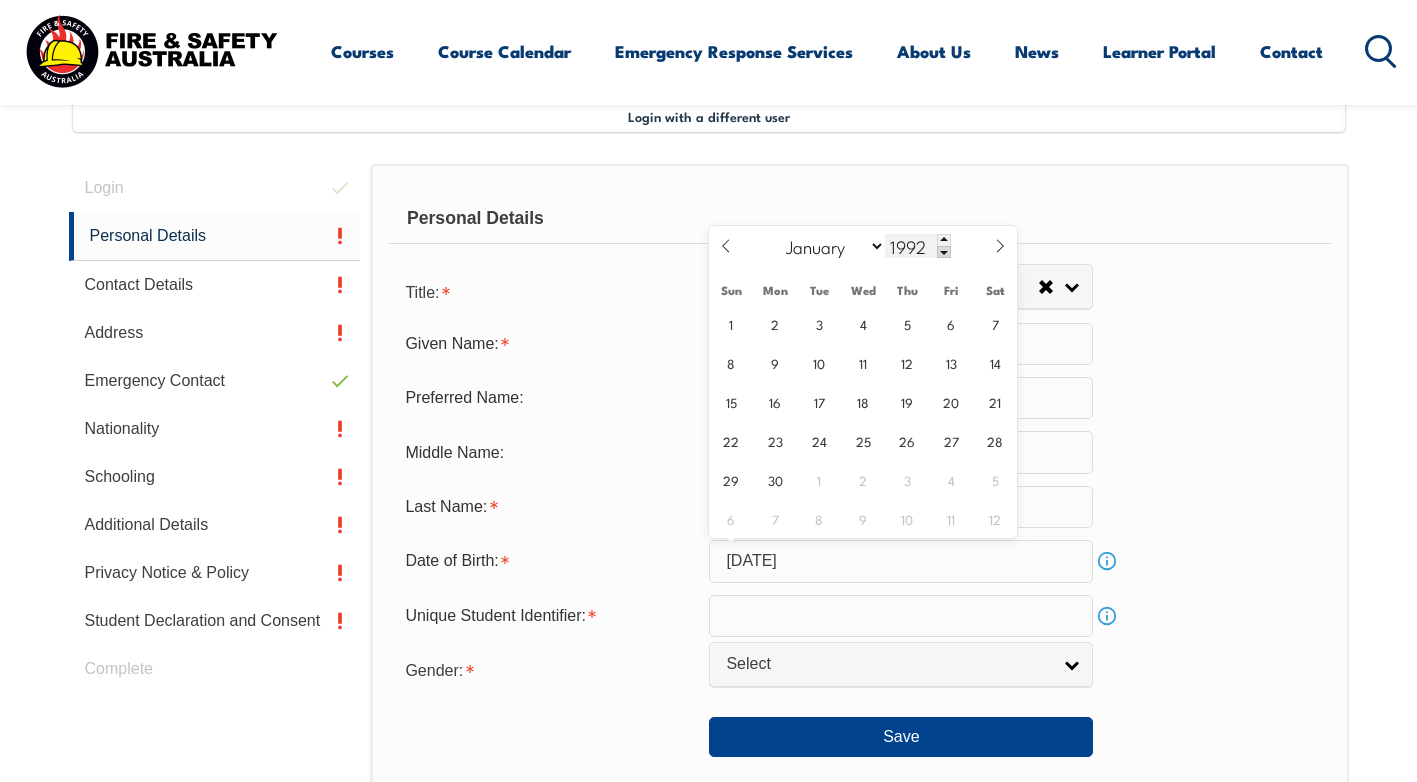 click at bounding box center [944, 252] 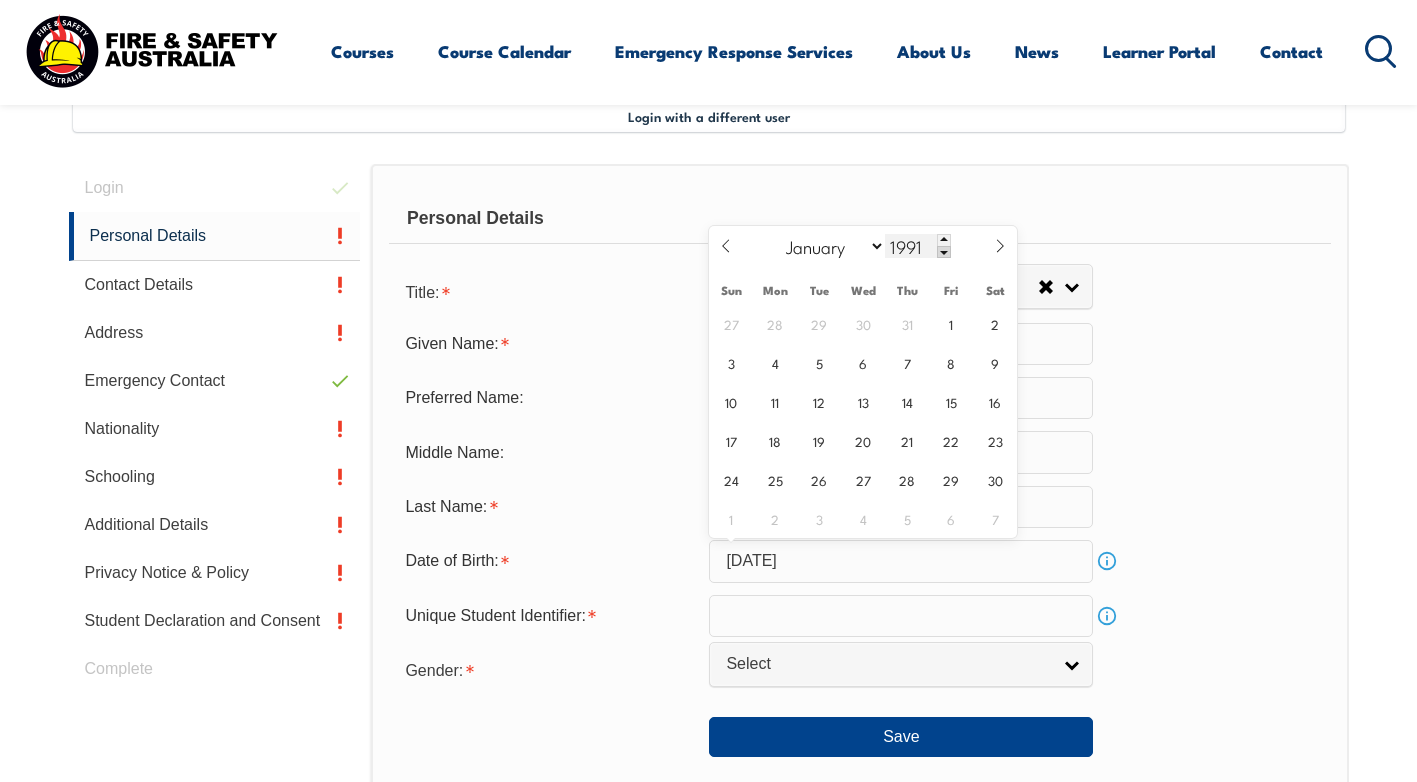 click at bounding box center (944, 252) 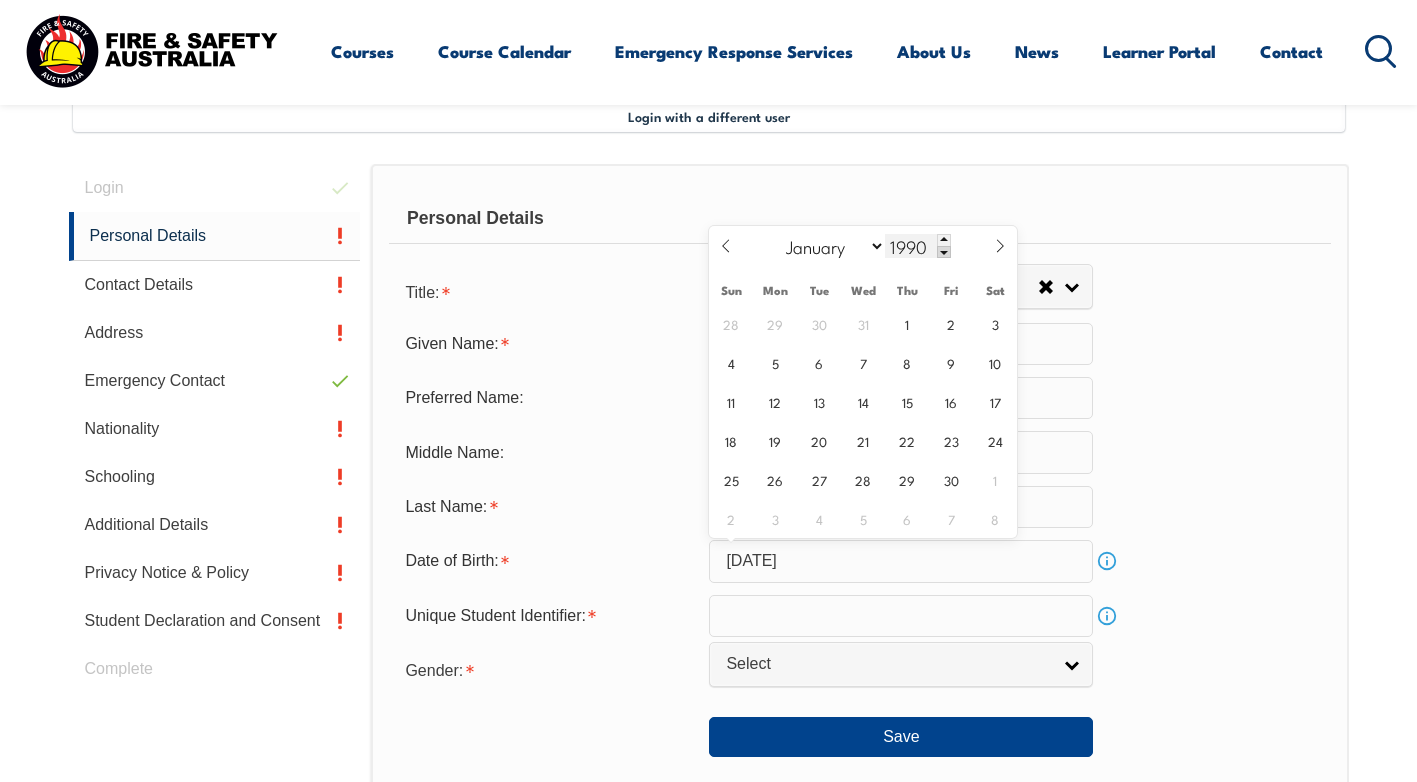click at bounding box center (944, 252) 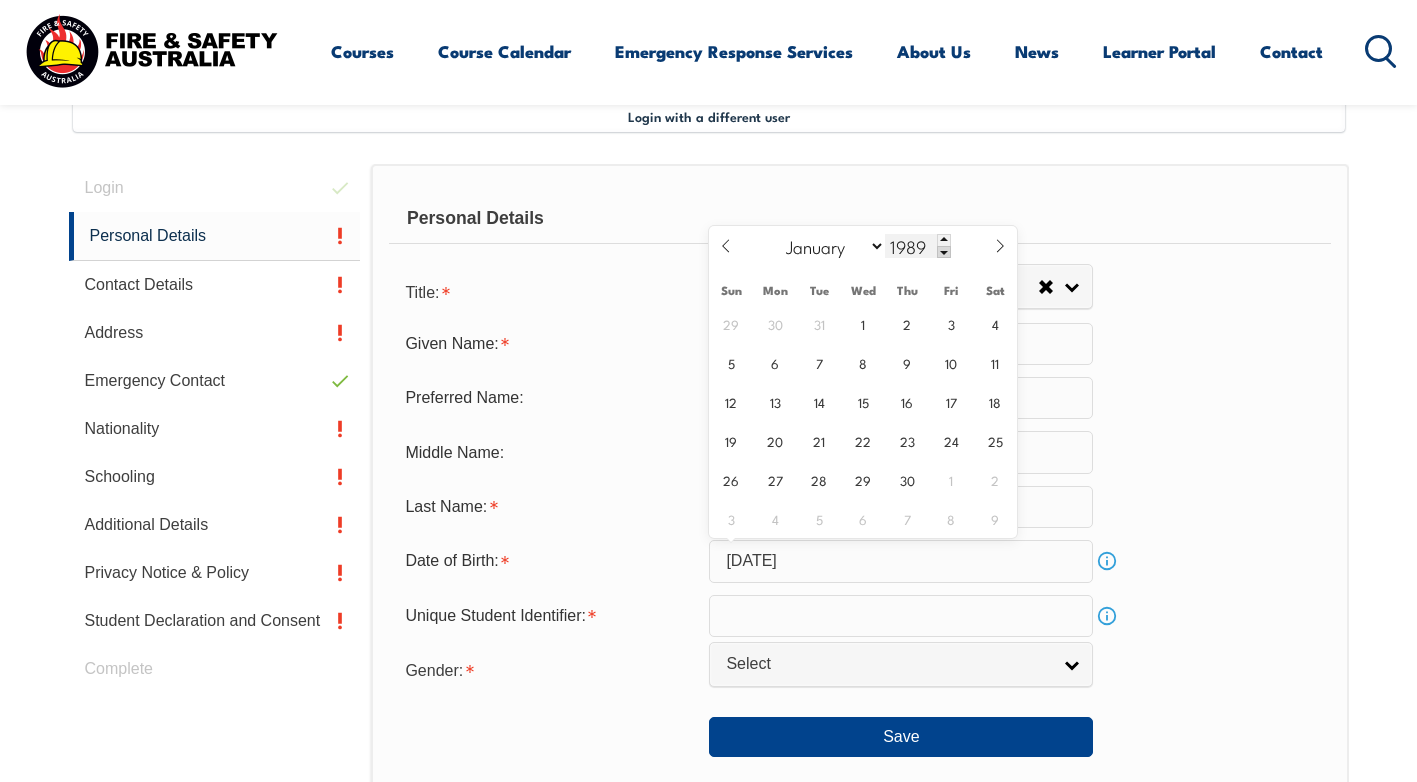 click at bounding box center (944, 252) 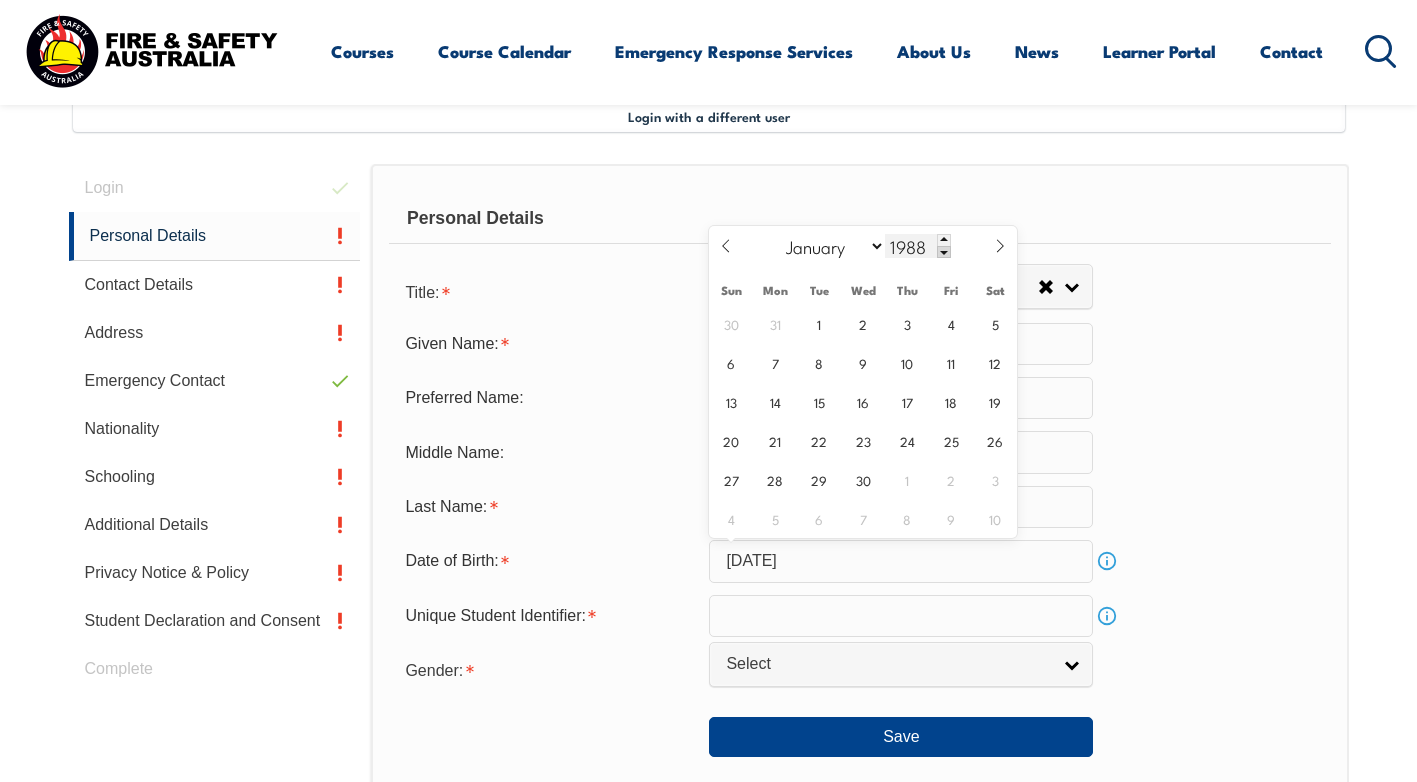 click at bounding box center [944, 252] 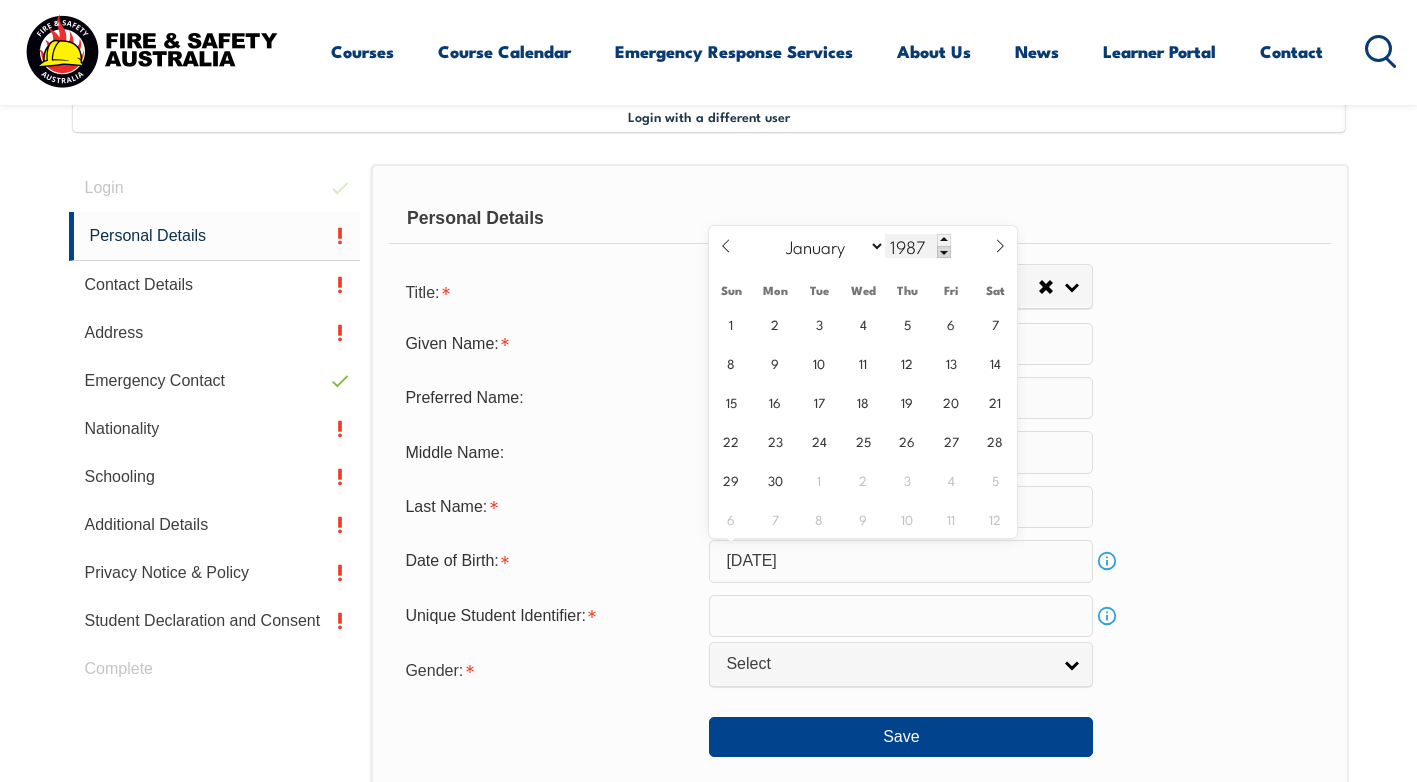 click at bounding box center [944, 252] 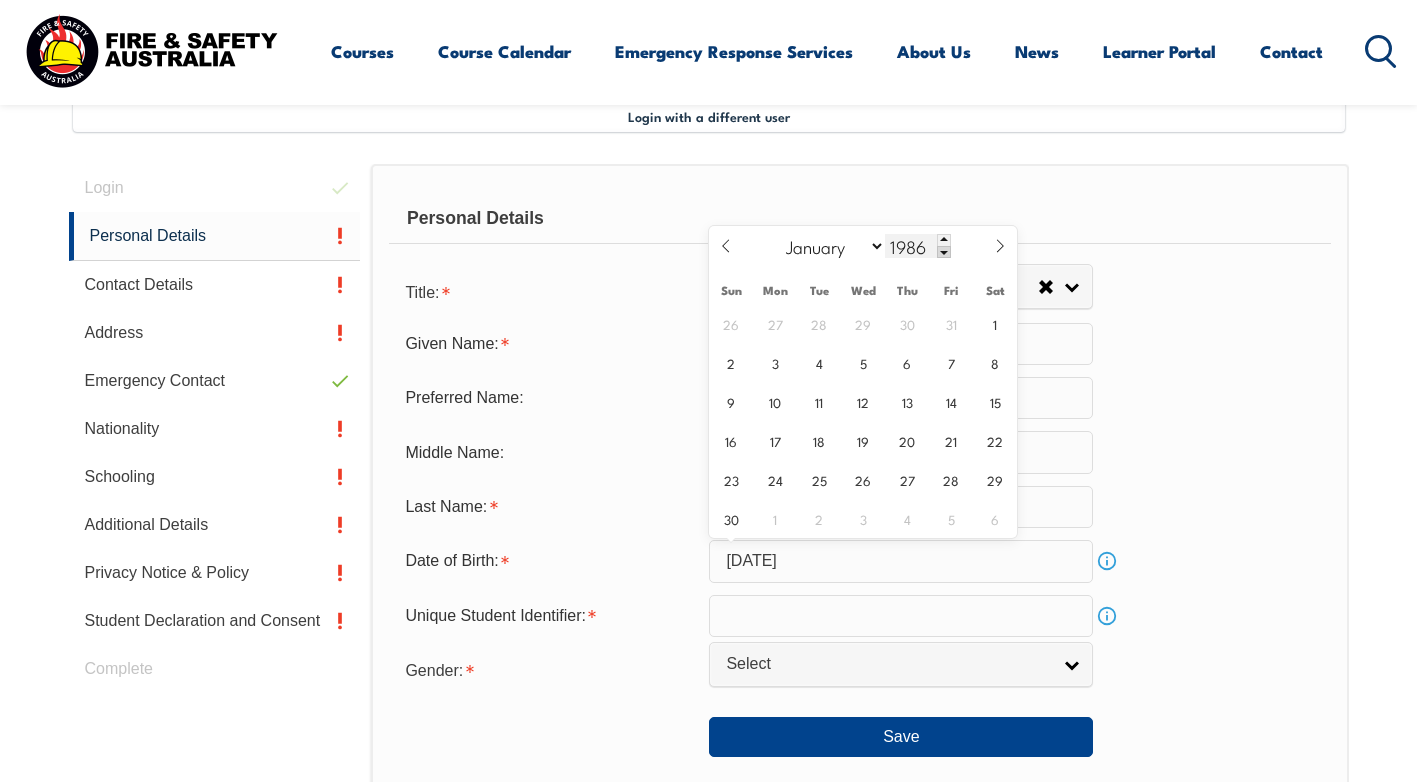 click at bounding box center [944, 252] 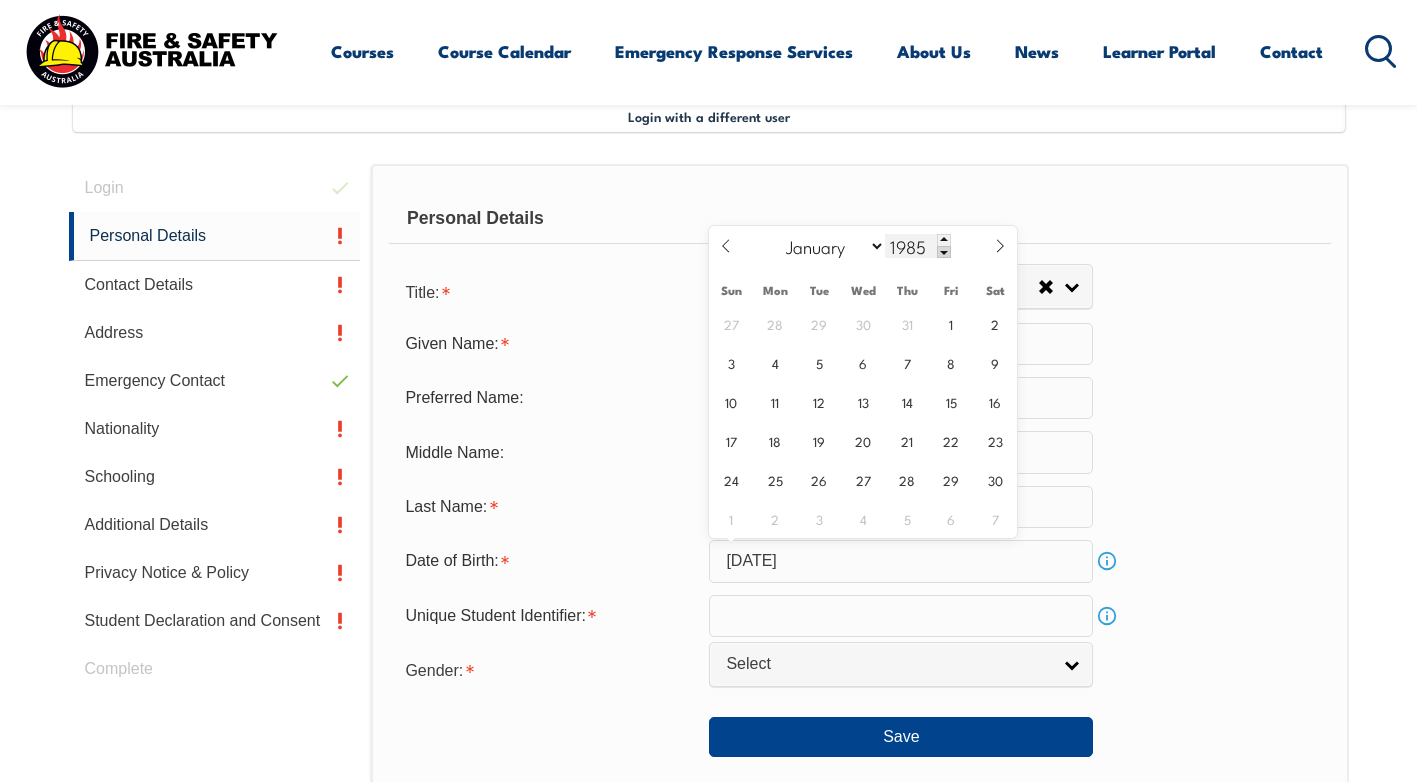 click at bounding box center [944, 252] 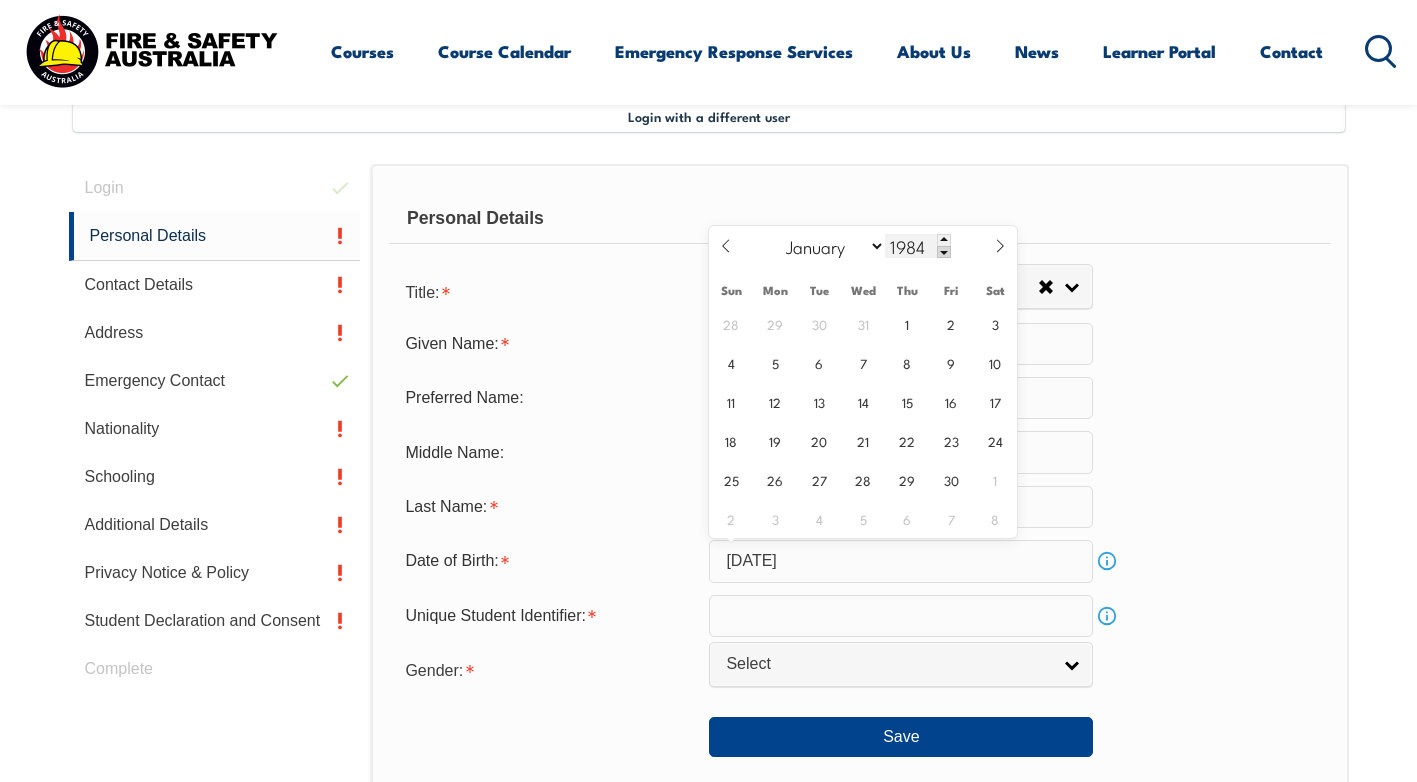 click at bounding box center (944, 252) 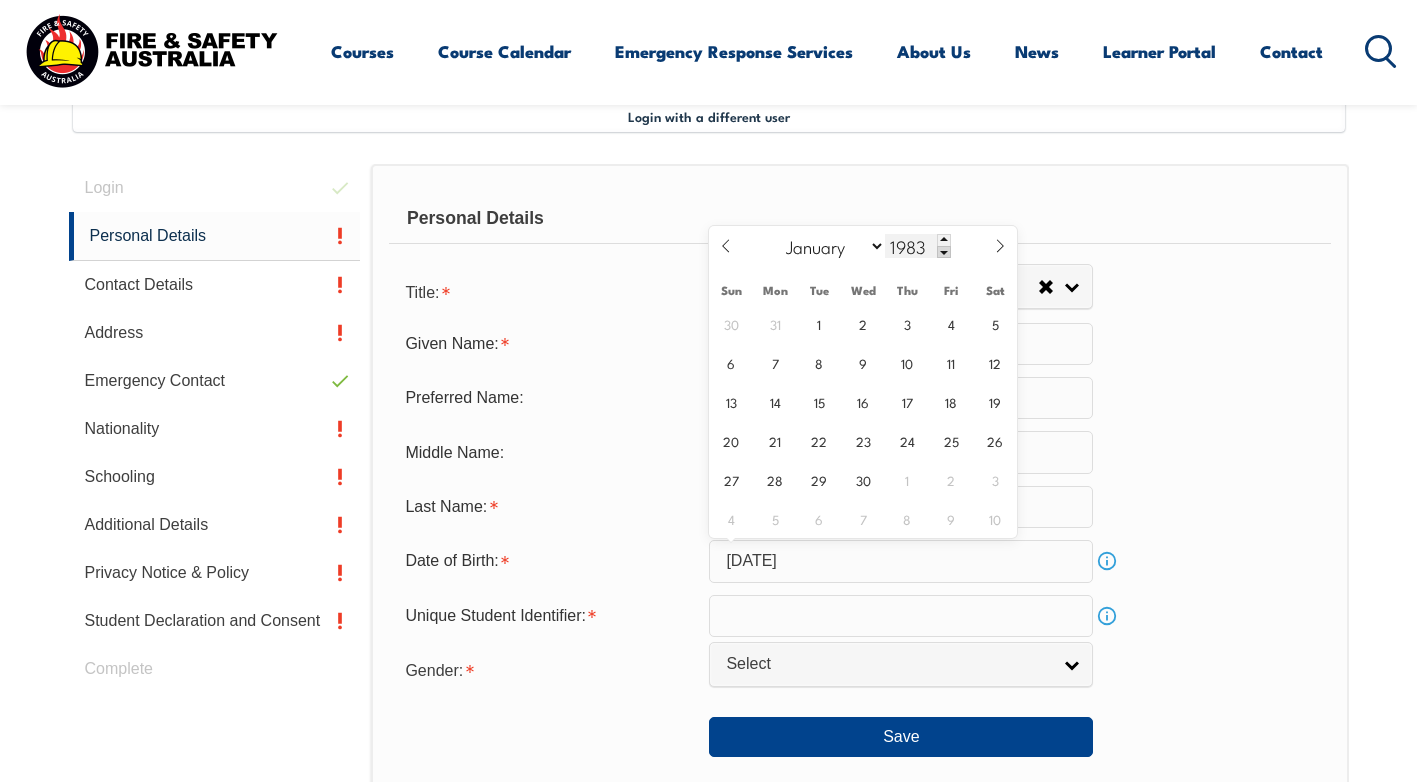 click at bounding box center (944, 252) 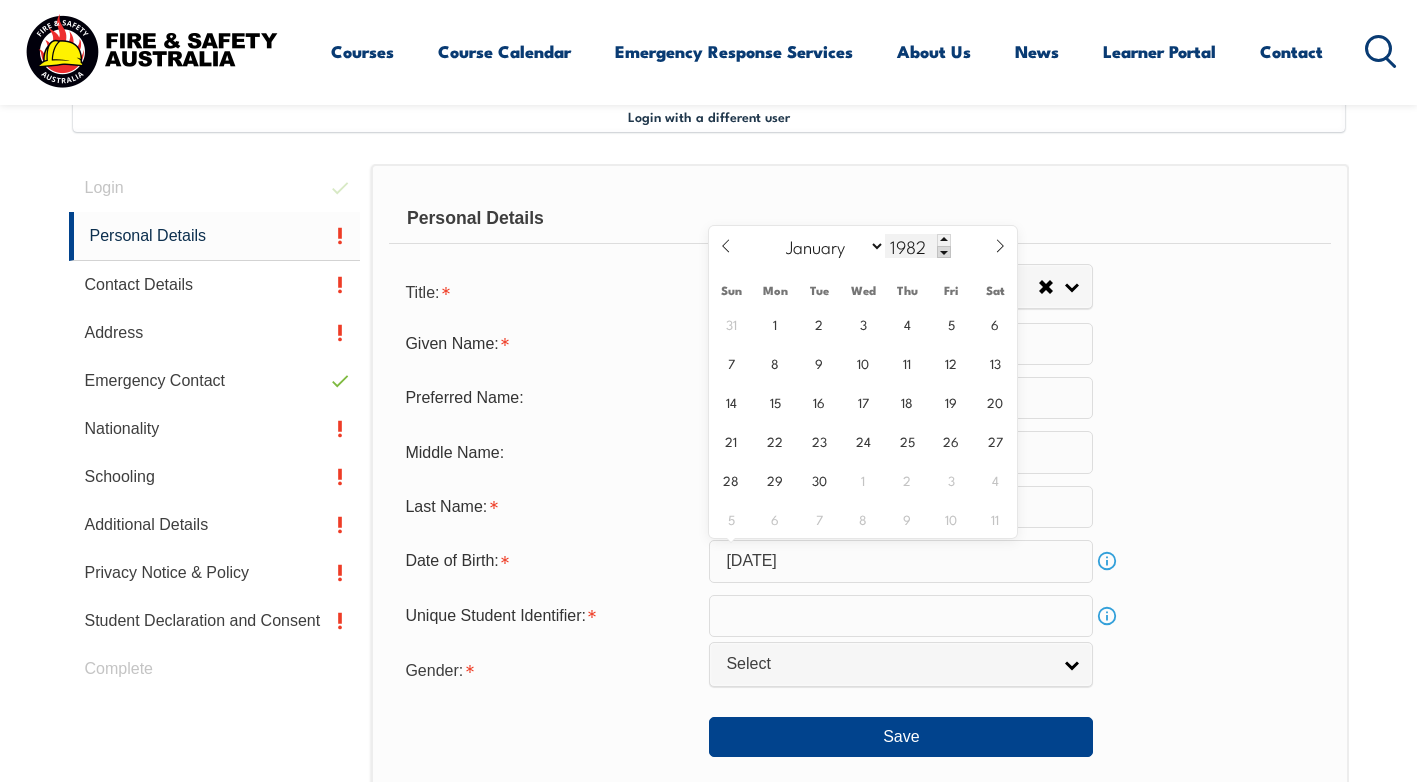 click at bounding box center [944, 252] 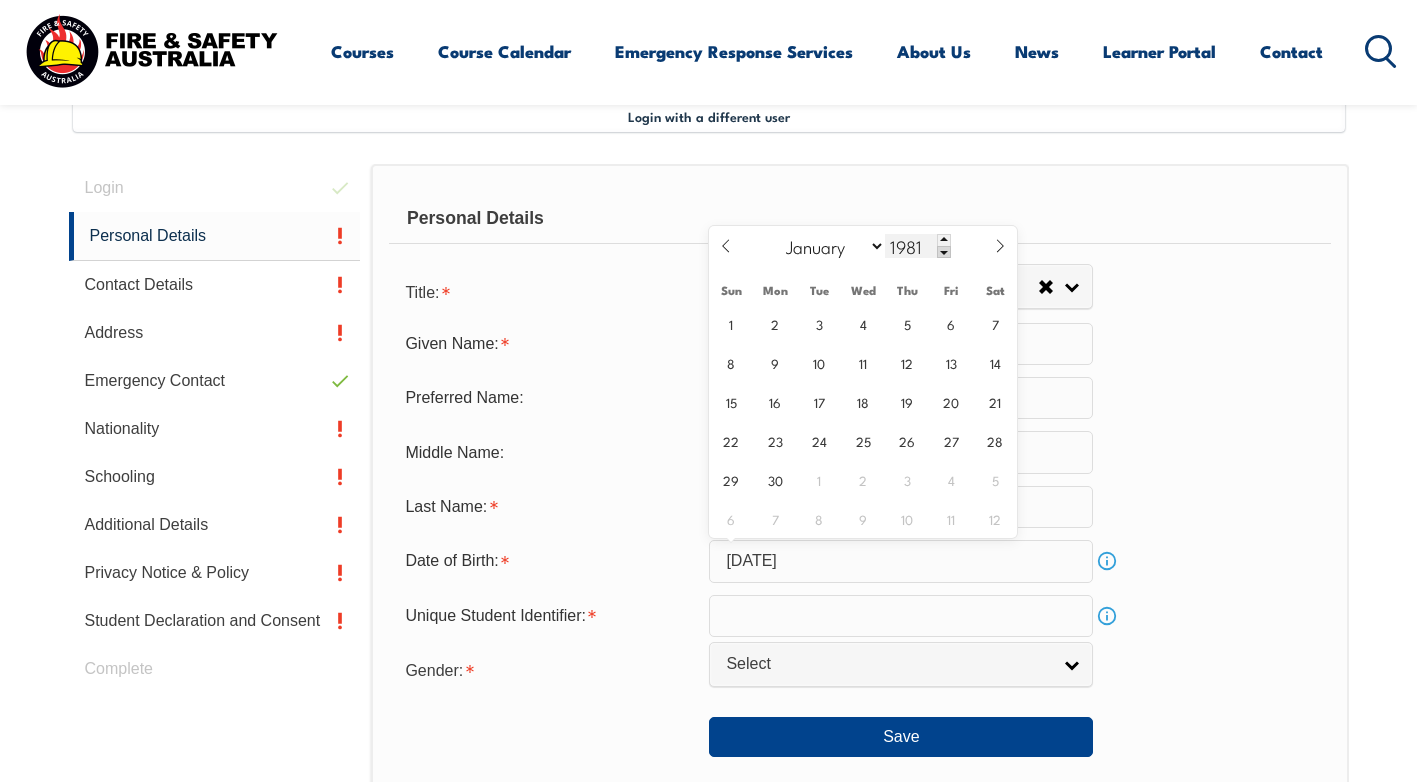 click at bounding box center (944, 252) 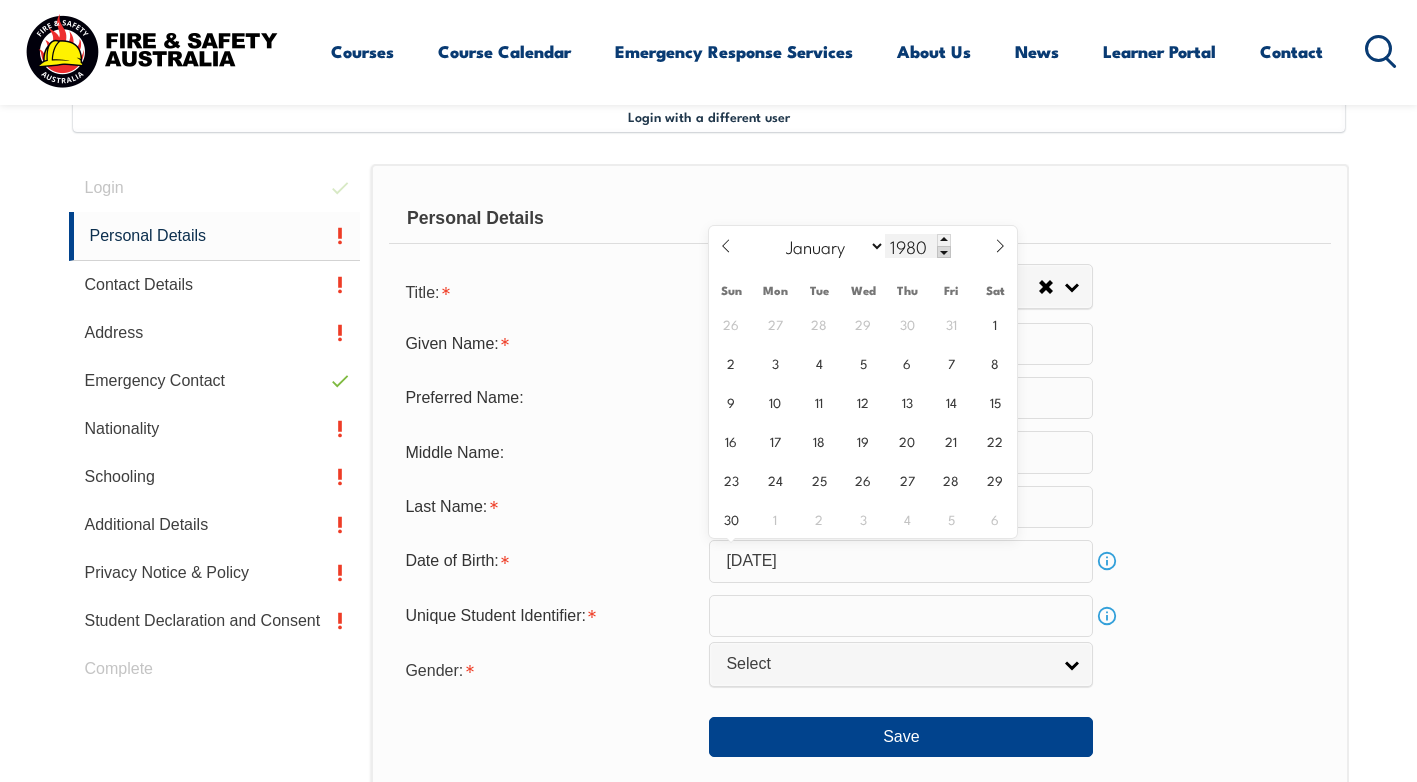 click at bounding box center [944, 252] 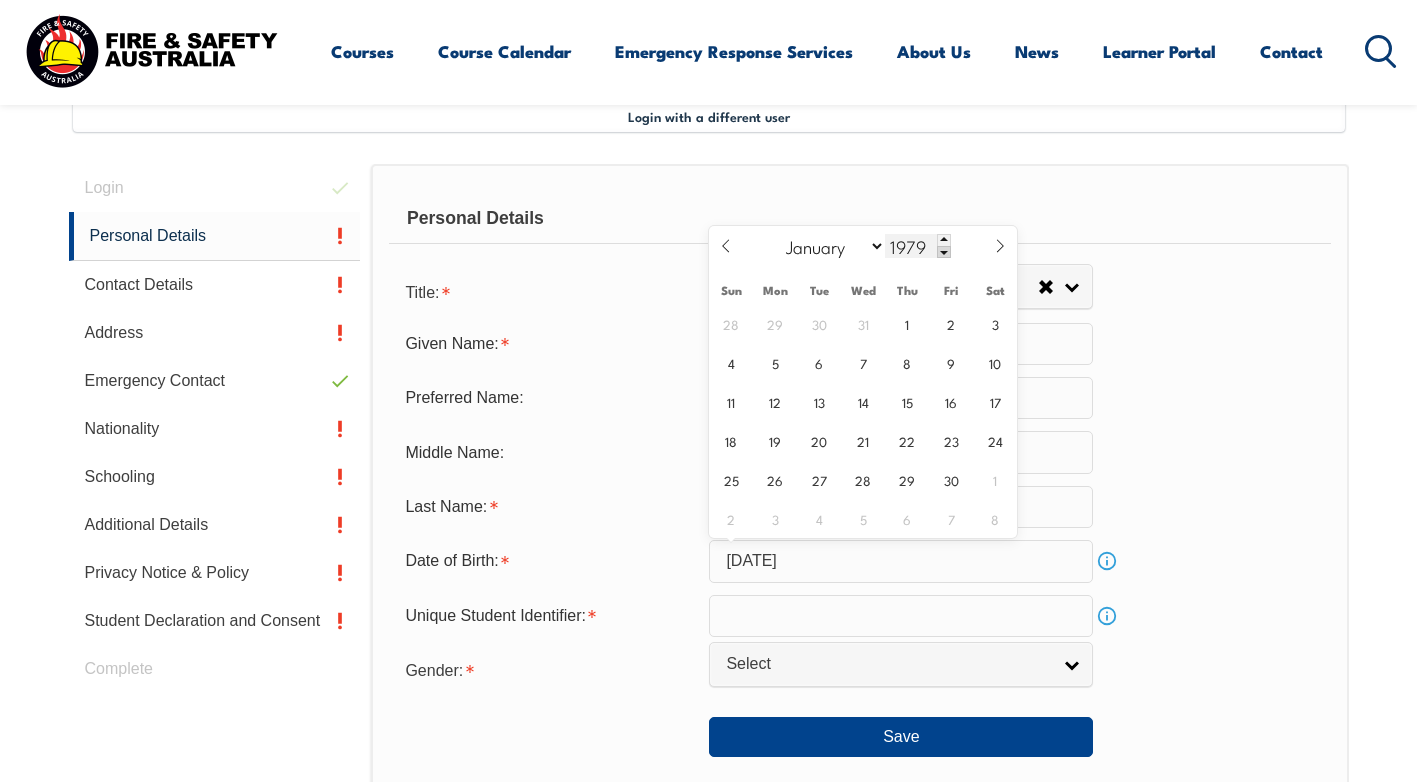 click at bounding box center (944, 252) 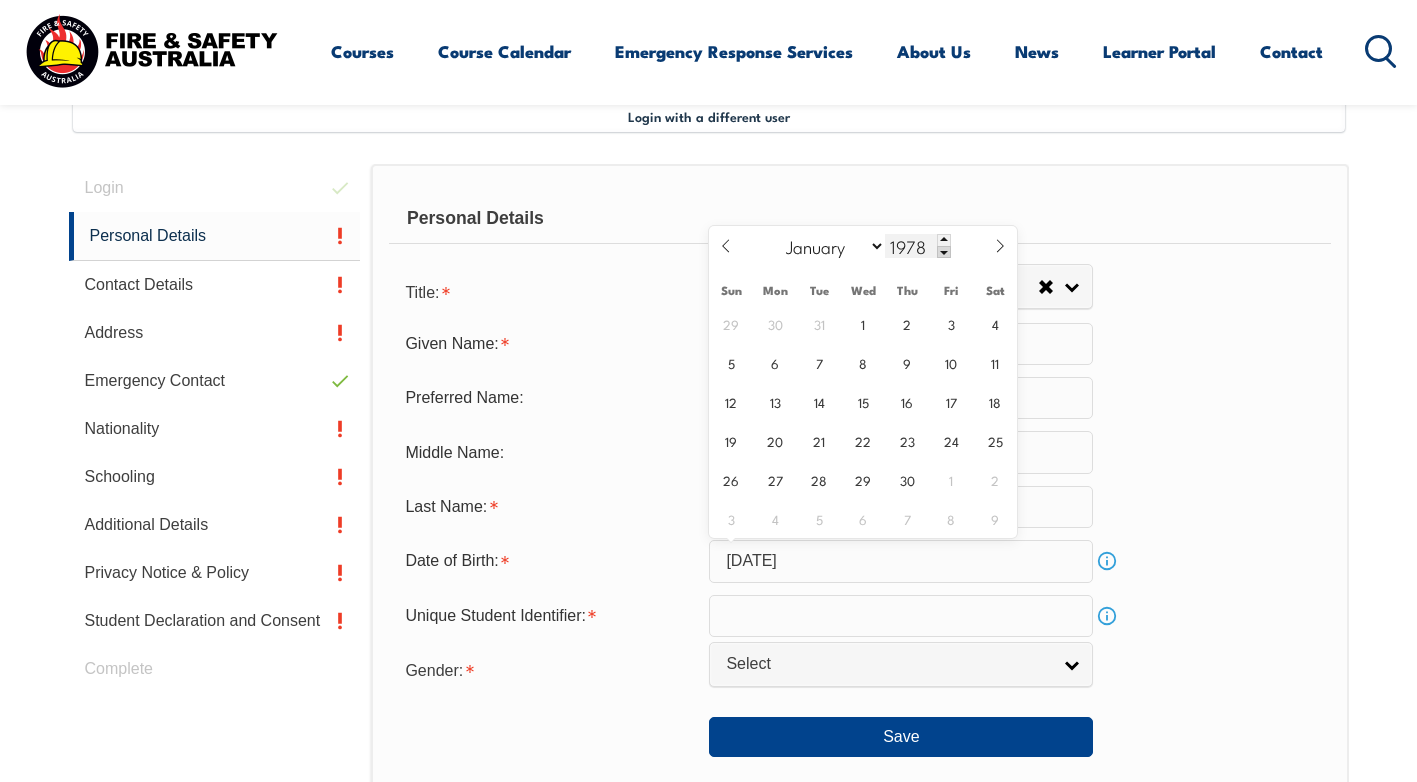 click at bounding box center [944, 252] 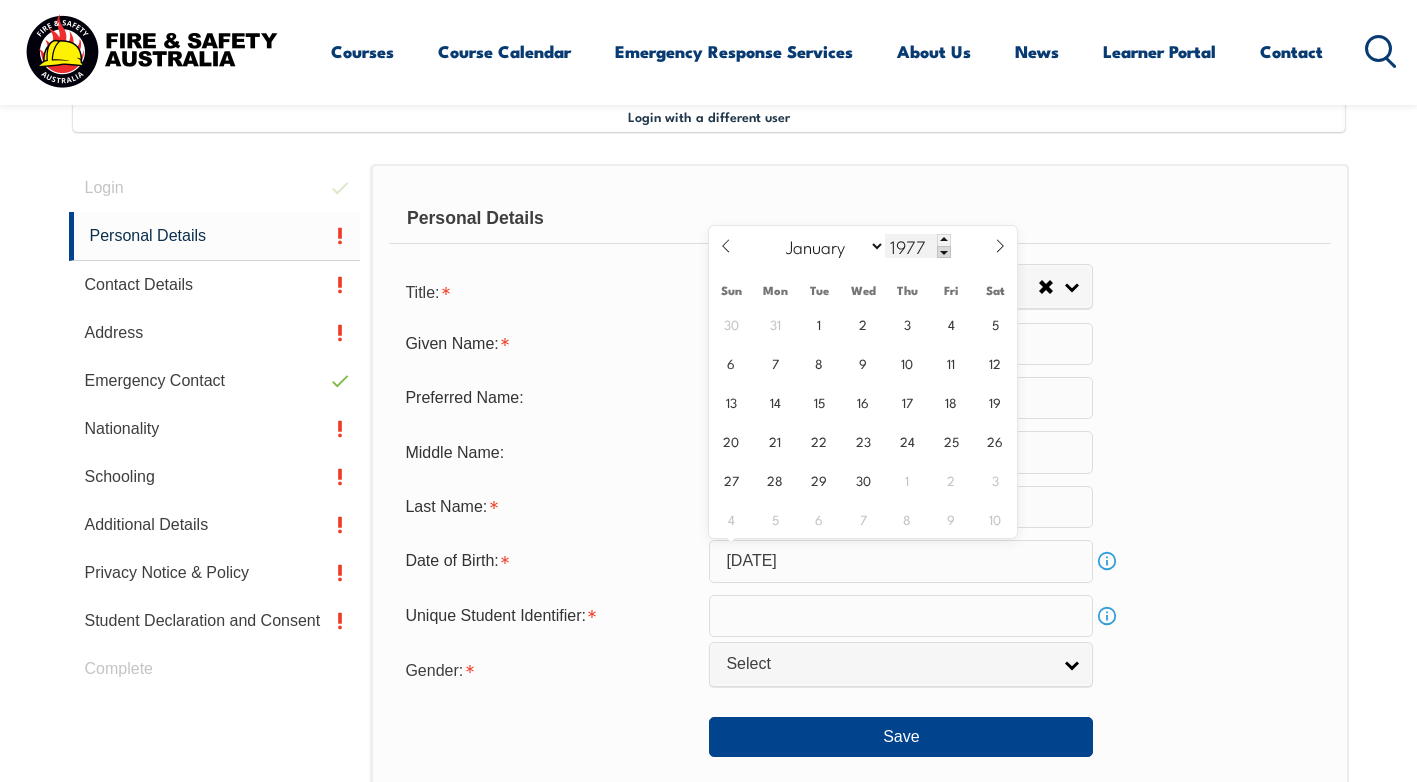 click at bounding box center (944, 252) 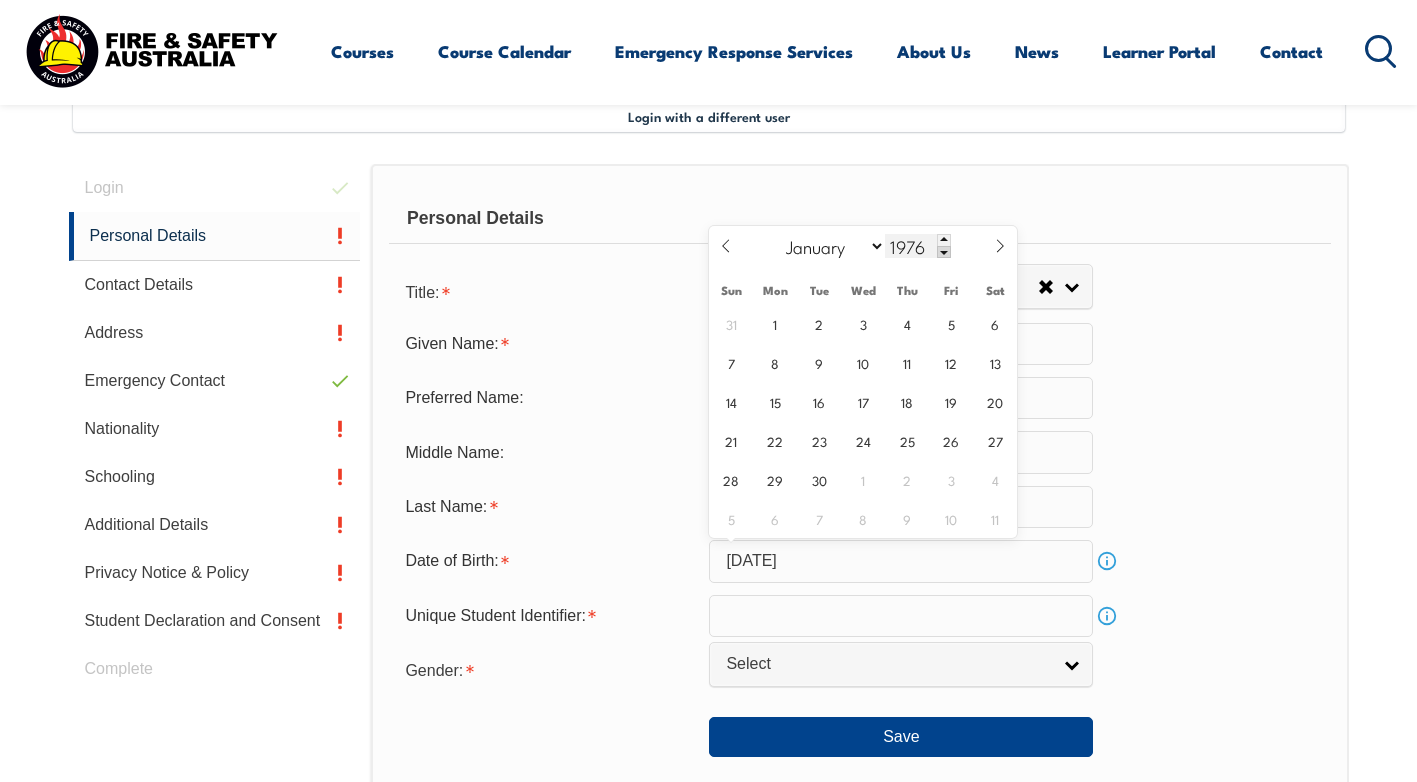 click at bounding box center (944, 252) 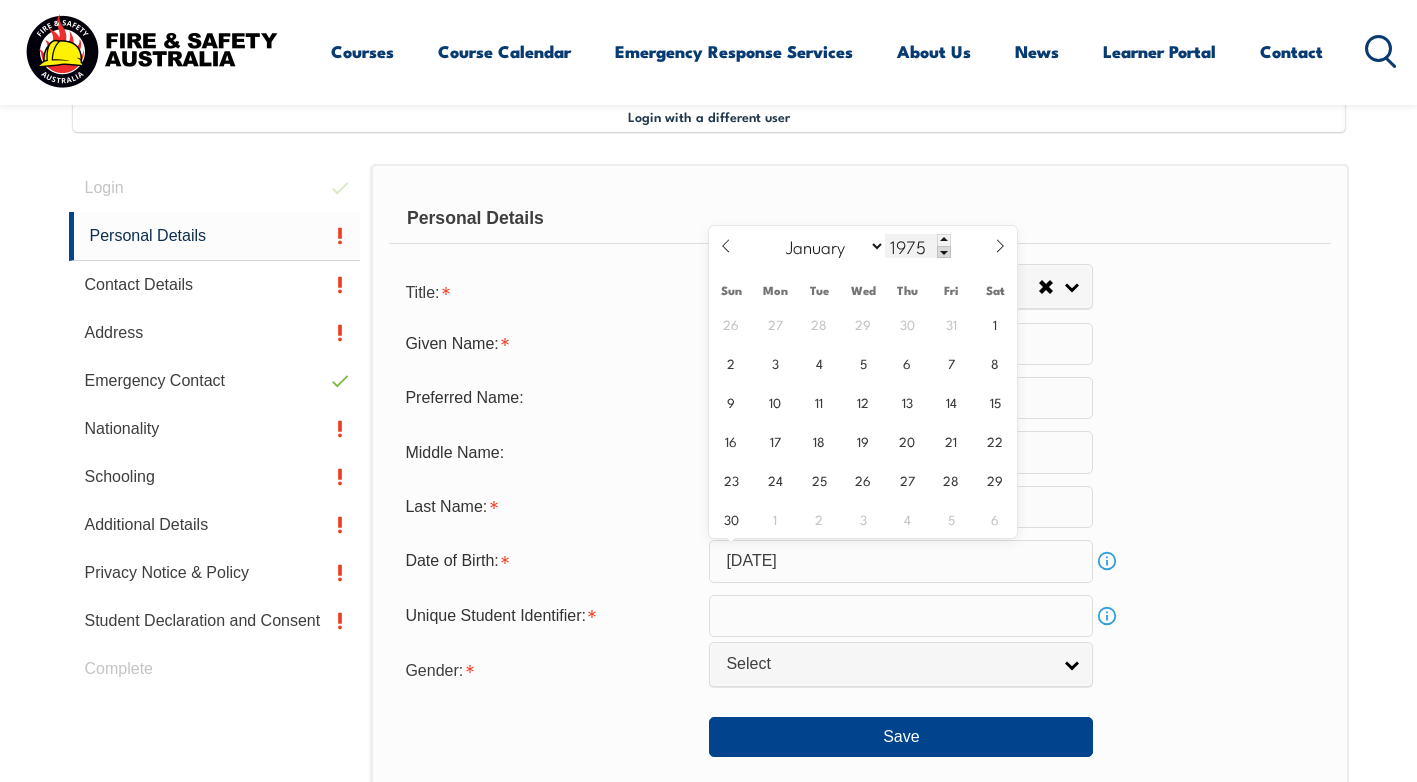 click at bounding box center (944, 252) 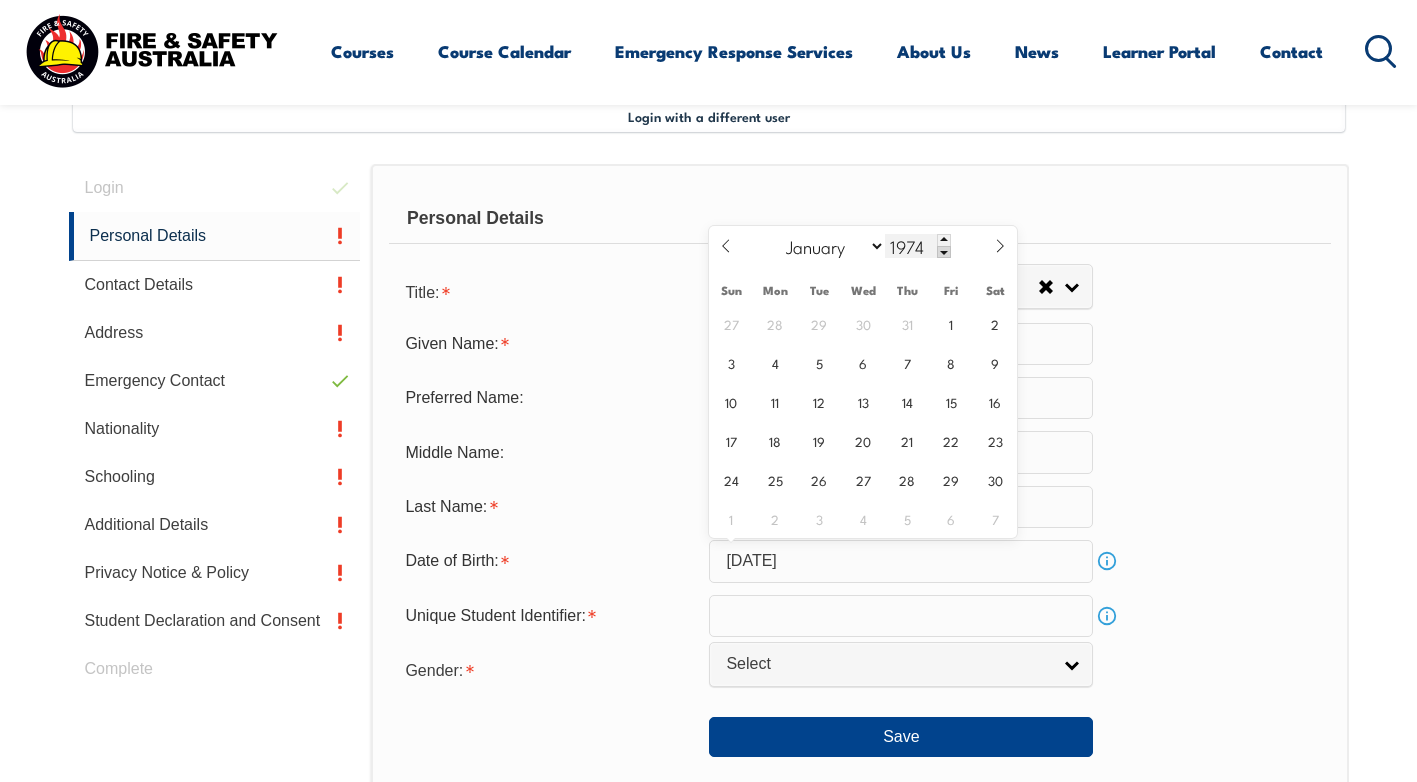 click at bounding box center [944, 252] 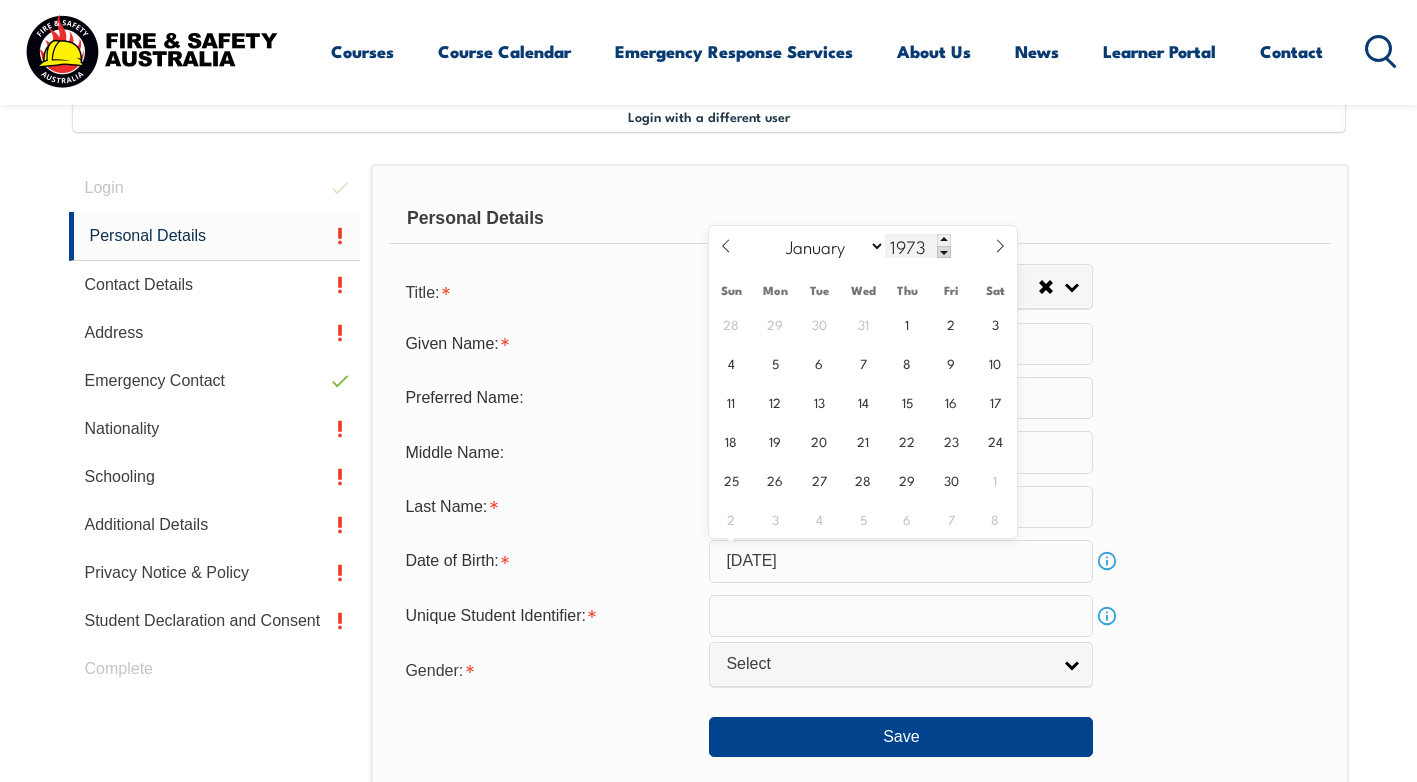 click at bounding box center (944, 252) 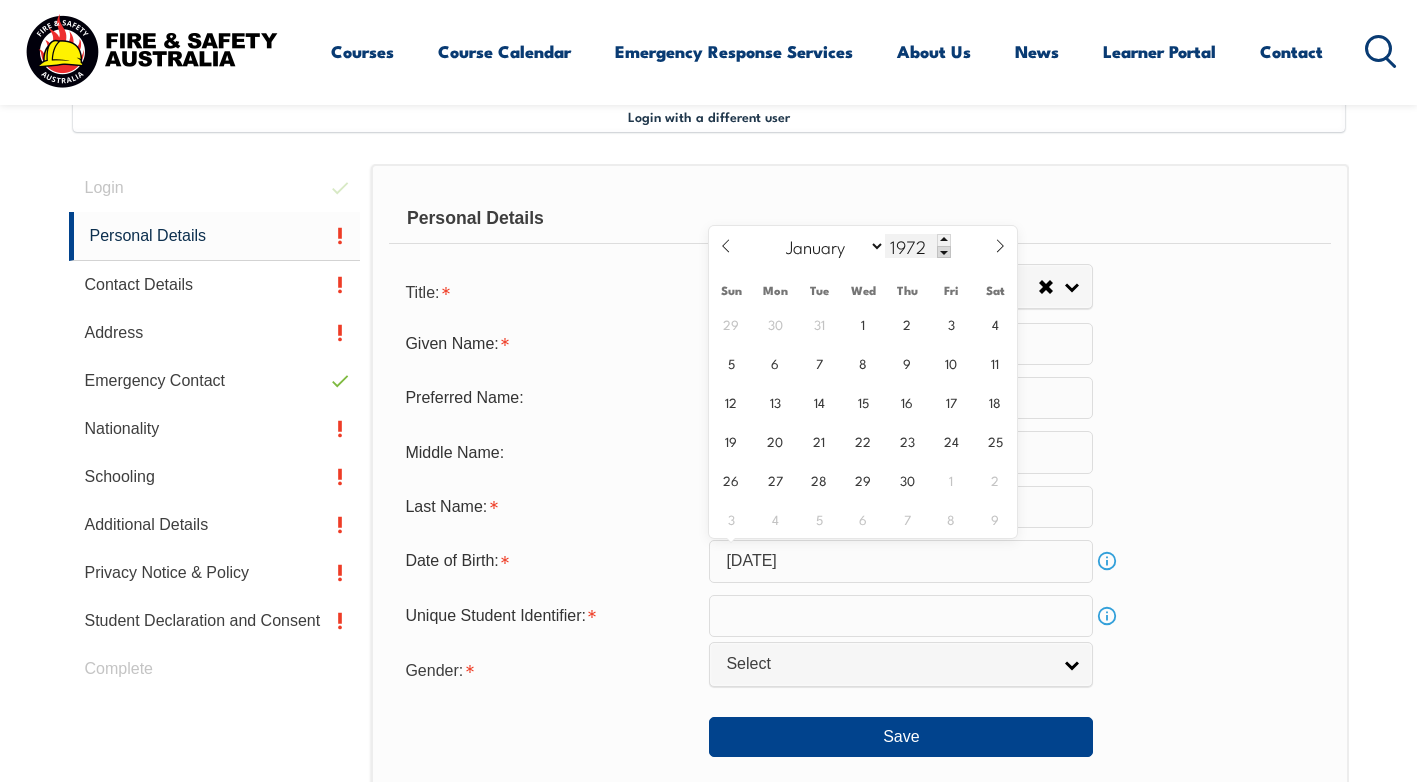 click at bounding box center (944, 252) 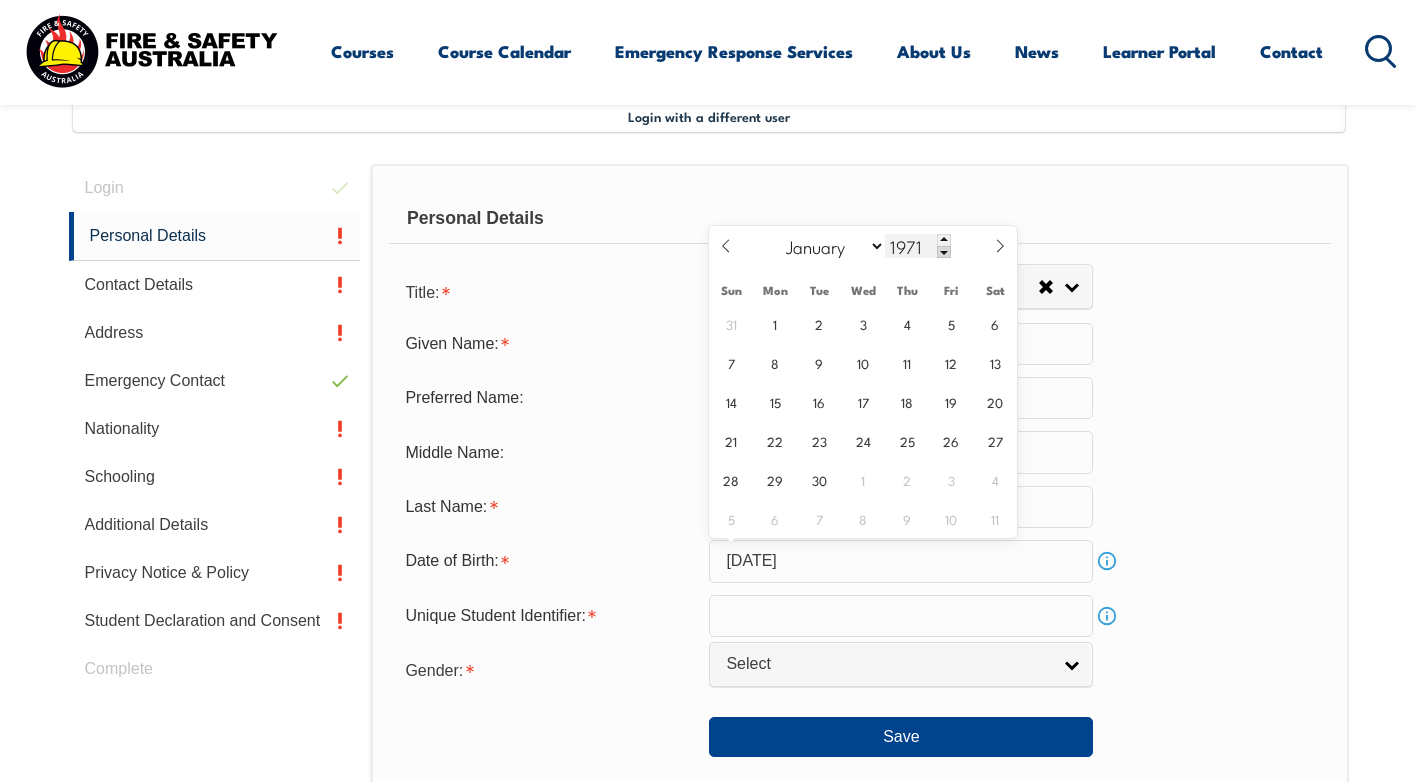click at bounding box center (944, 252) 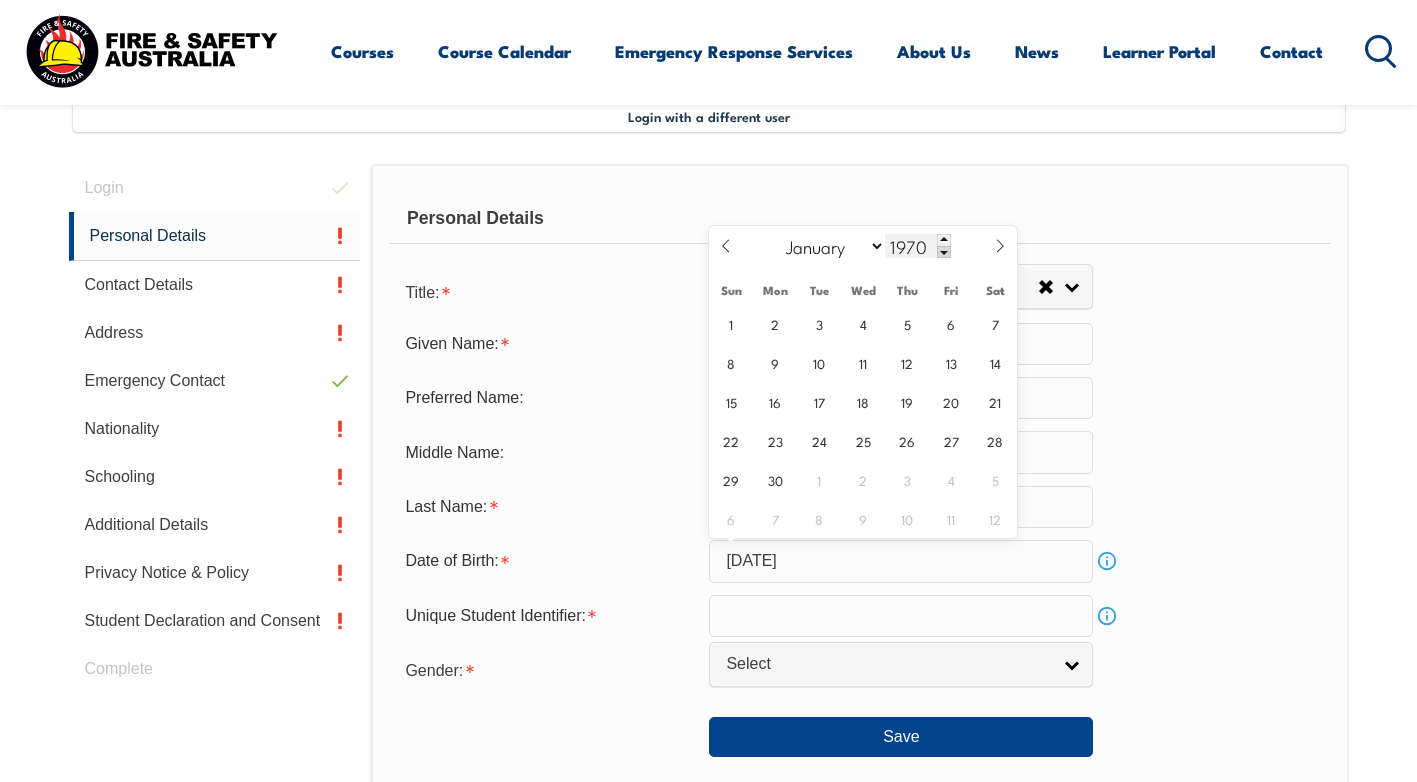 click at bounding box center [944, 252] 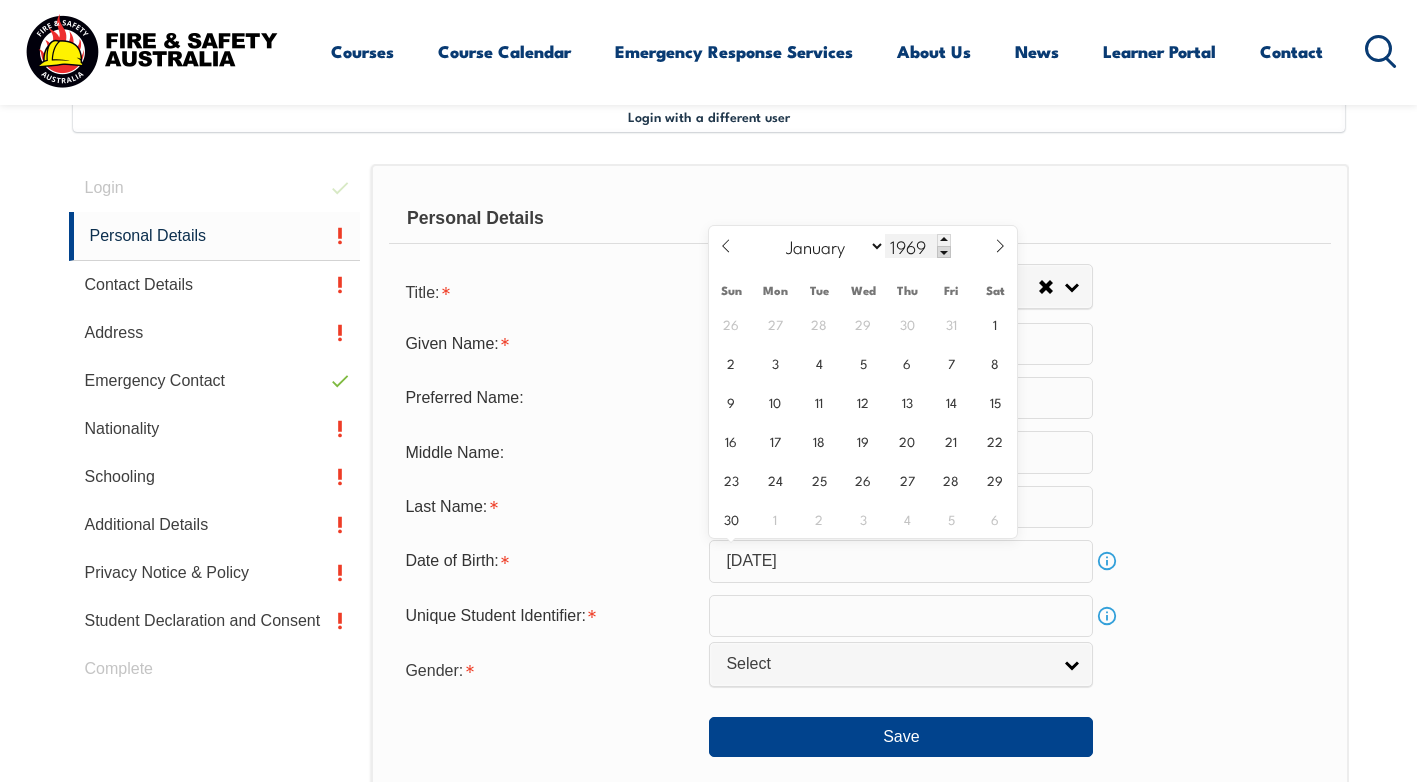 click at bounding box center (944, 252) 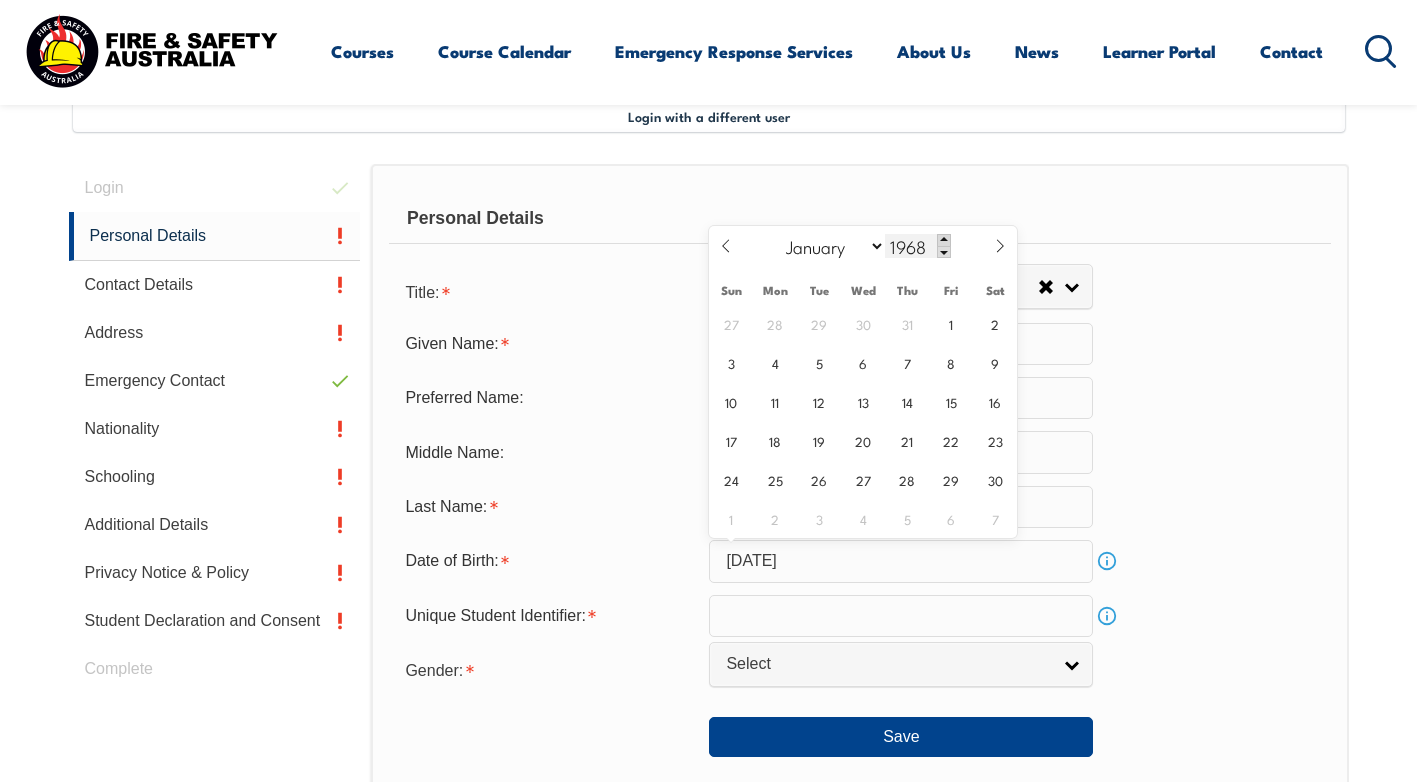 click at bounding box center (944, 240) 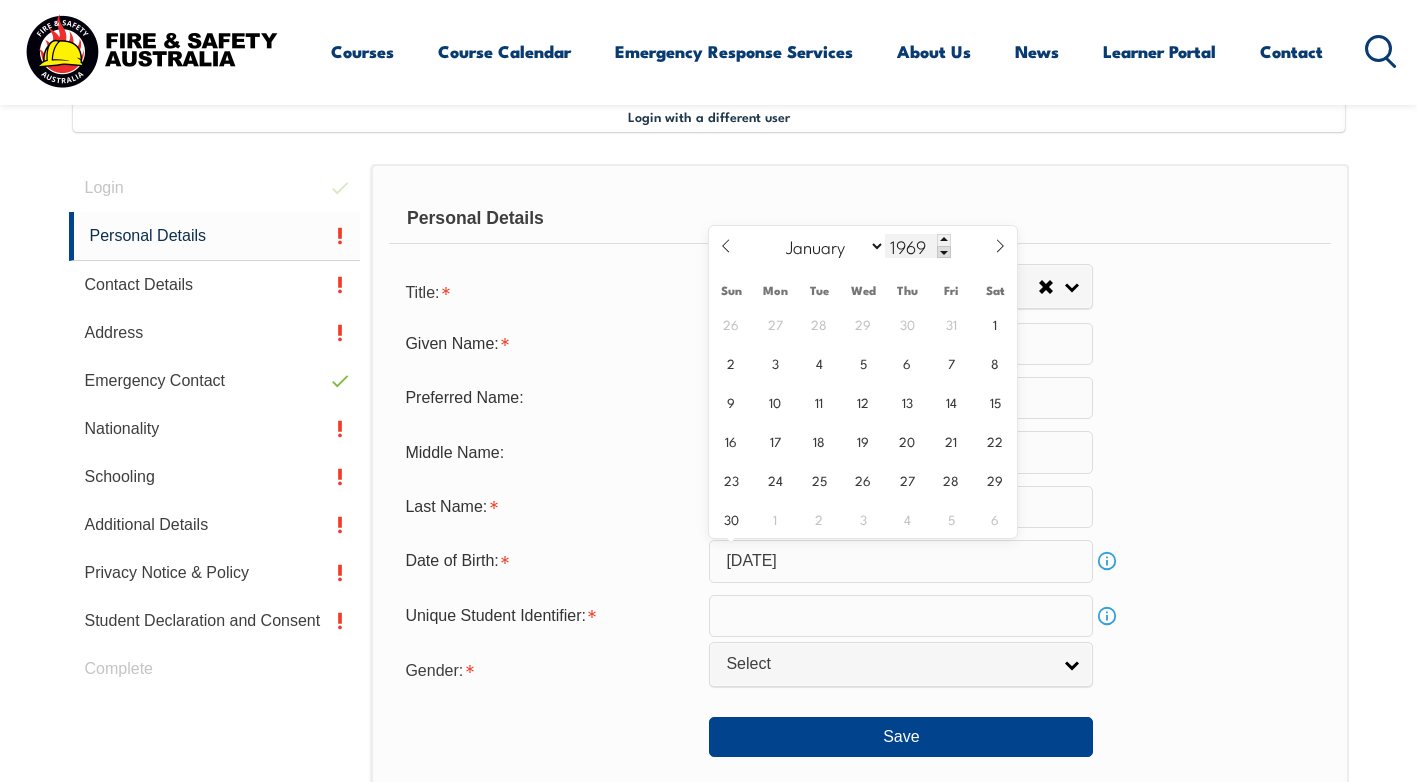 click on "1969" at bounding box center (918, 246) 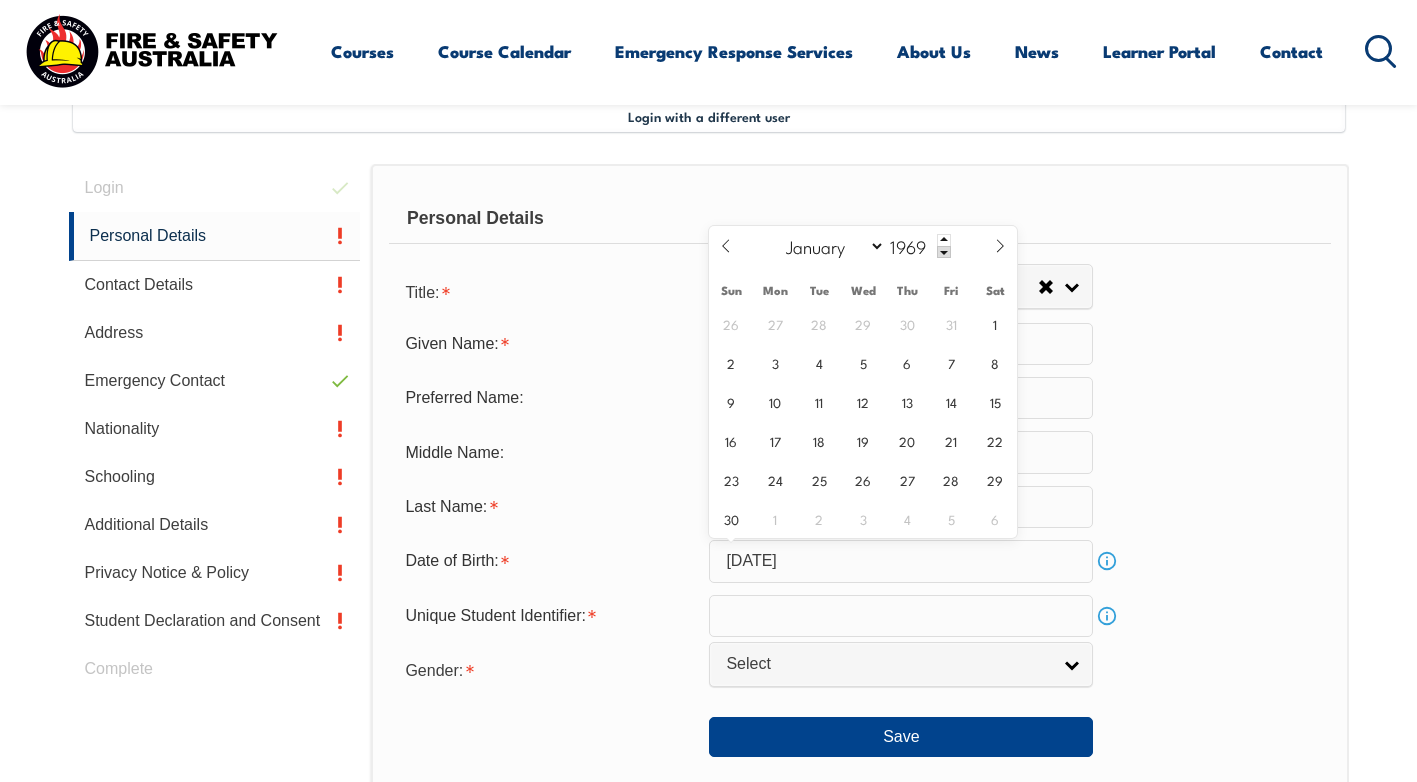 click on "Sun Mon Tue Wed Thu Fri Sat" at bounding box center [863, 290] 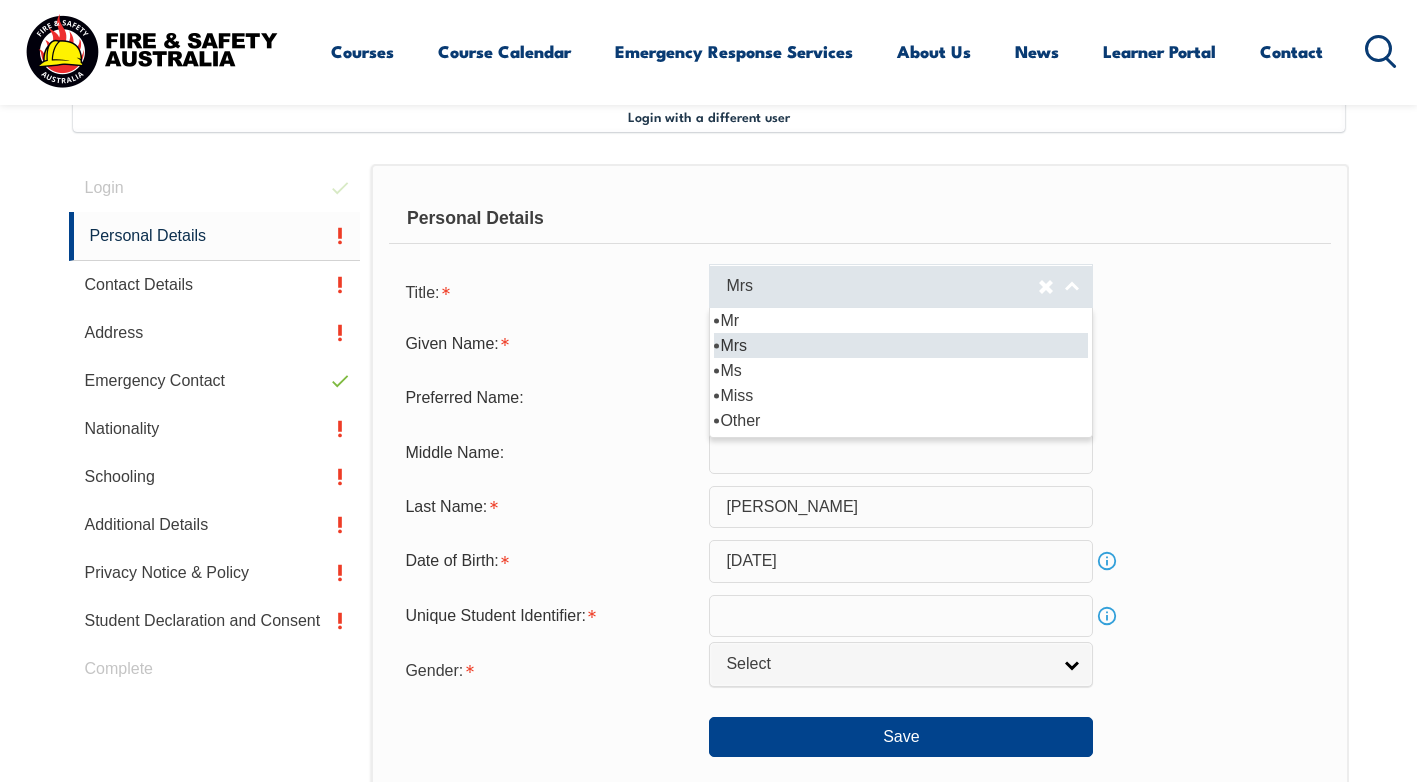click on "Mrs" at bounding box center (901, 286) 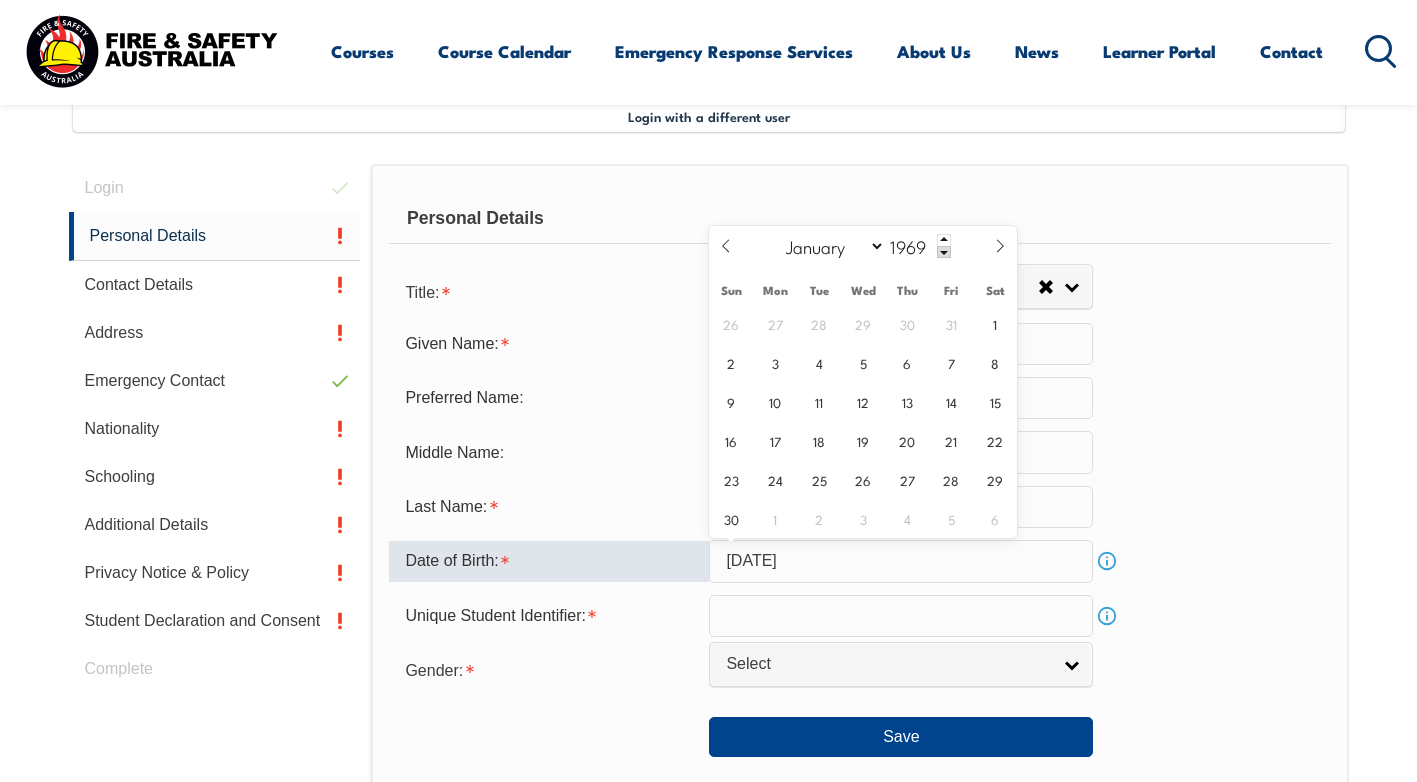 drag, startPoint x: 825, startPoint y: 556, endPoint x: 678, endPoint y: 544, distance: 147.48898 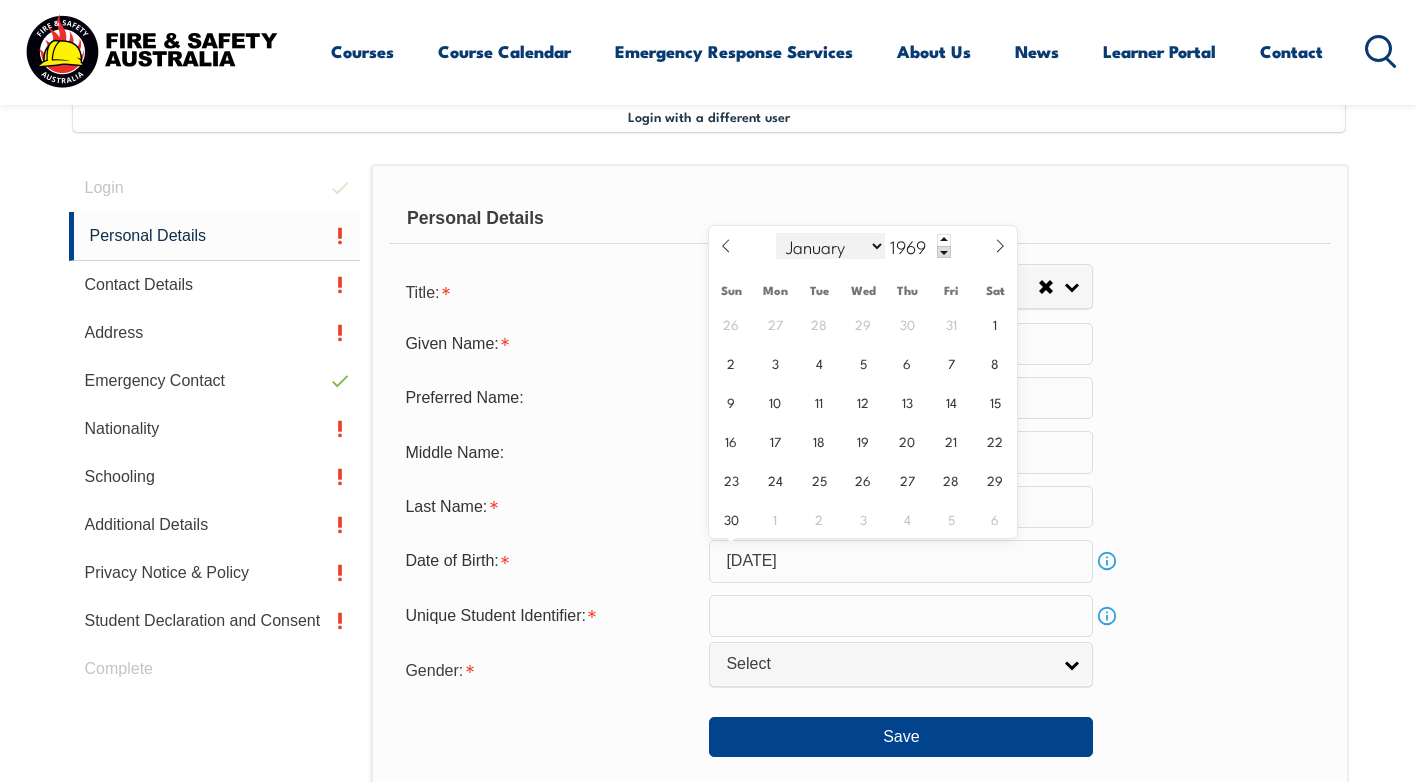 drag, startPoint x: 678, startPoint y: 544, endPoint x: 877, endPoint y: 241, distance: 362.50516 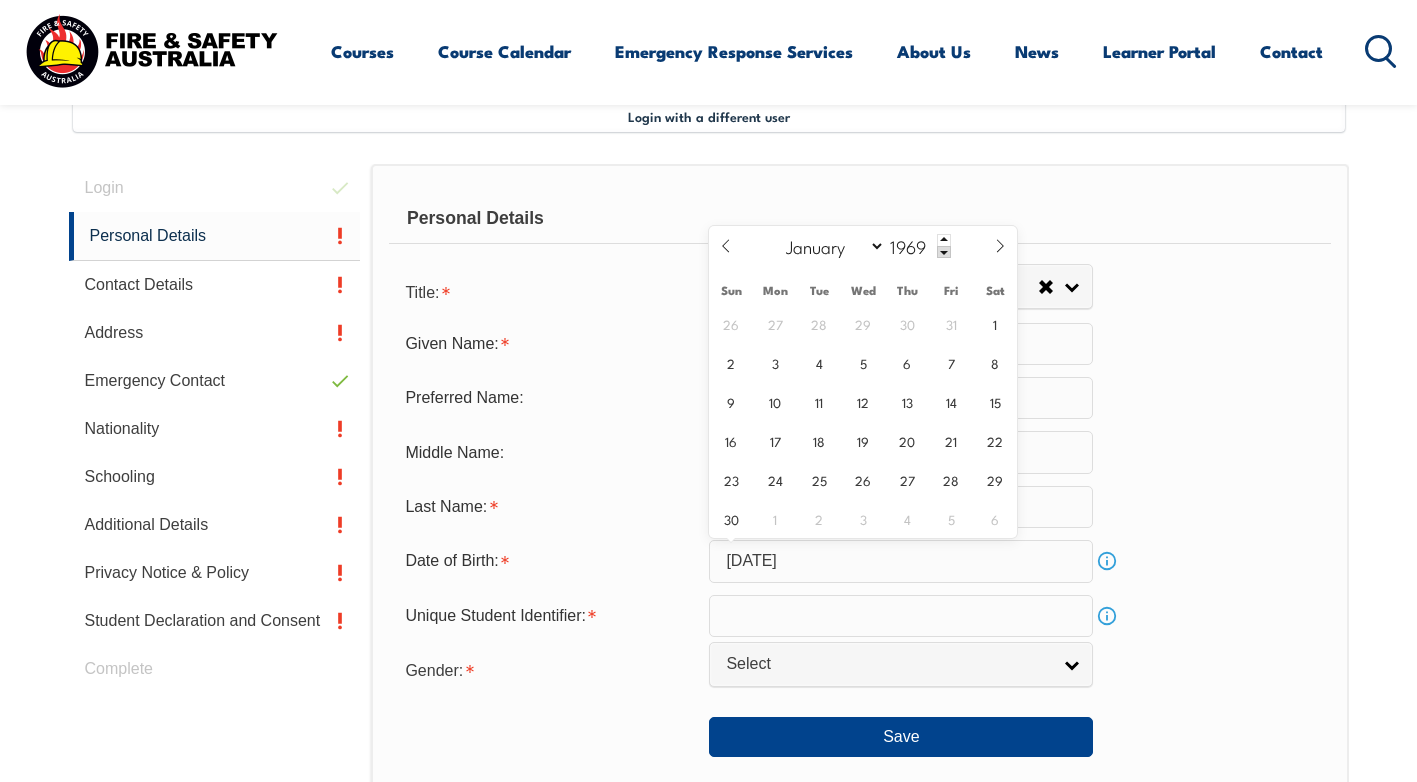 click on "January February March April May June July August September October November December" at bounding box center [830, 246] 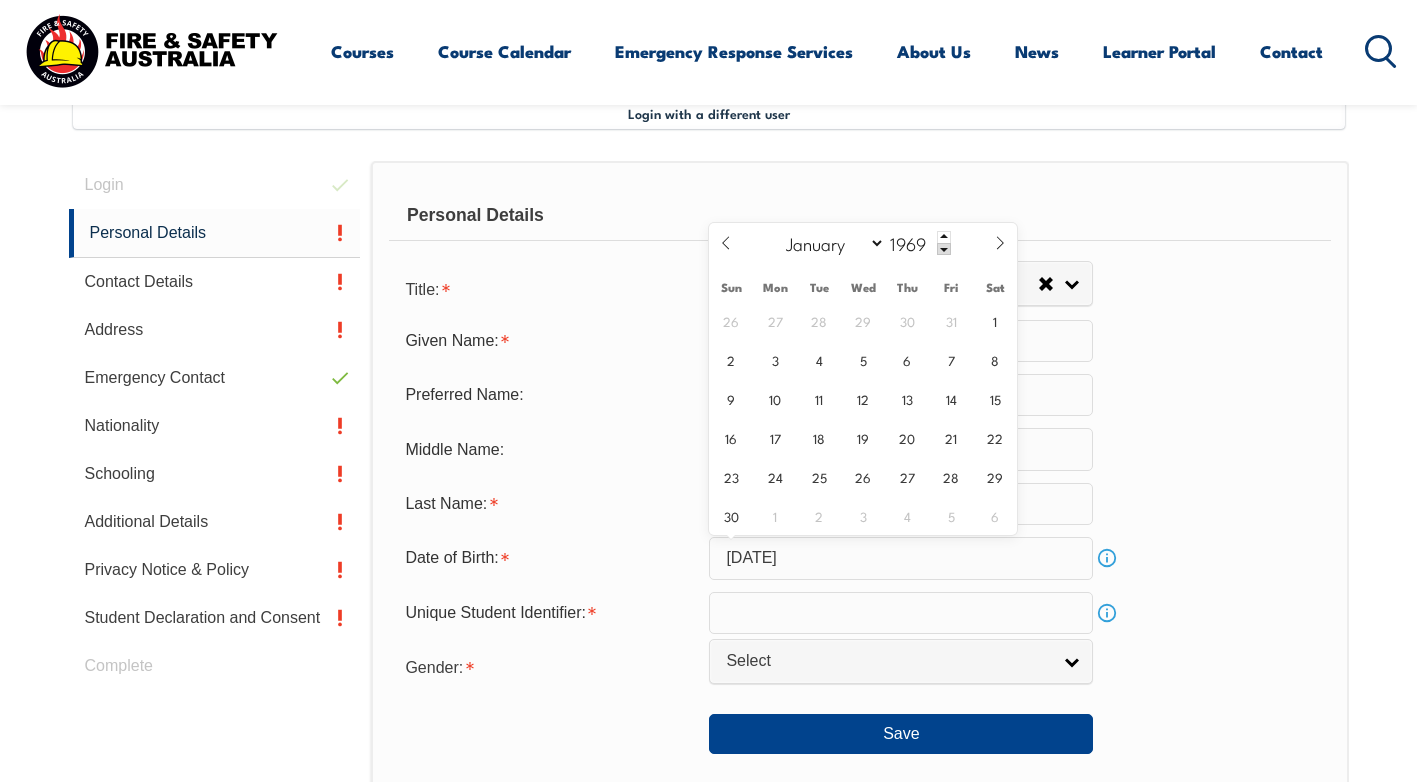 scroll, scrollTop: 545, scrollLeft: 0, axis: vertical 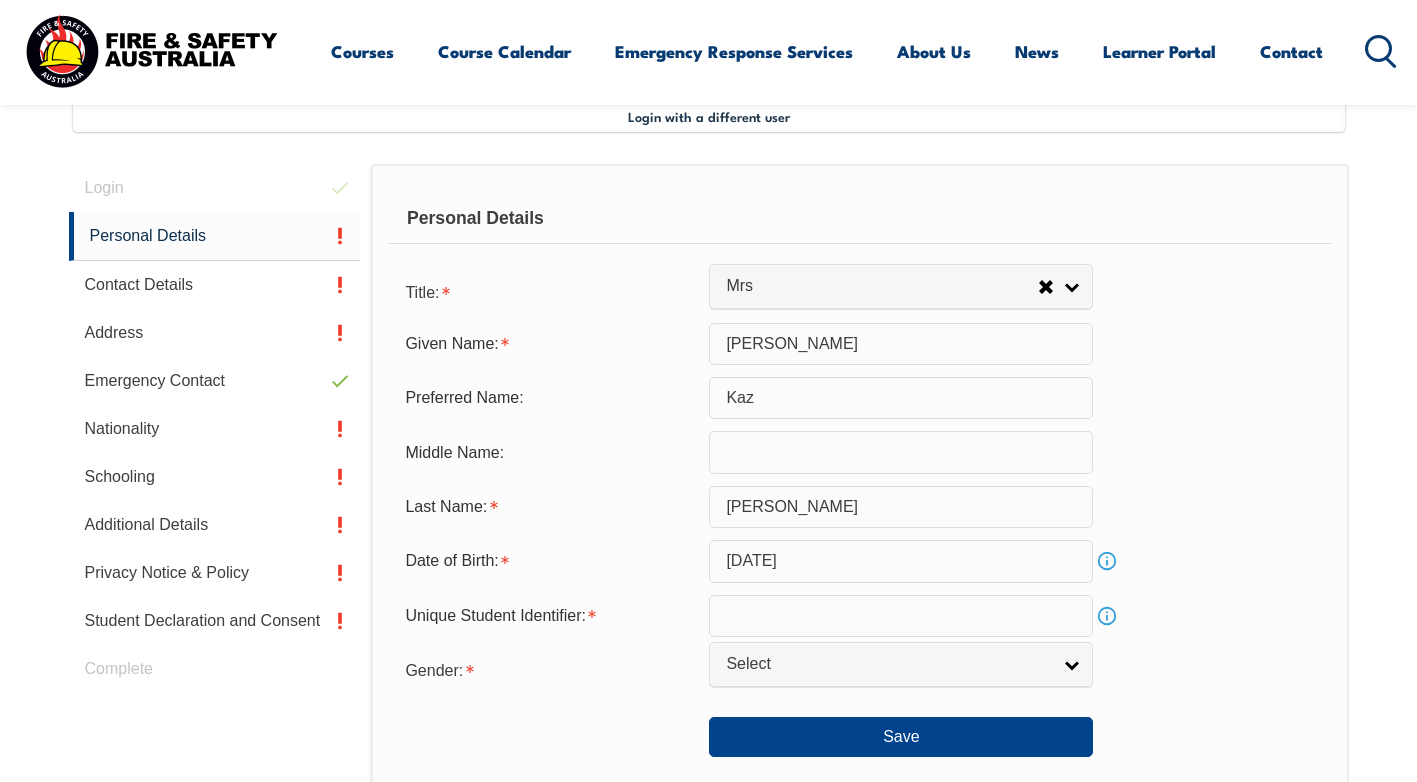click on "Info" at bounding box center (1107, 561) 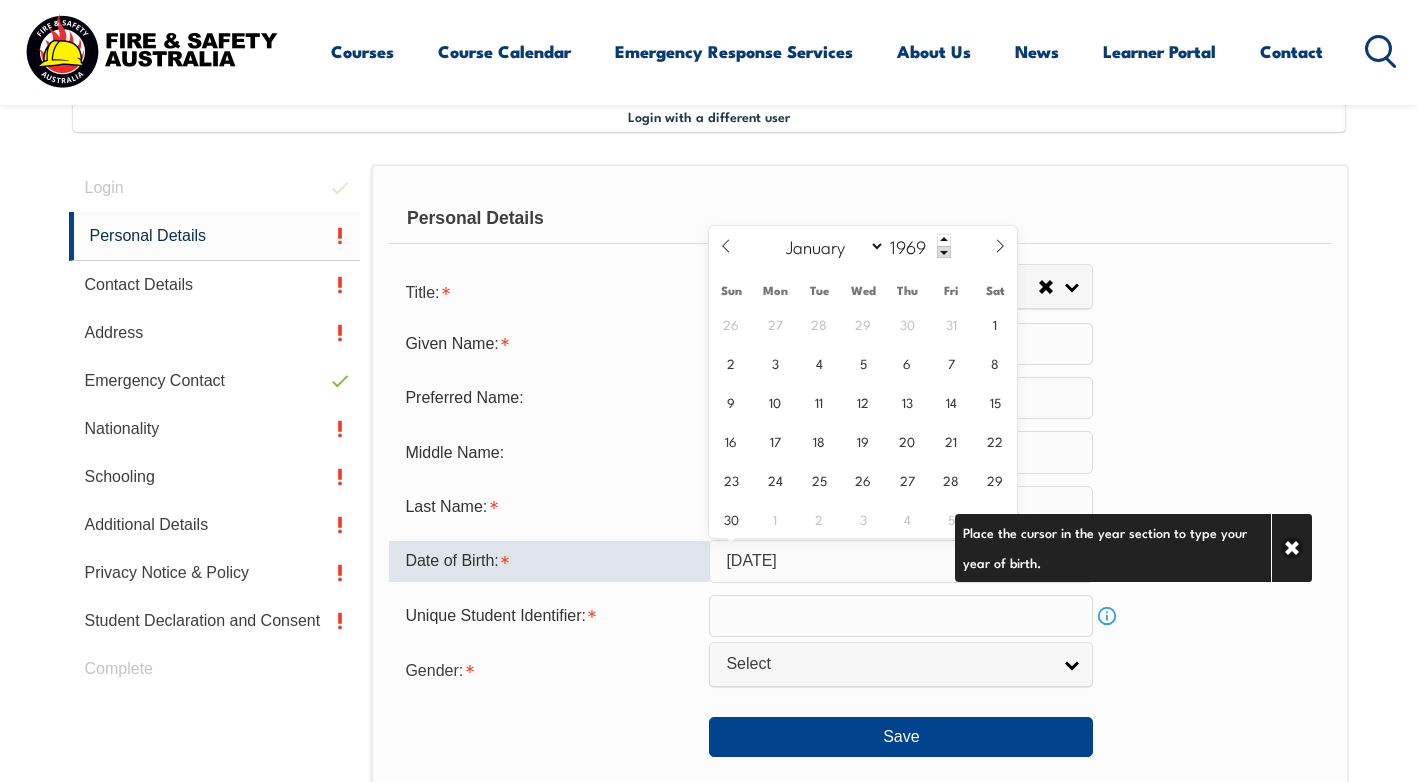 click on "July 14, 2025" at bounding box center [901, 561] 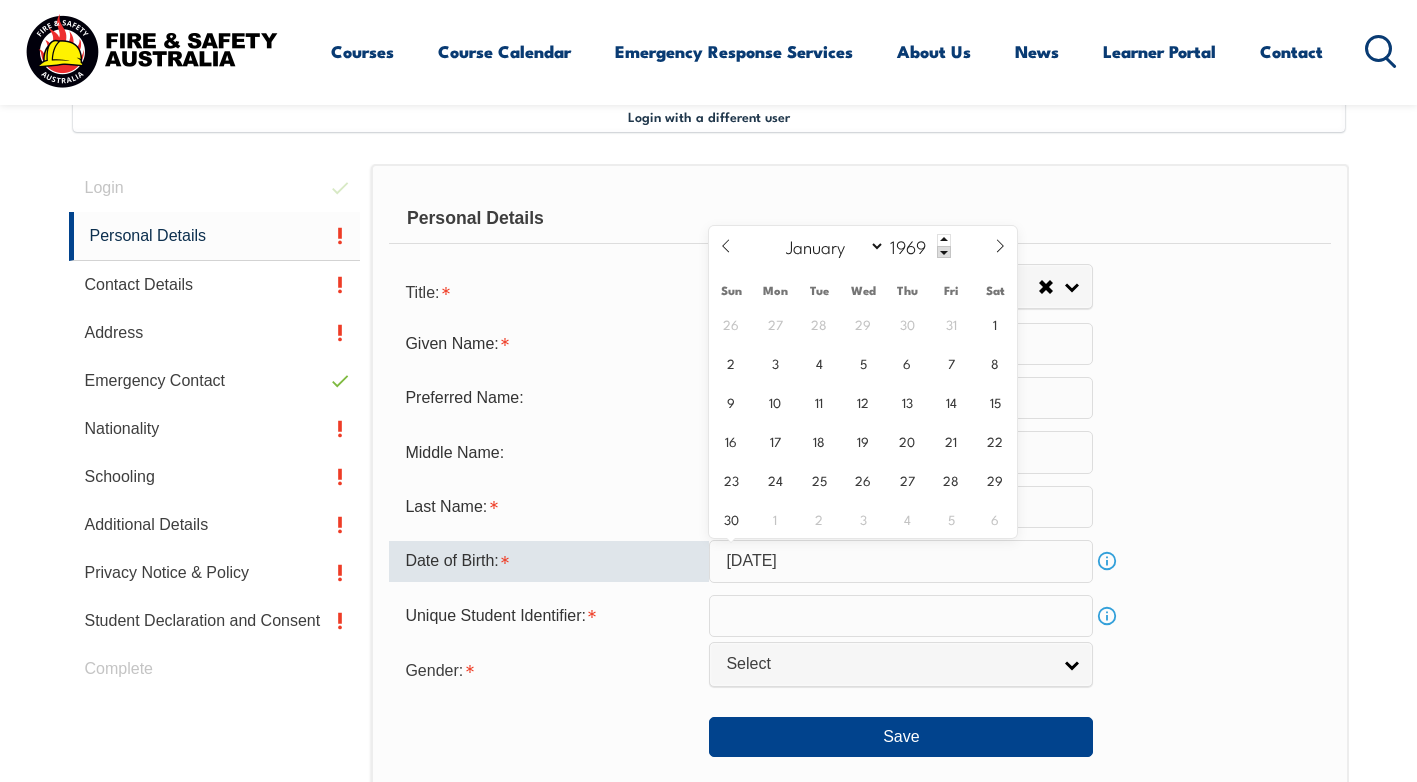 type on "2025" 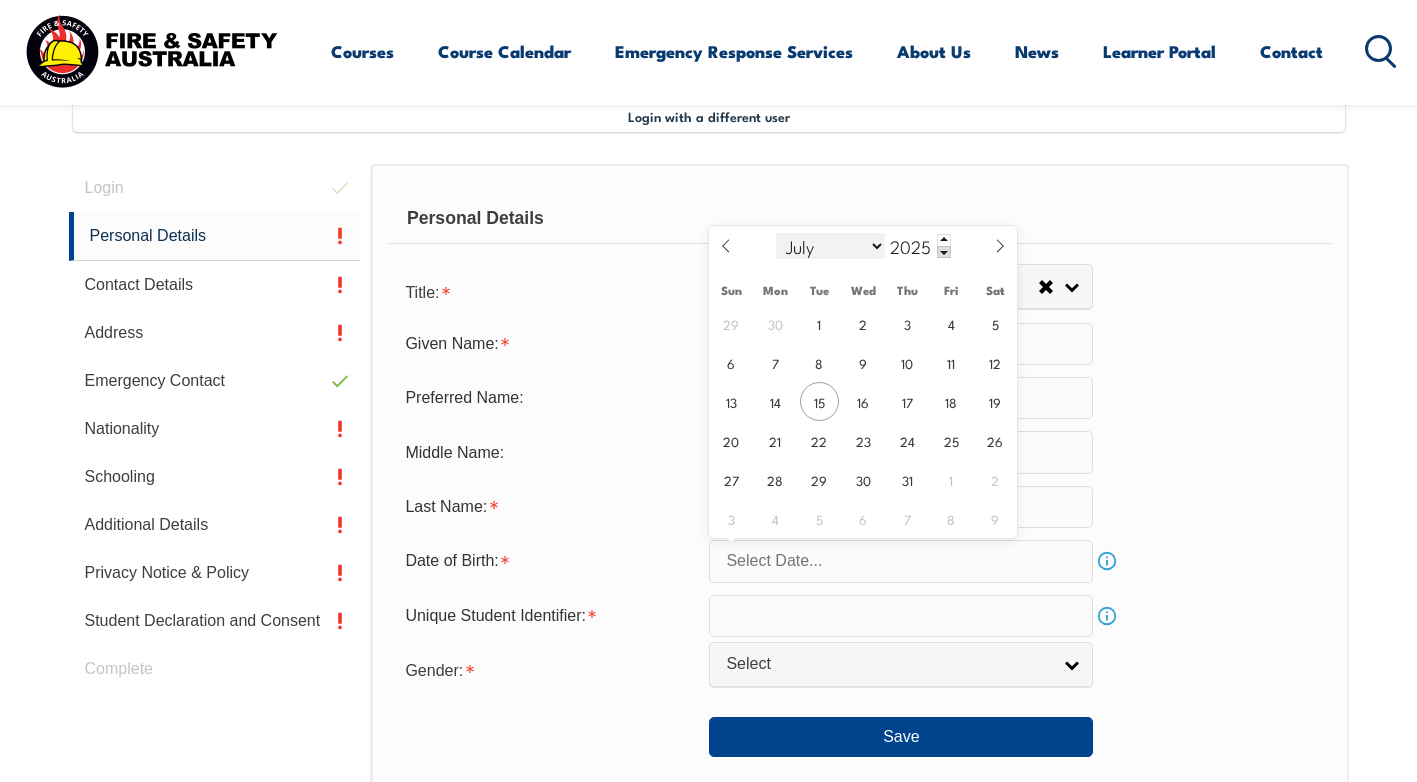 click on "January February March April May June July August September October November December" at bounding box center (830, 246) 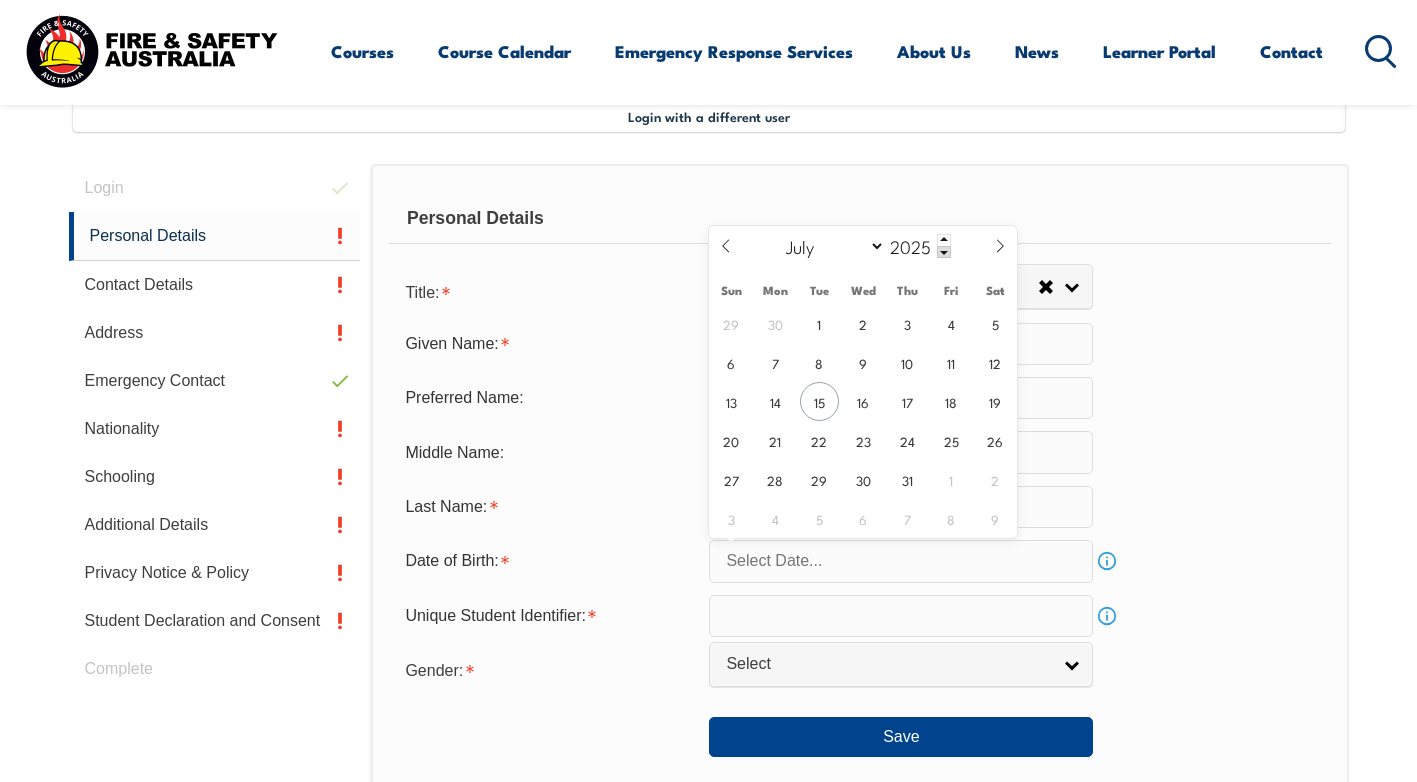 select on "10" 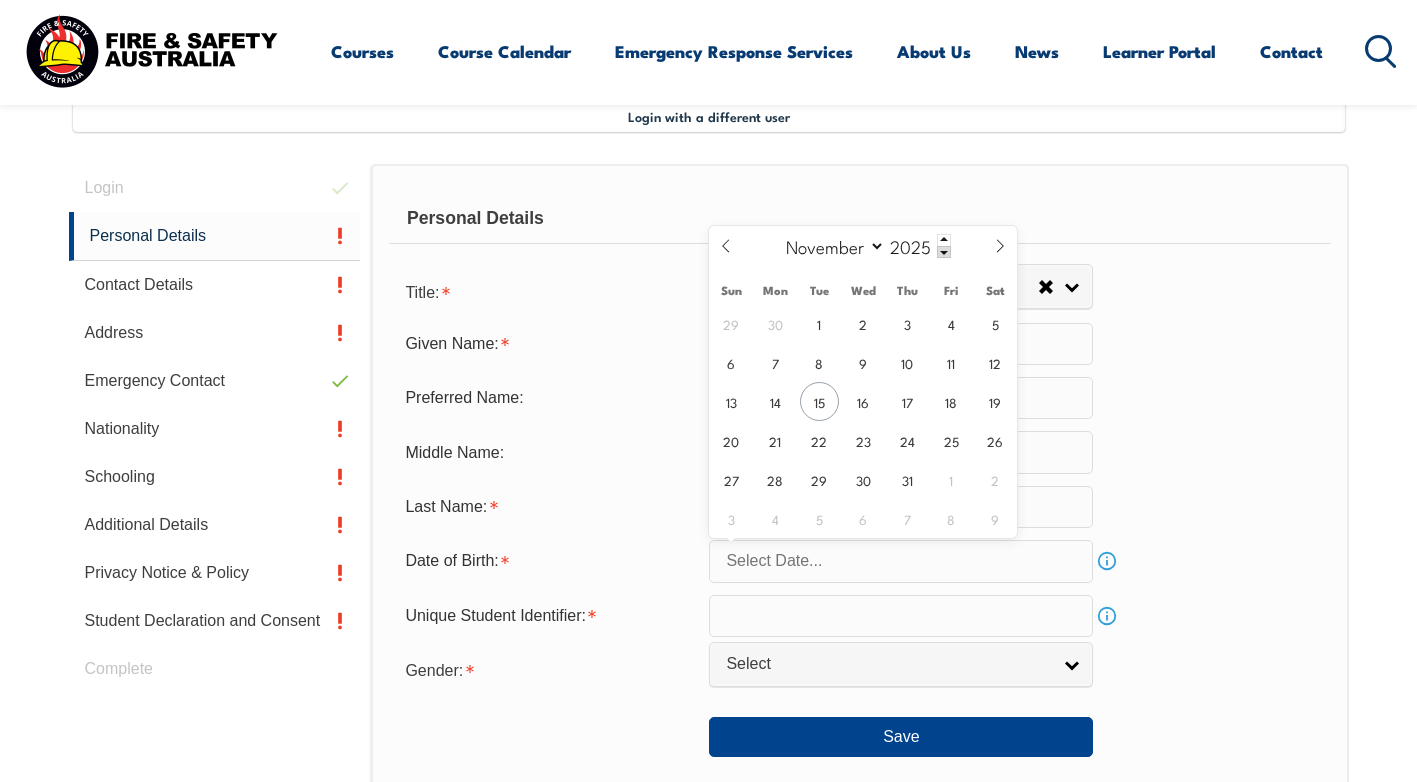 click on "January February March April May June July August September October November December" at bounding box center (830, 246) 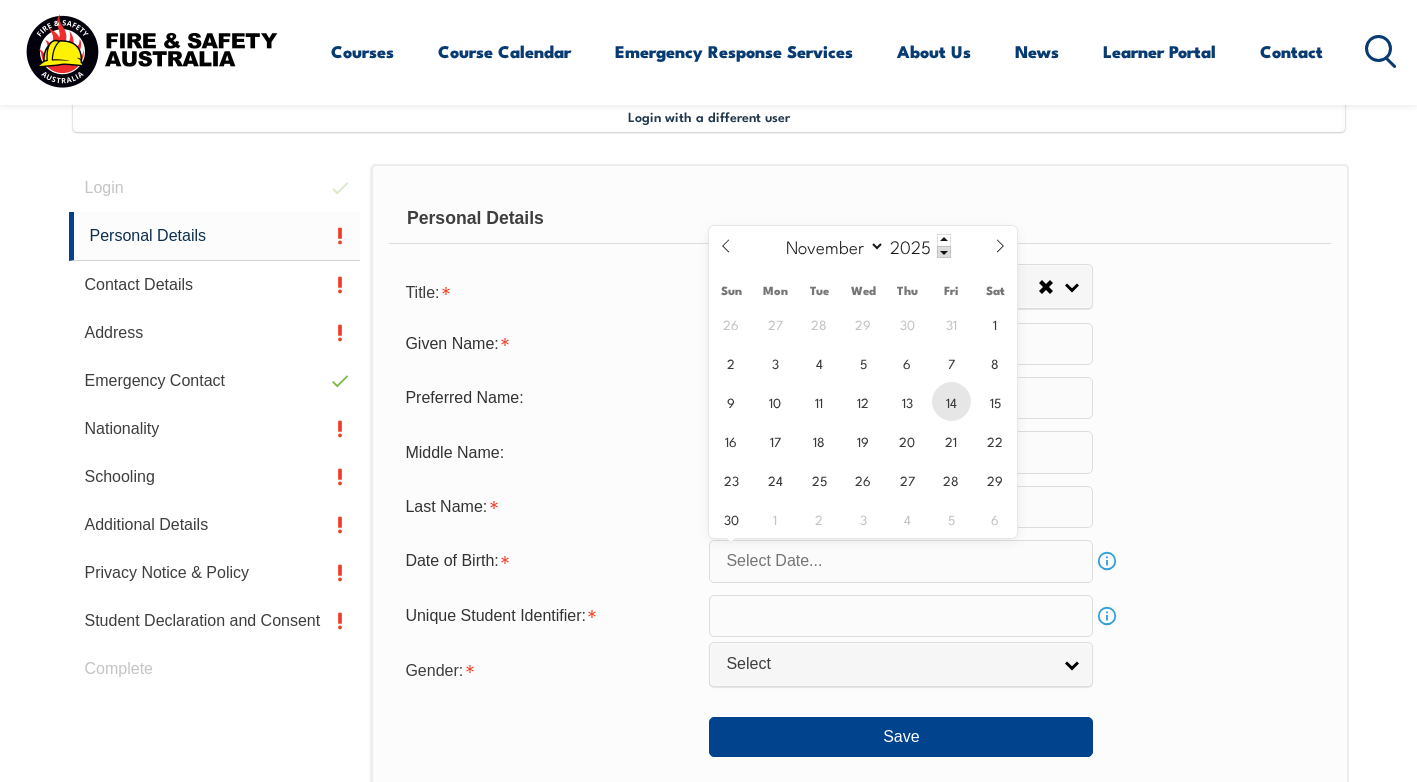 click on "14" at bounding box center (951, 401) 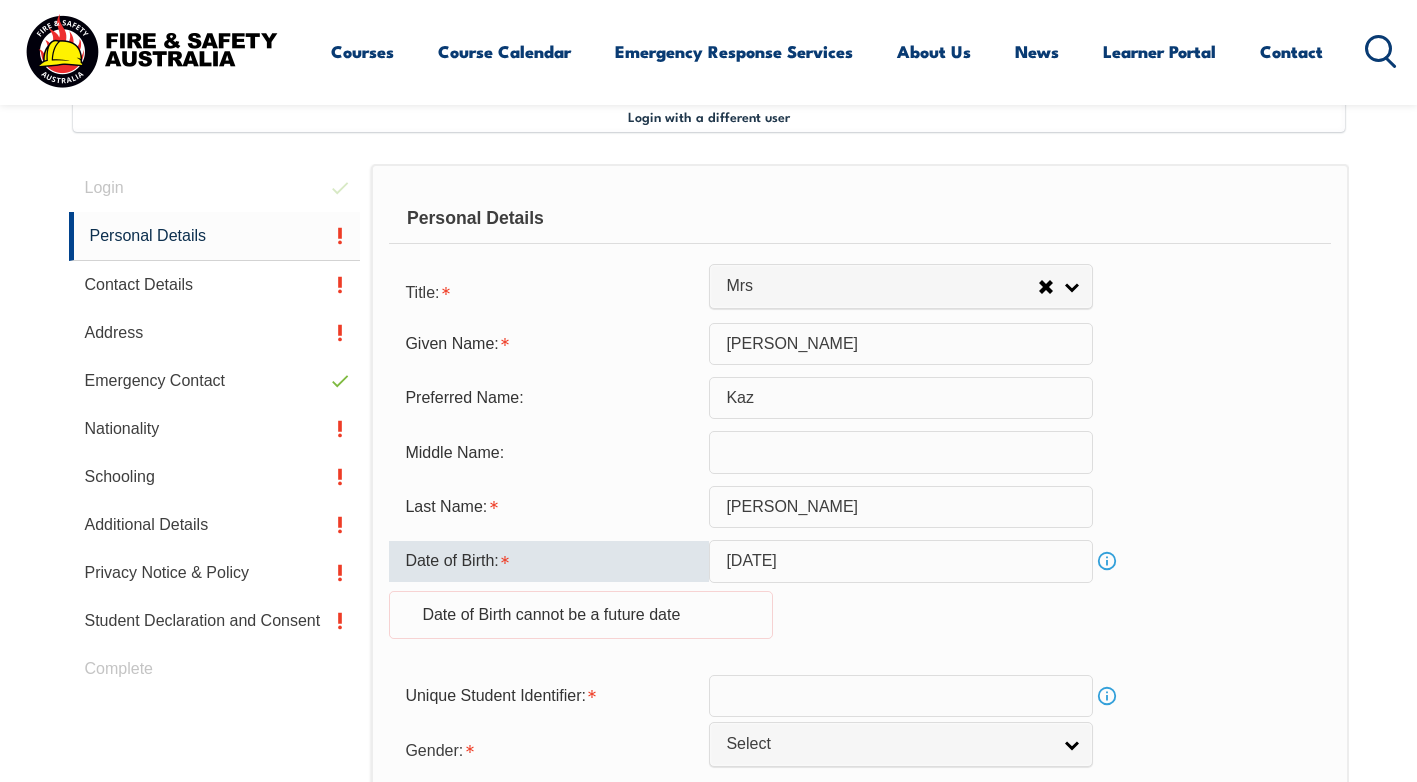 click on "November 14, 2025" at bounding box center [901, 561] 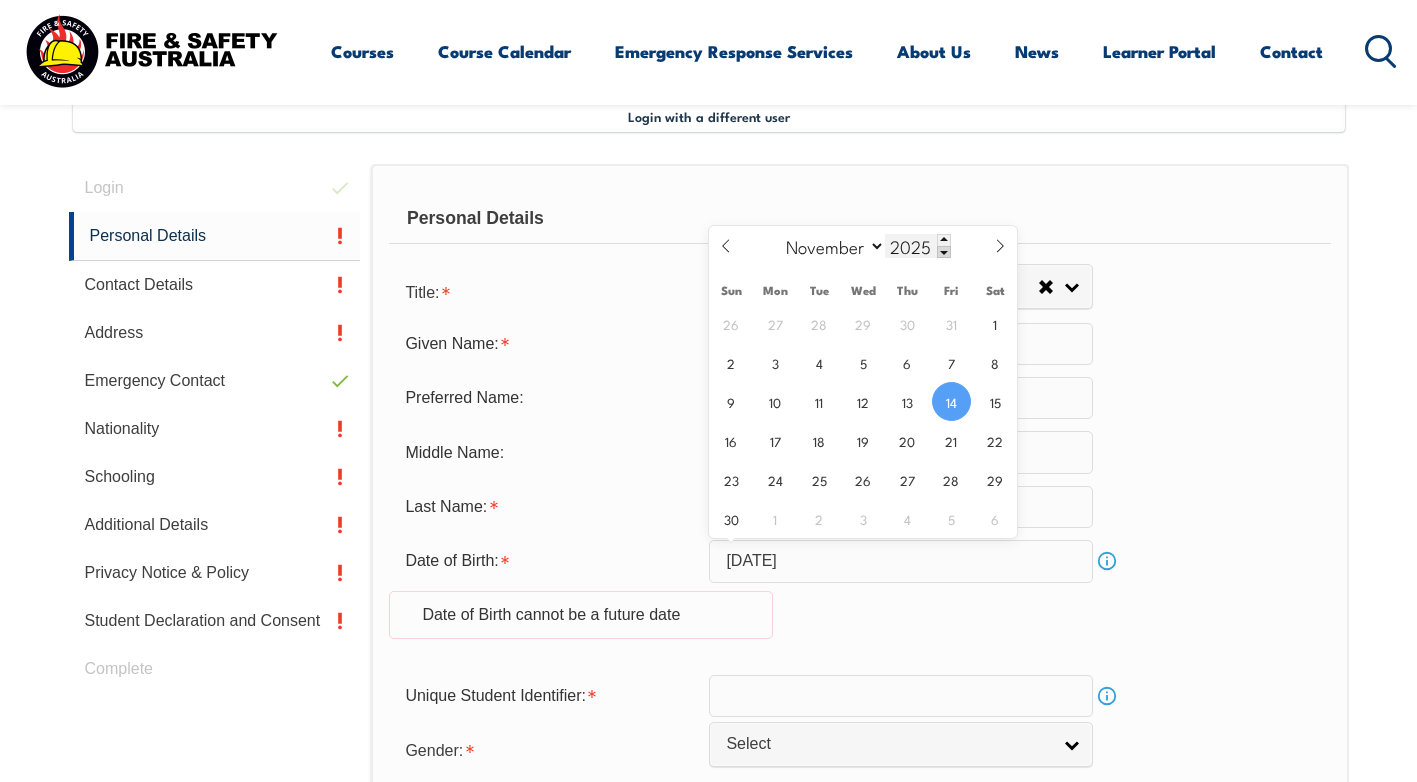 click at bounding box center [944, 252] 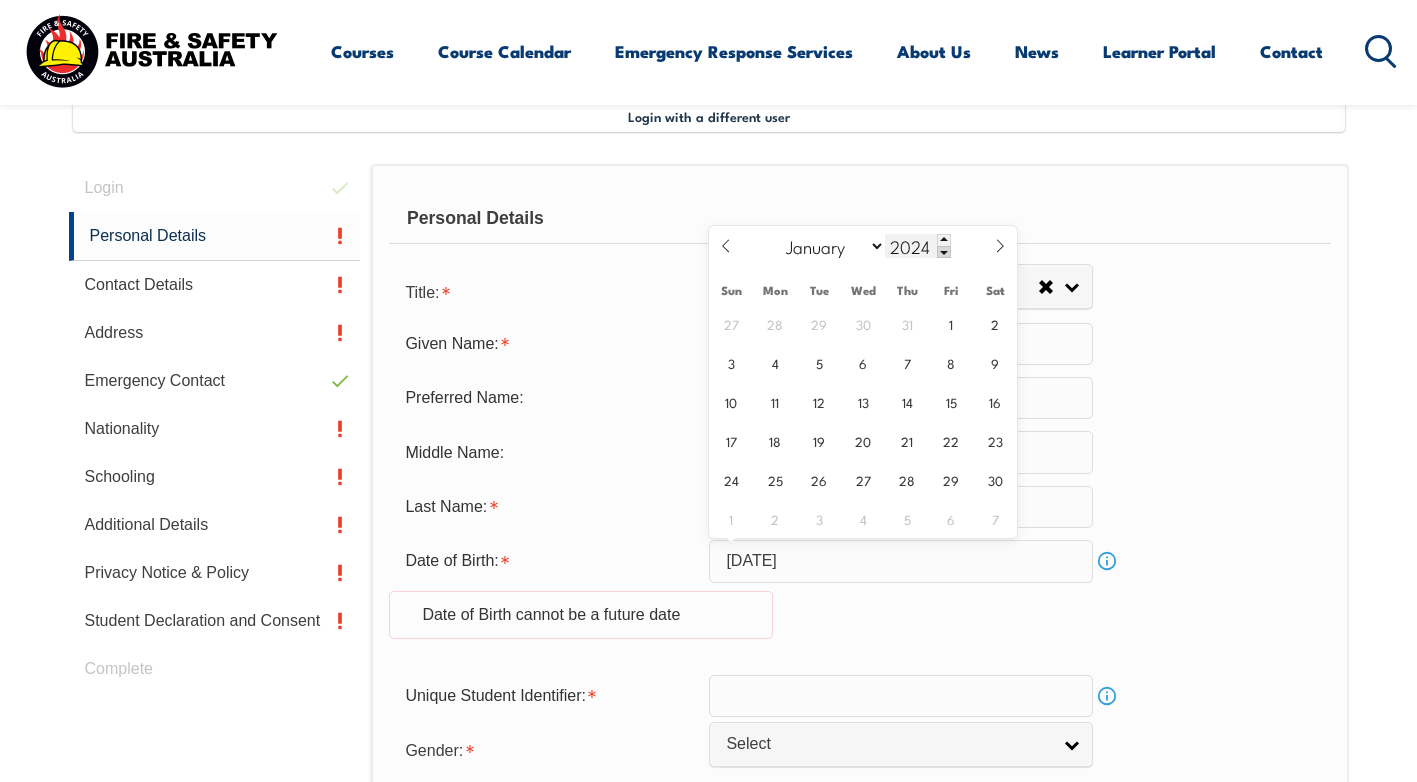 click at bounding box center (944, 252) 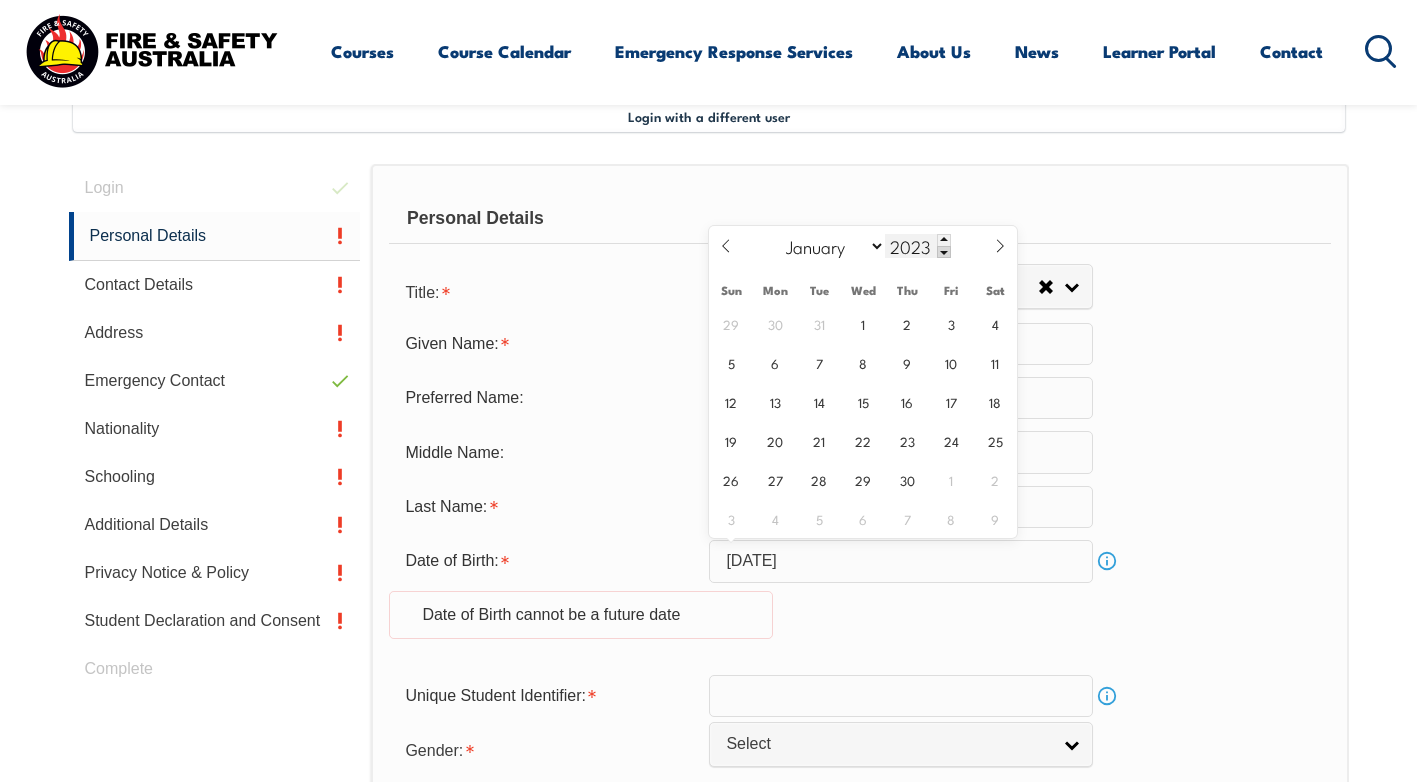 click at bounding box center (944, 252) 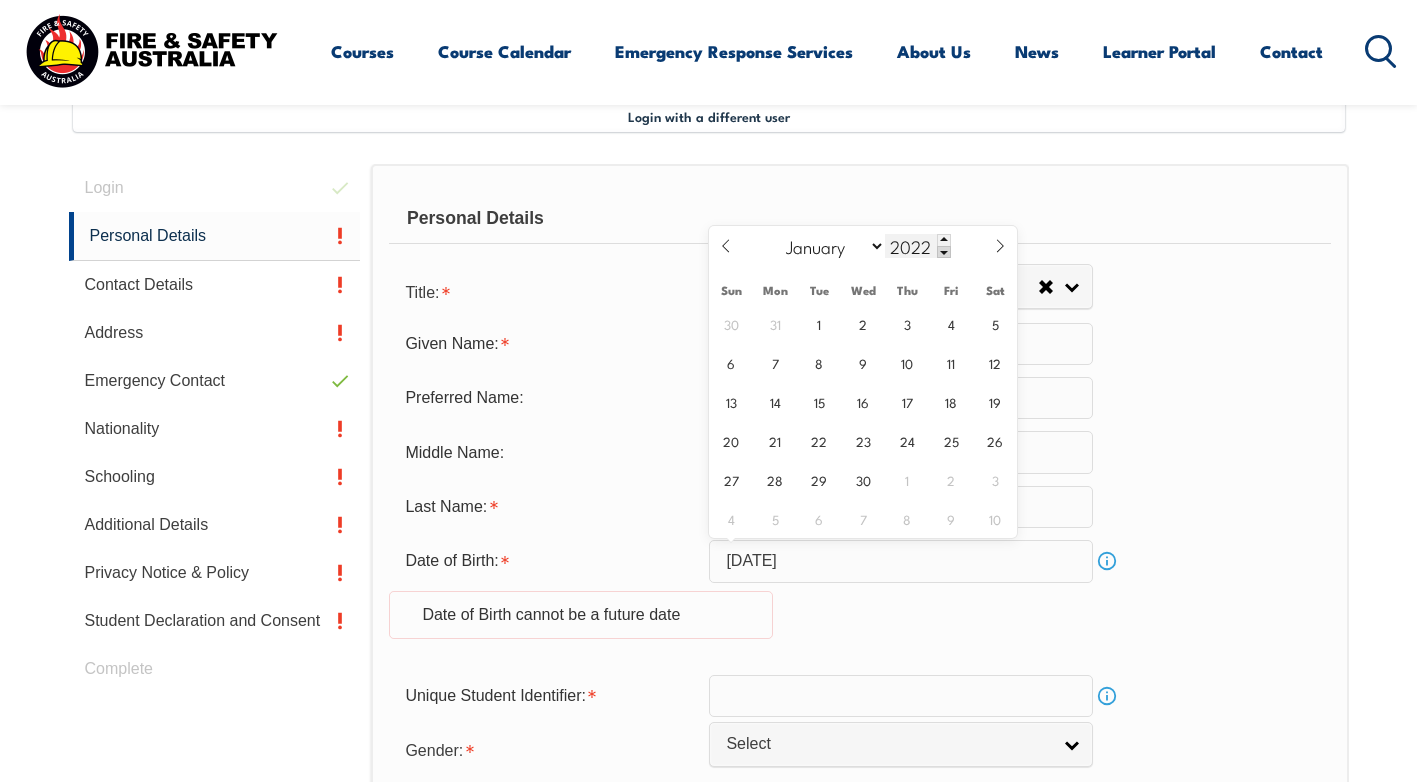 click at bounding box center [944, 252] 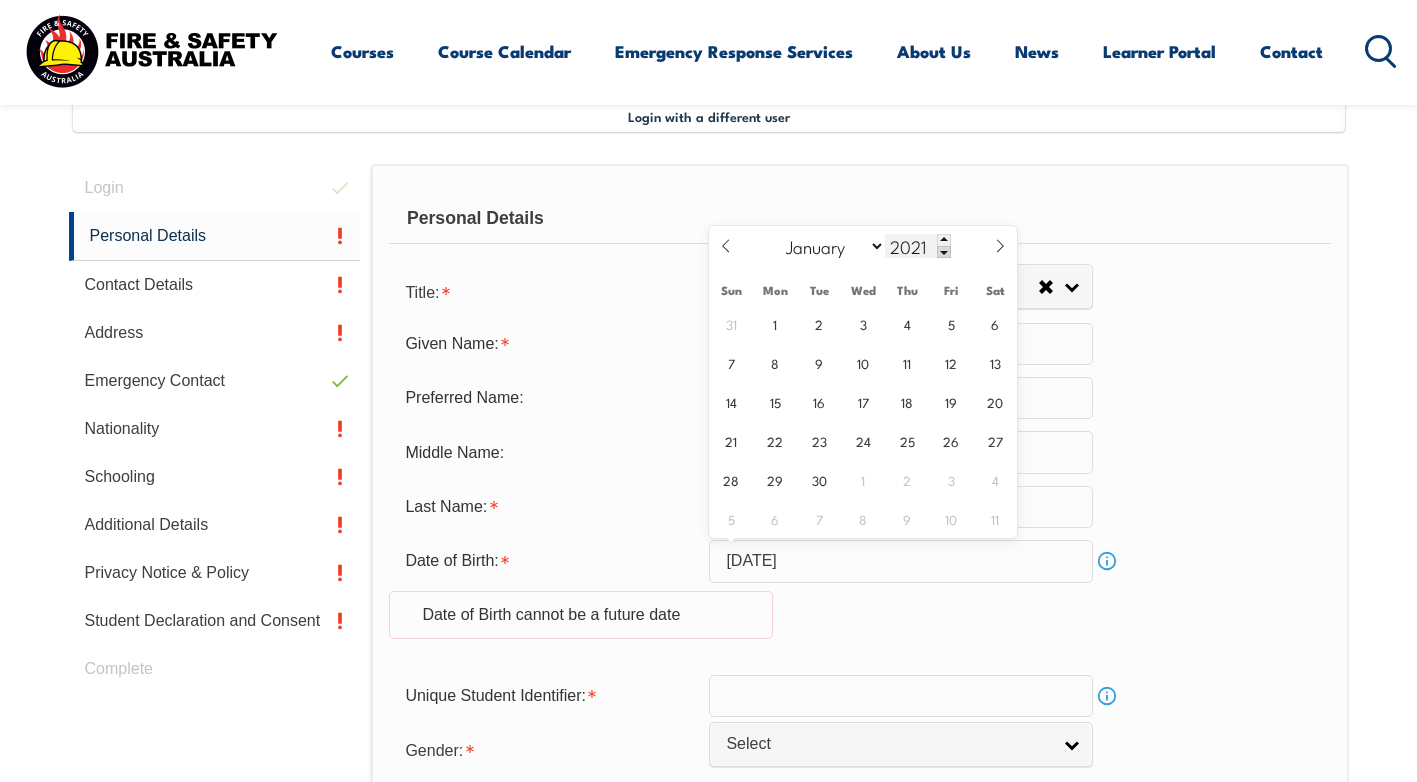 click at bounding box center (944, 252) 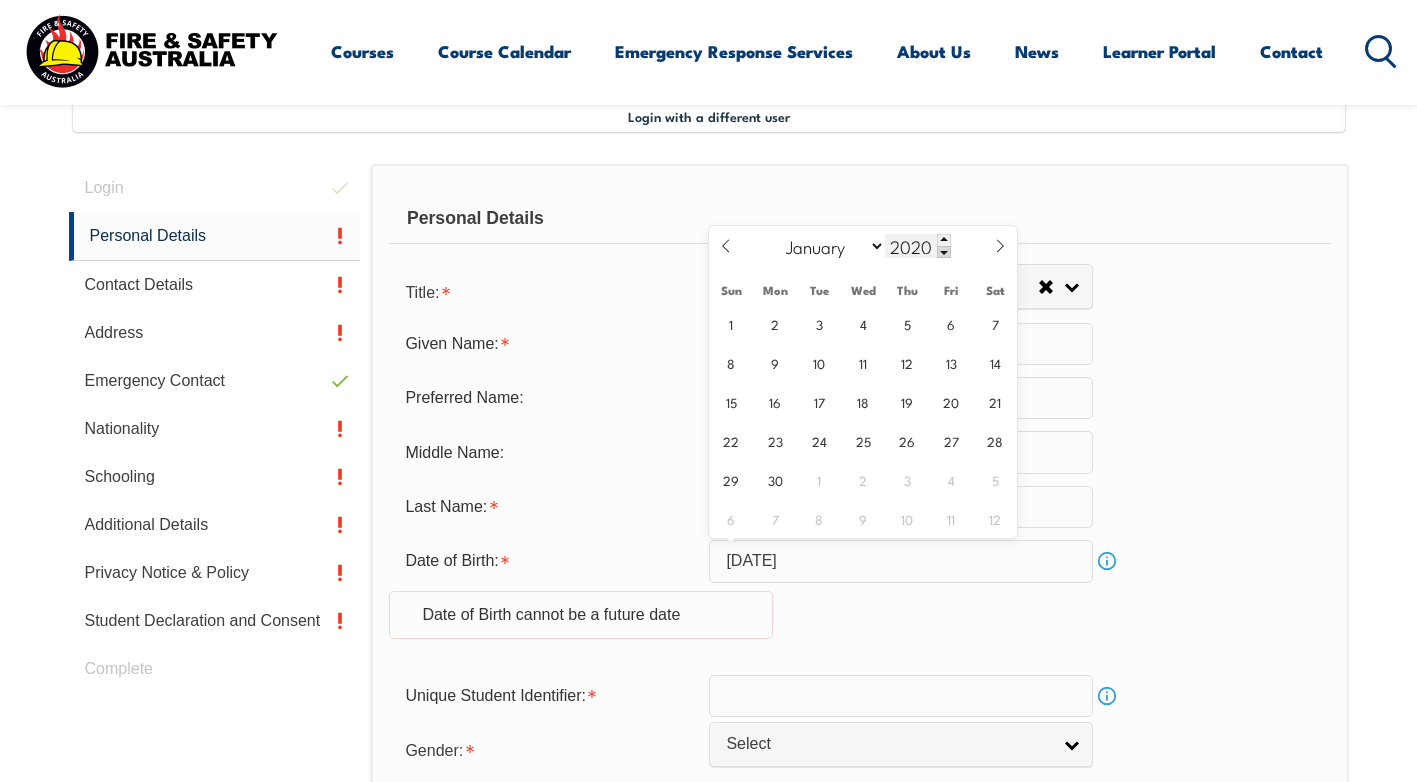 click at bounding box center [944, 252] 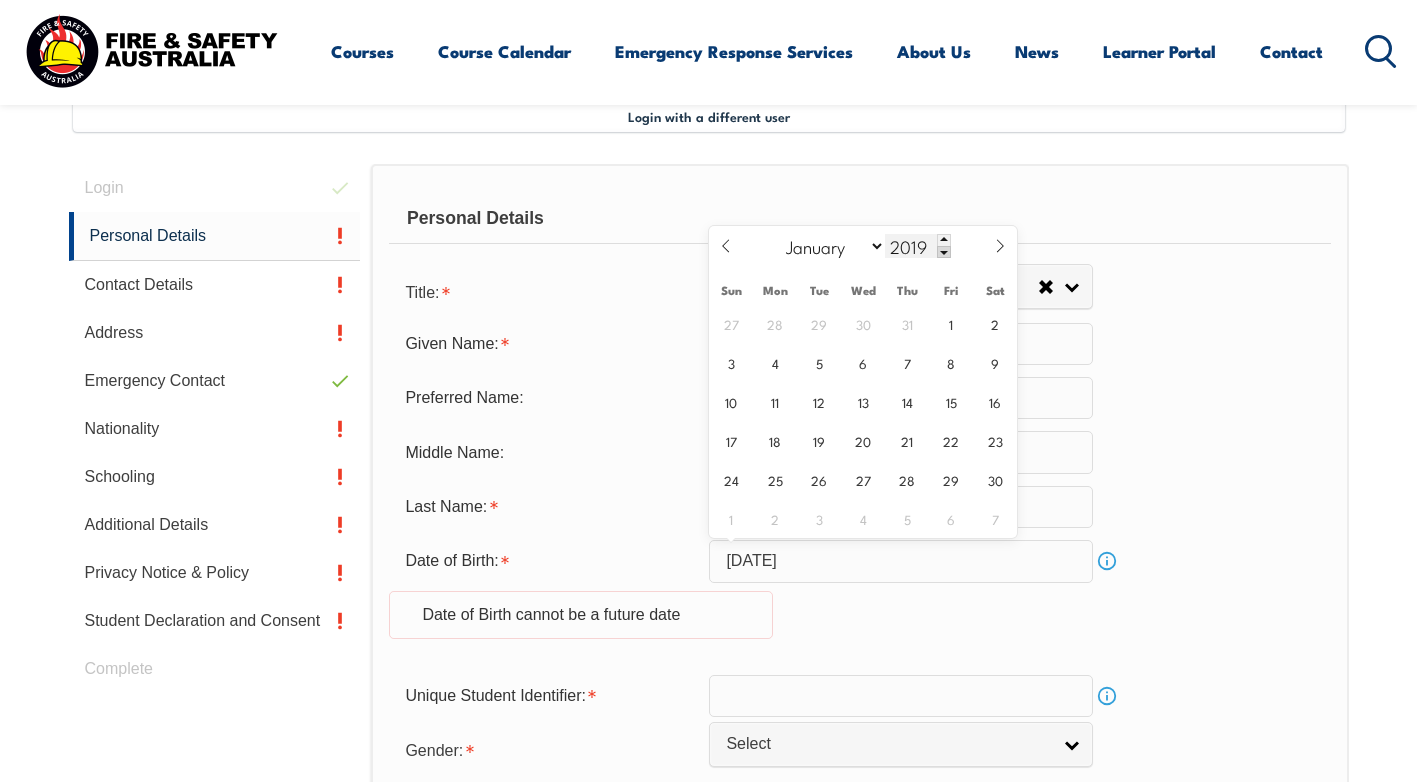 click at bounding box center (944, 252) 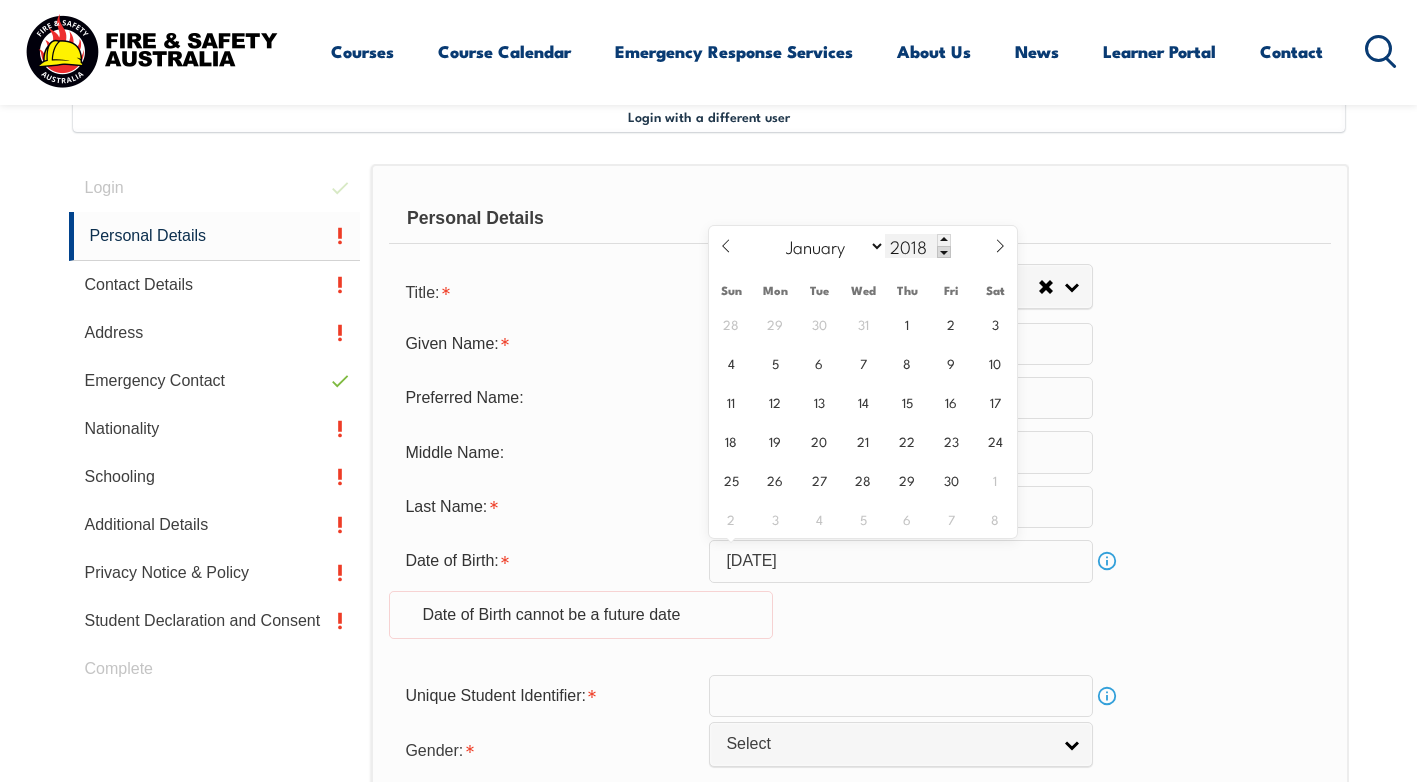 click at bounding box center [944, 252] 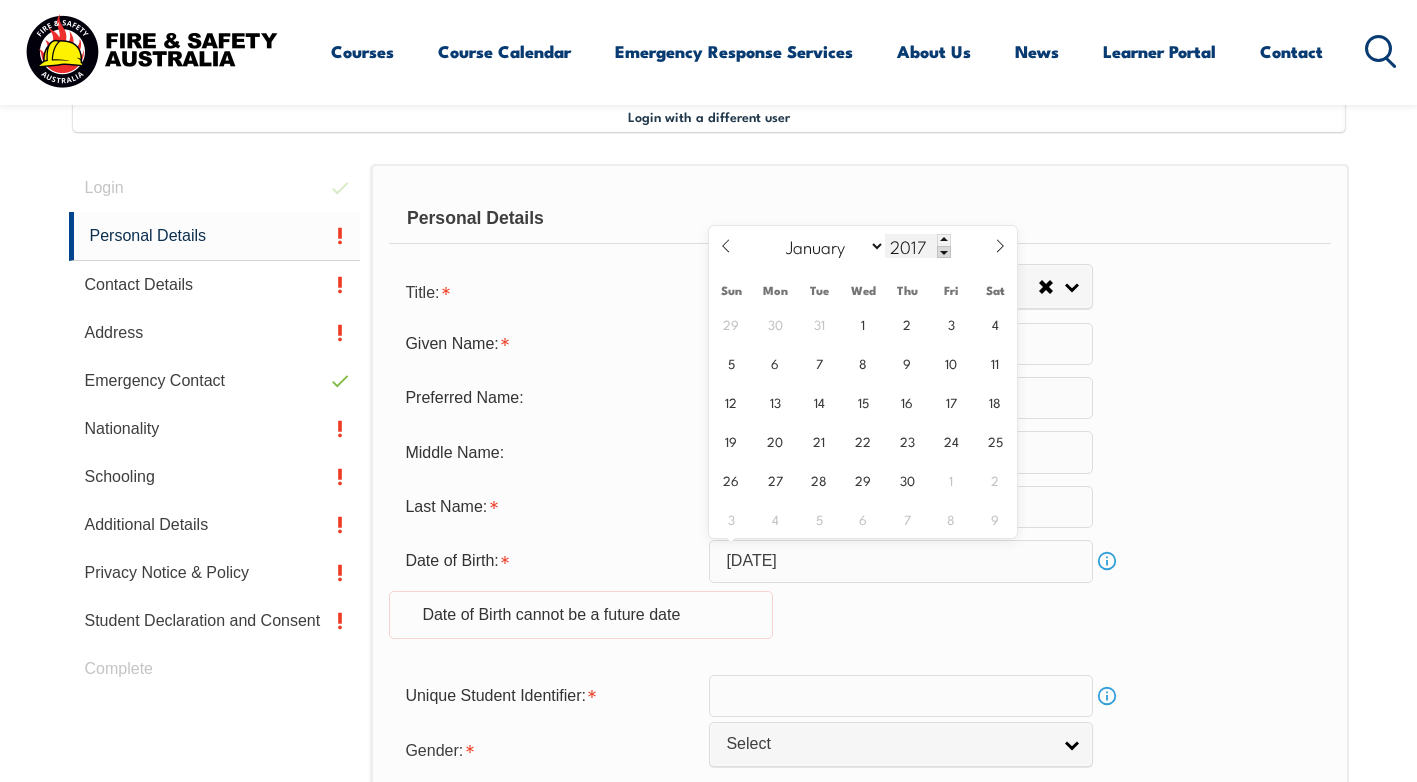 click at bounding box center [944, 252] 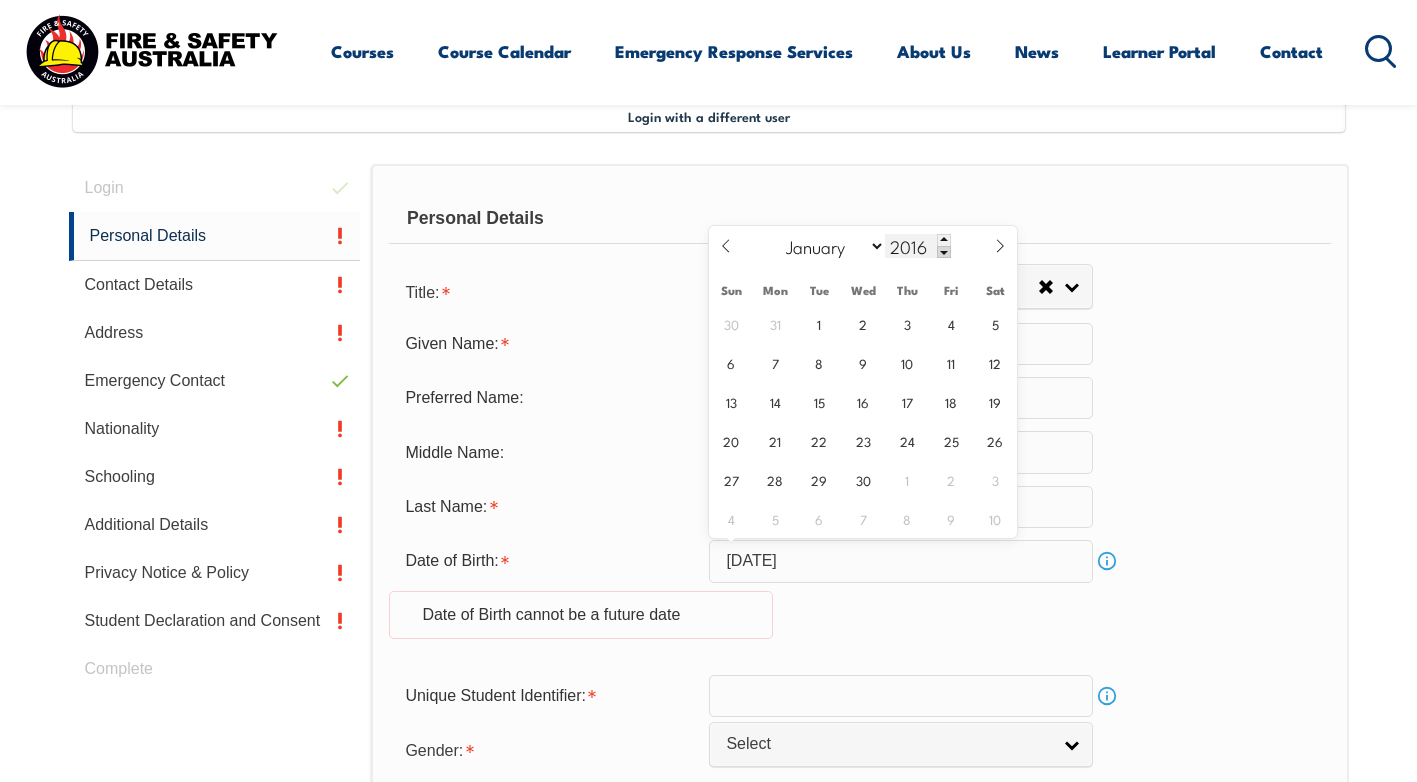 click at bounding box center (944, 252) 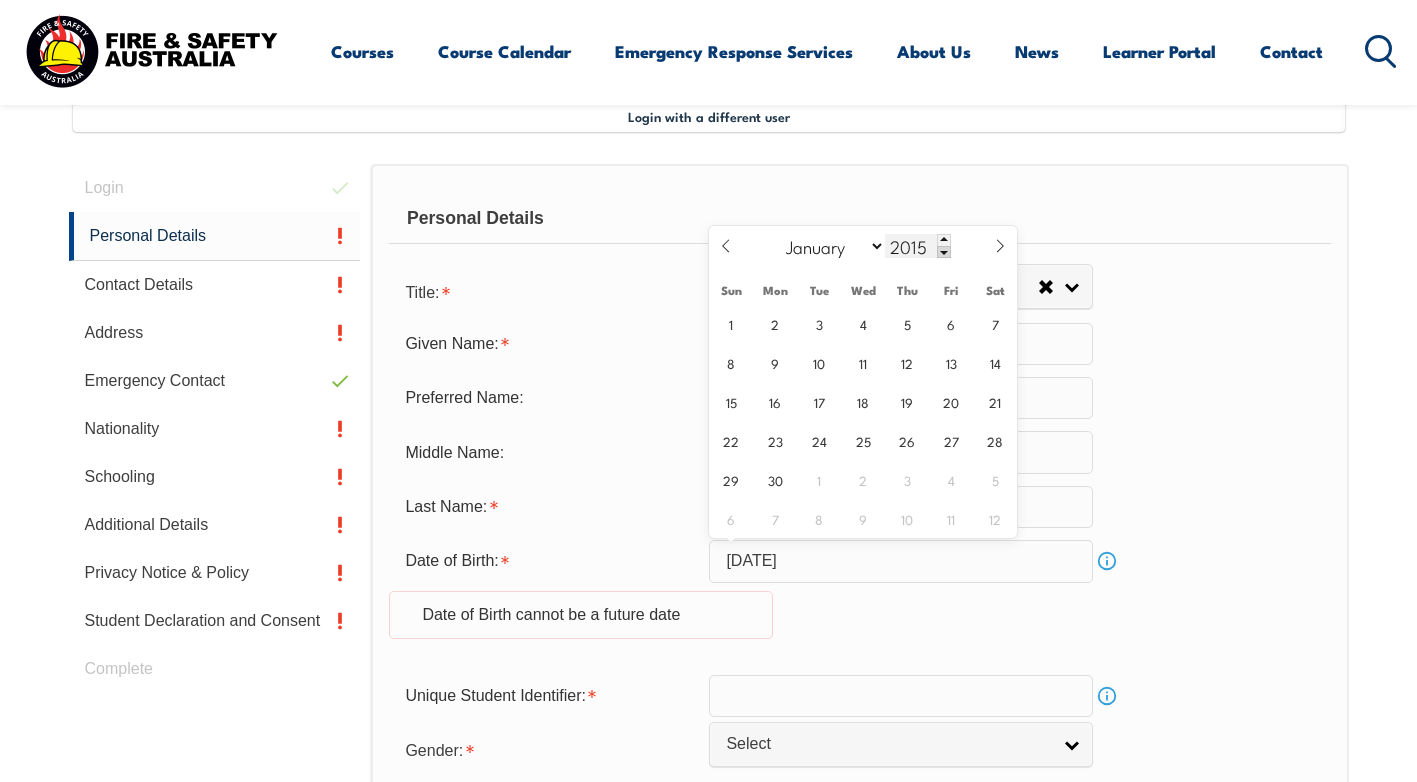 click at bounding box center (944, 252) 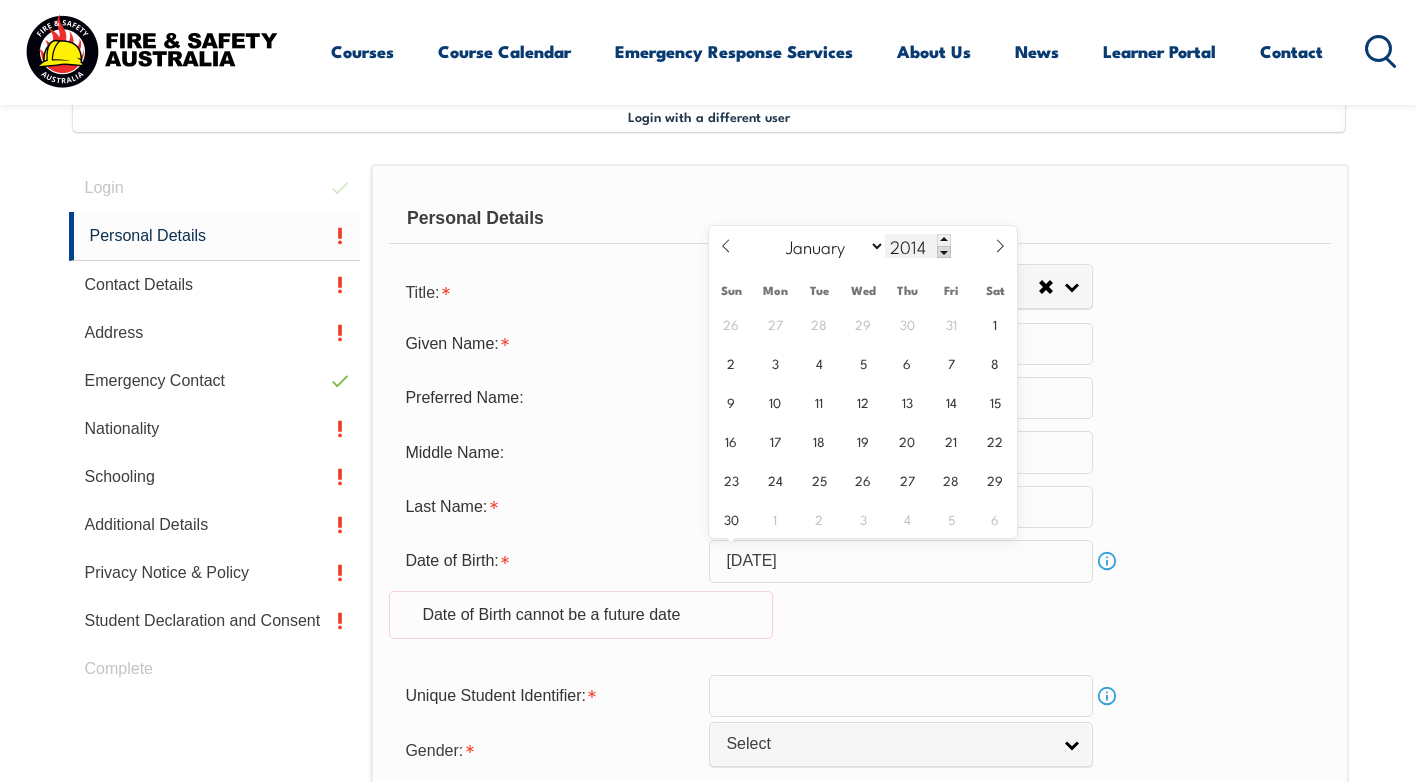 click at bounding box center [944, 252] 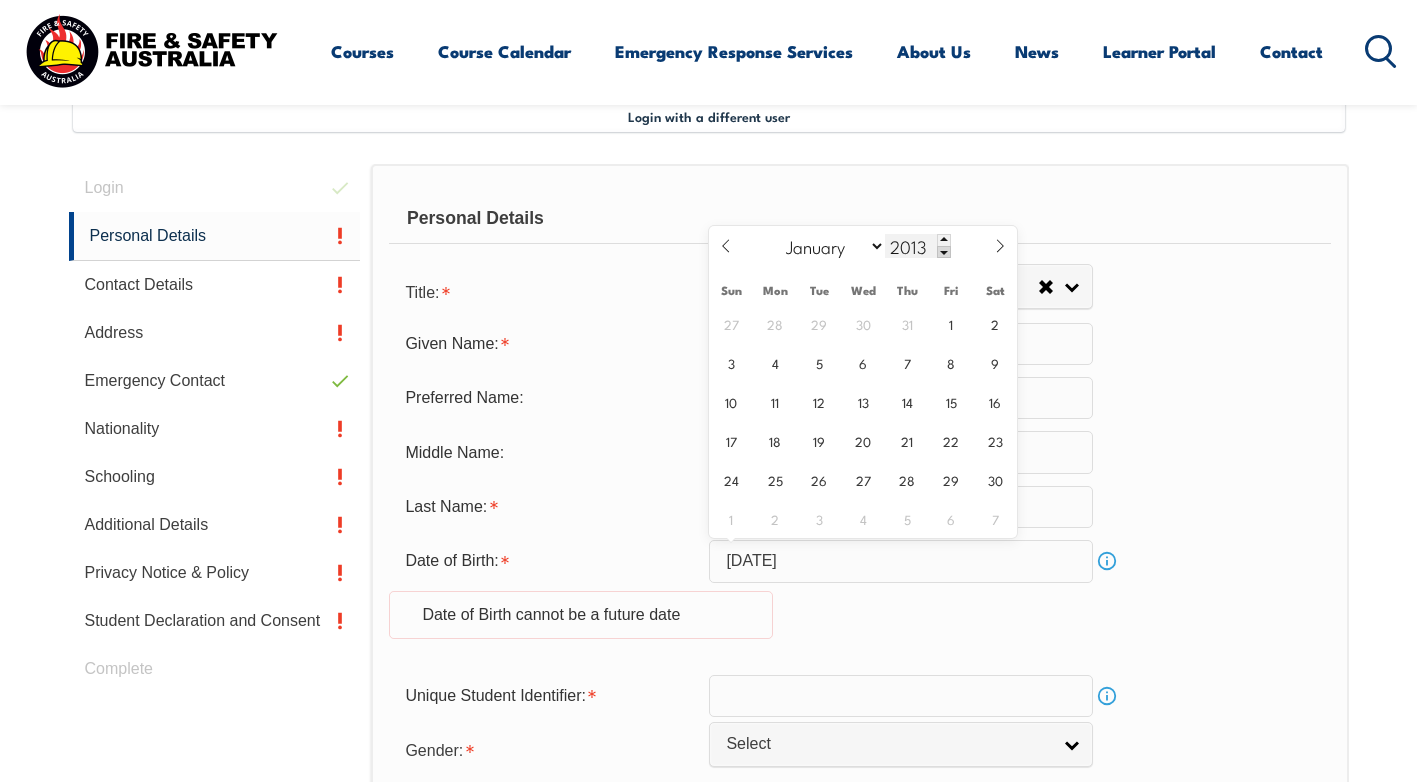 click at bounding box center [944, 252] 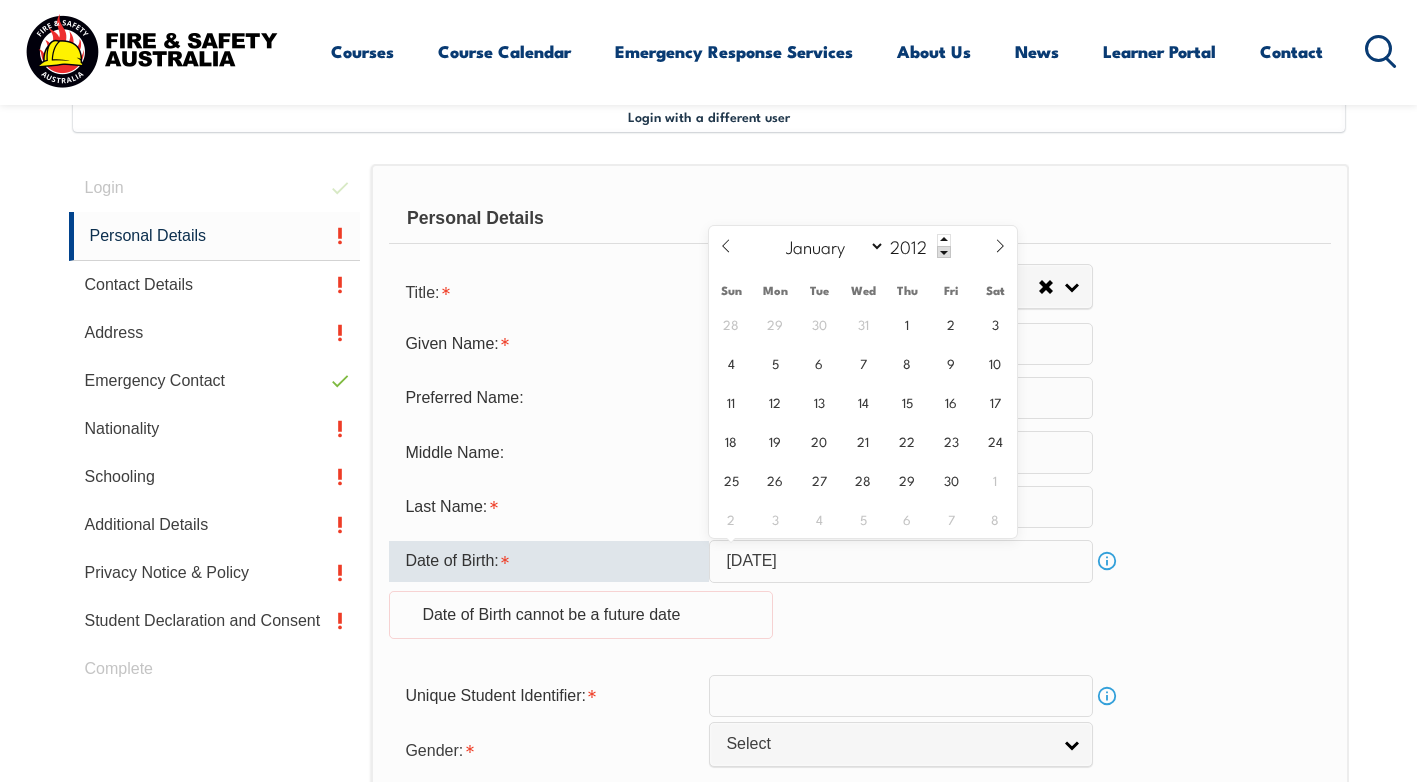 drag, startPoint x: 883, startPoint y: 570, endPoint x: 787, endPoint y: 547, distance: 98.71677 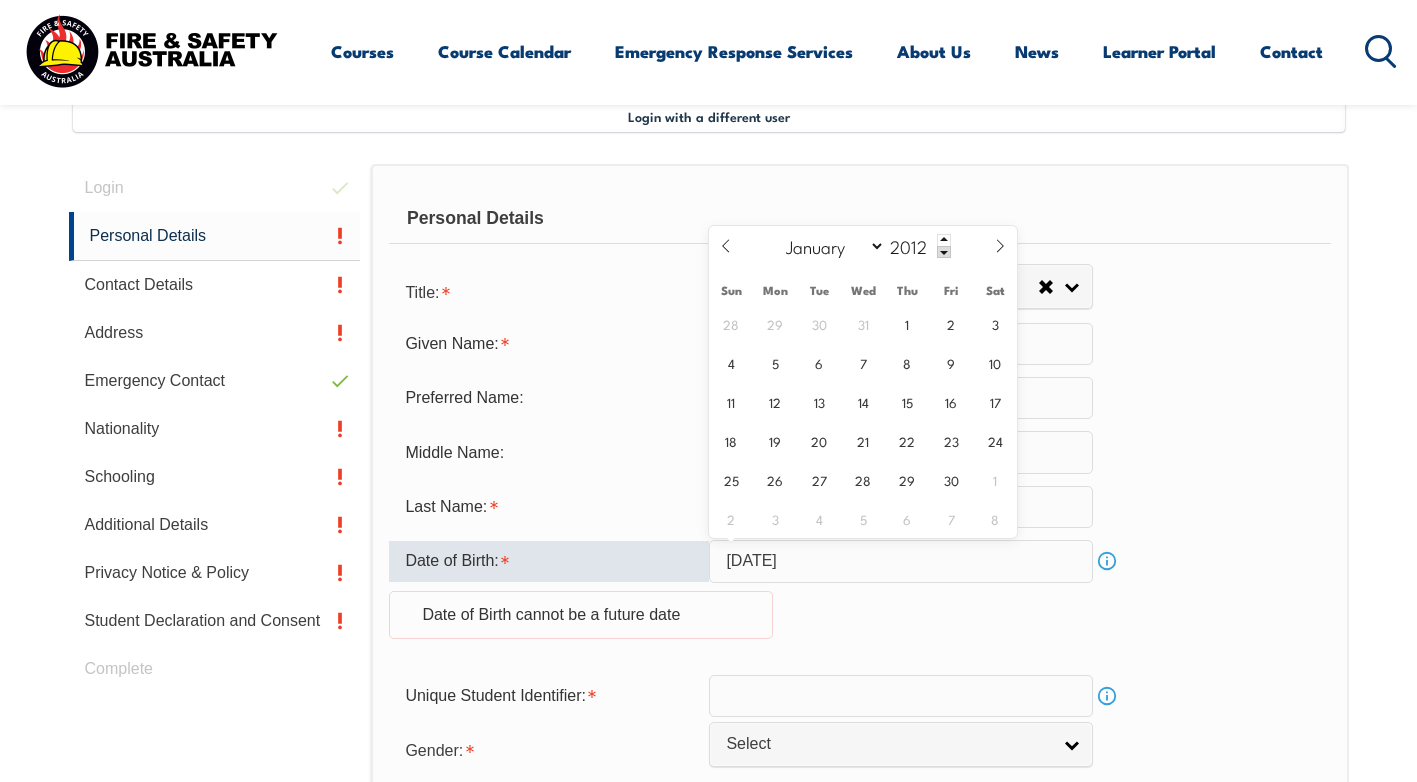 type on "2025" 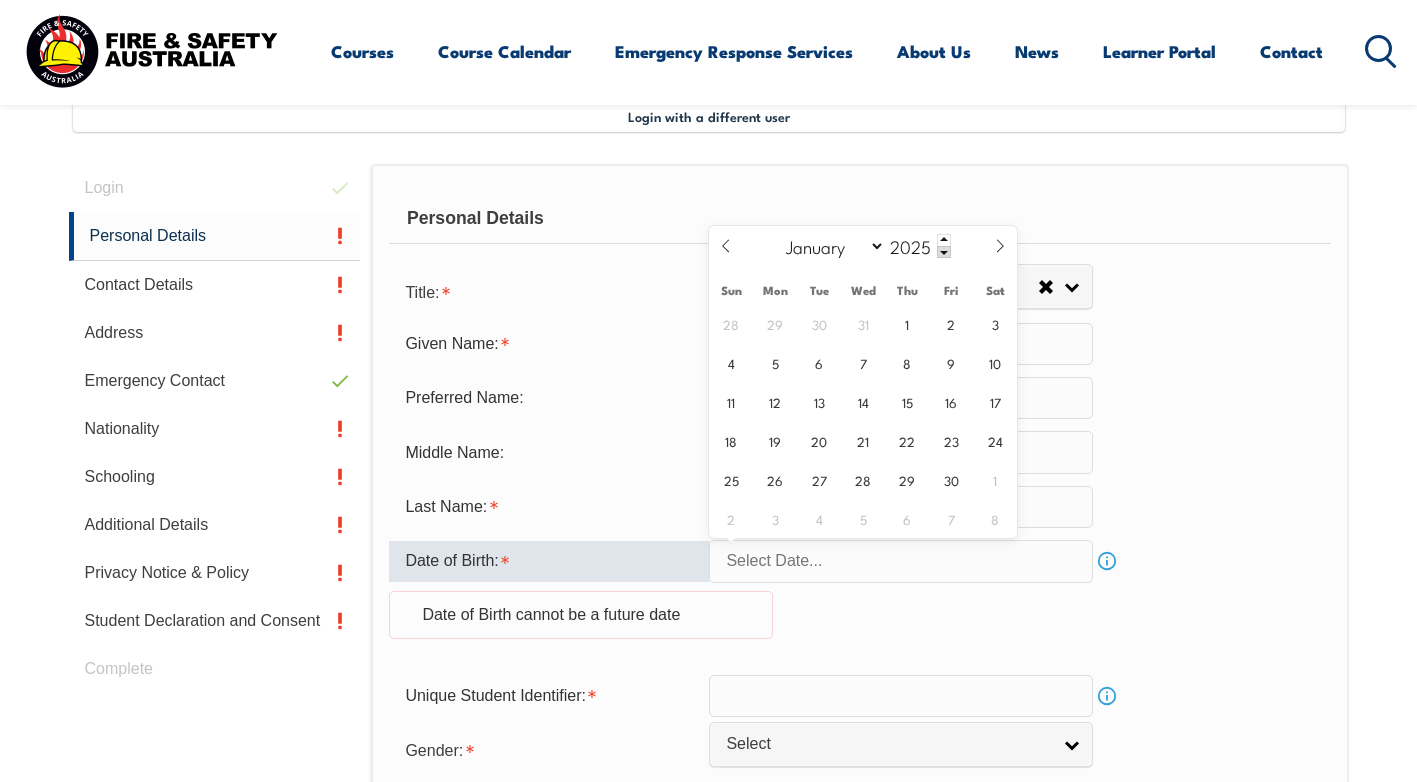 select on "6" 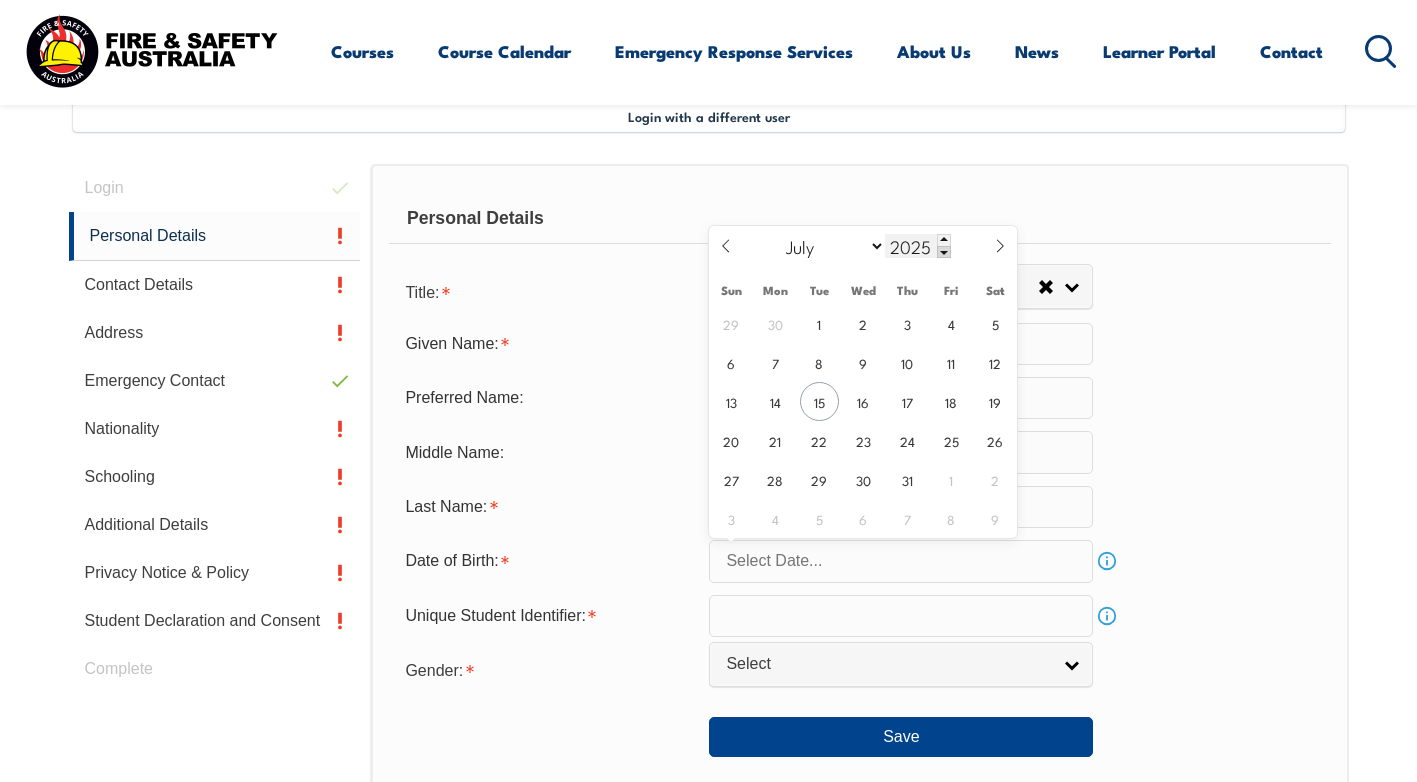 click at bounding box center [944, 252] 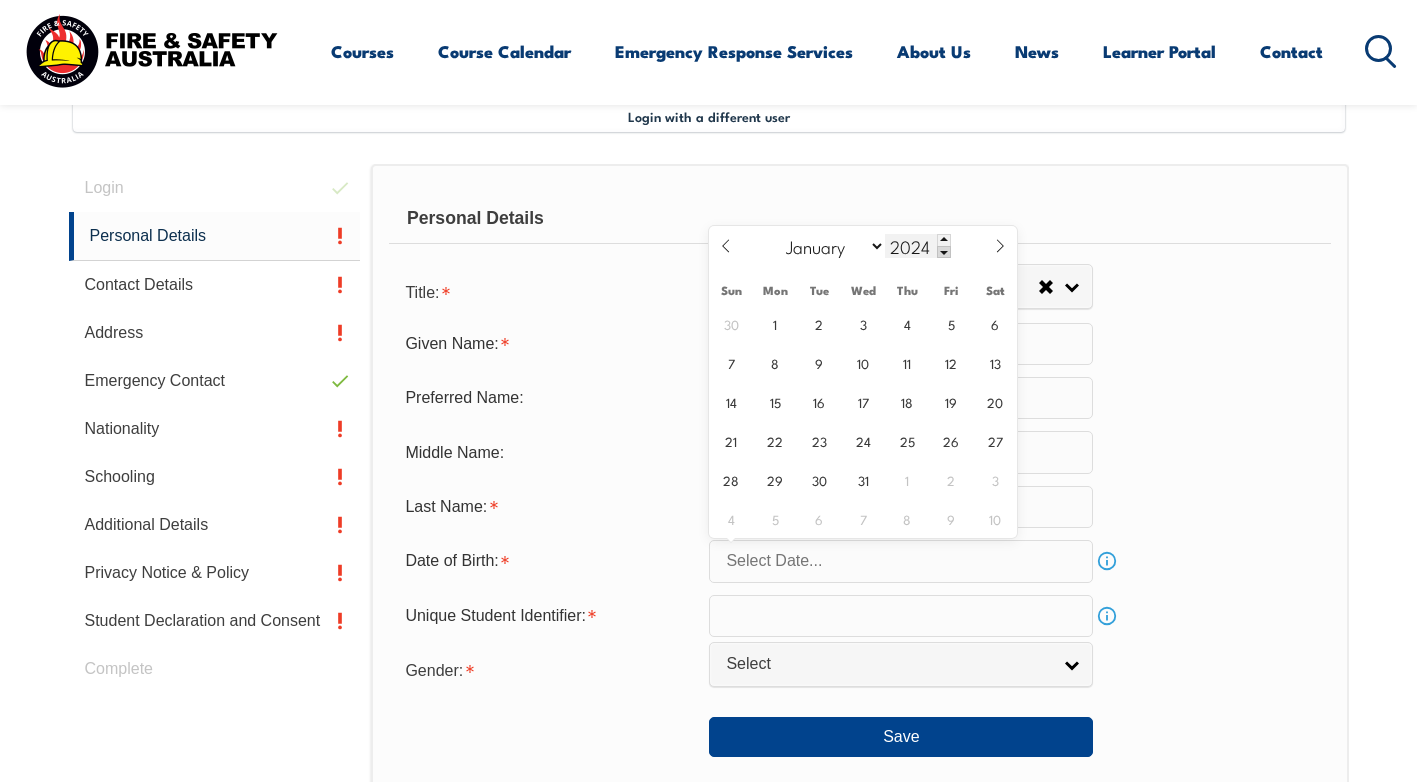 click at bounding box center (944, 252) 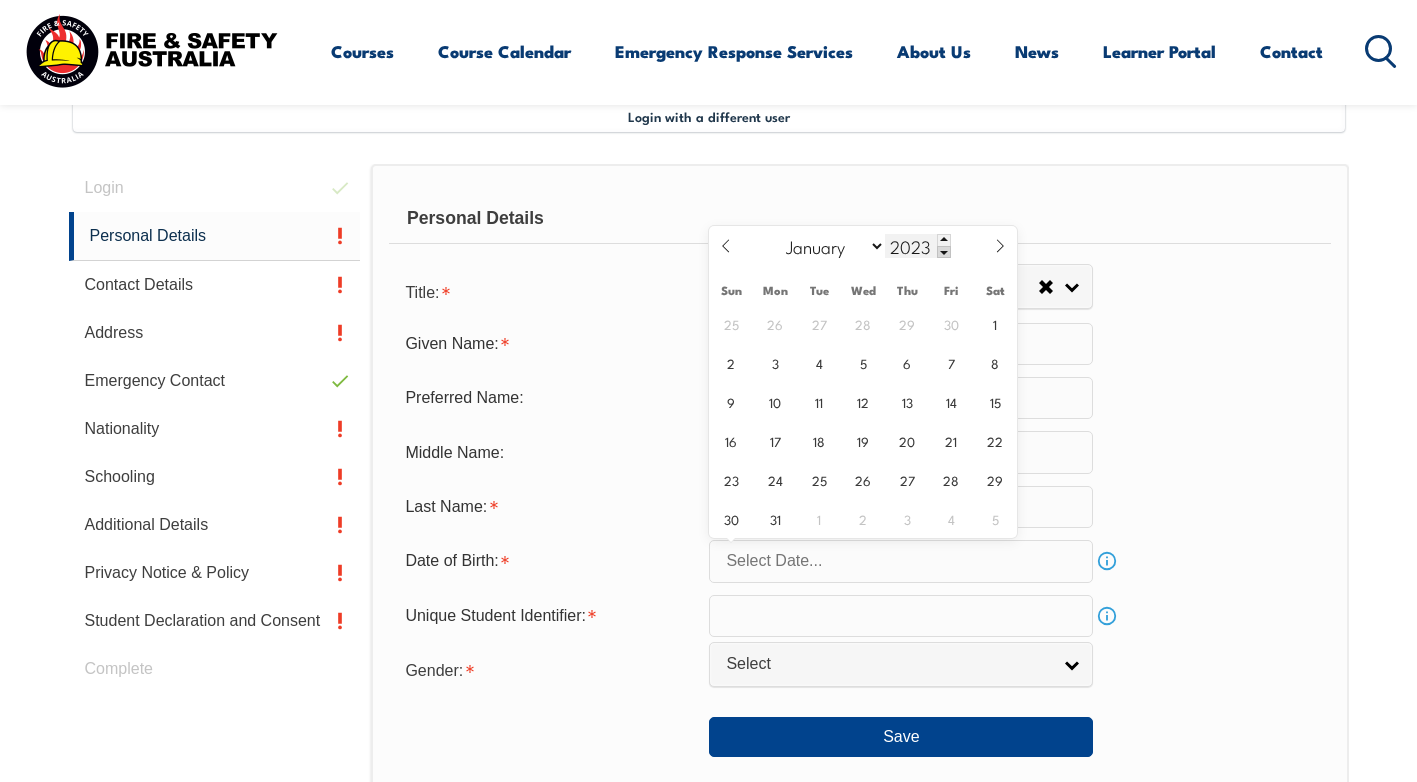 click at bounding box center [944, 252] 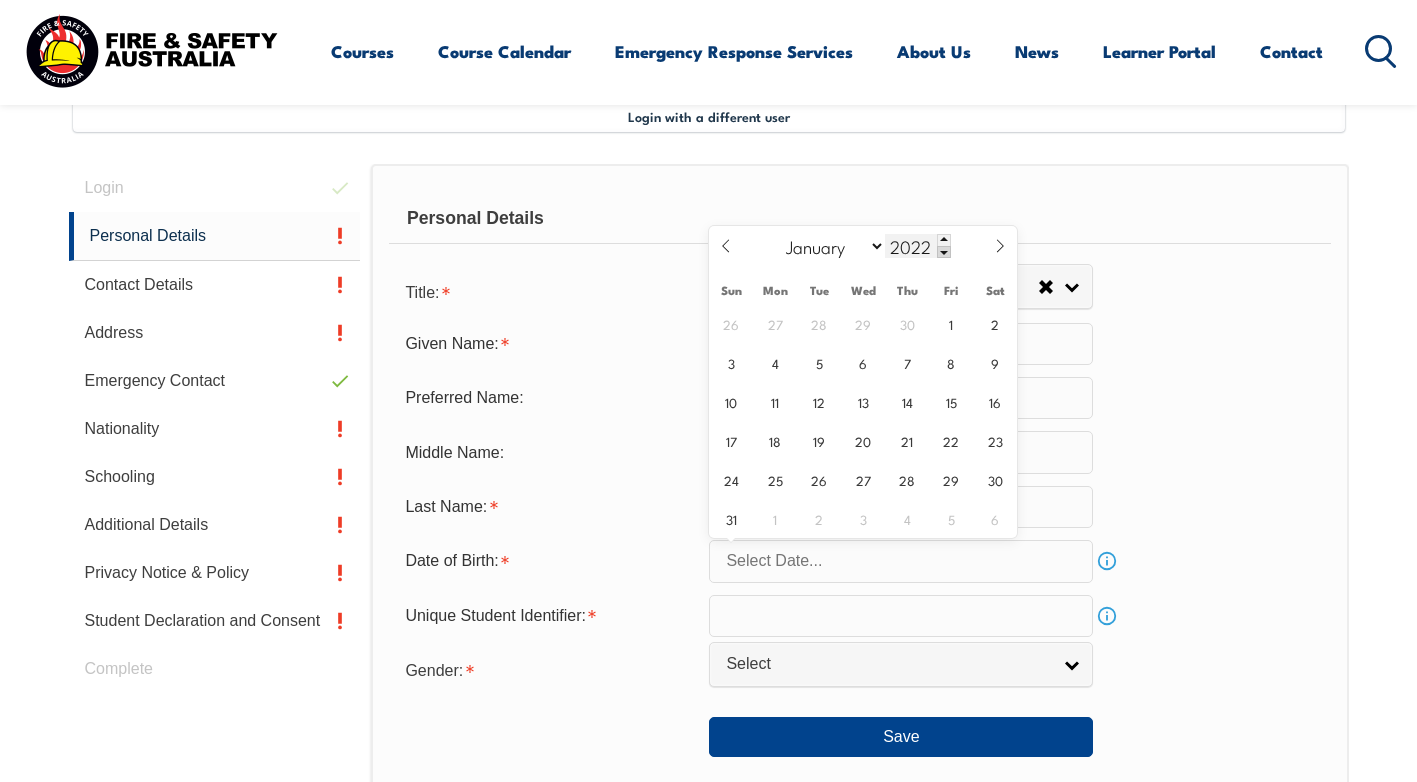 click at bounding box center [944, 252] 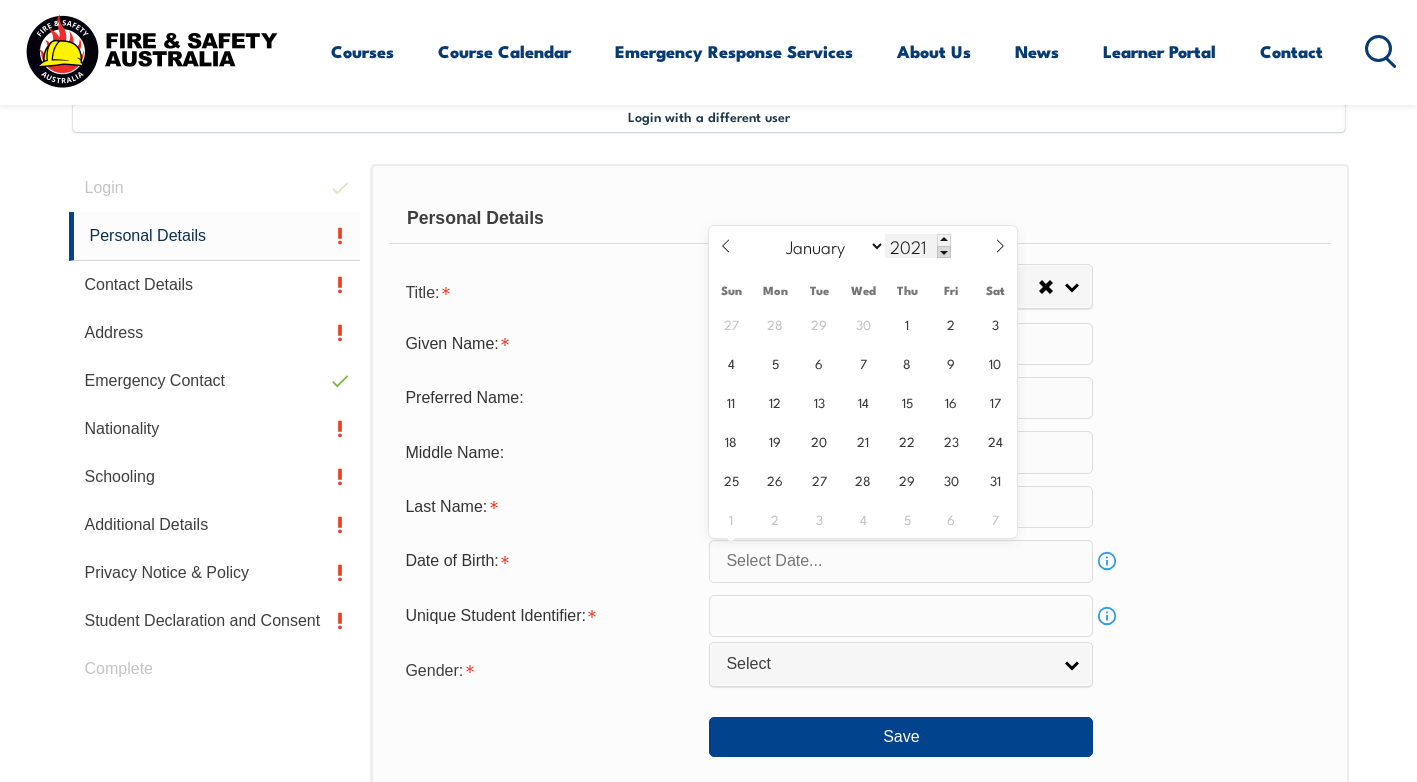click at bounding box center (944, 252) 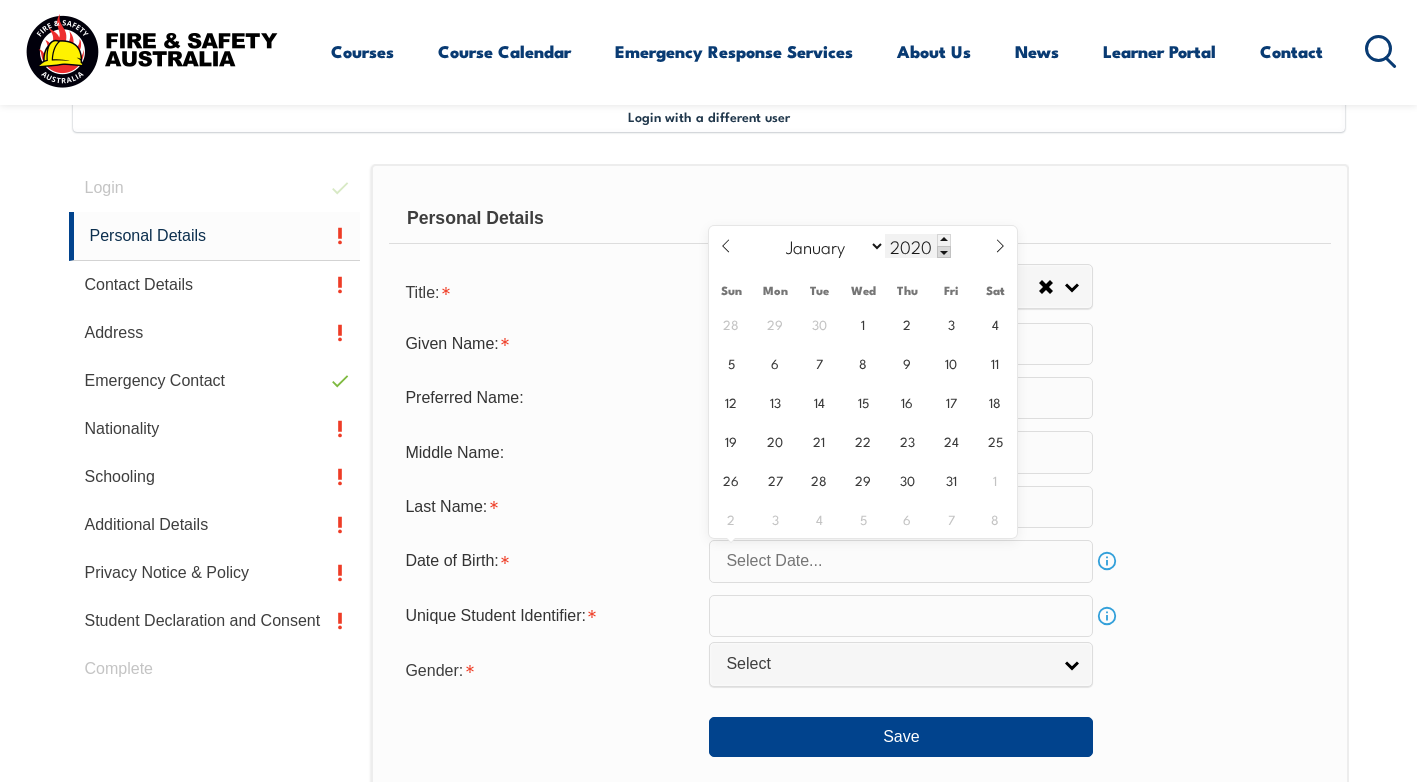 click at bounding box center [944, 252] 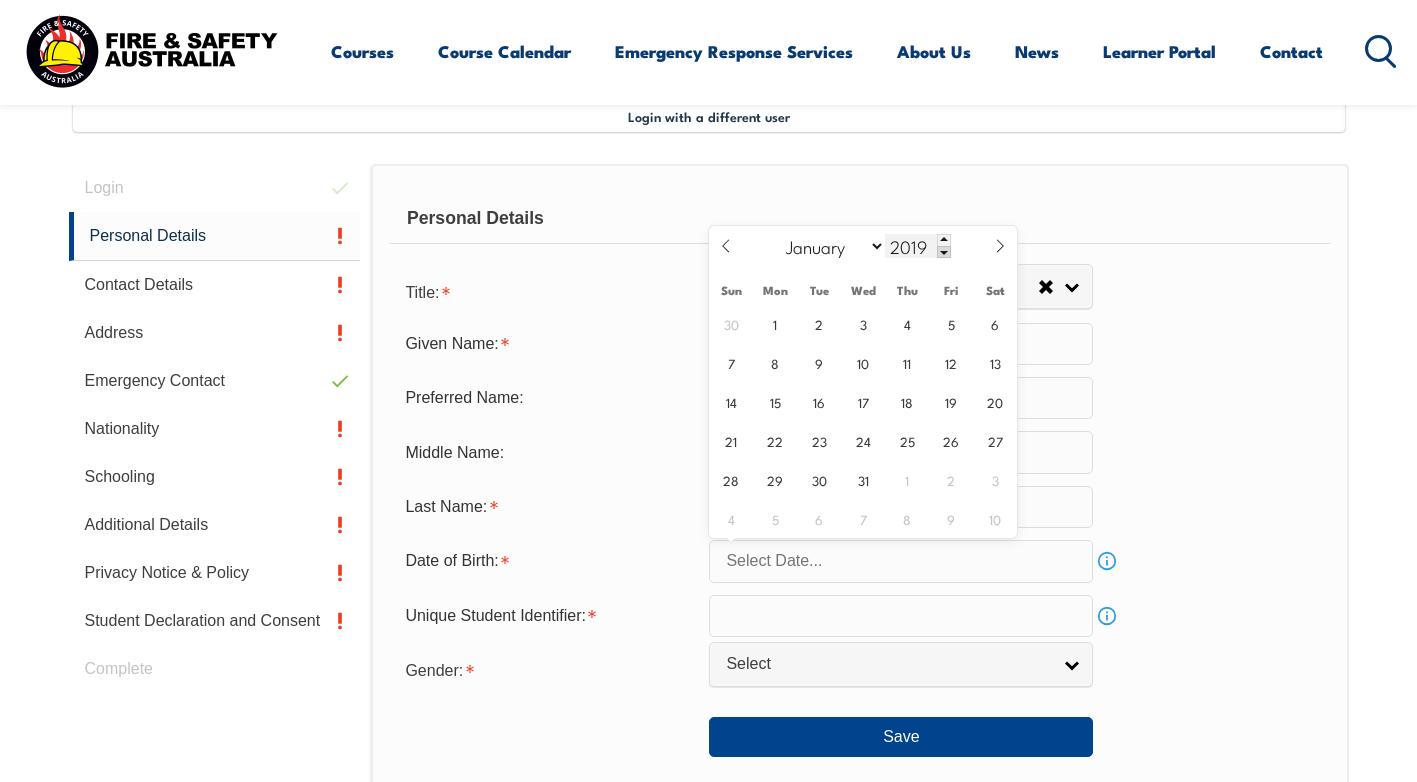 click at bounding box center [944, 252] 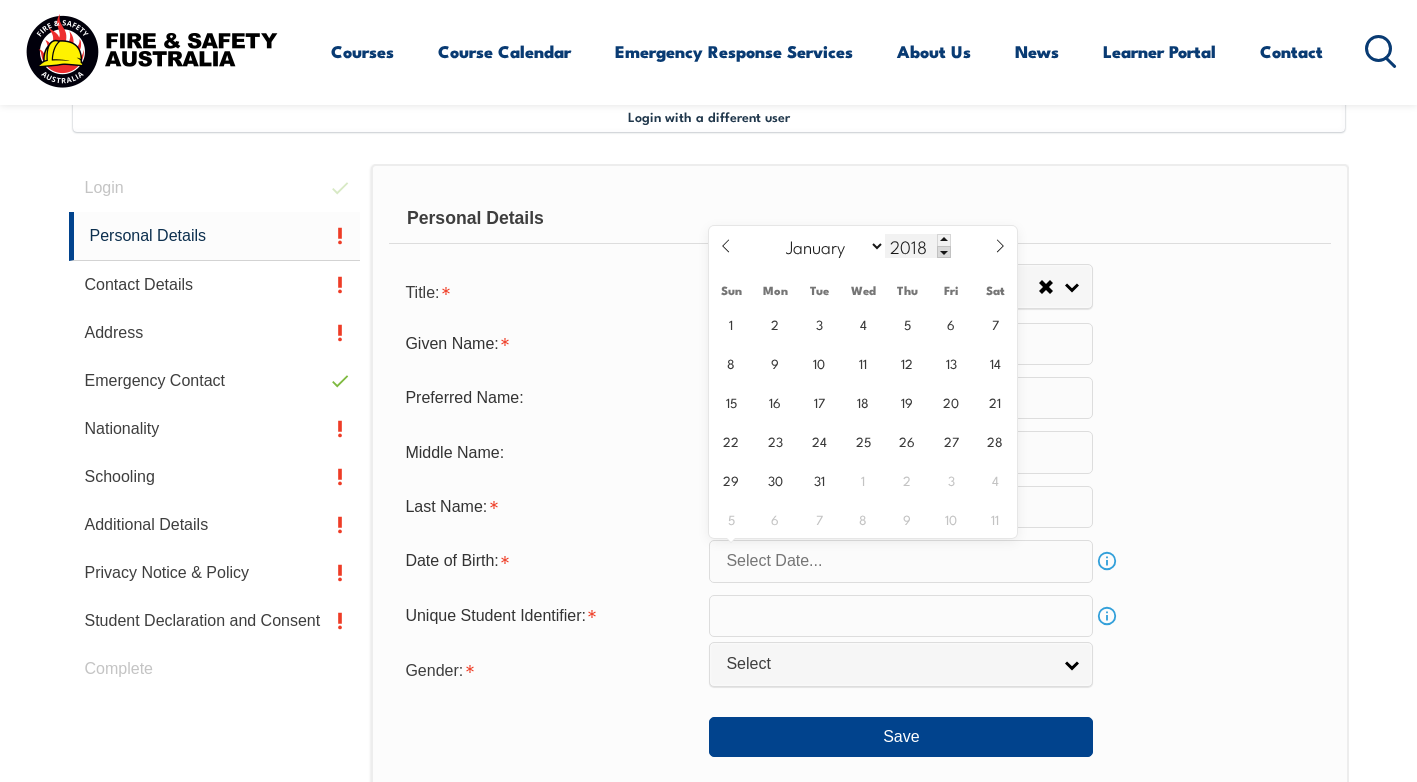 click at bounding box center [944, 252] 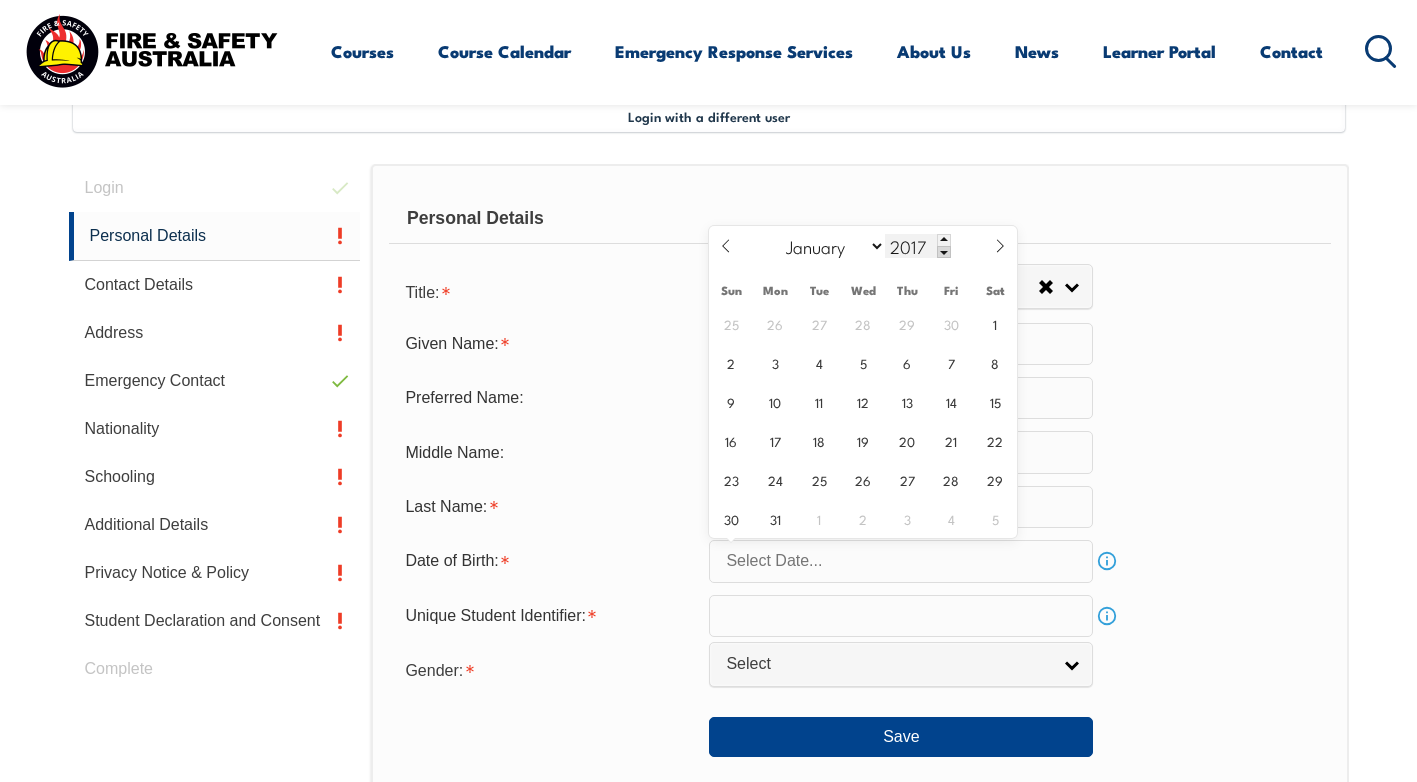 click at bounding box center (944, 252) 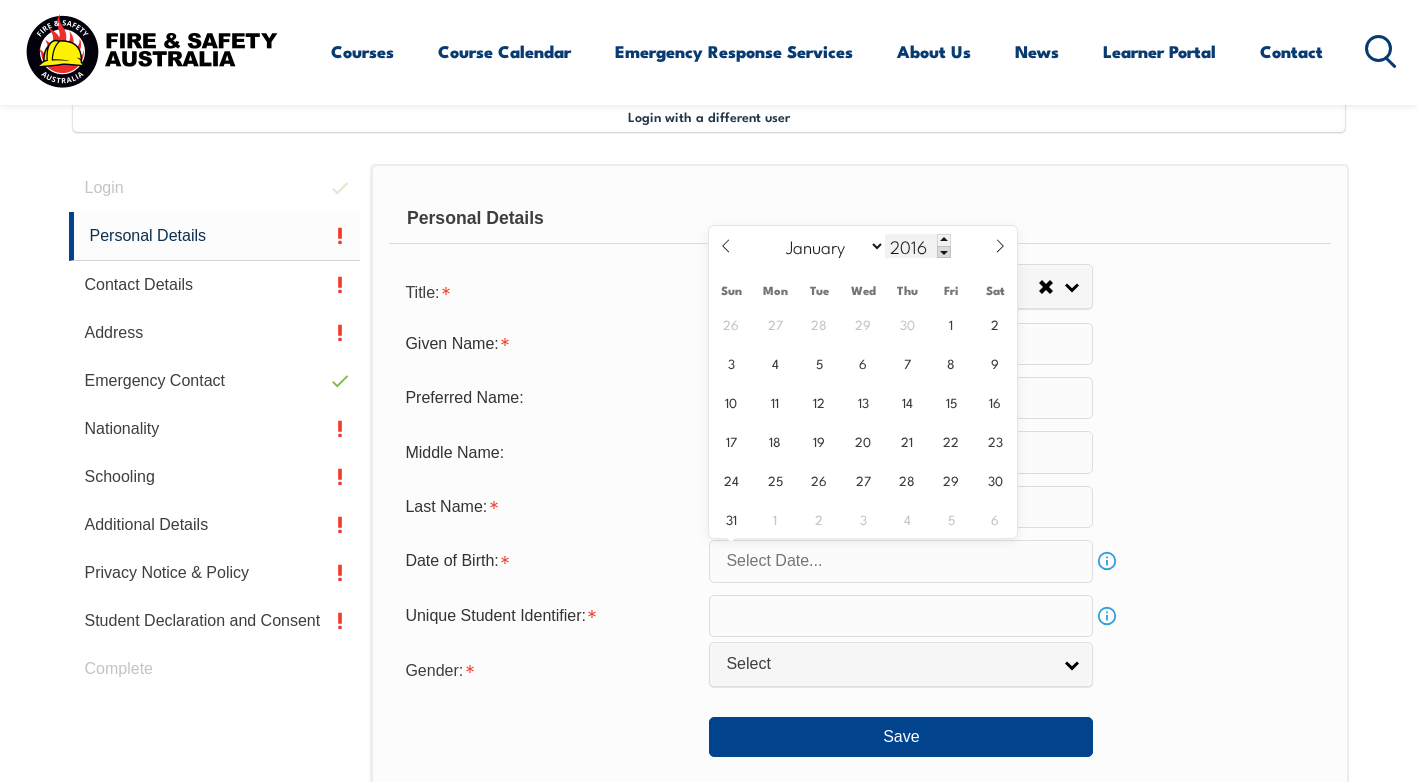 click at bounding box center (944, 252) 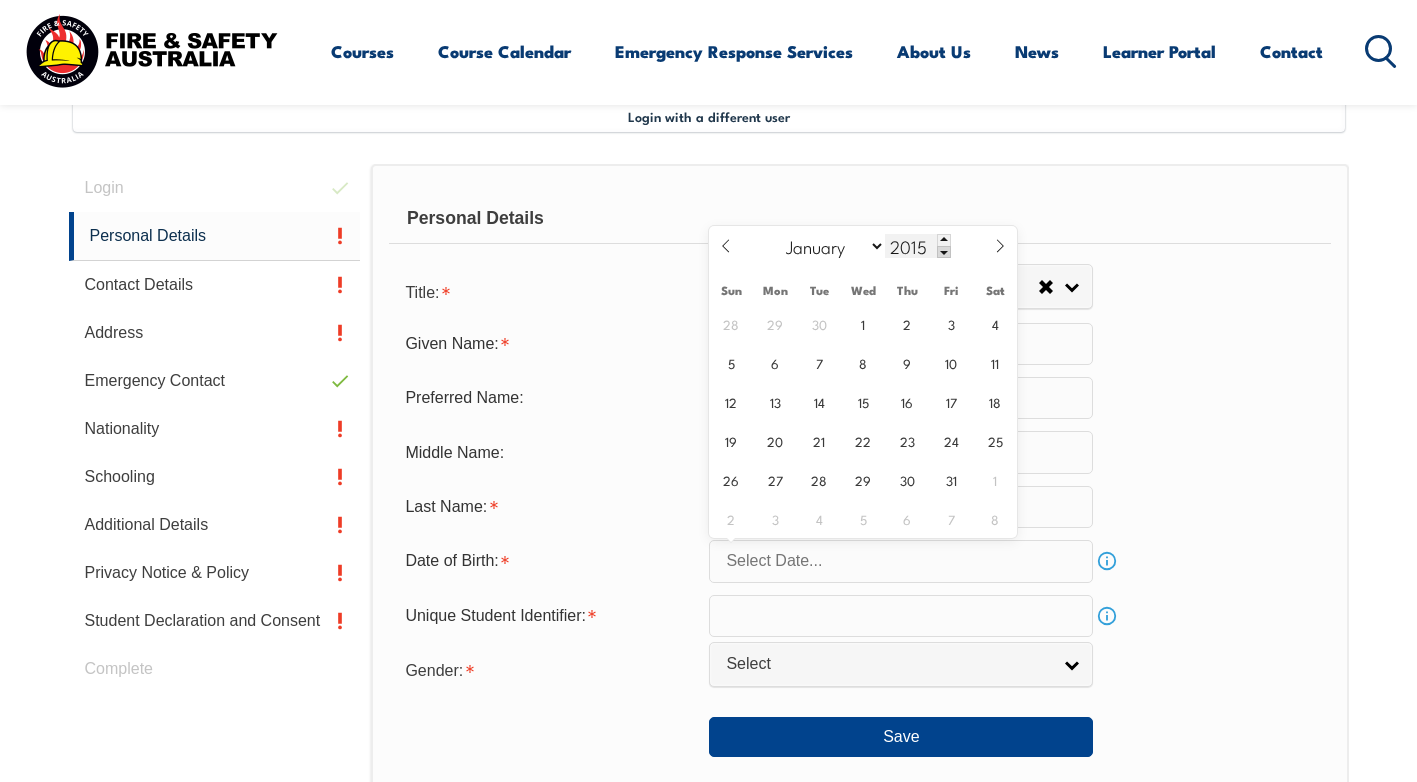 click at bounding box center [944, 252] 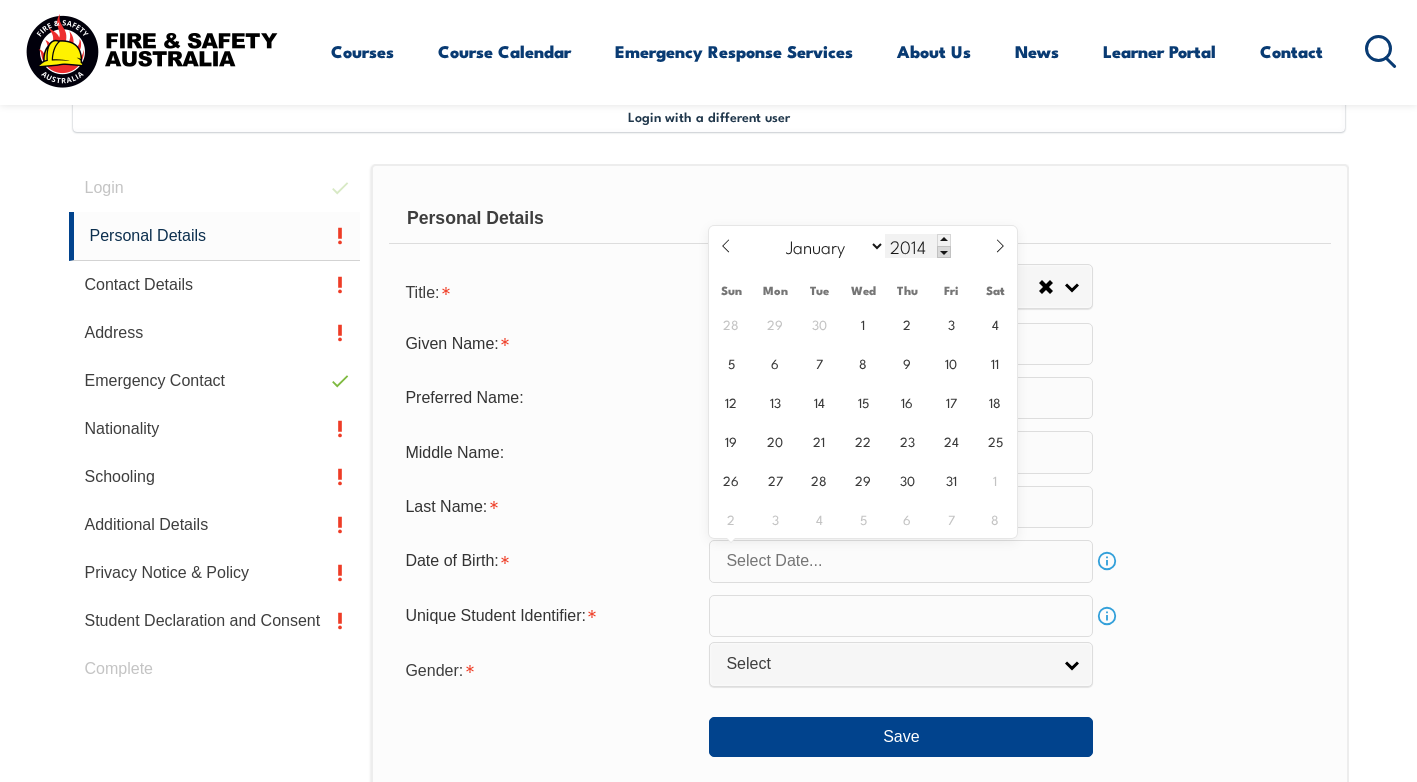 click at bounding box center [944, 252] 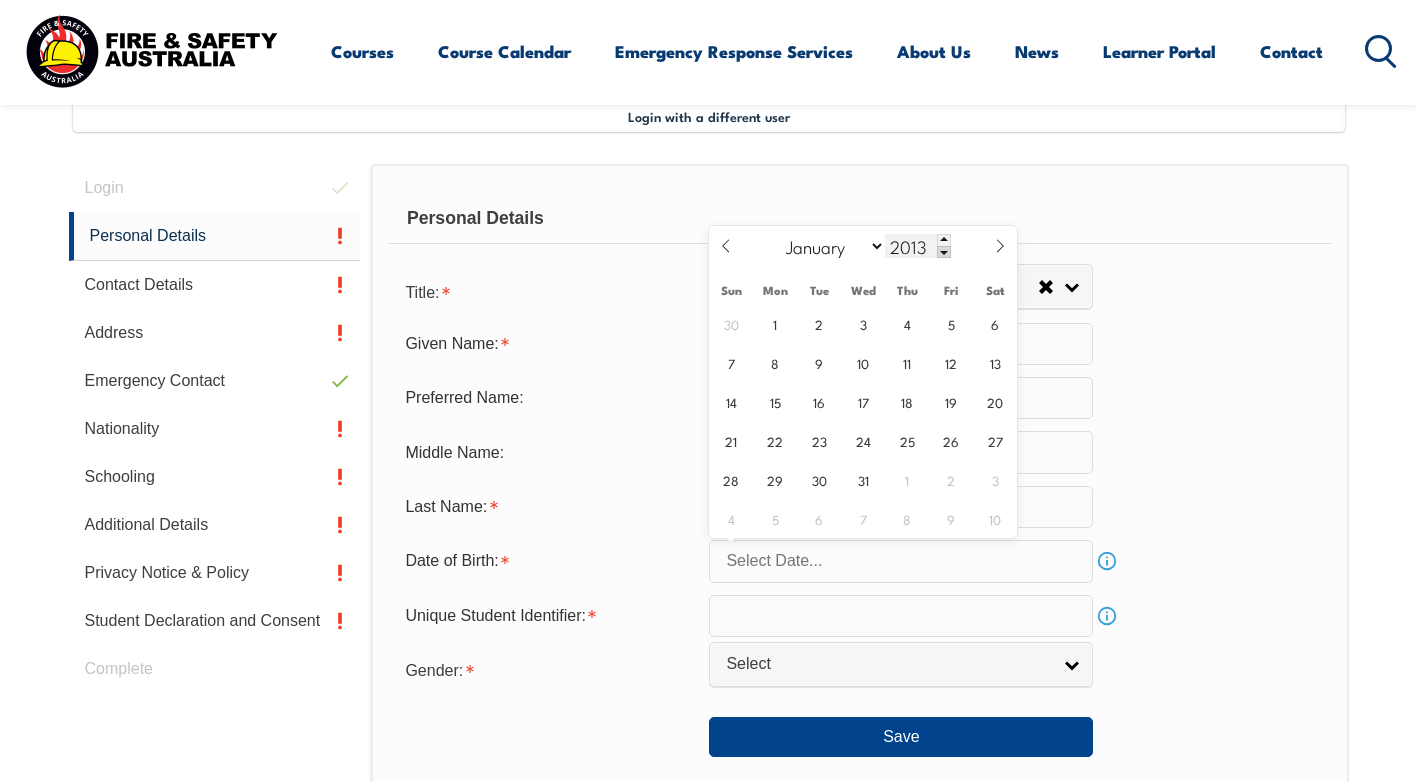 click at bounding box center [944, 252] 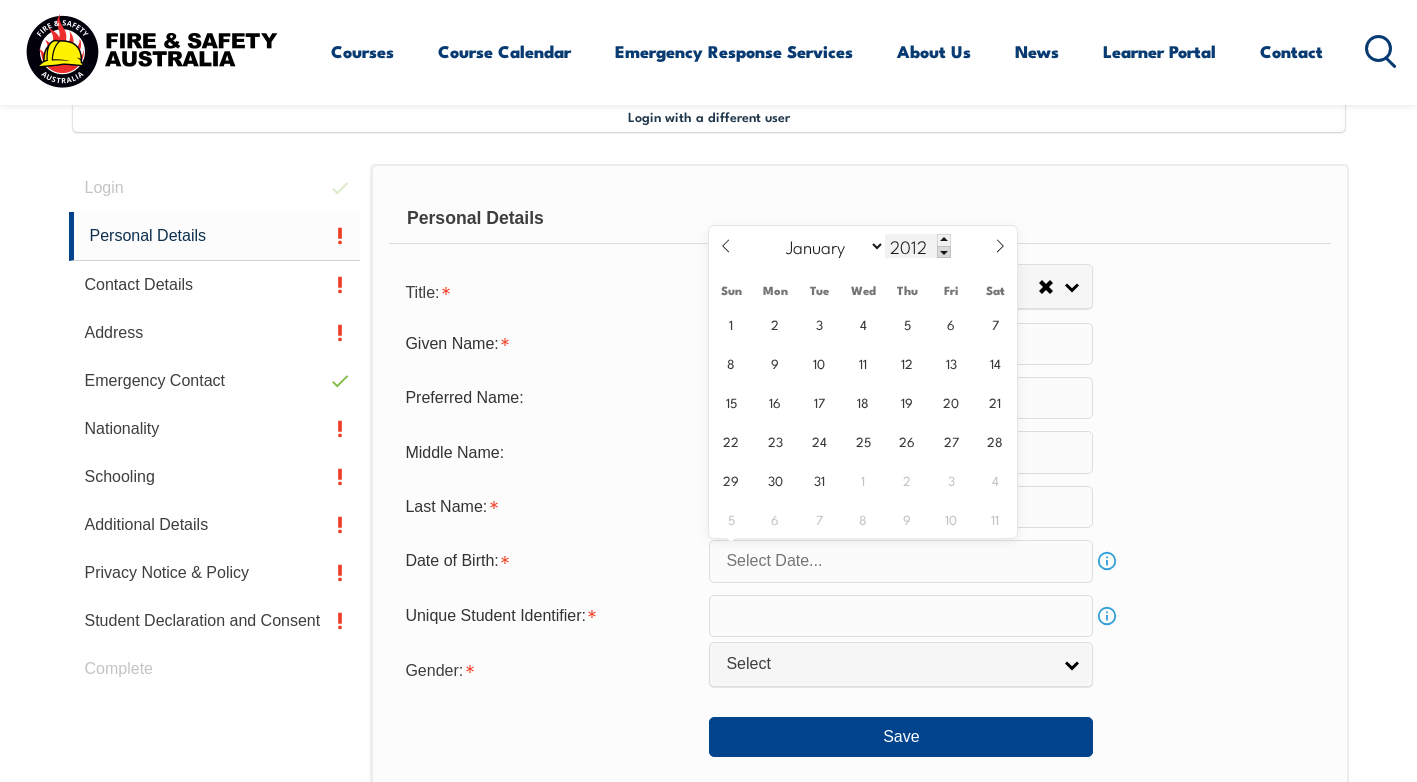 click at bounding box center [944, 252] 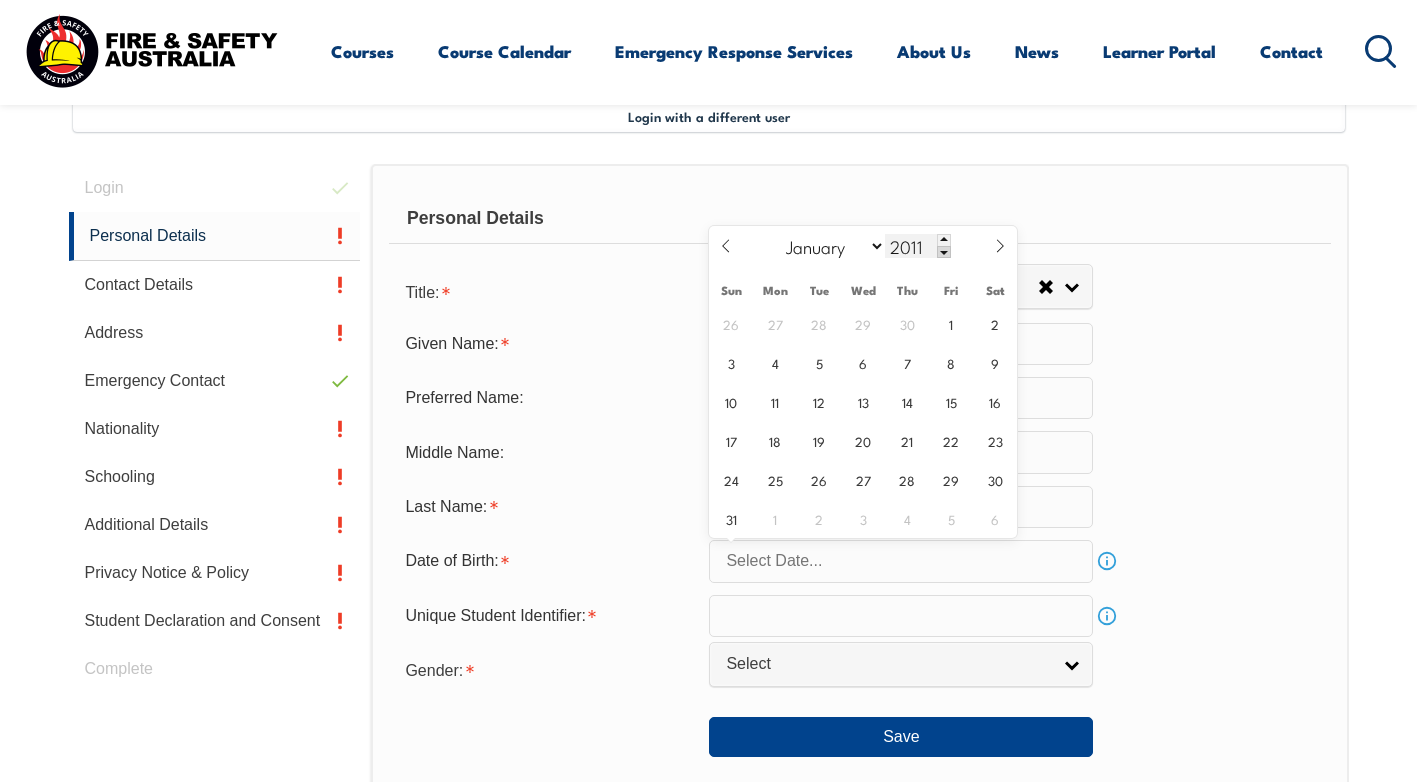 click at bounding box center [944, 252] 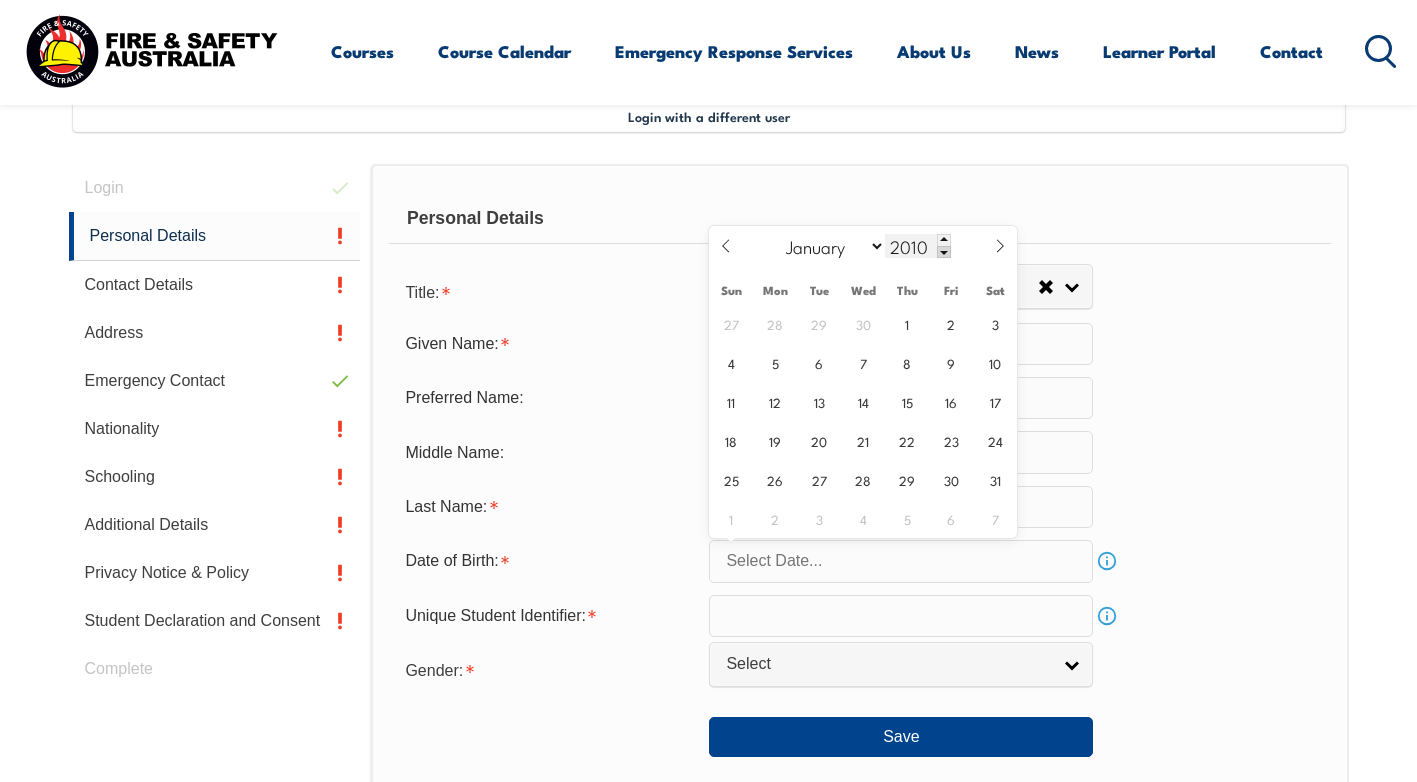 click at bounding box center (944, 252) 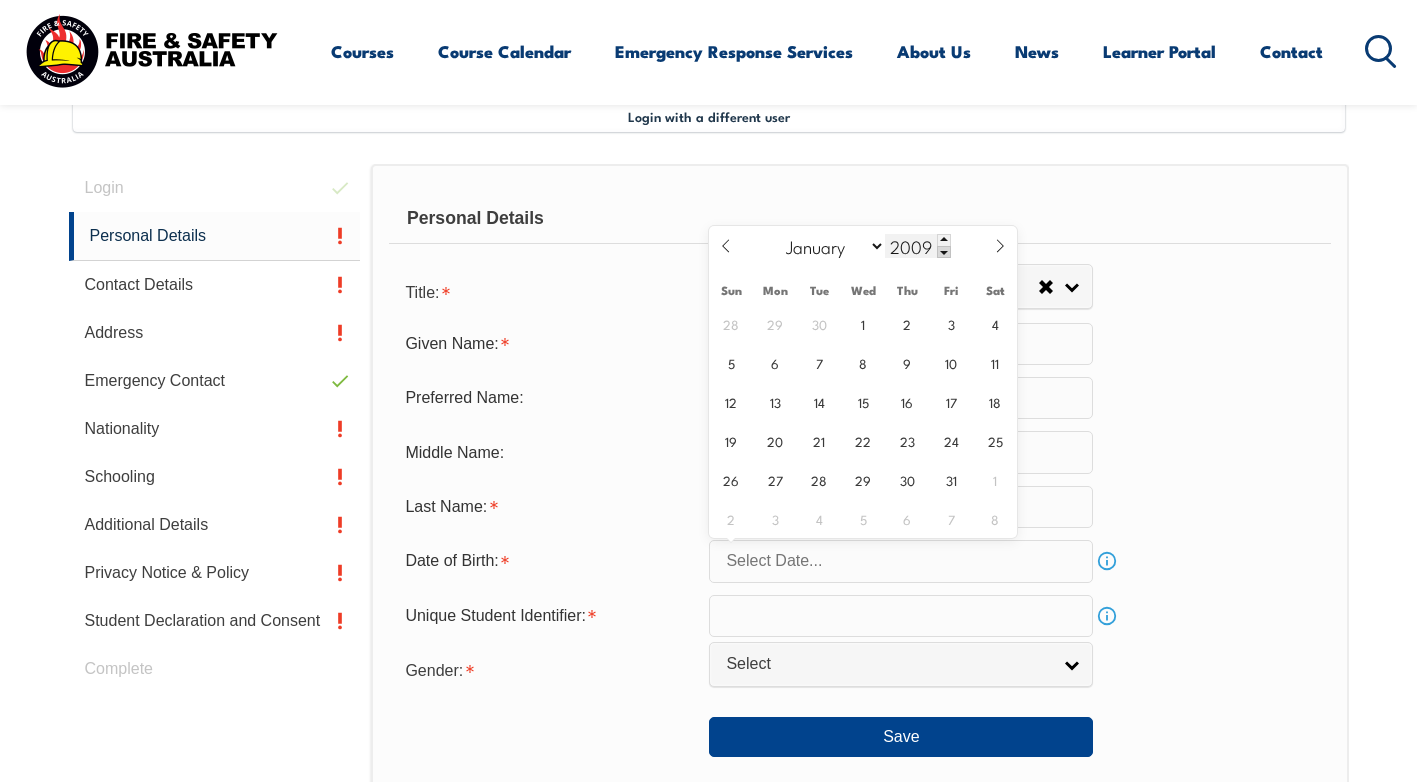 click at bounding box center [944, 252] 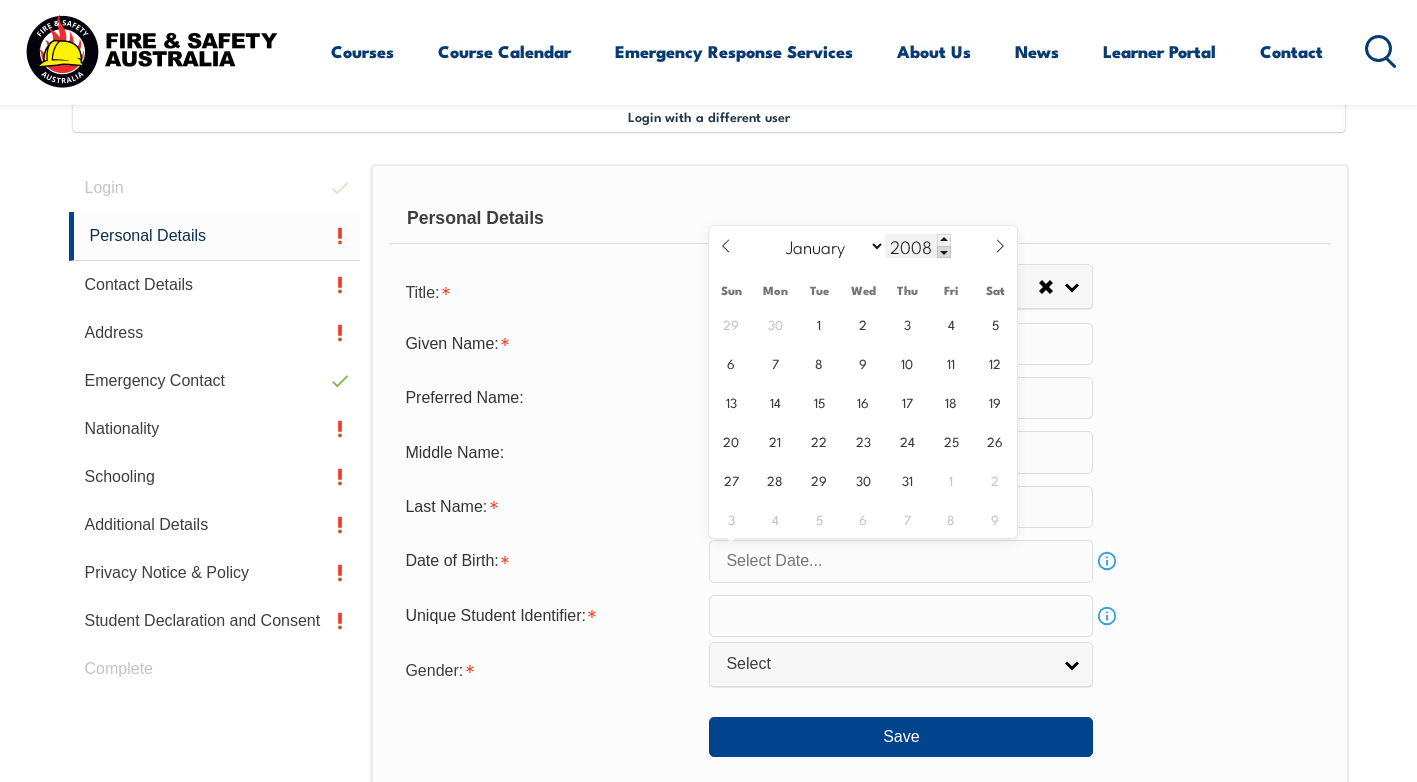 click at bounding box center [944, 252] 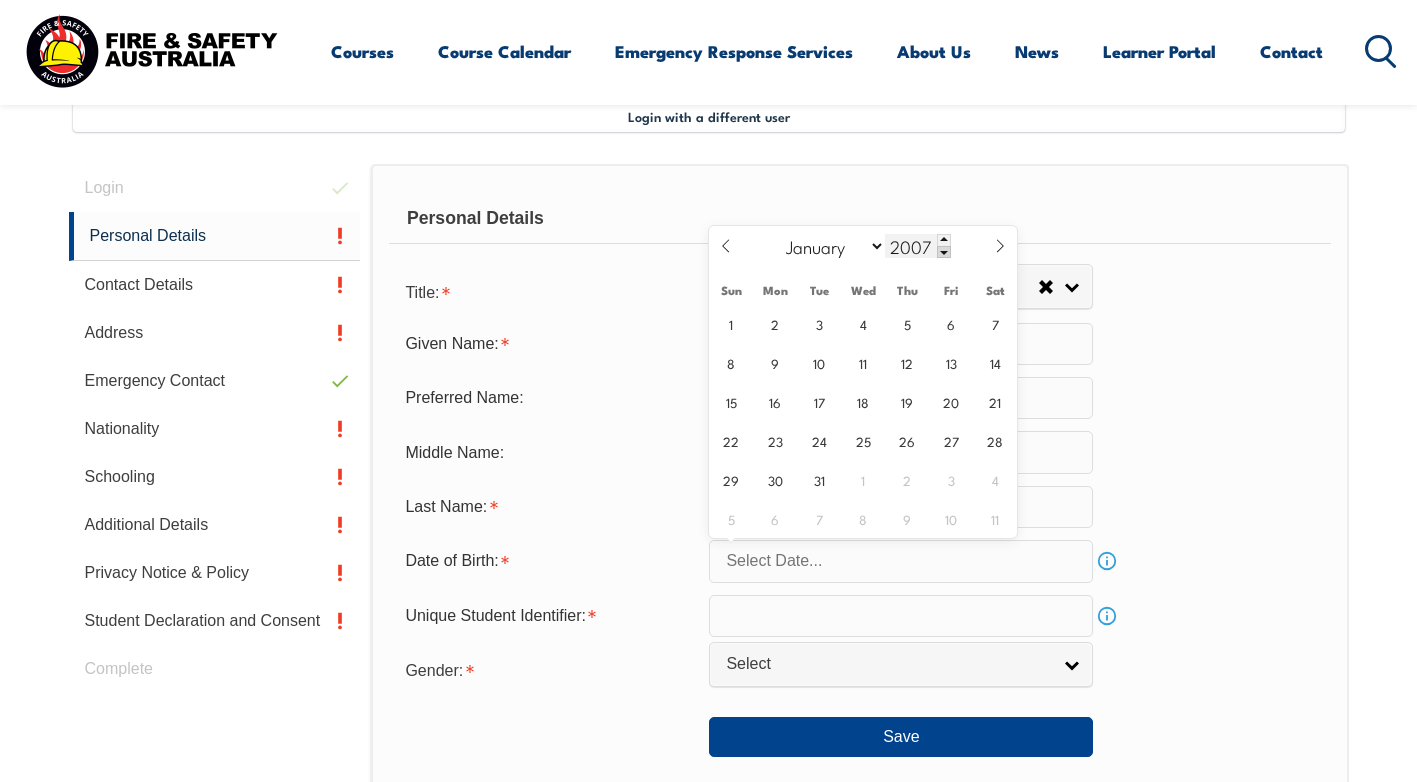 click at bounding box center [944, 252] 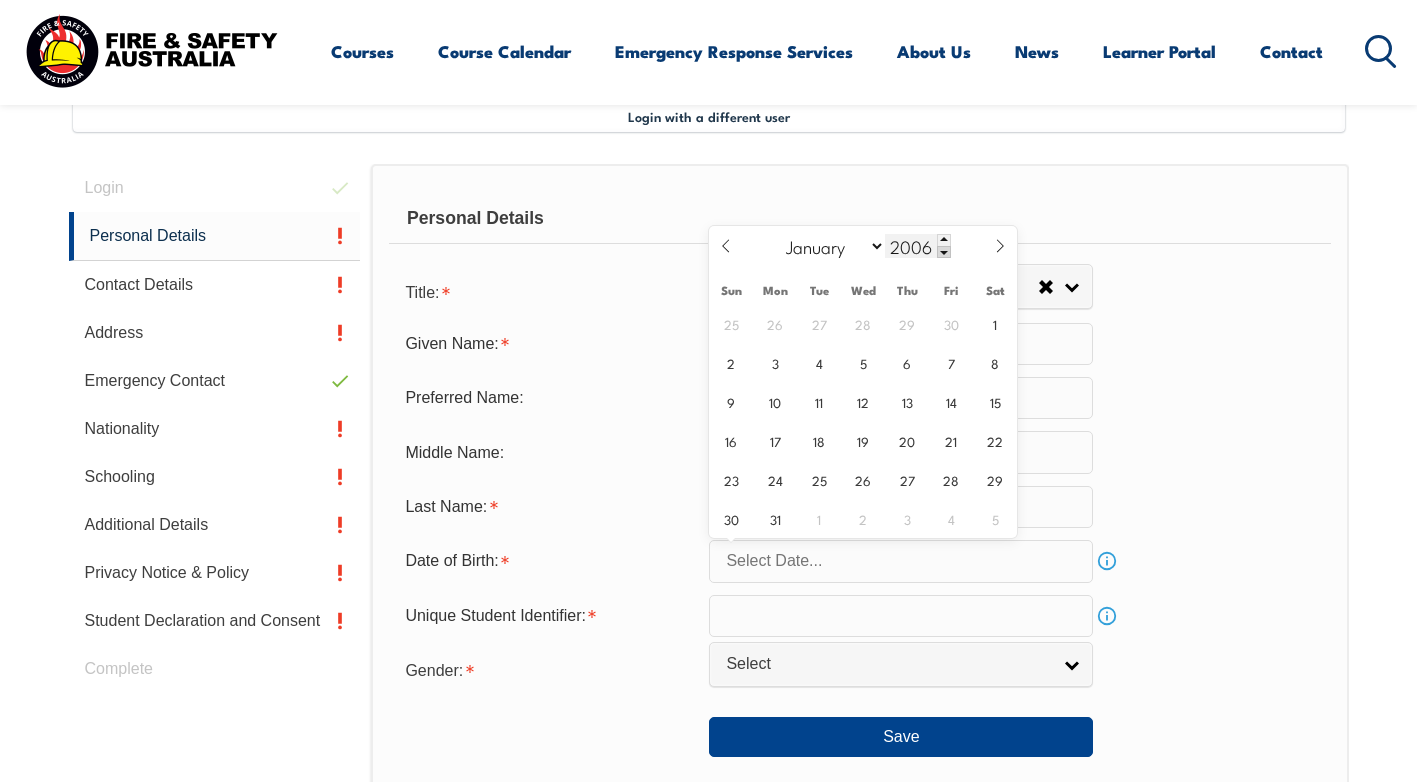 click at bounding box center [944, 252] 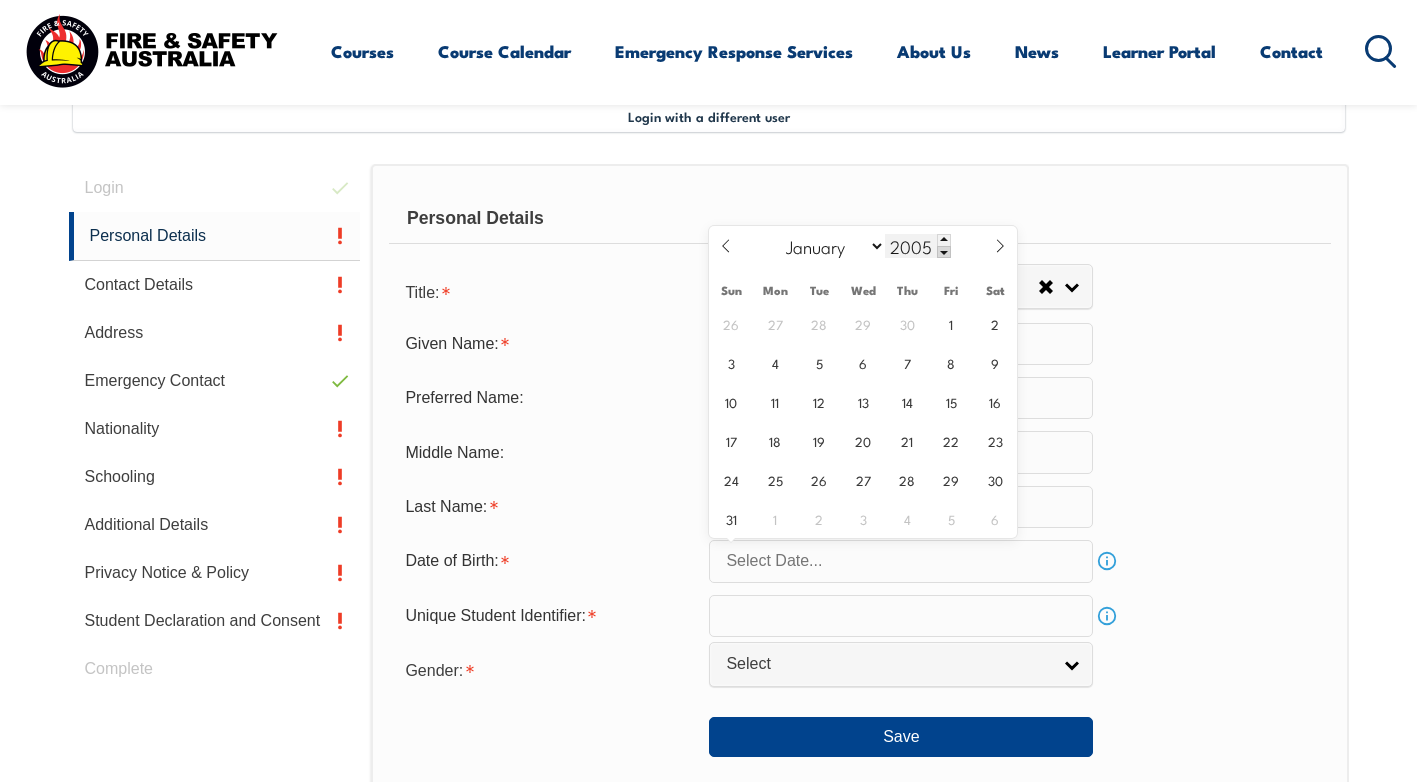 click at bounding box center [944, 252] 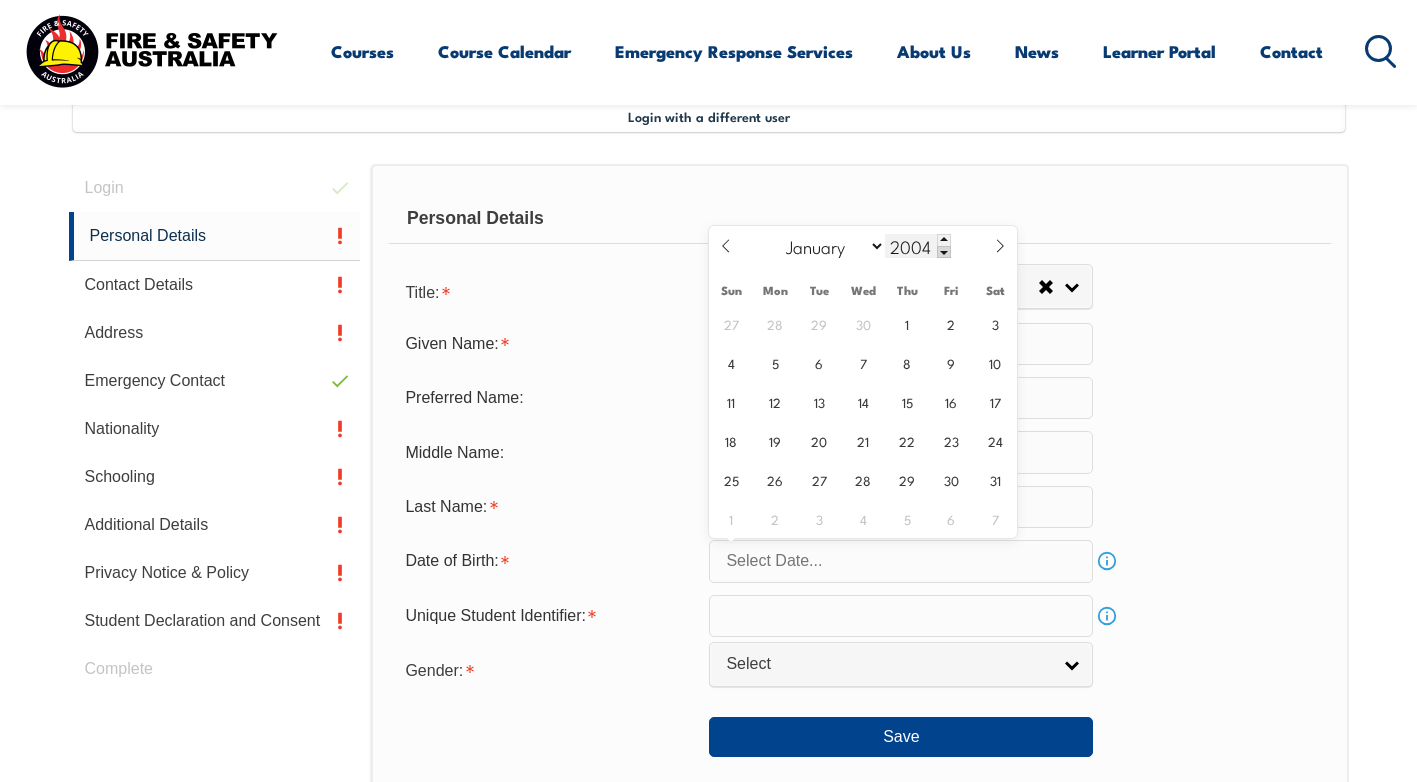 click at bounding box center (944, 252) 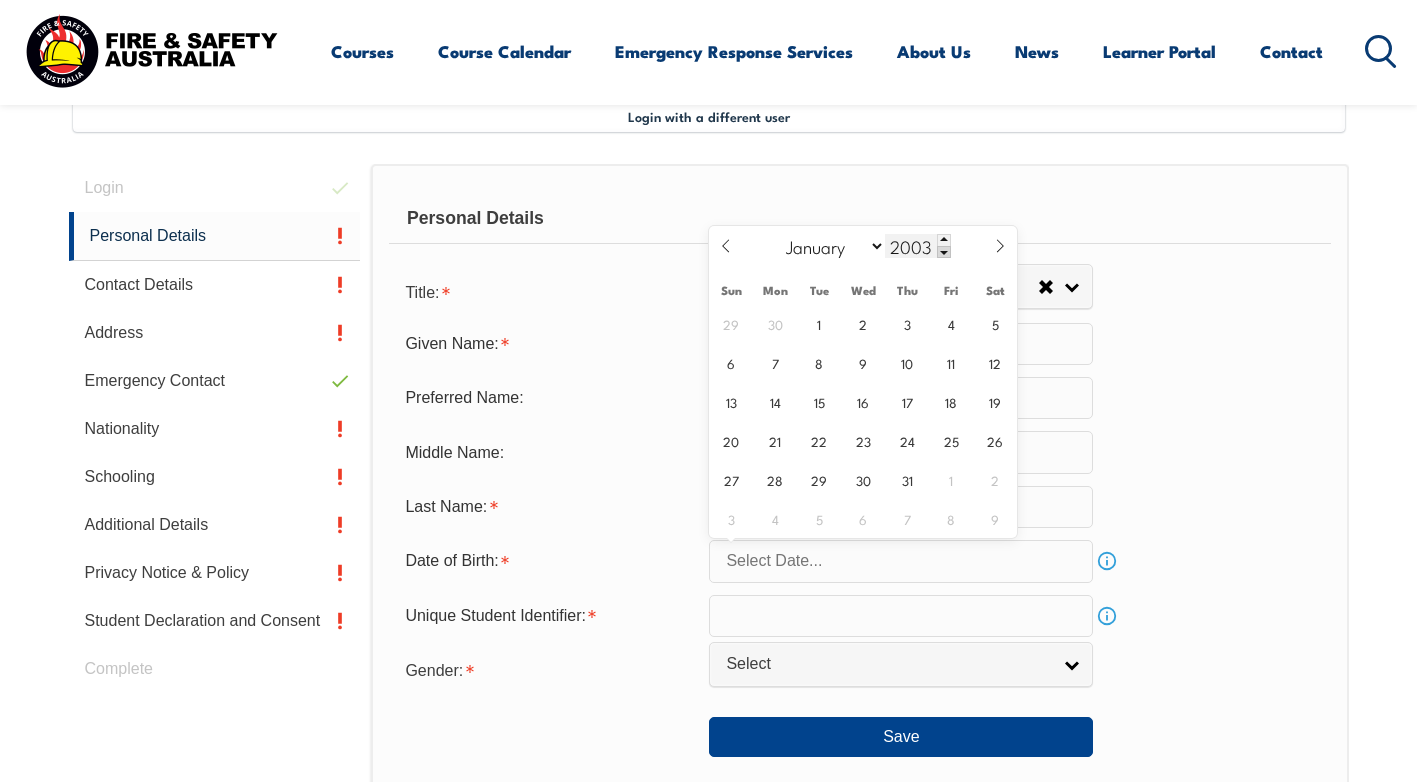 click at bounding box center (944, 252) 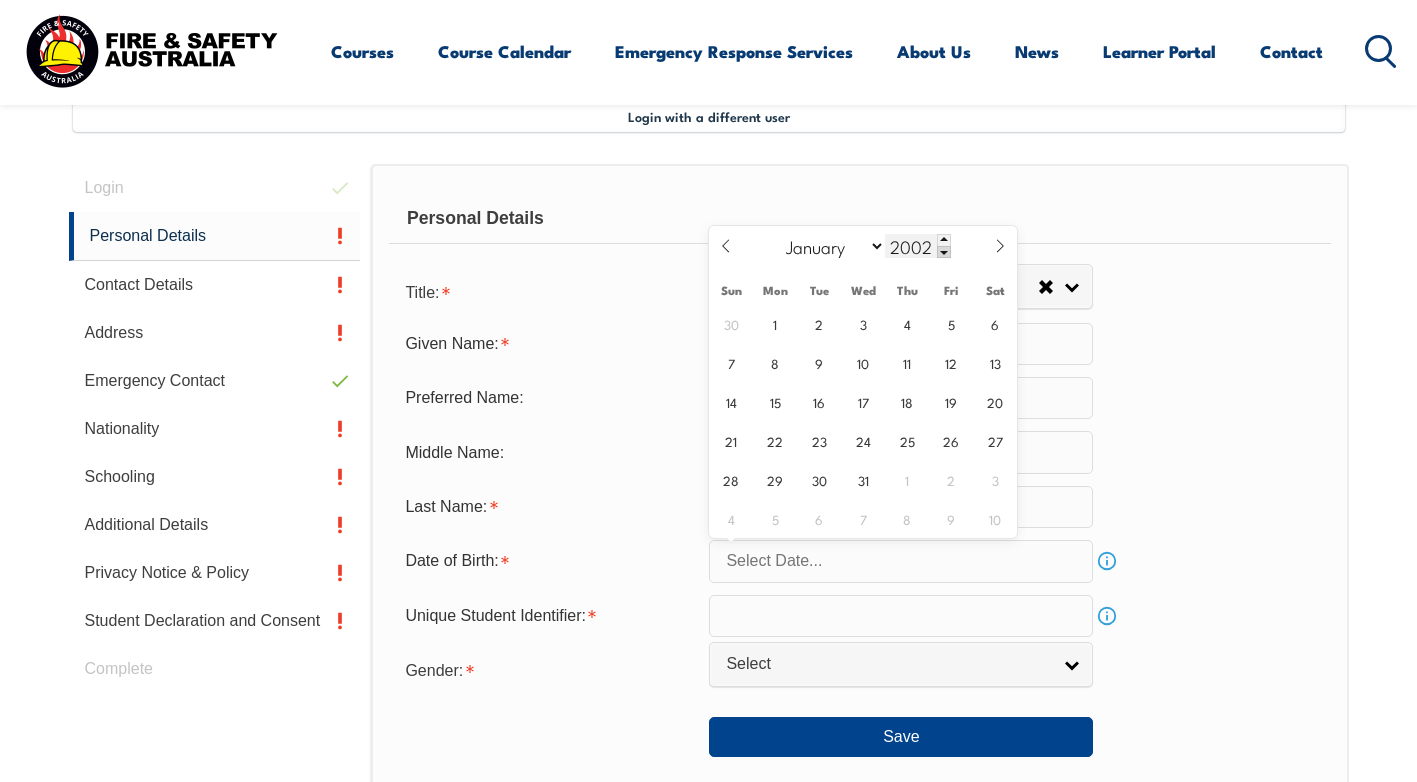 click at bounding box center (944, 252) 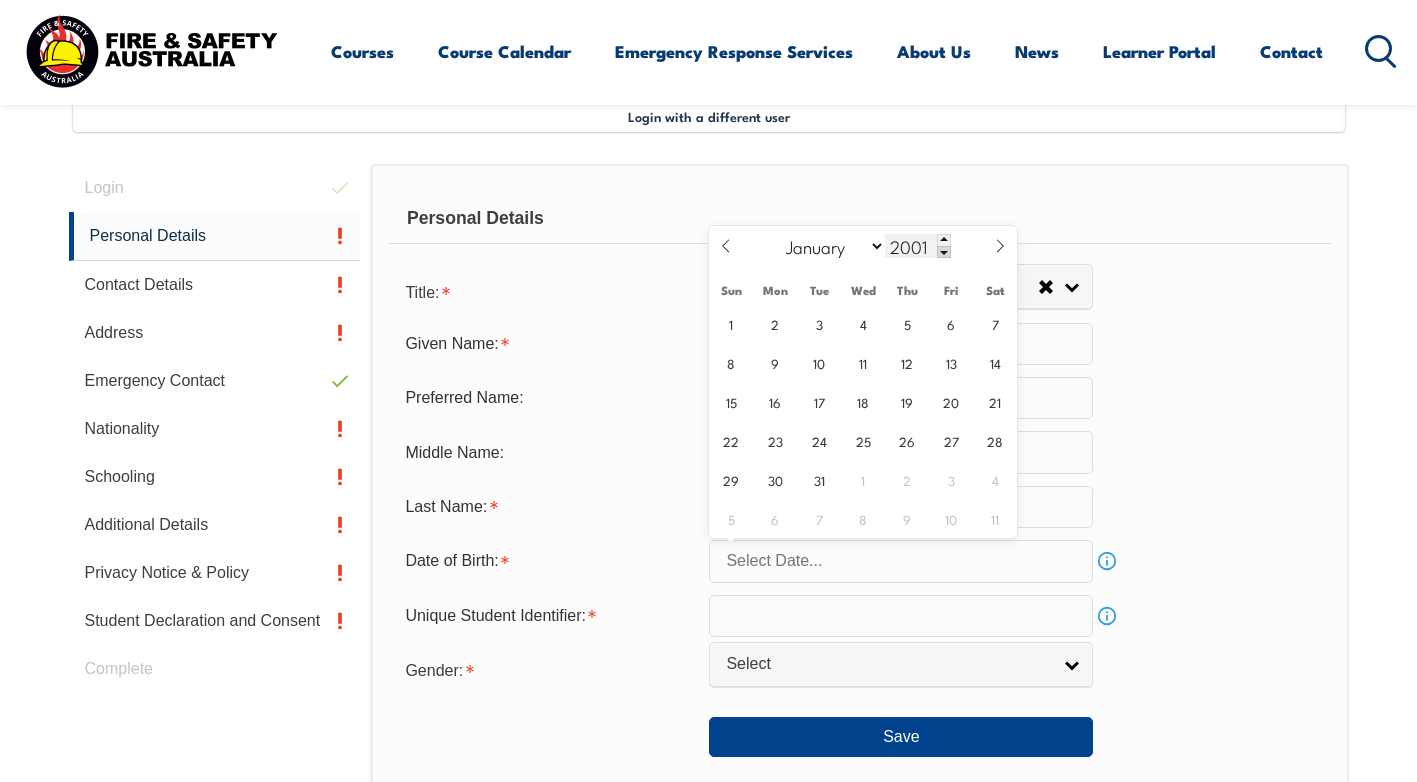 click at bounding box center (944, 252) 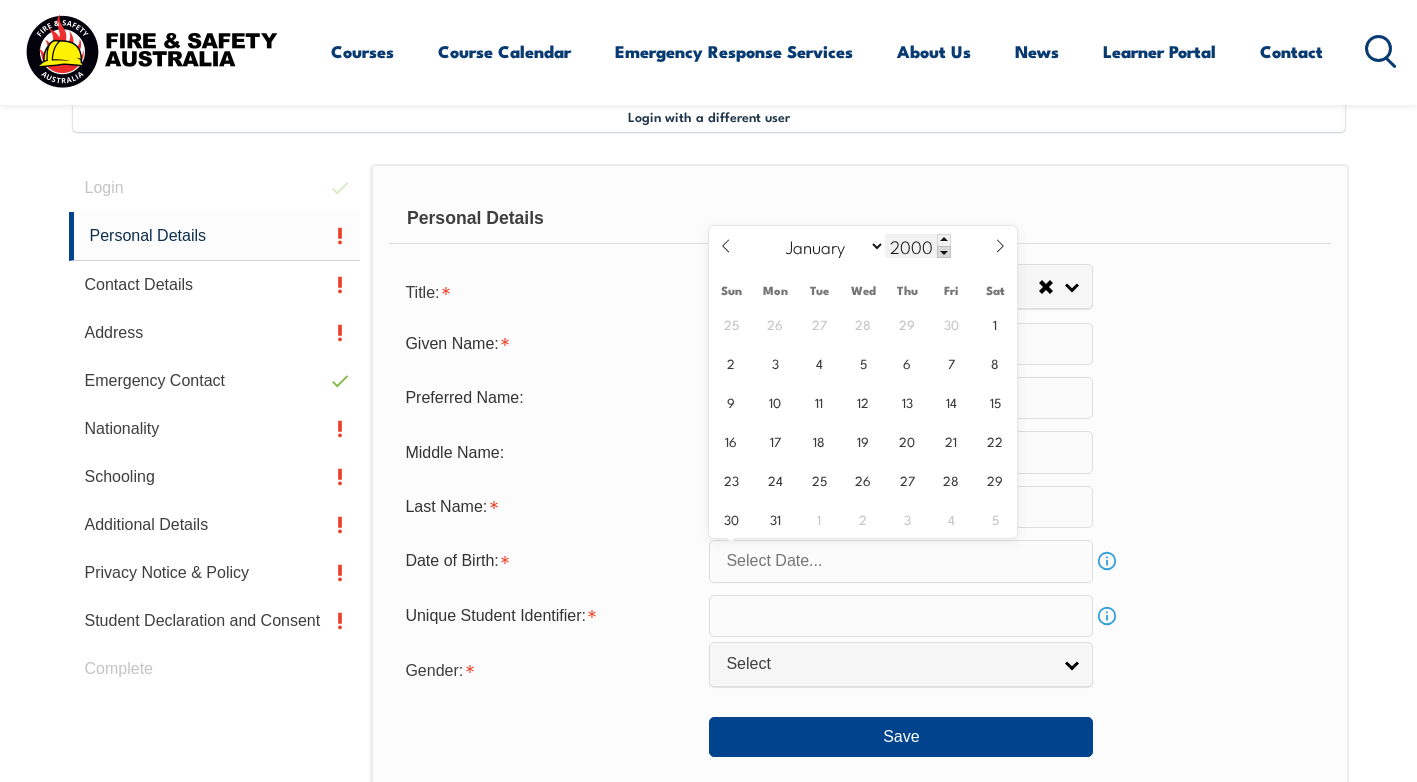 click at bounding box center [944, 252] 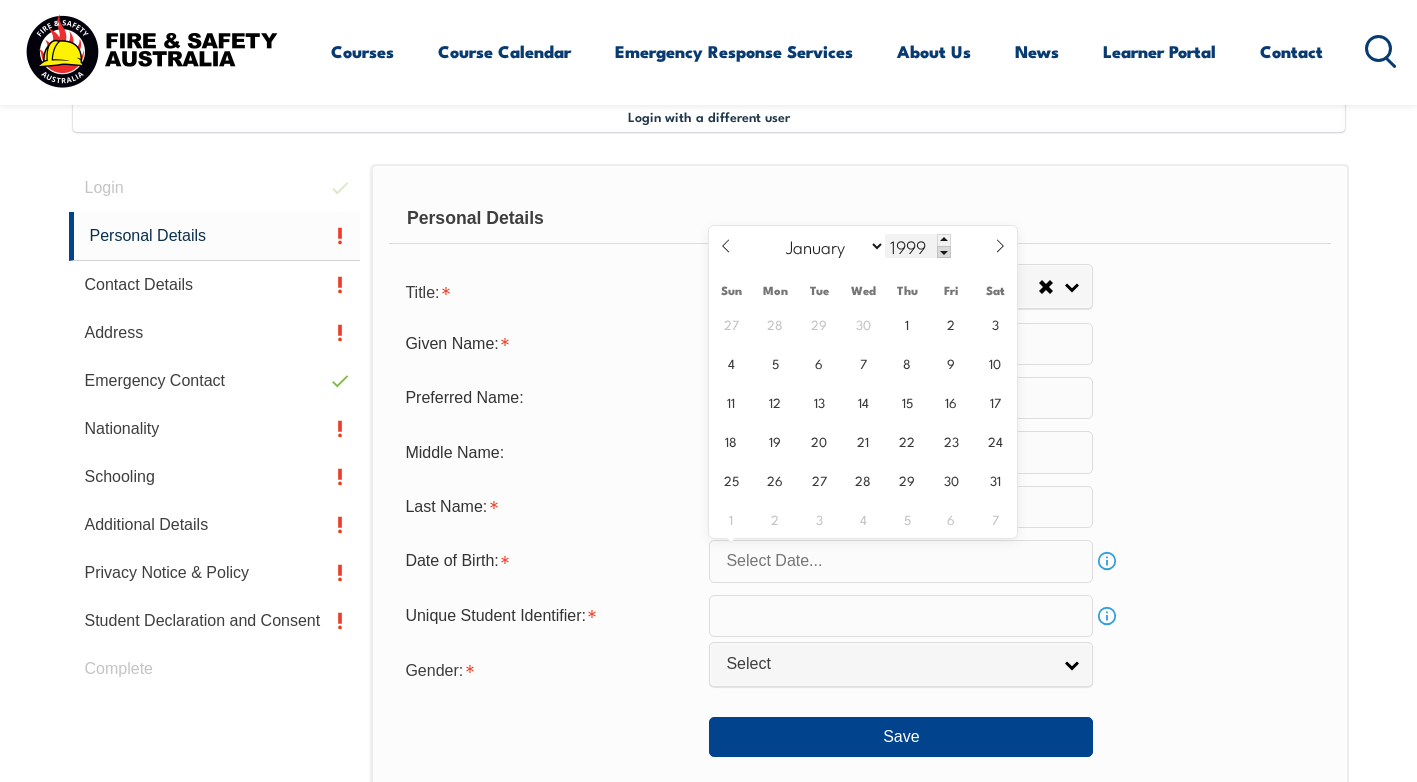 click at bounding box center [944, 252] 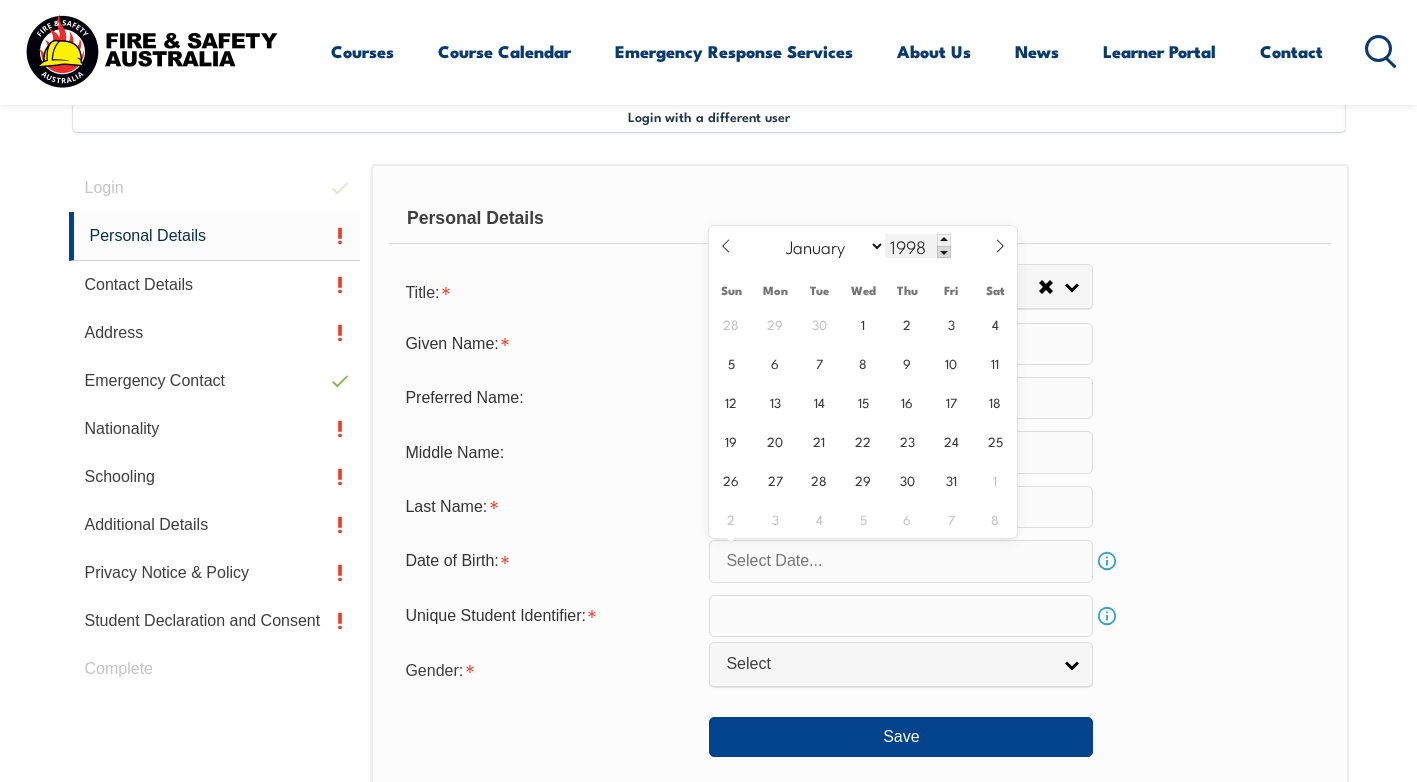 click at bounding box center (944, 252) 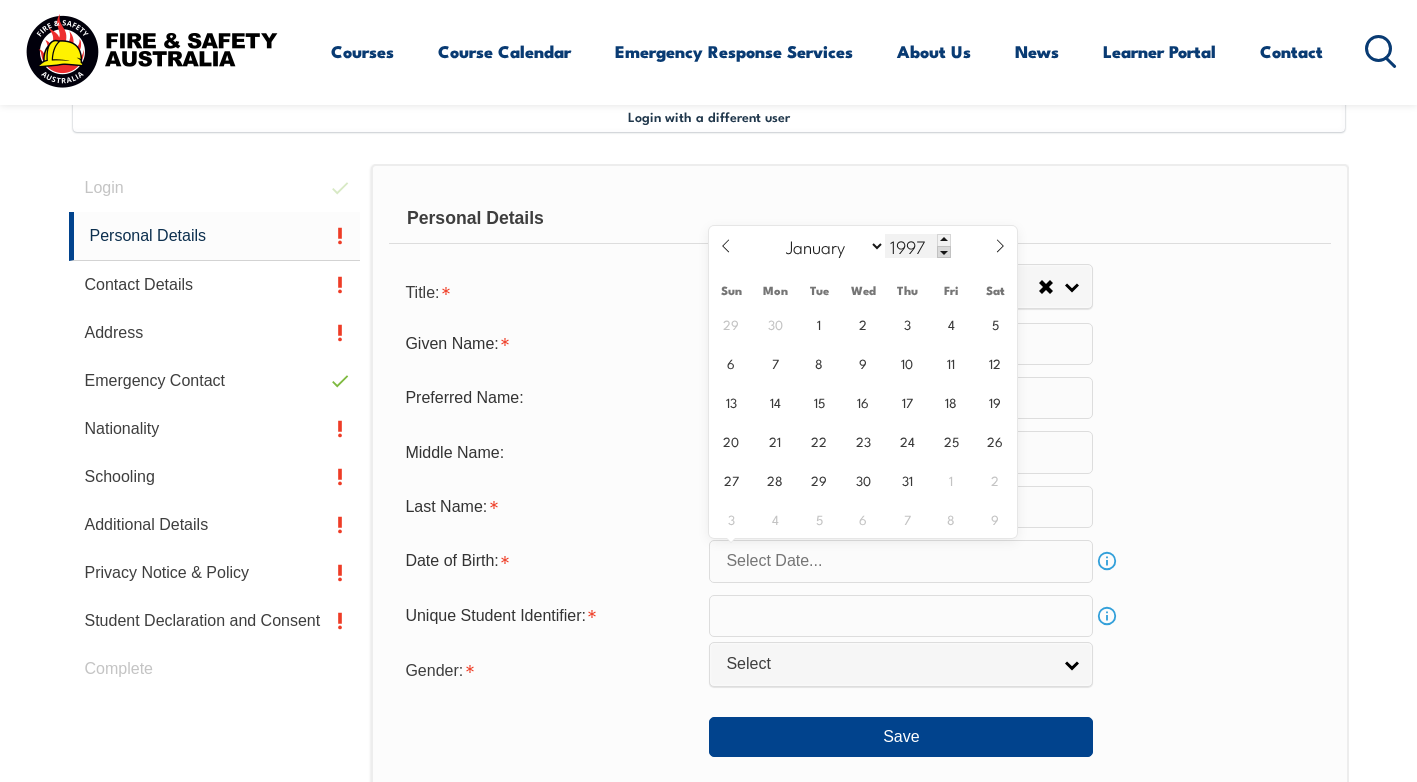 click at bounding box center (944, 252) 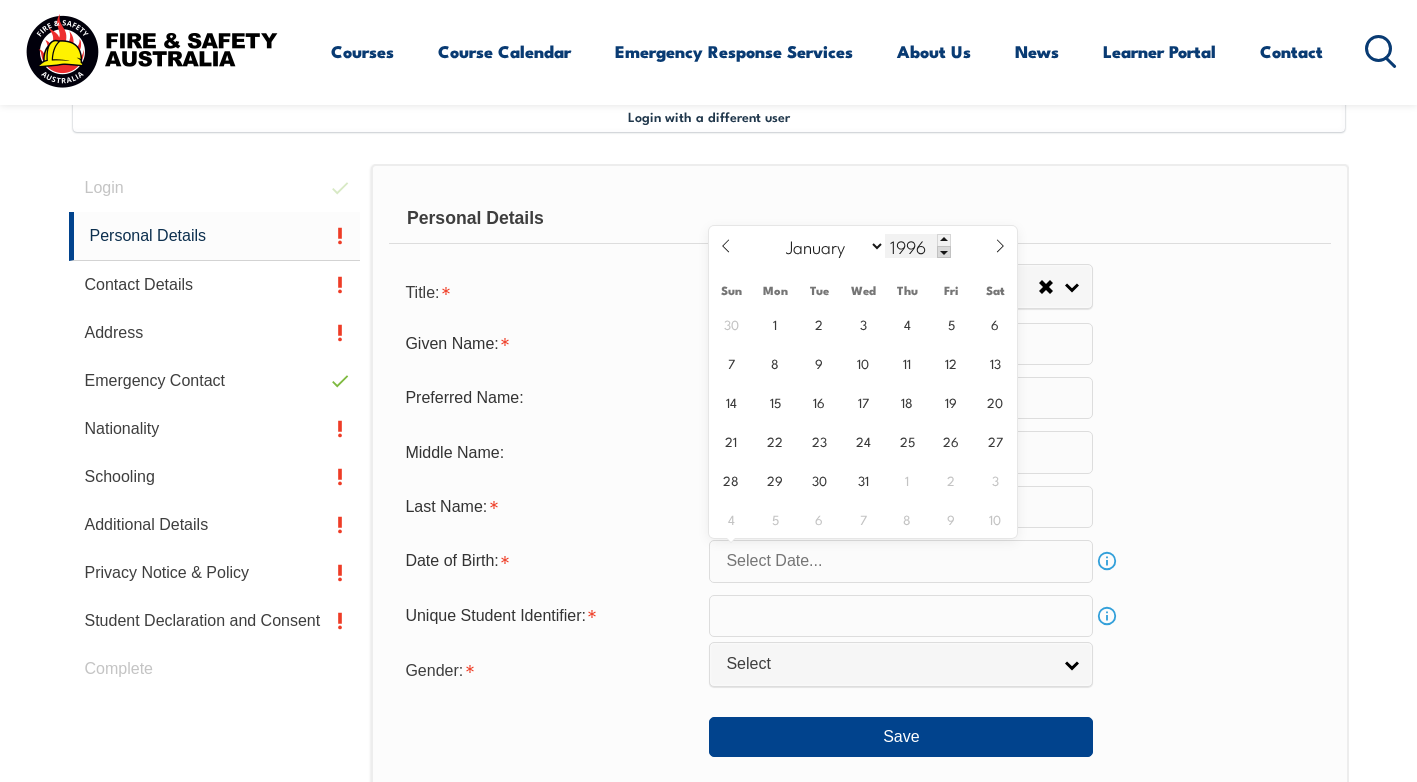 click at bounding box center [944, 252] 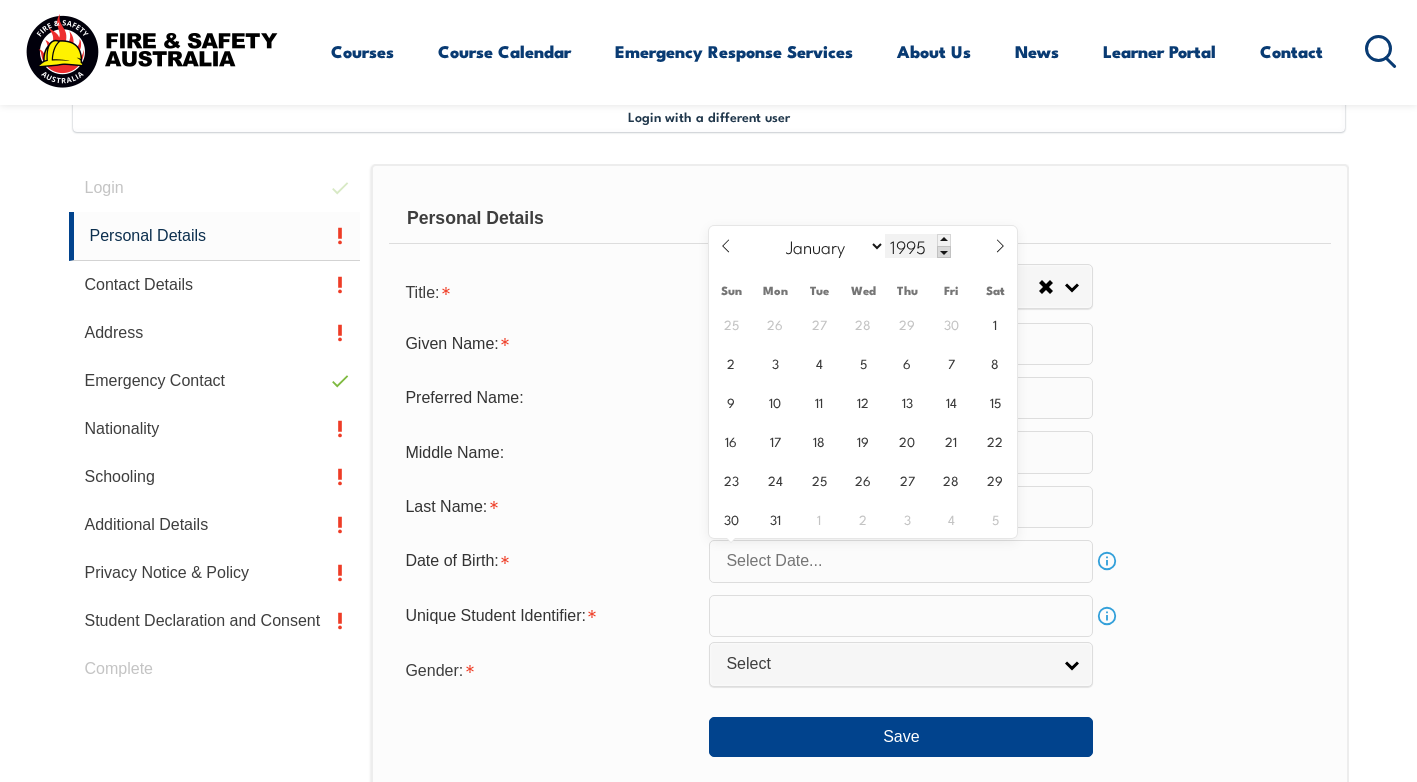 click at bounding box center (944, 252) 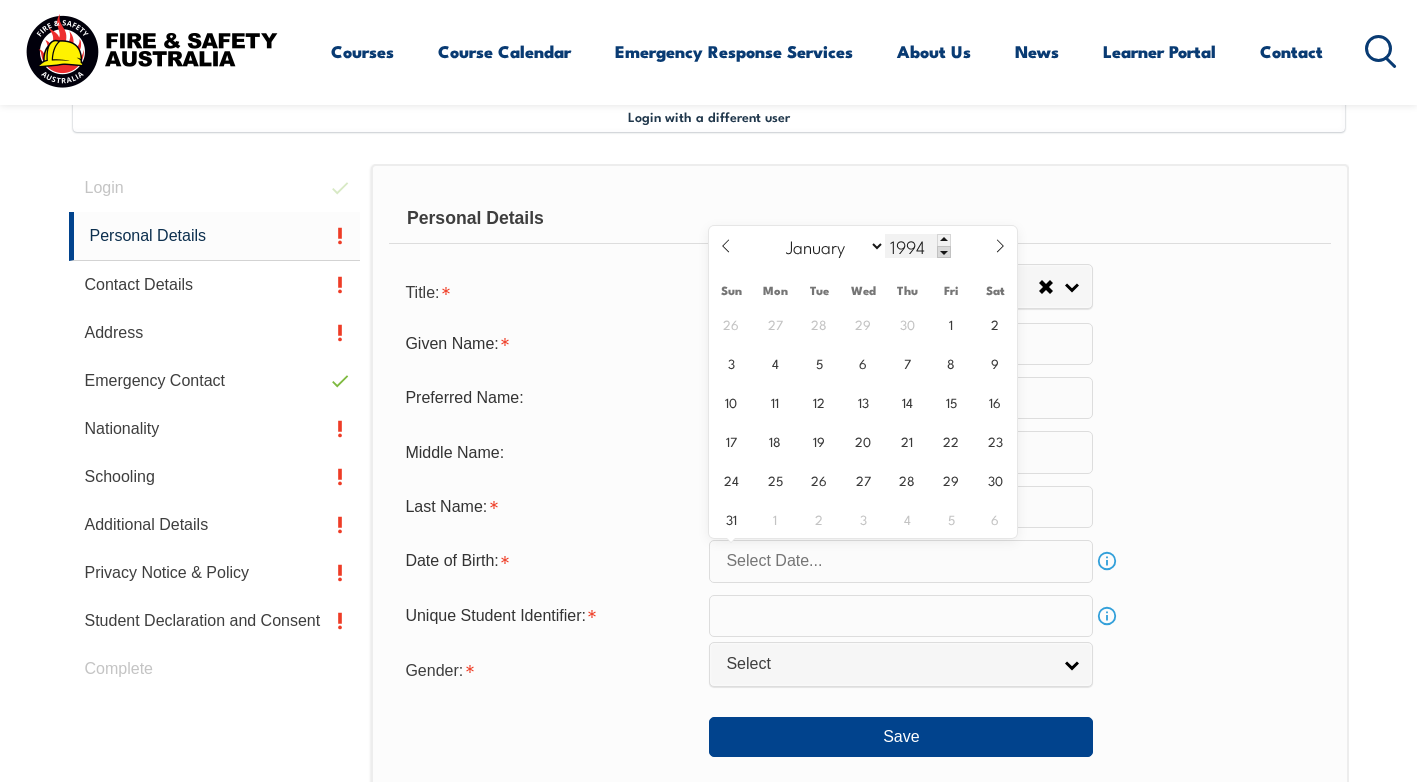 click at bounding box center (944, 252) 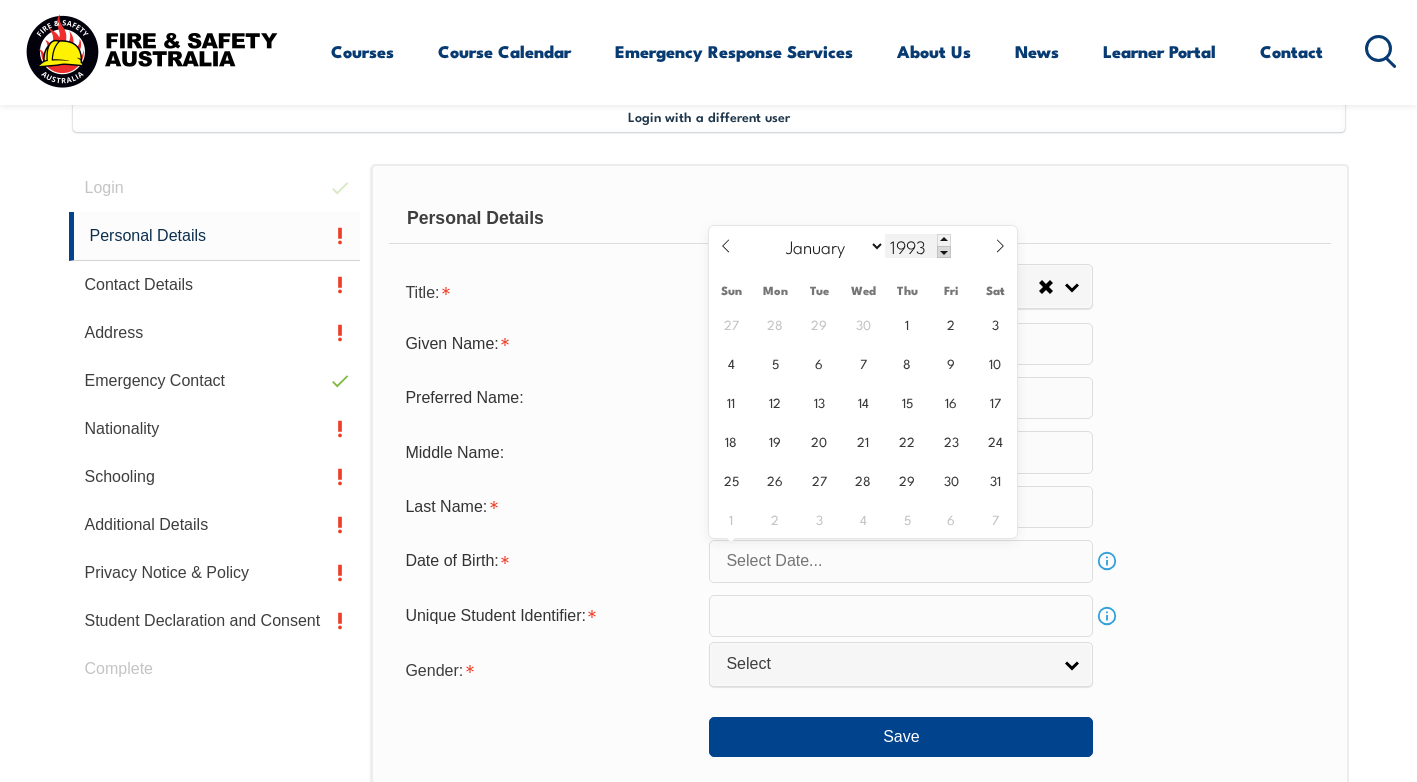 click at bounding box center [944, 252] 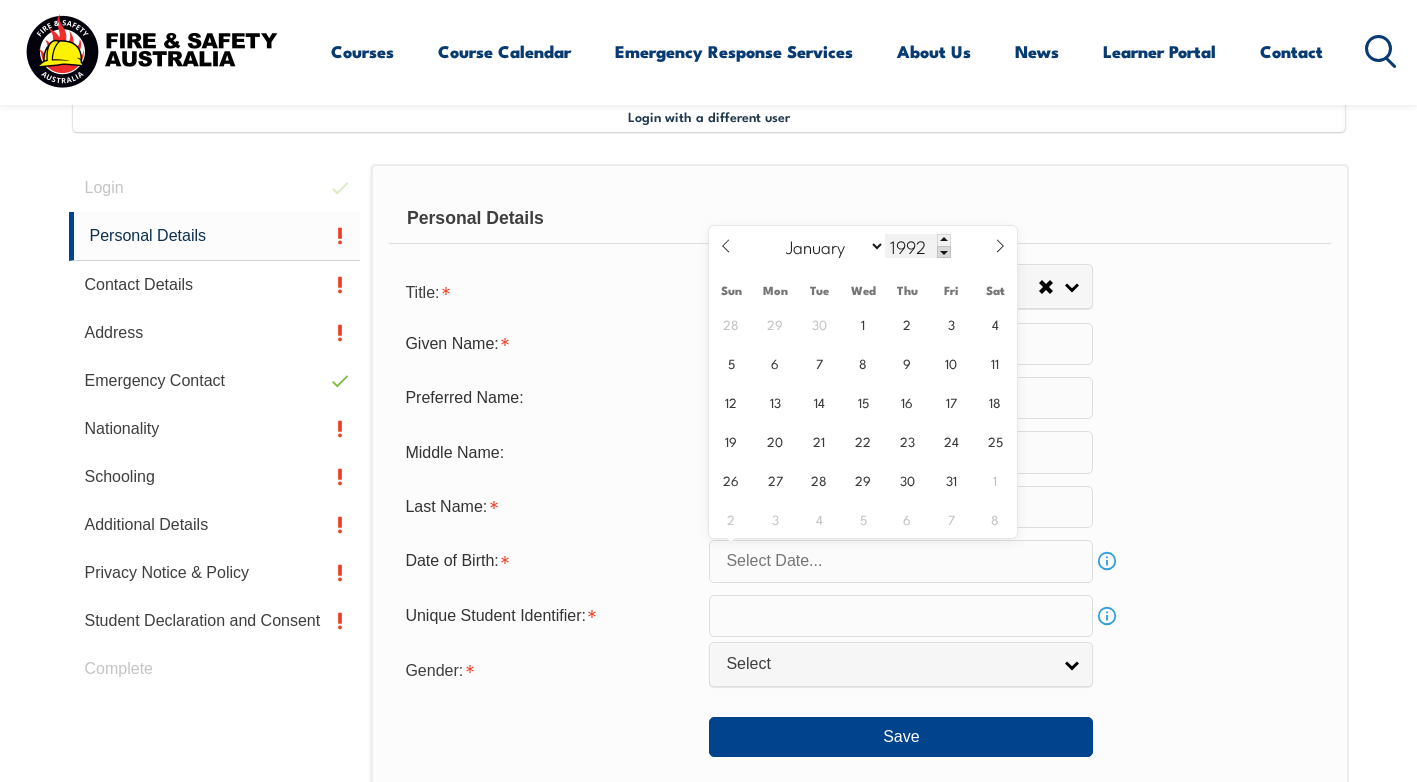 click at bounding box center (944, 252) 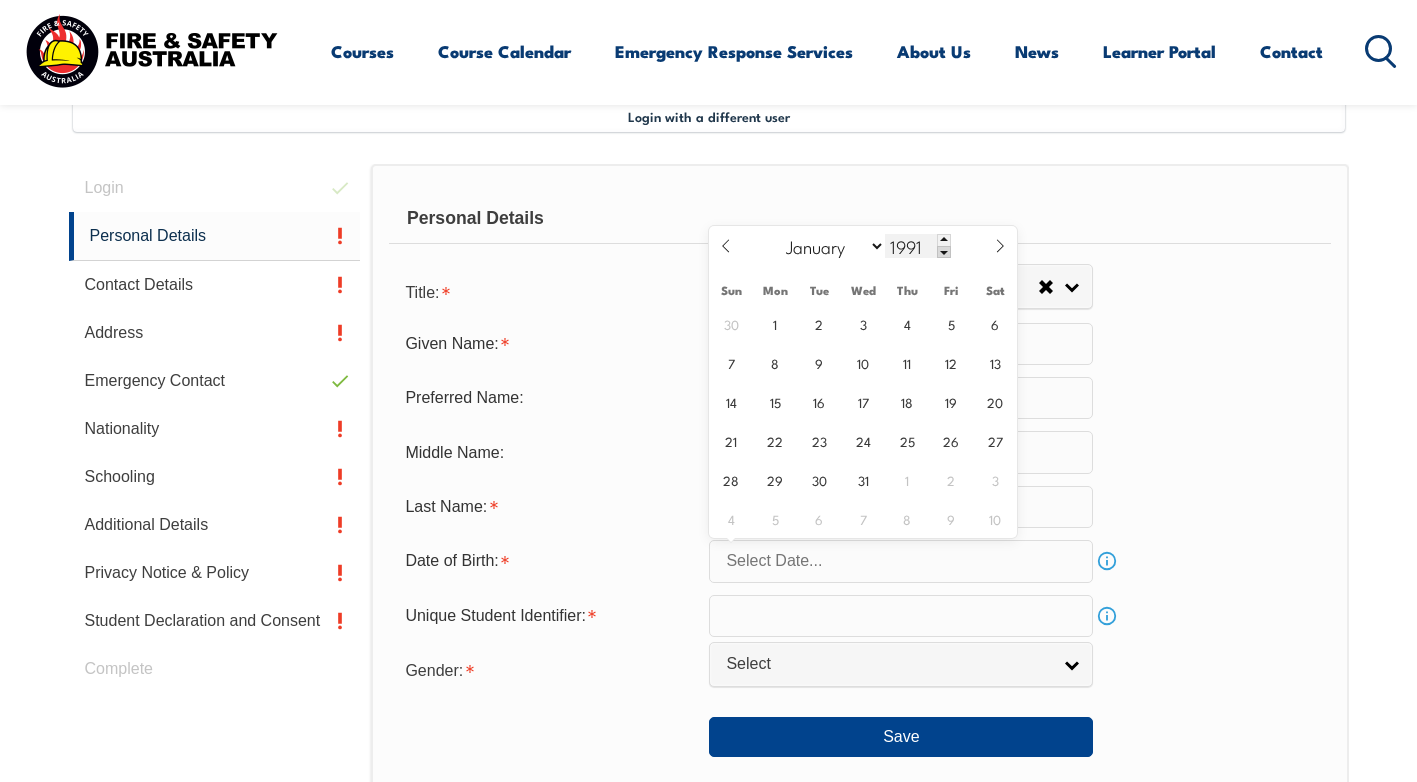 click at bounding box center (944, 252) 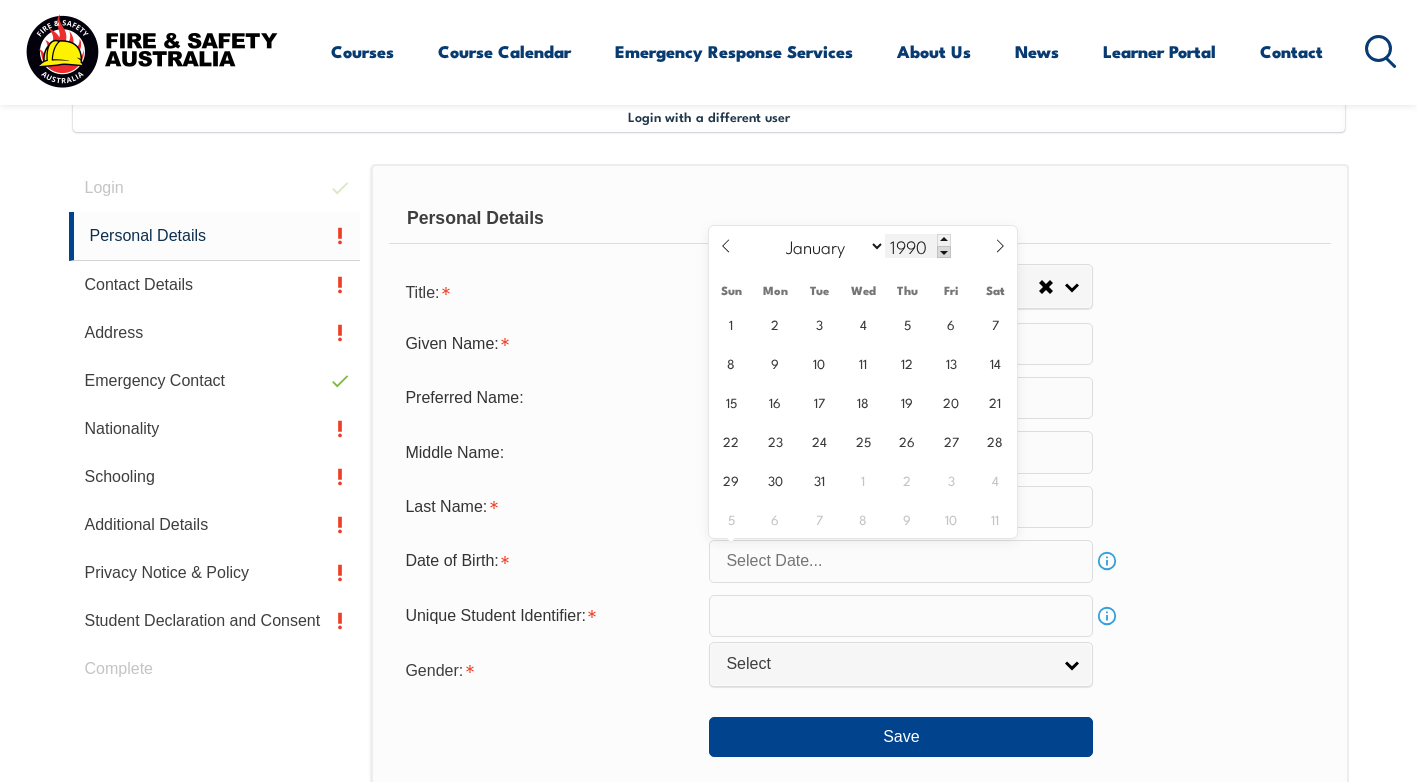 click at bounding box center [944, 252] 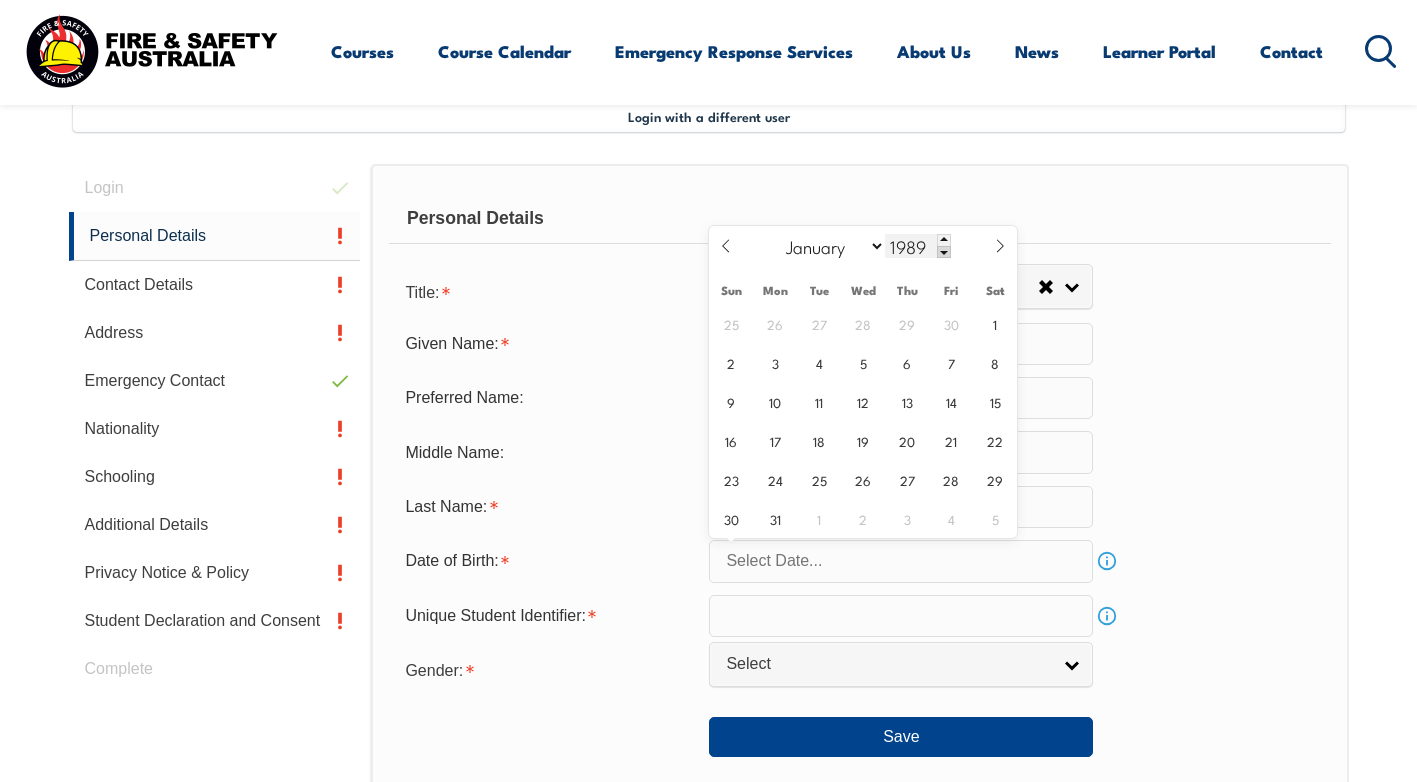 click at bounding box center (944, 252) 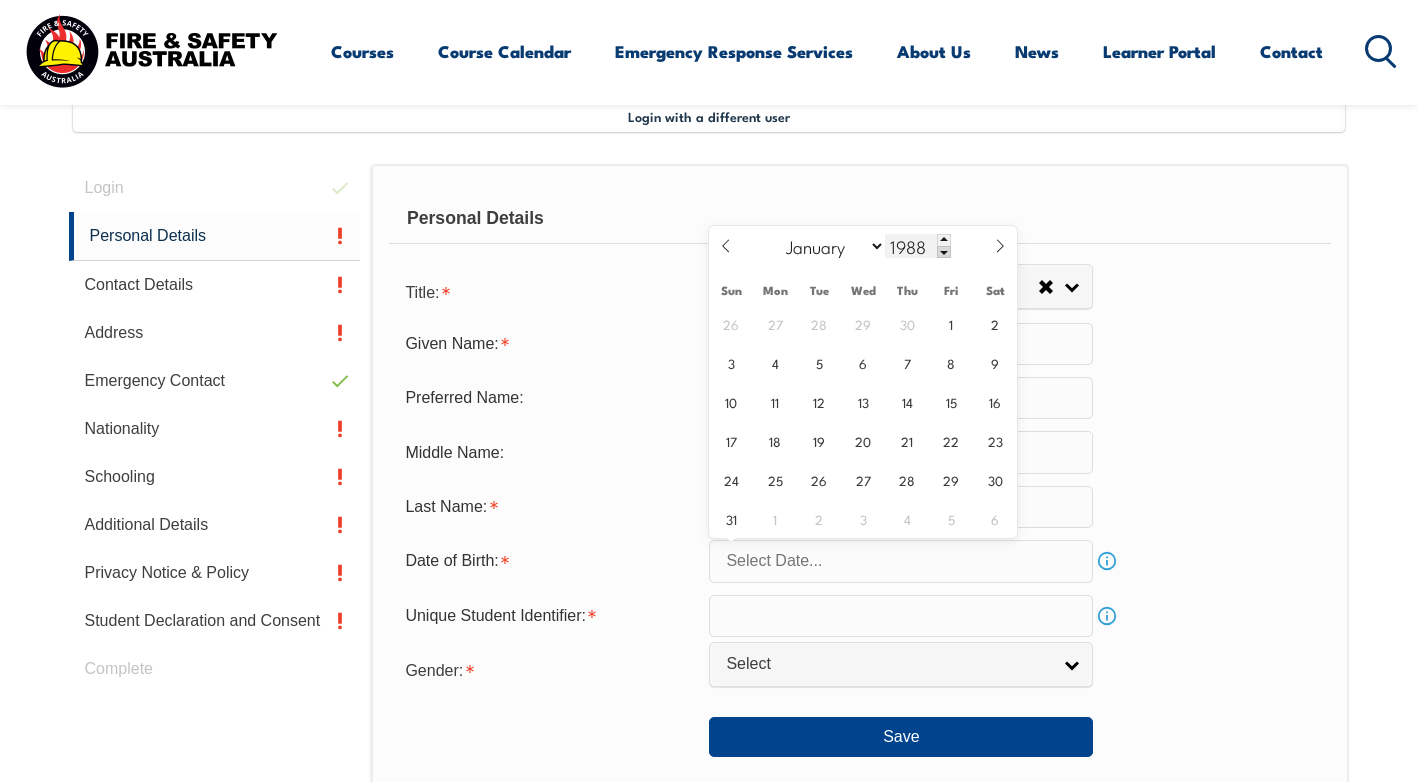click at bounding box center (944, 252) 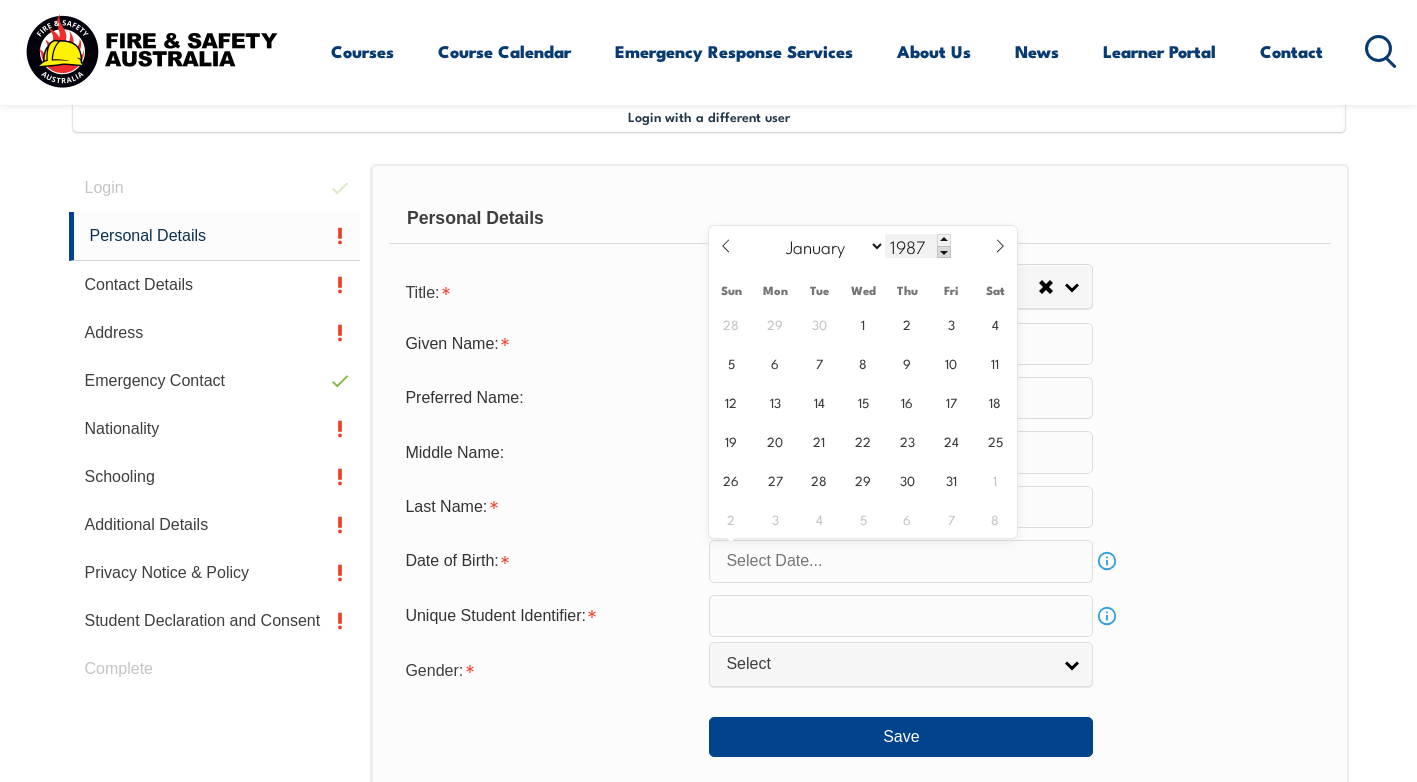 click at bounding box center [944, 252] 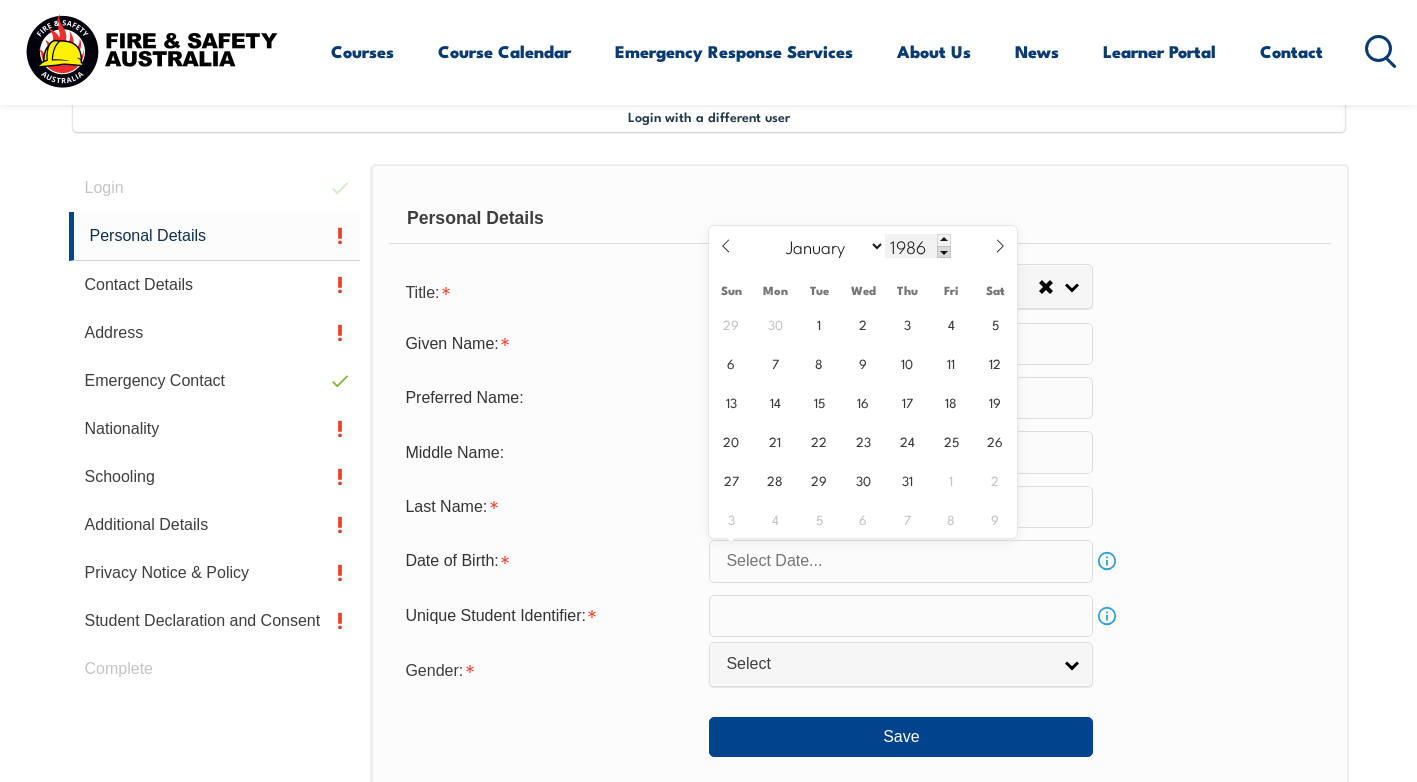 click at bounding box center (944, 252) 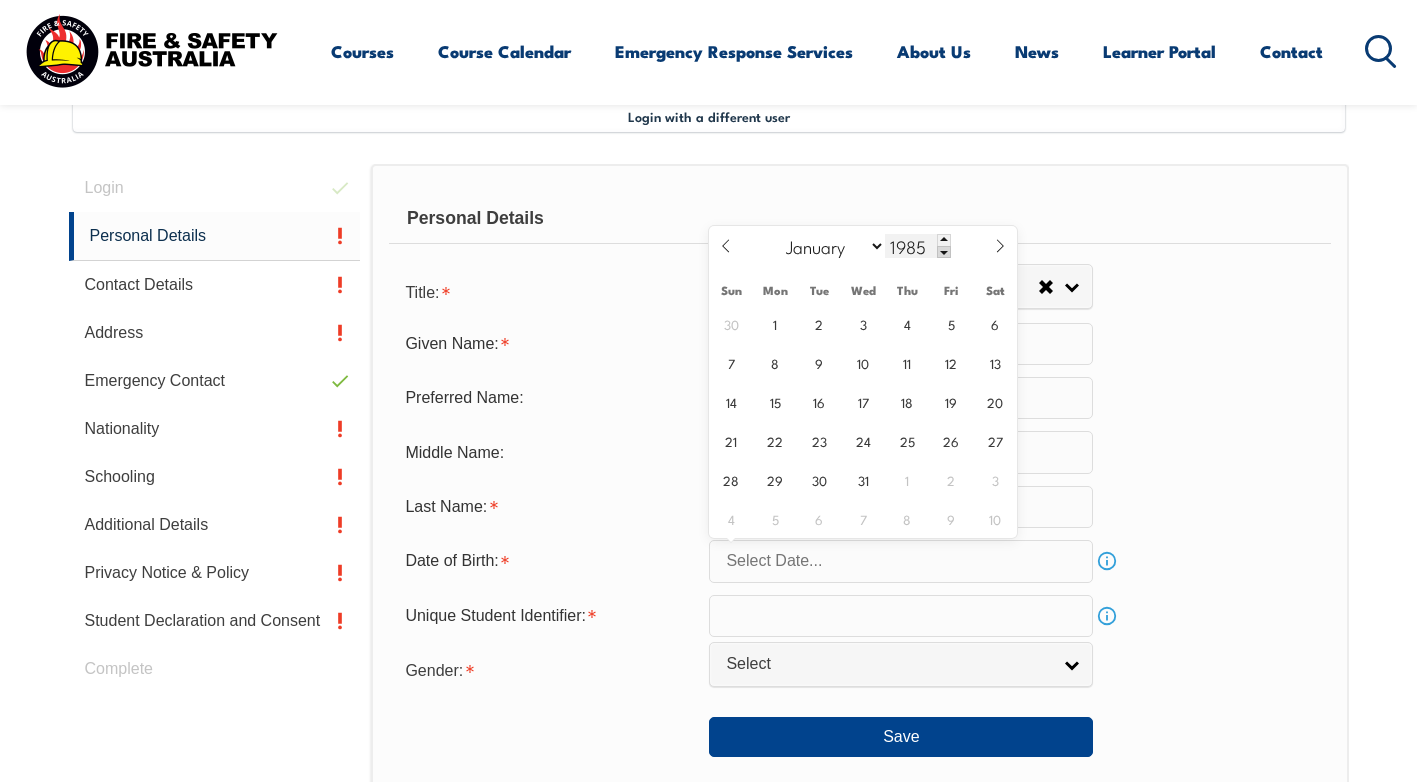click at bounding box center (944, 252) 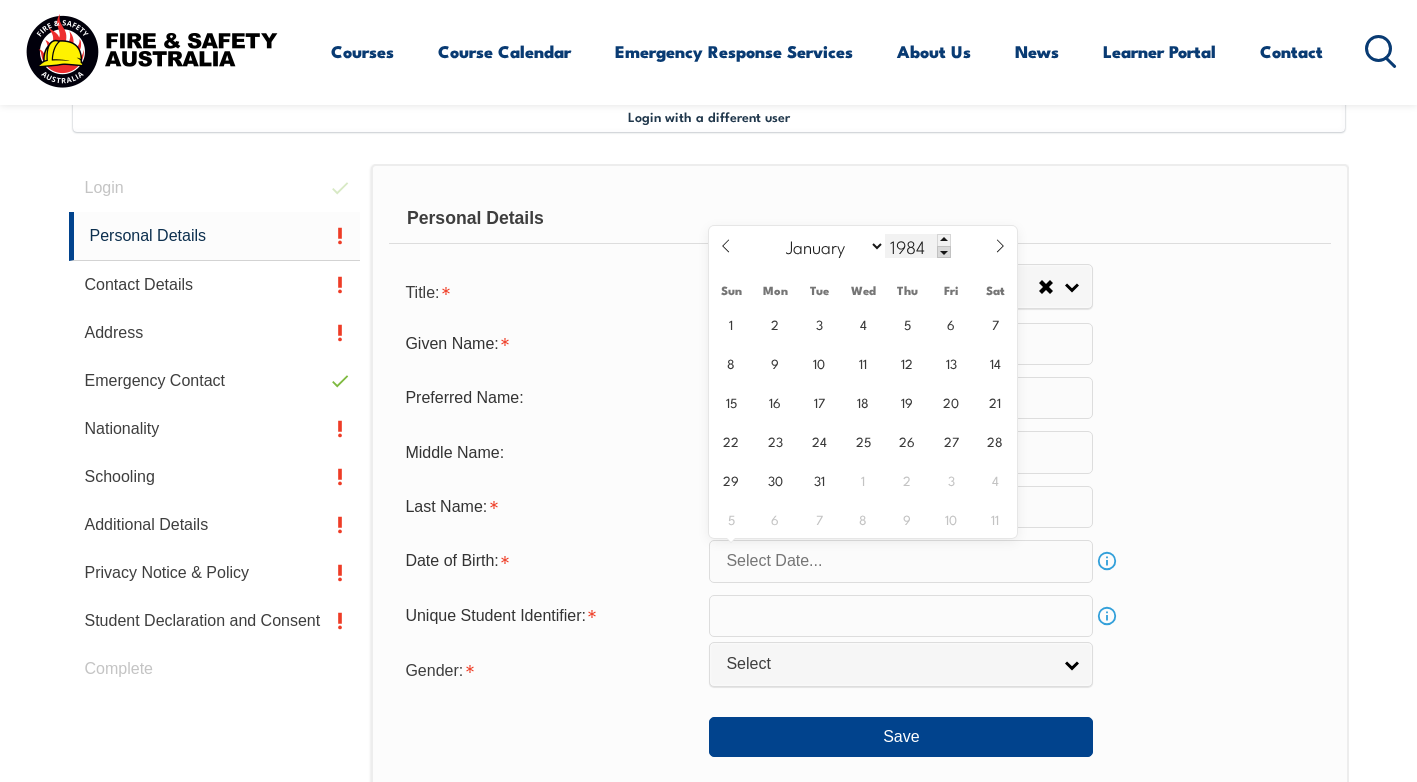 click at bounding box center [944, 252] 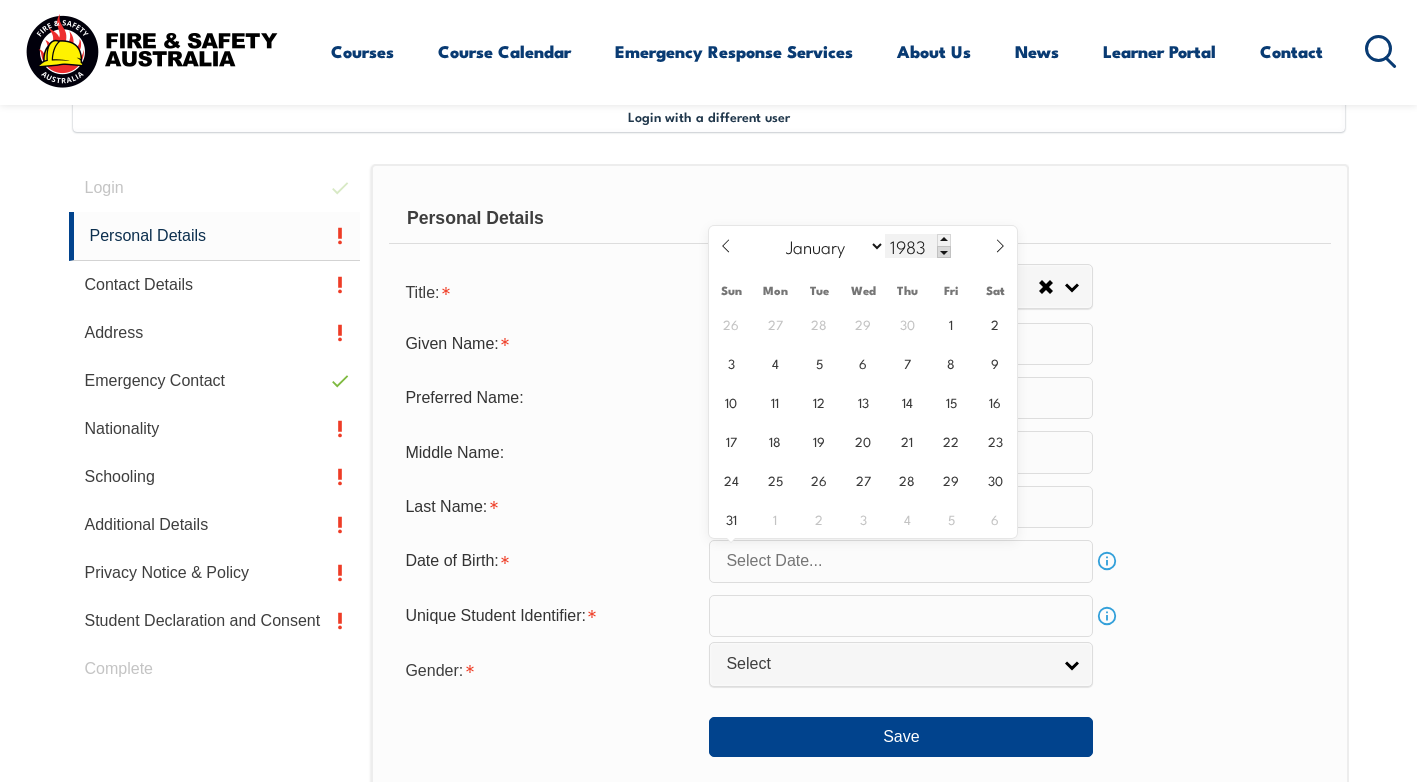 click at bounding box center [944, 252] 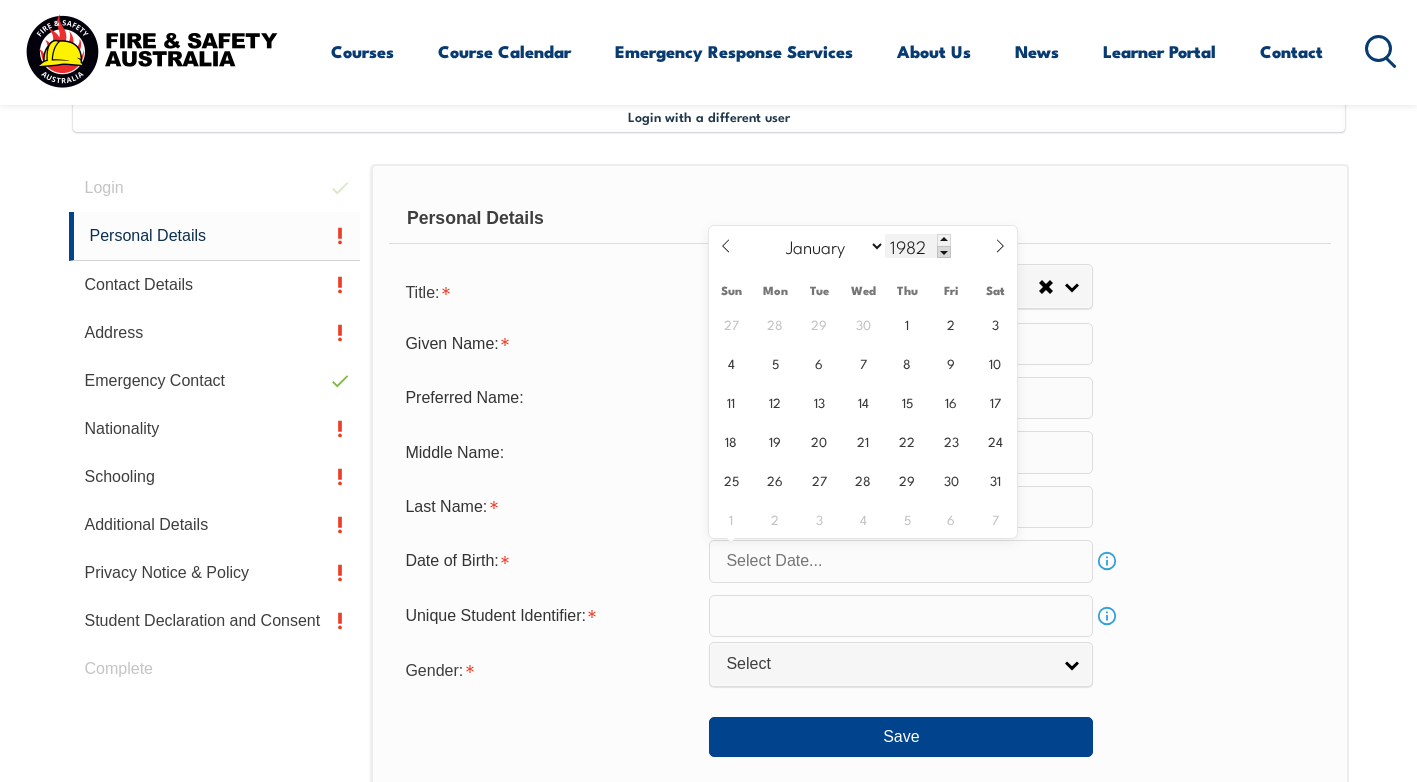 click at bounding box center (944, 252) 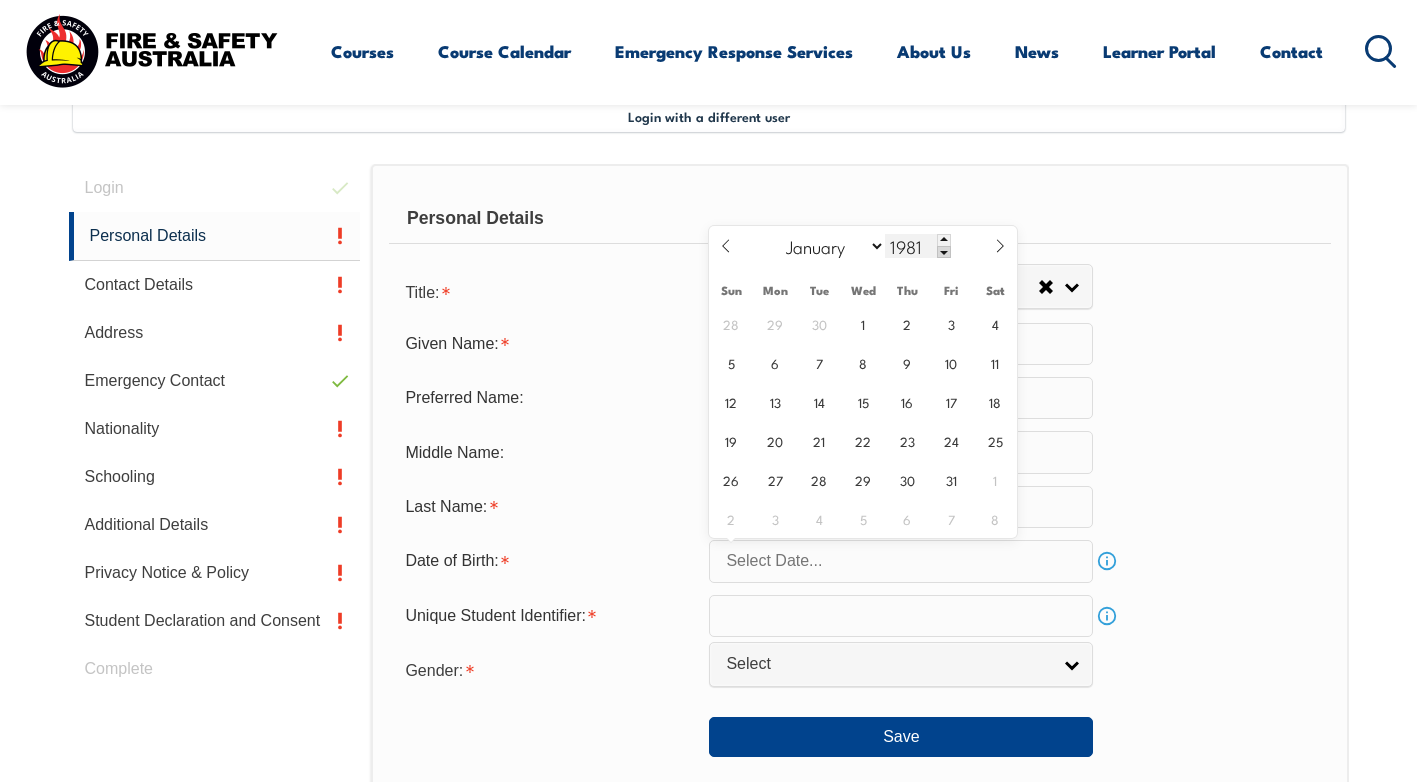 click at bounding box center (944, 252) 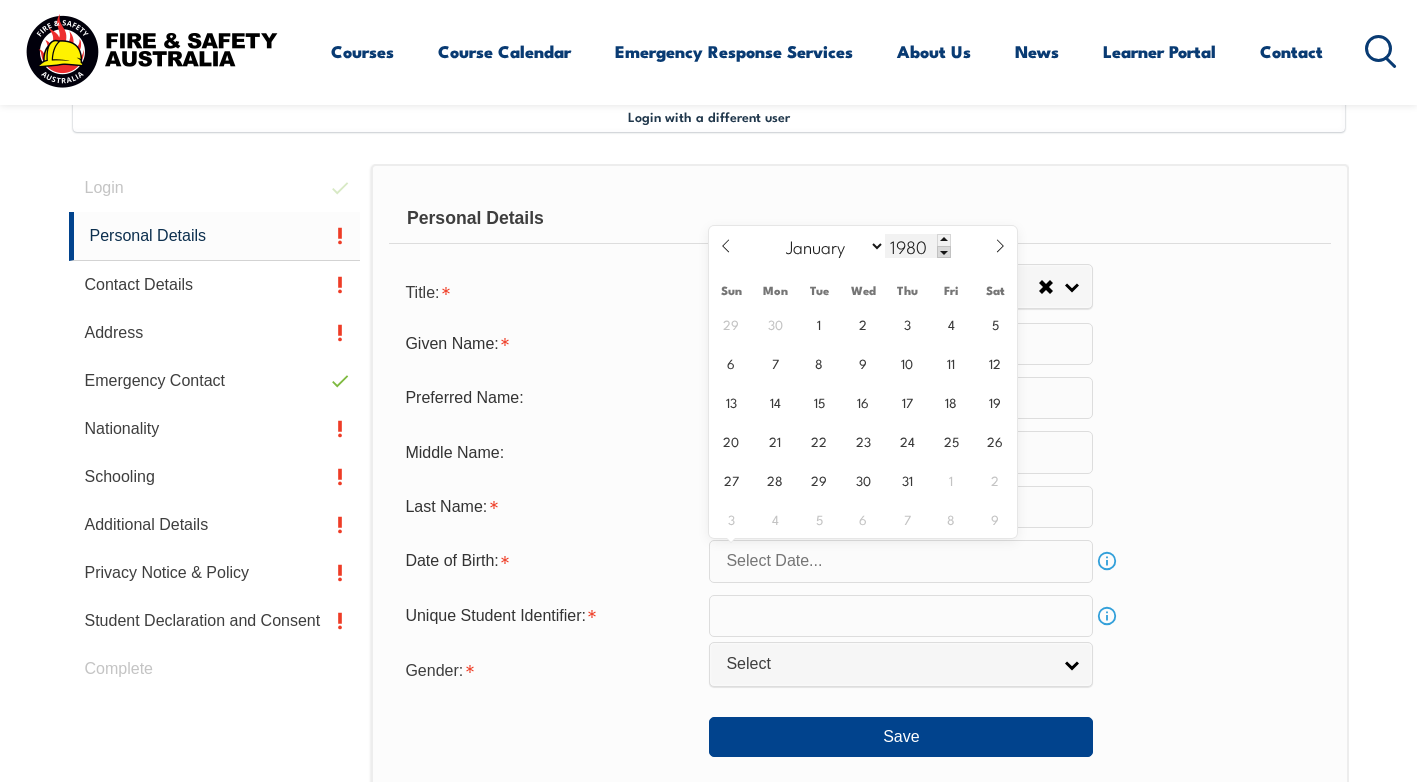 click at bounding box center [944, 252] 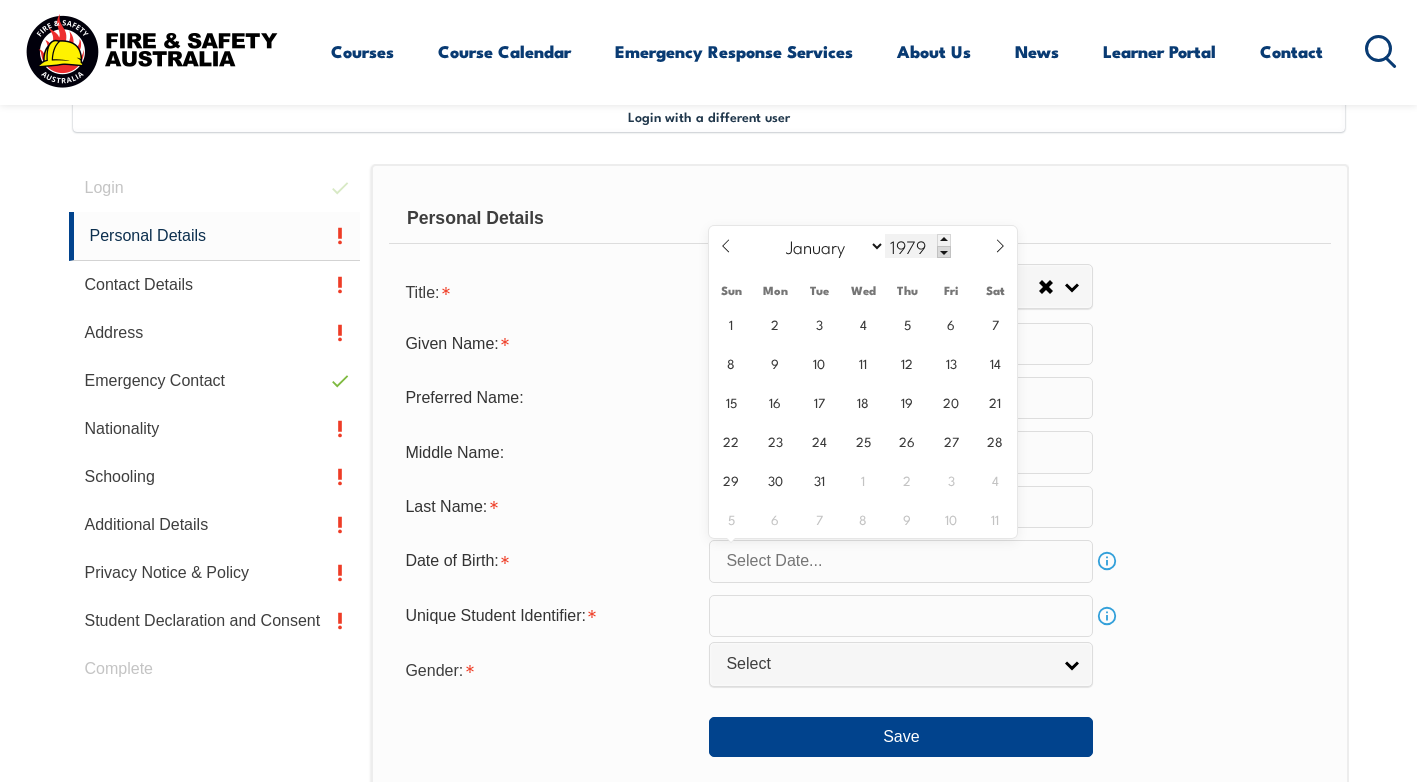 click at bounding box center [944, 252] 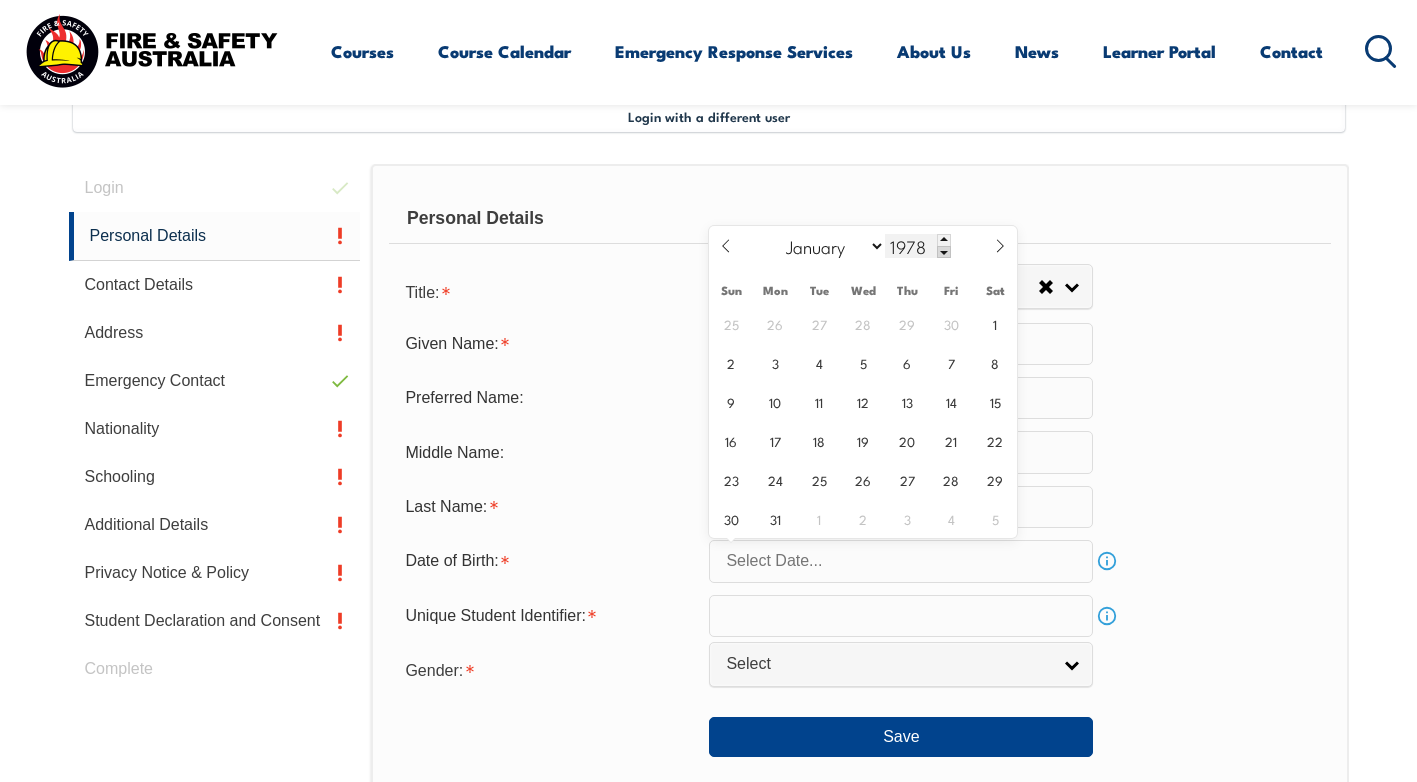 click at bounding box center [944, 252] 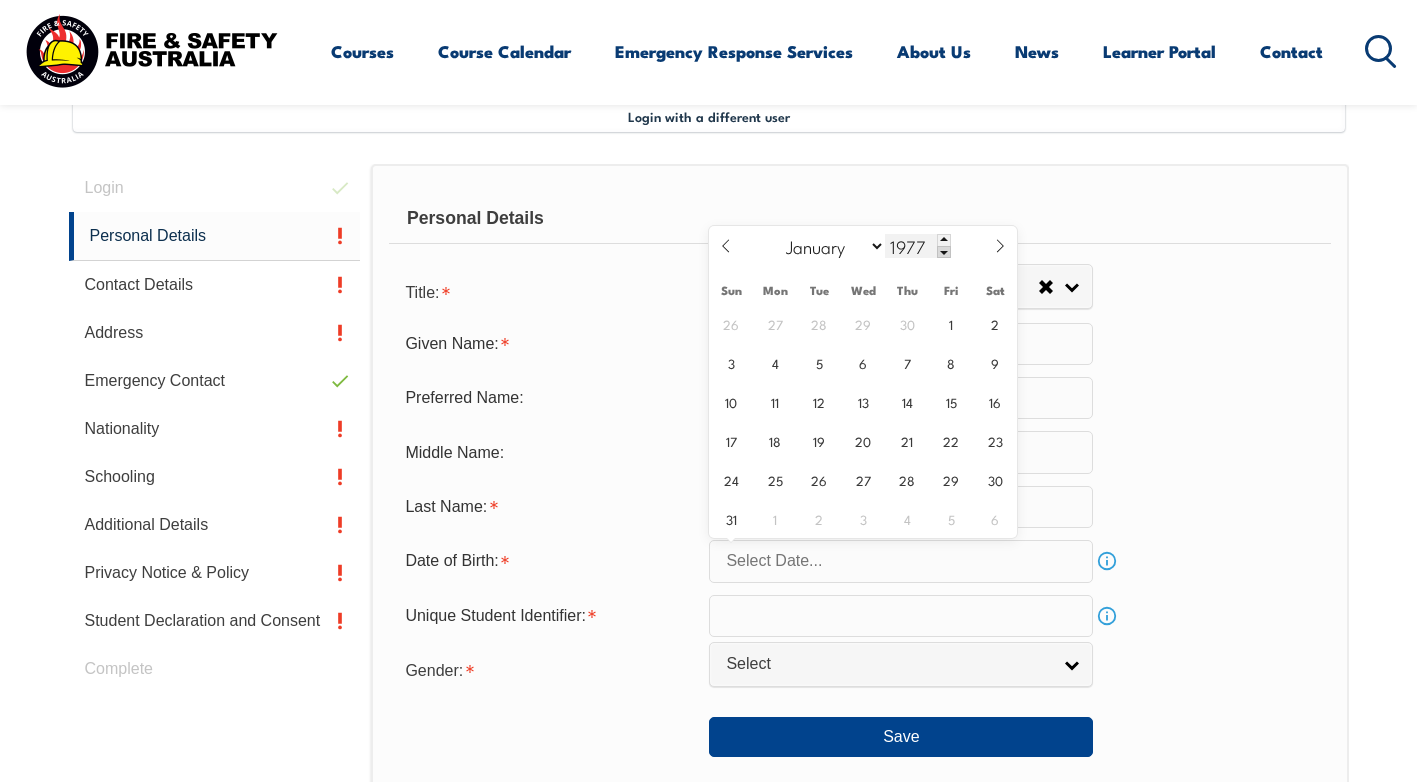 click at bounding box center (944, 252) 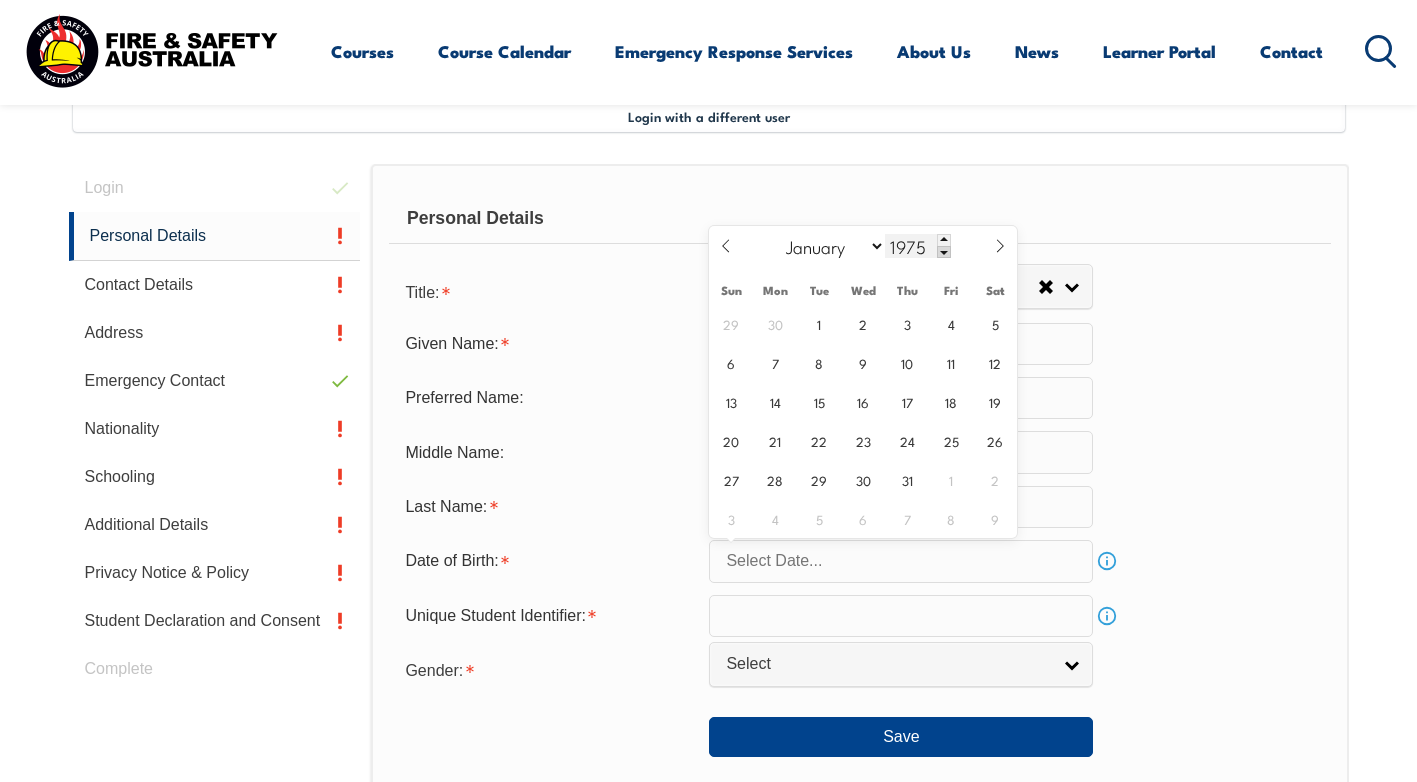 click at bounding box center [944, 252] 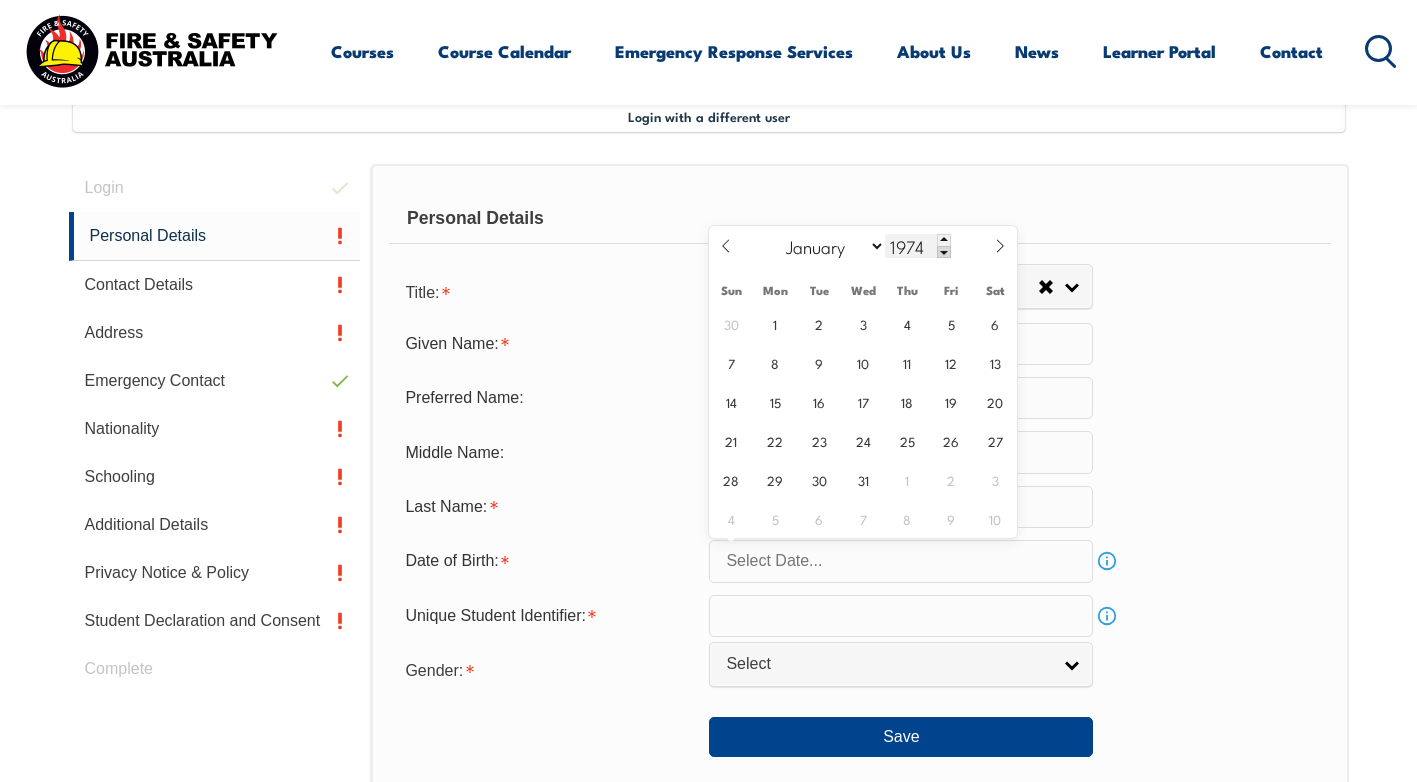 click at bounding box center (944, 252) 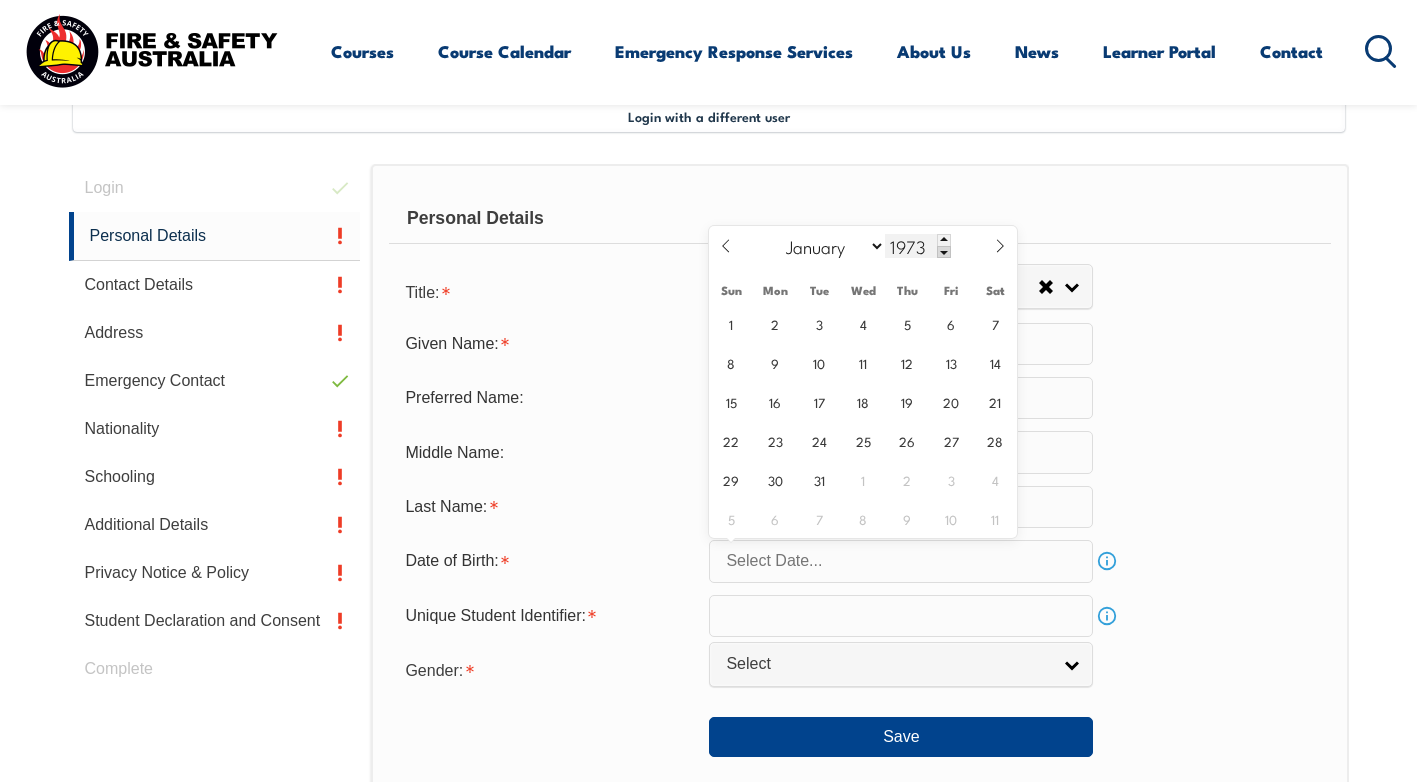 click at bounding box center (944, 252) 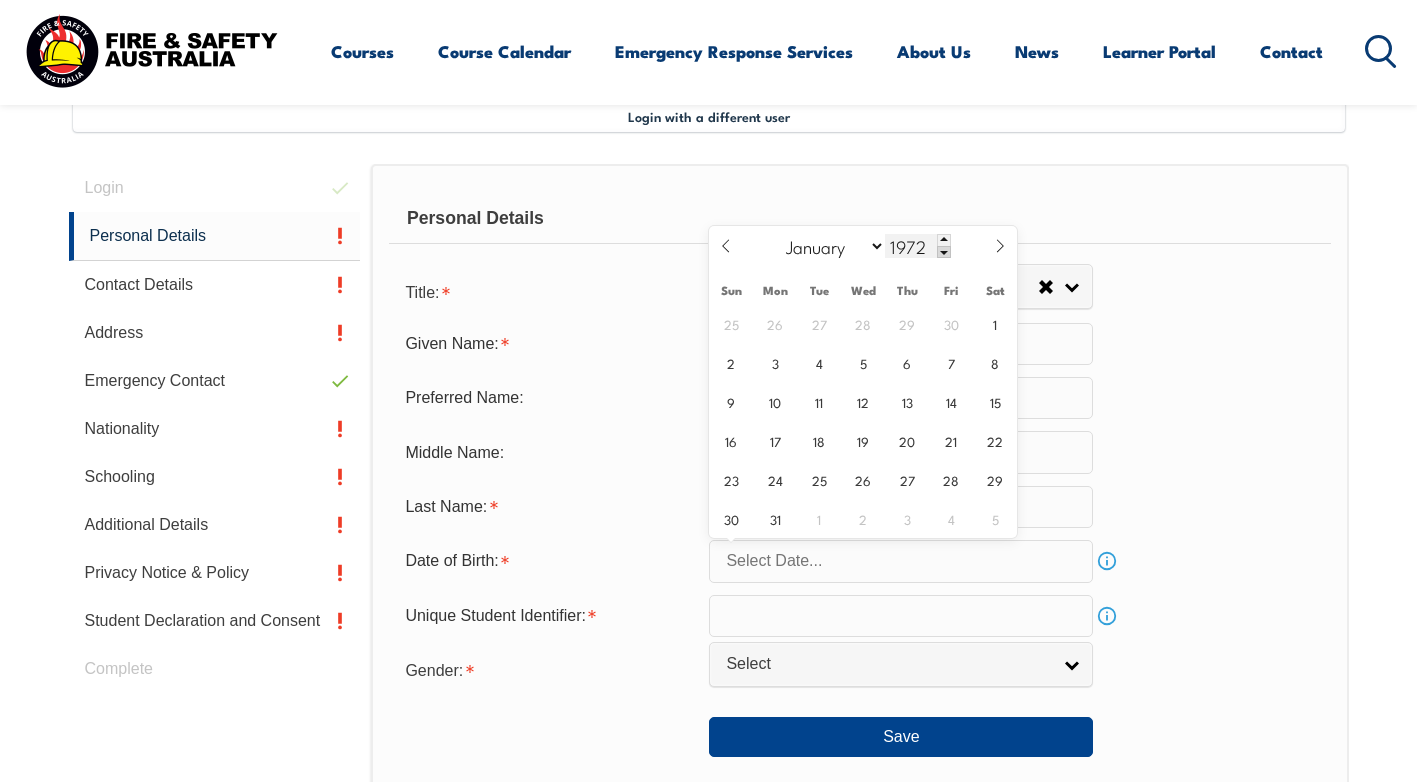 click at bounding box center [944, 252] 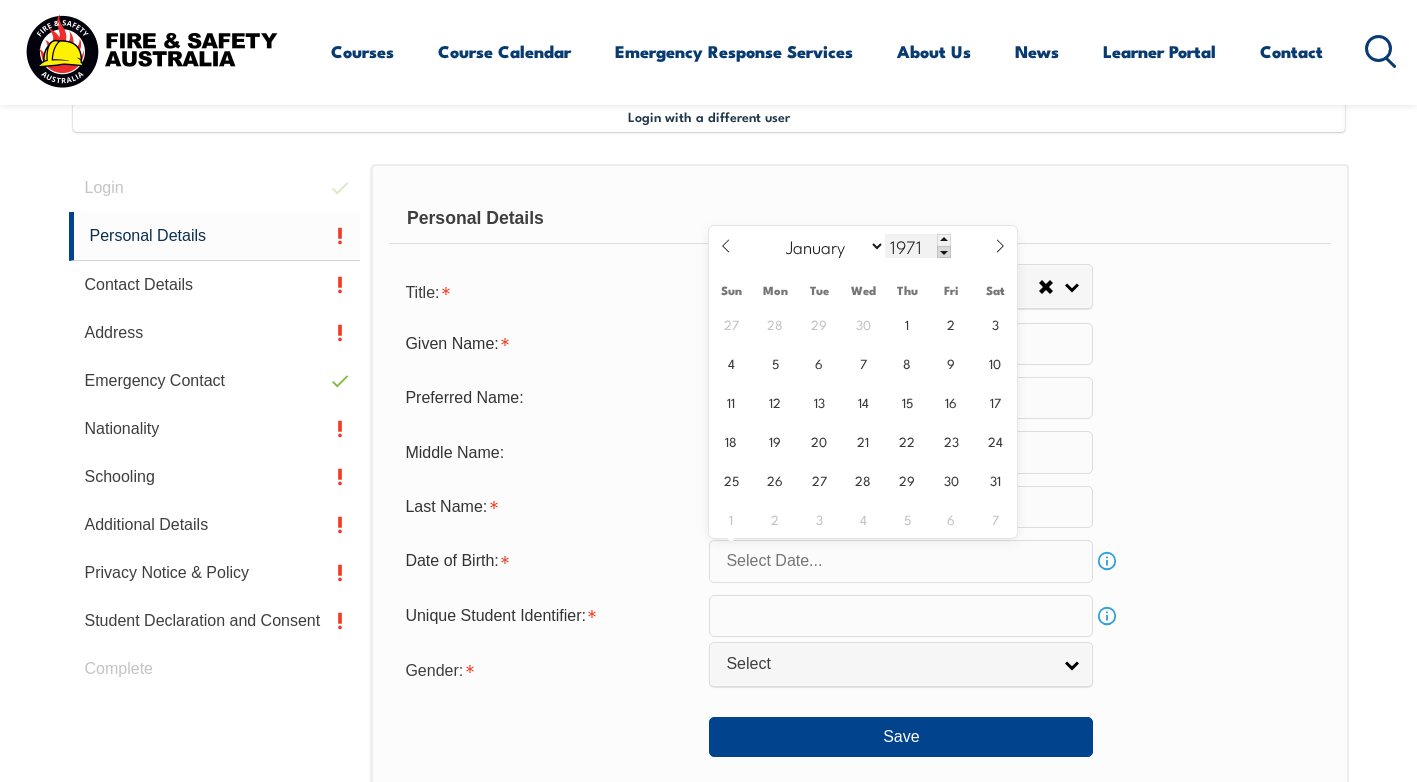 click at bounding box center (944, 252) 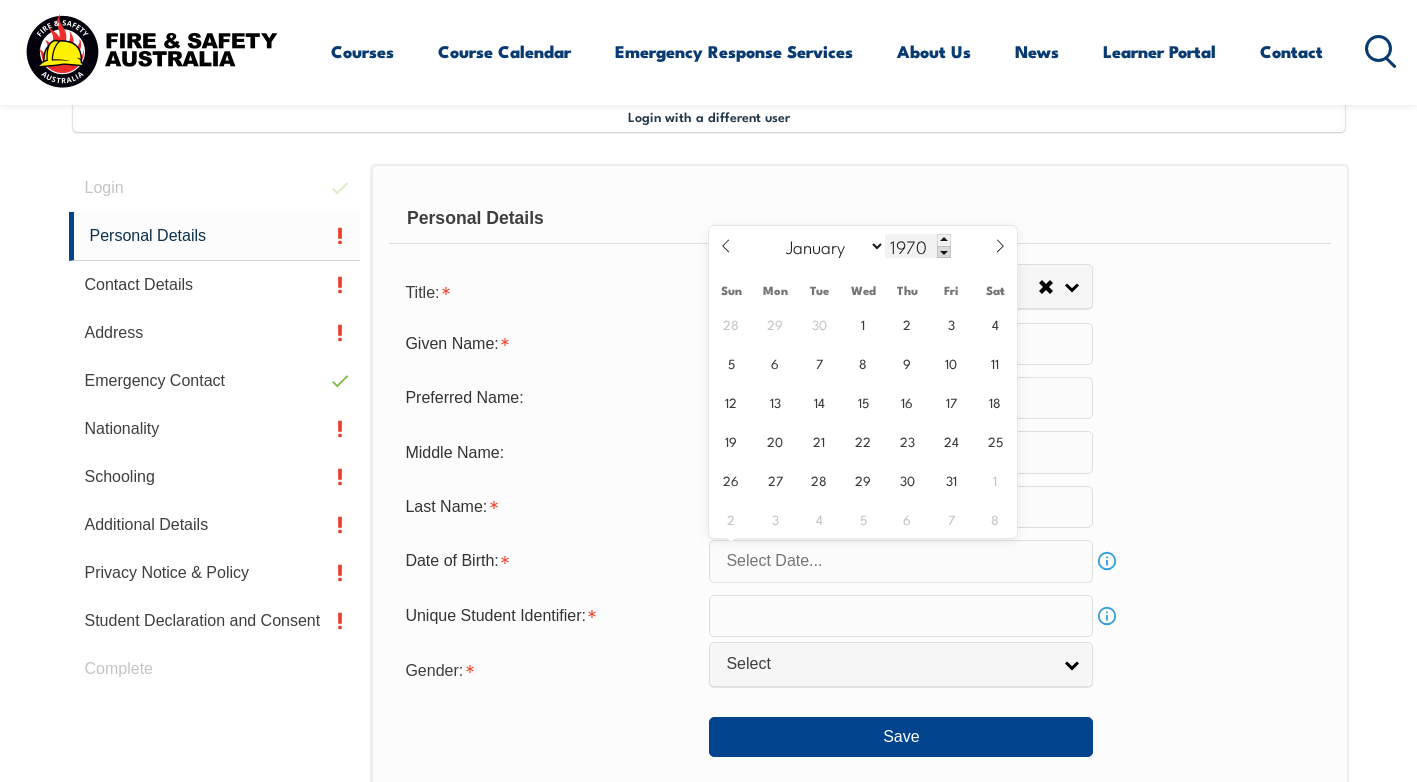 click at bounding box center (944, 252) 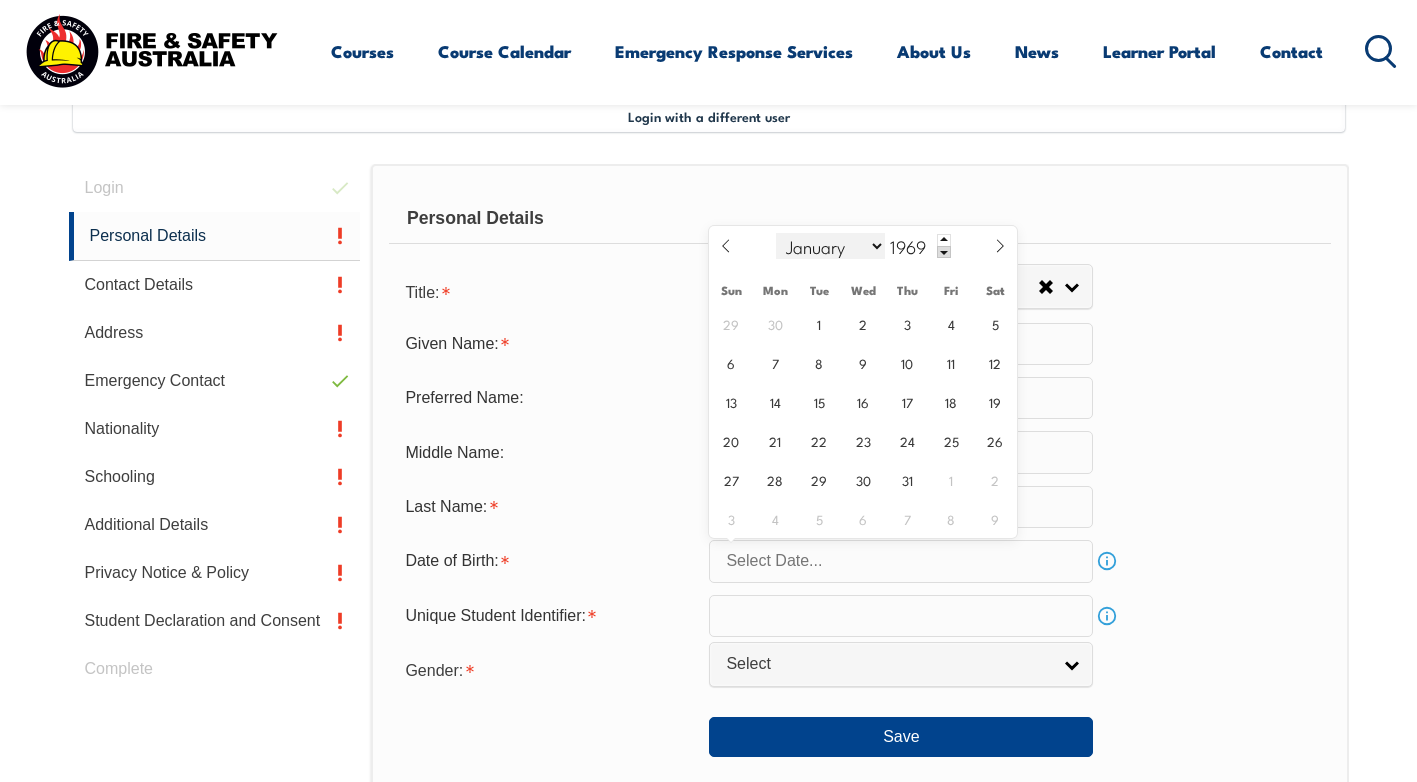 click on "January February March April May June July August September October November December" at bounding box center [830, 246] 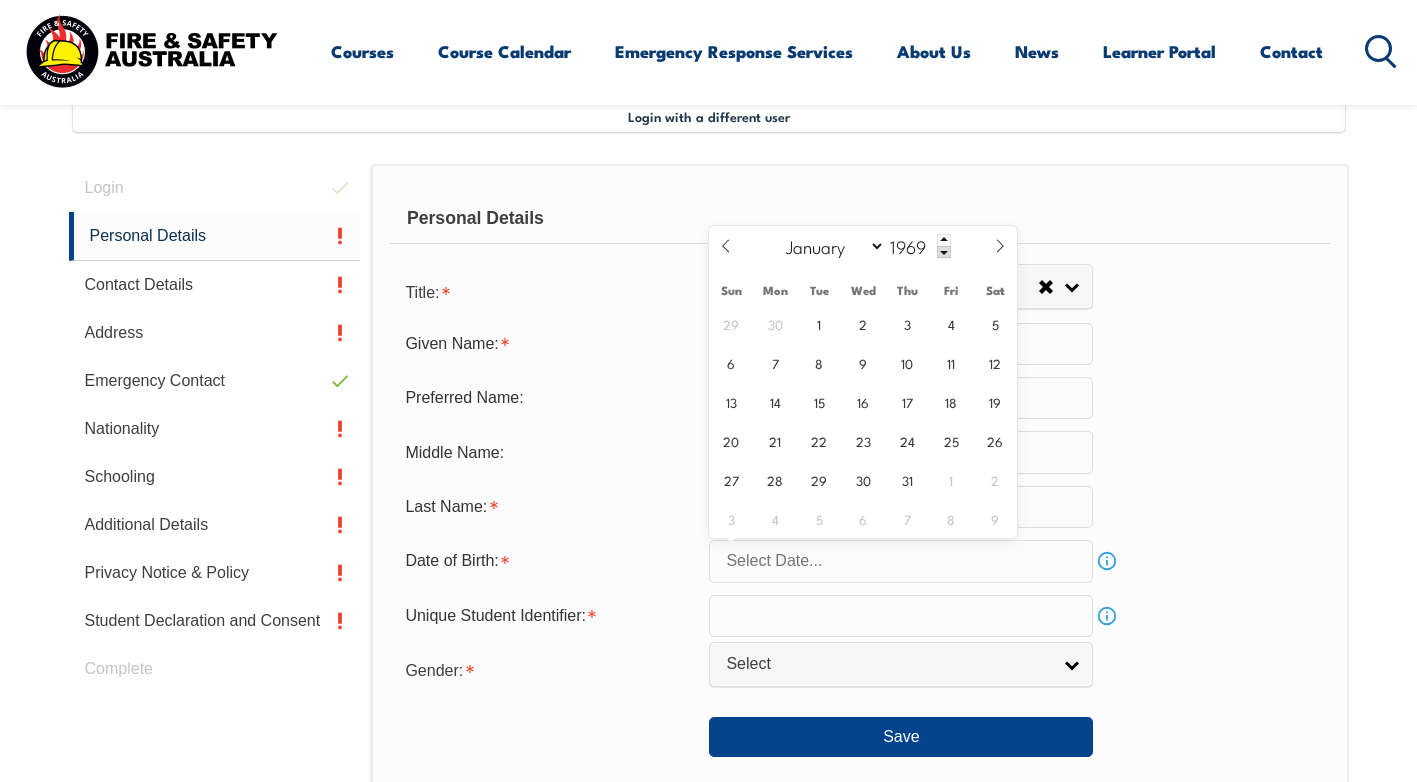 select on "10" 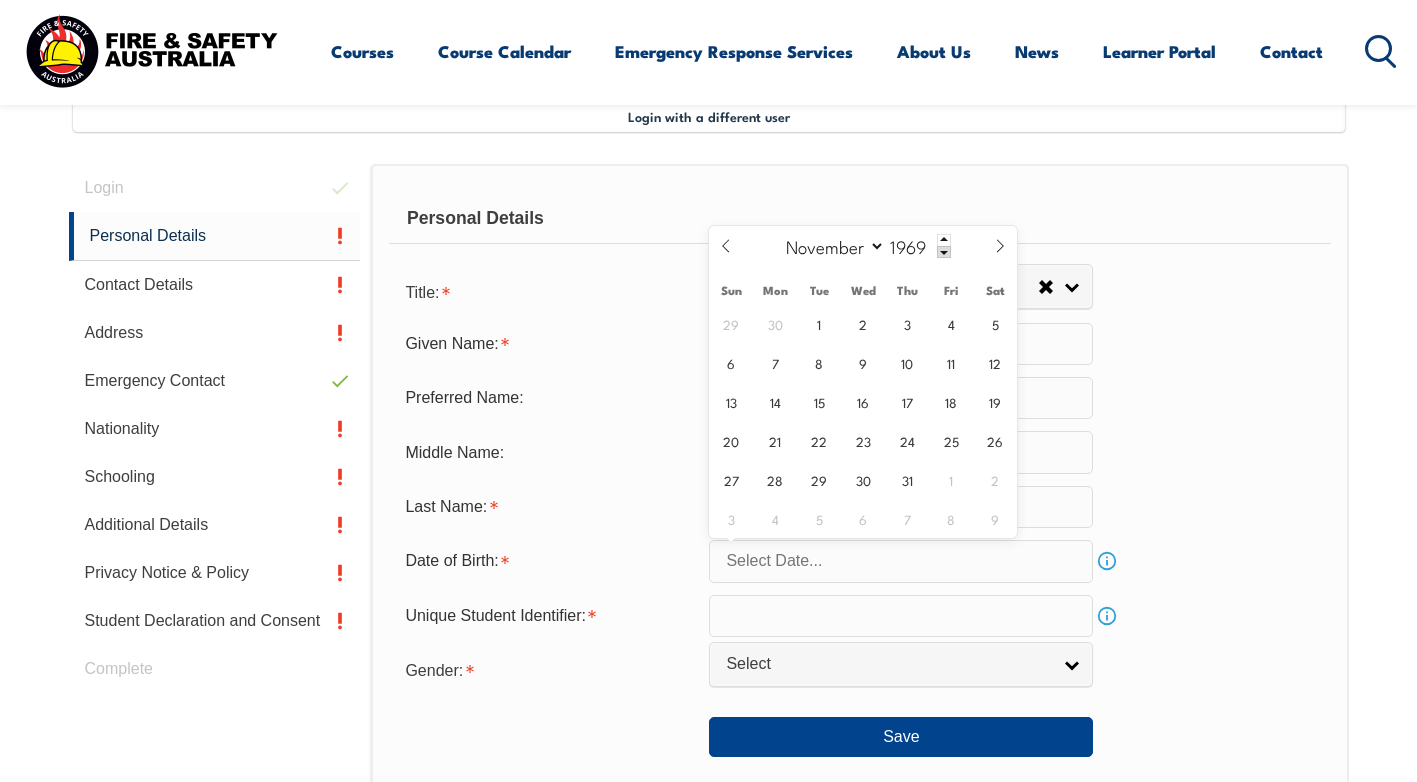 click on "January February March April May June July August September October November December" at bounding box center [830, 246] 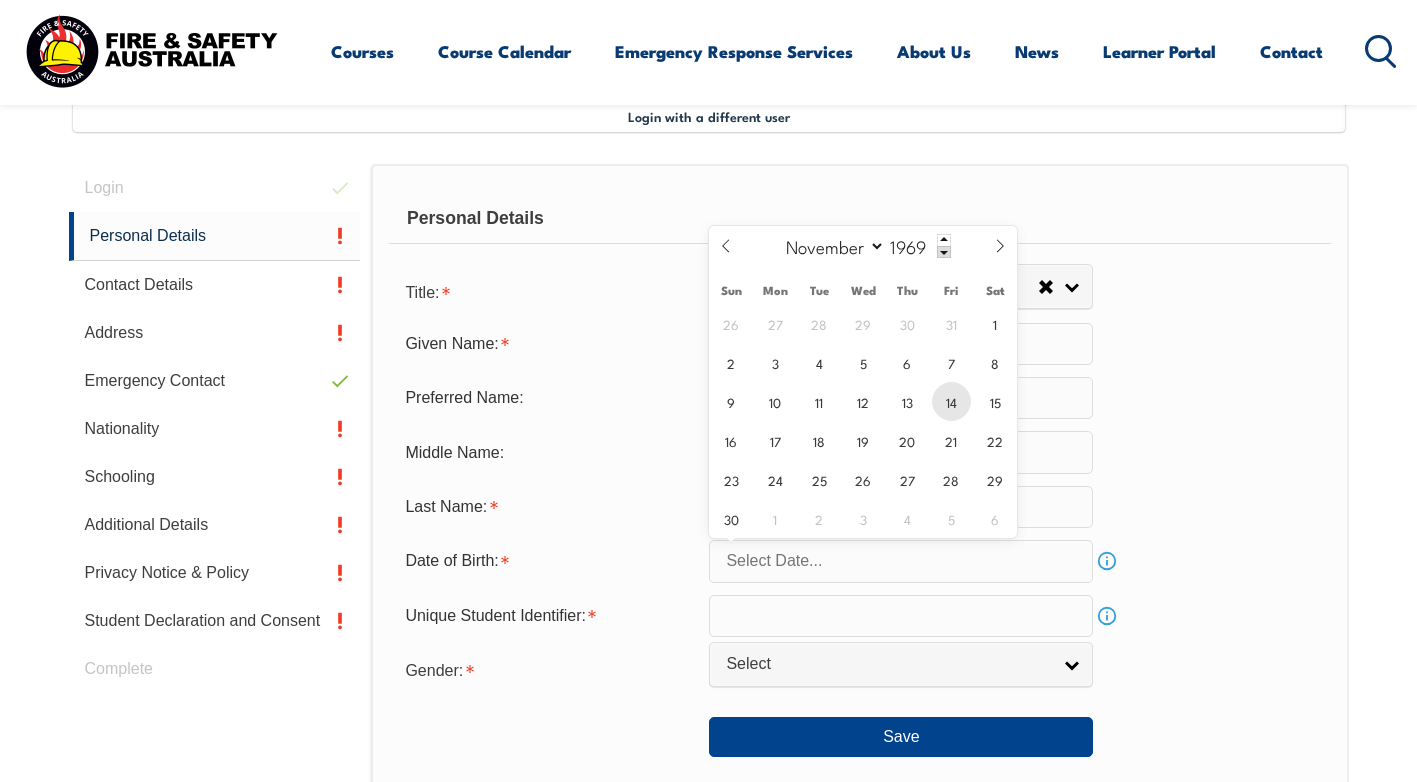 click on "14" at bounding box center (951, 401) 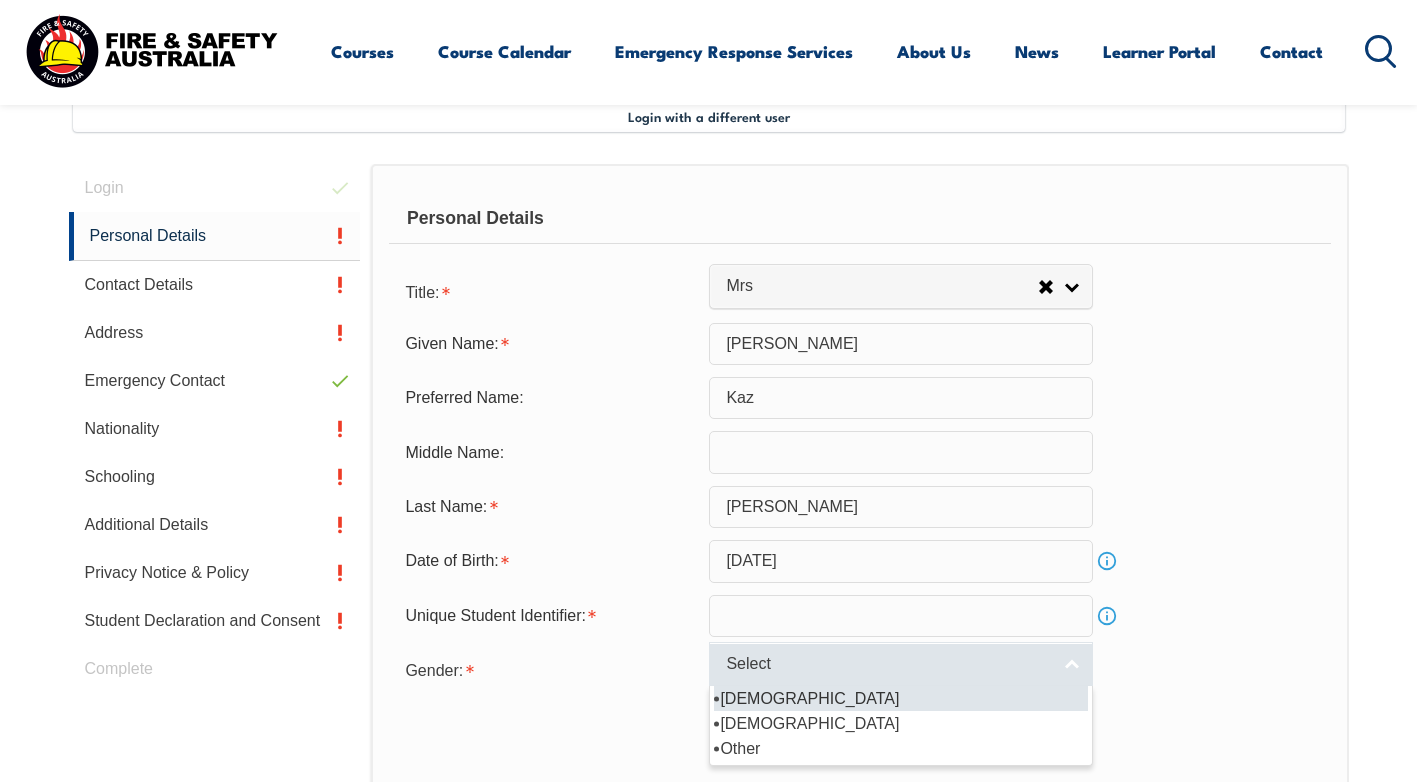 click on "Select" at bounding box center (888, 664) 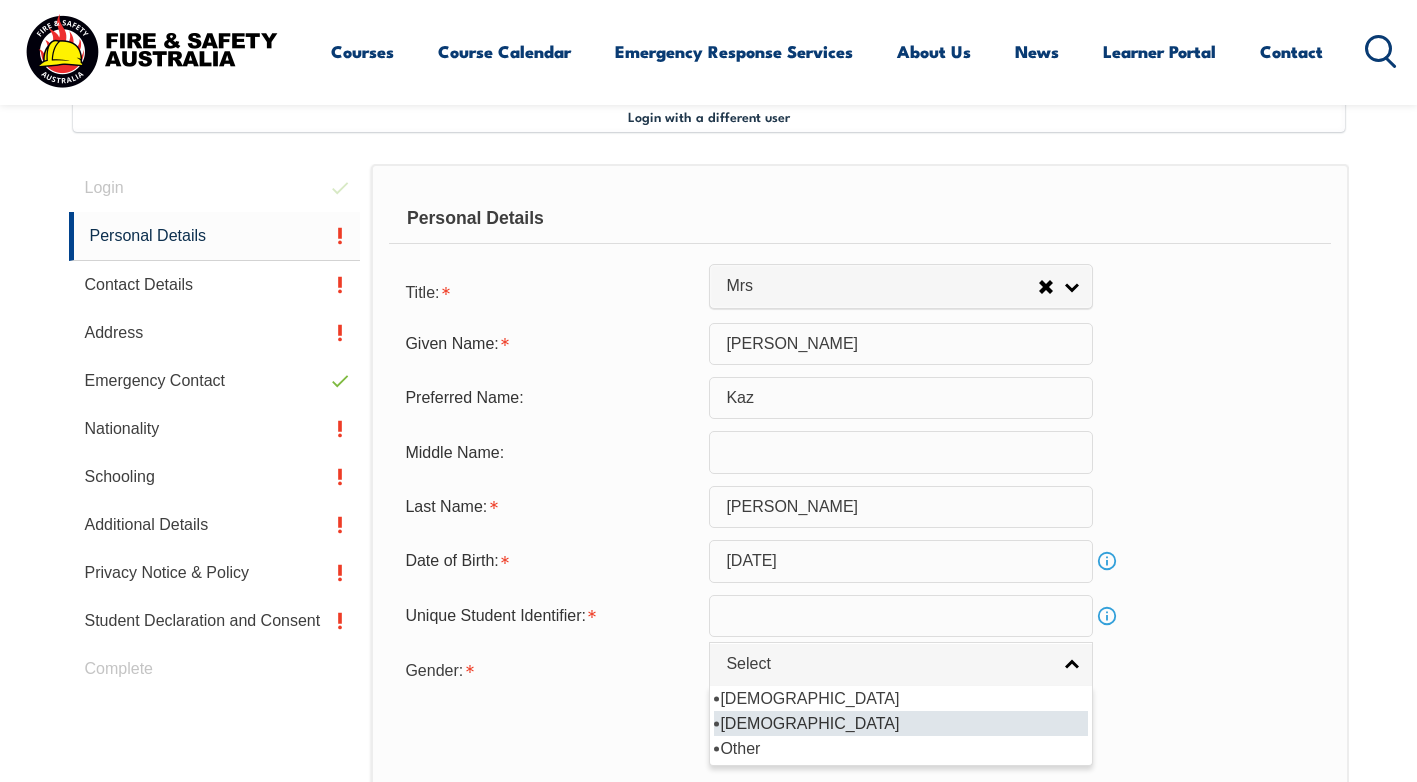click on "Female" at bounding box center (901, 723) 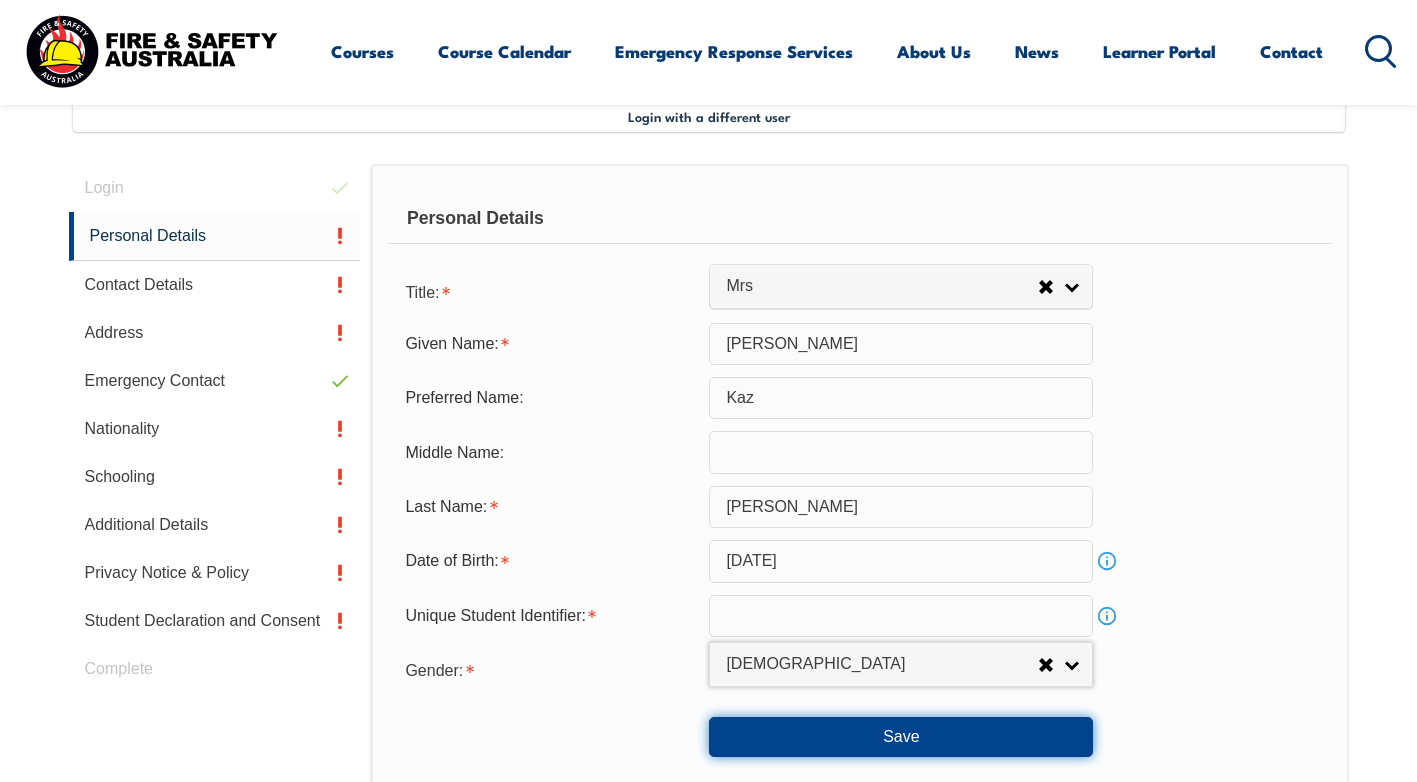 click on "Save" at bounding box center (901, 737) 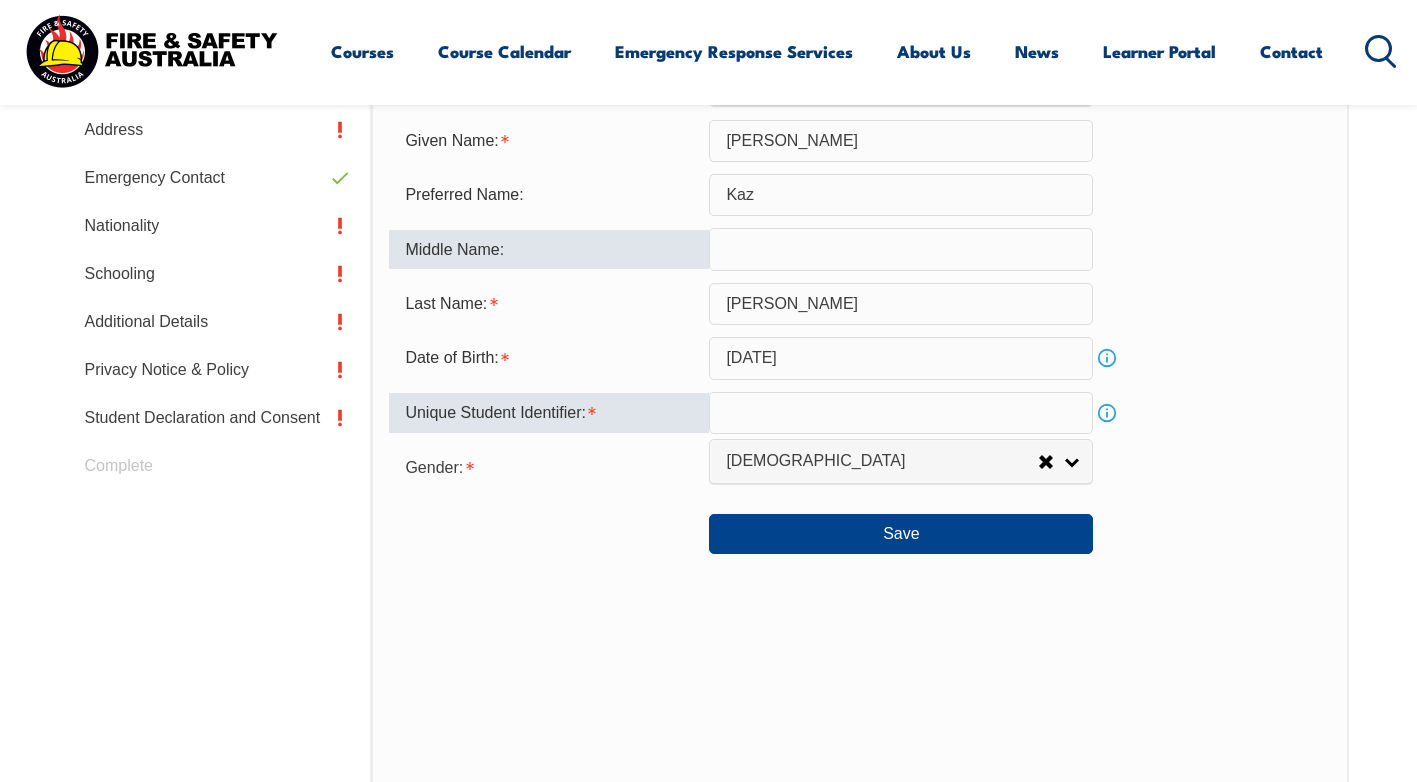 scroll, scrollTop: 740, scrollLeft: 0, axis: vertical 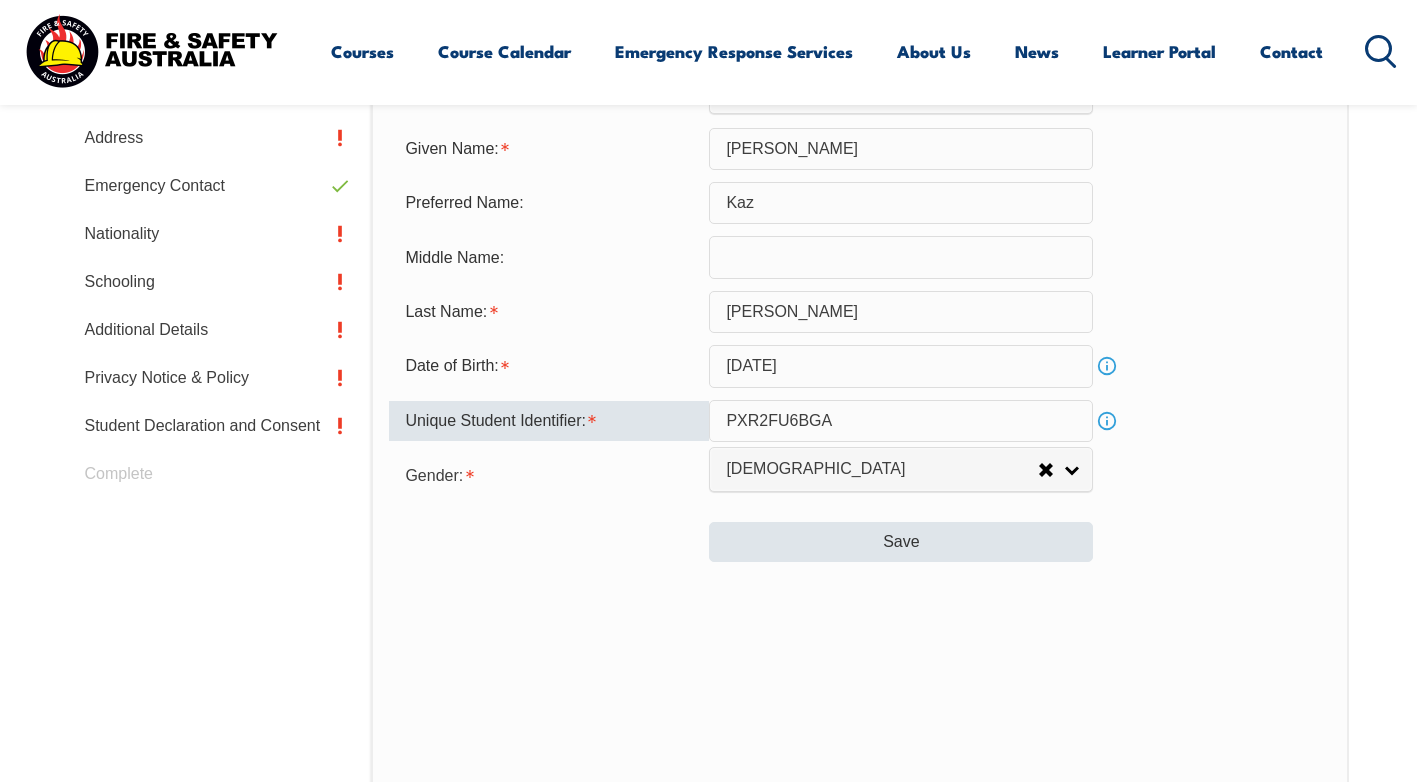 type on "PXR2FU6BGA" 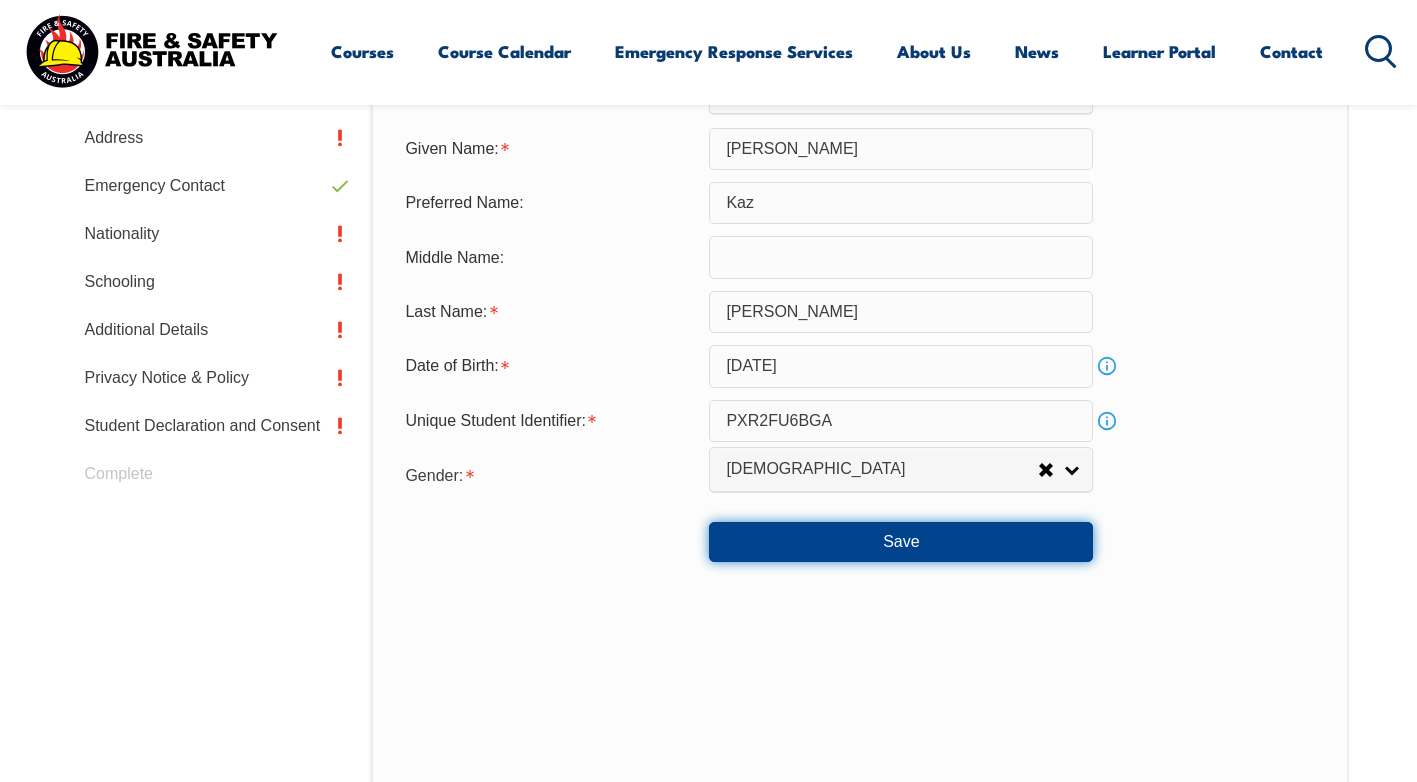 click on "Save" at bounding box center (901, 542) 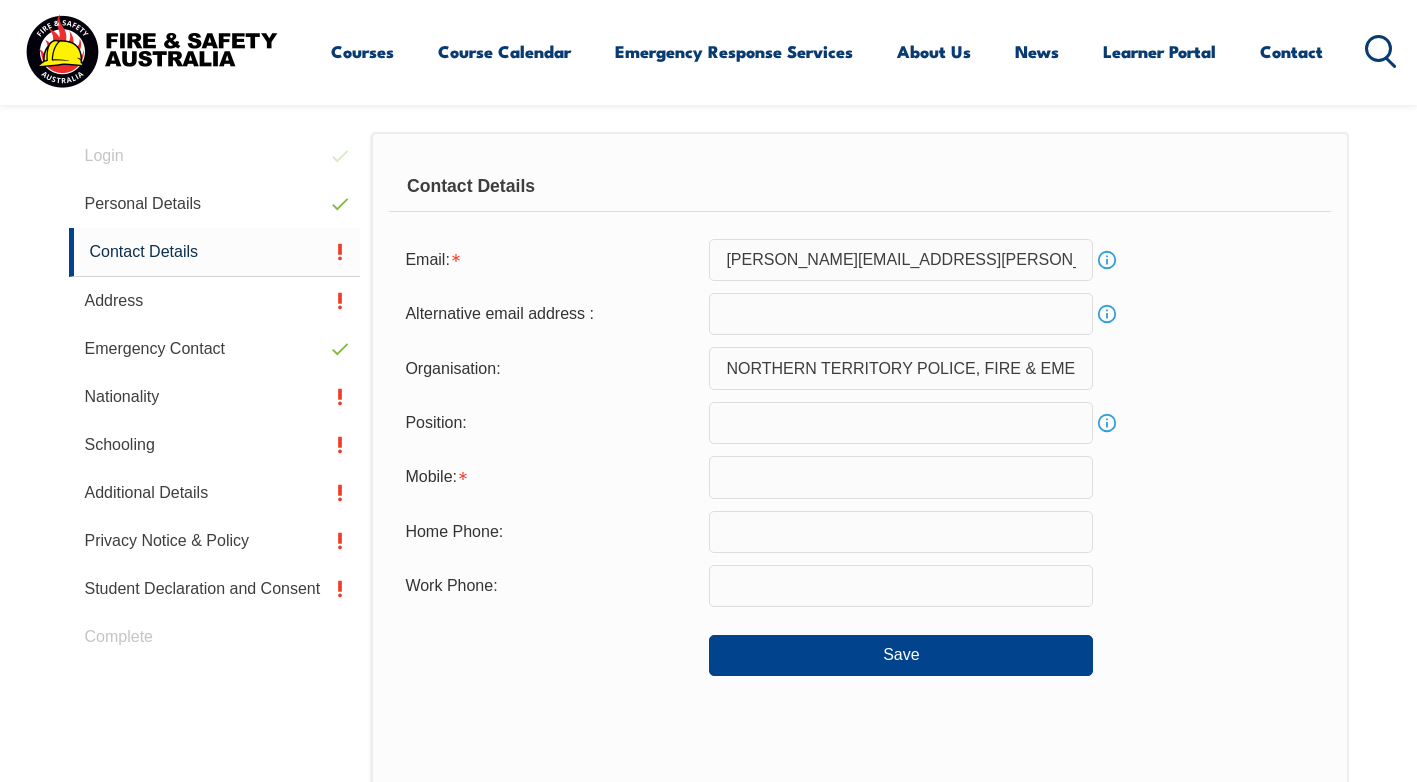 scroll, scrollTop: 545, scrollLeft: 0, axis: vertical 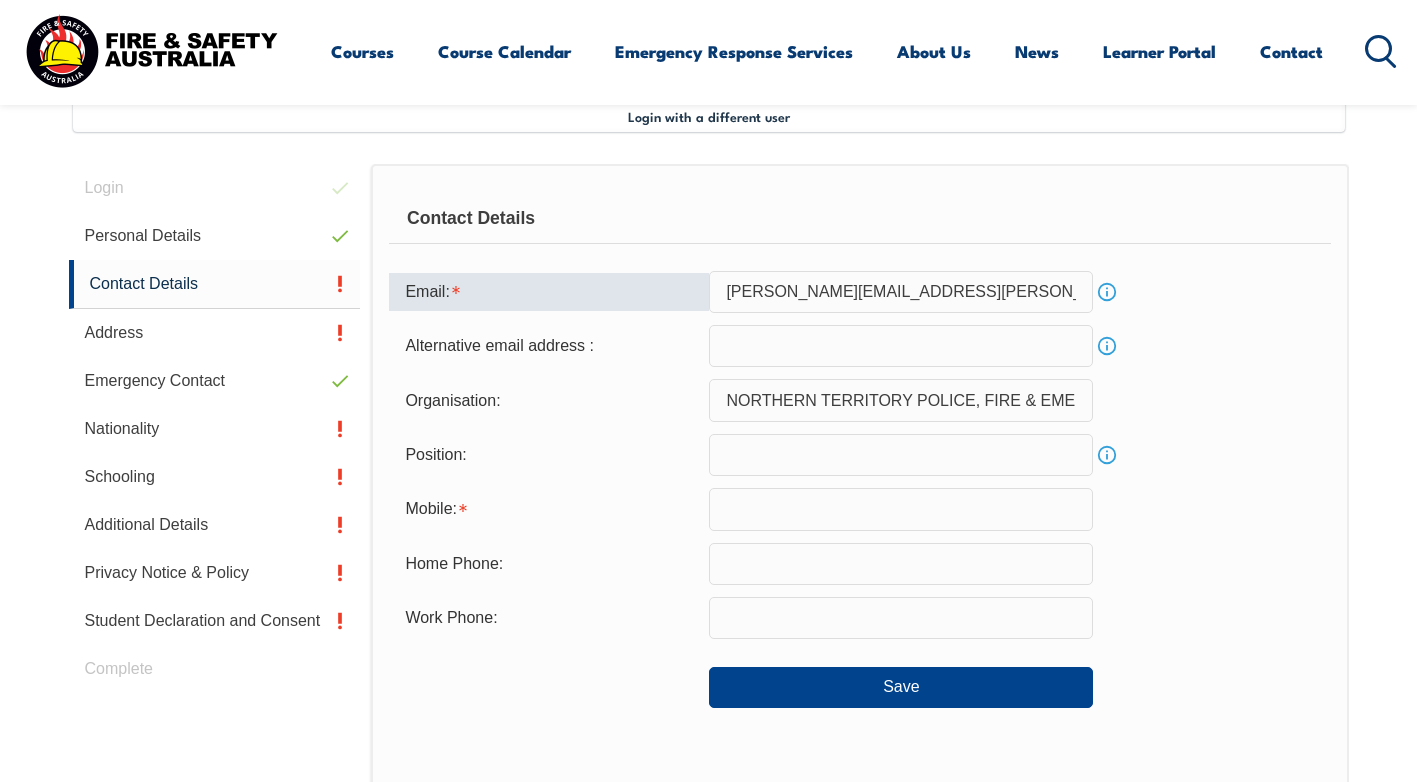 click on "Email:" at bounding box center (549, 292) 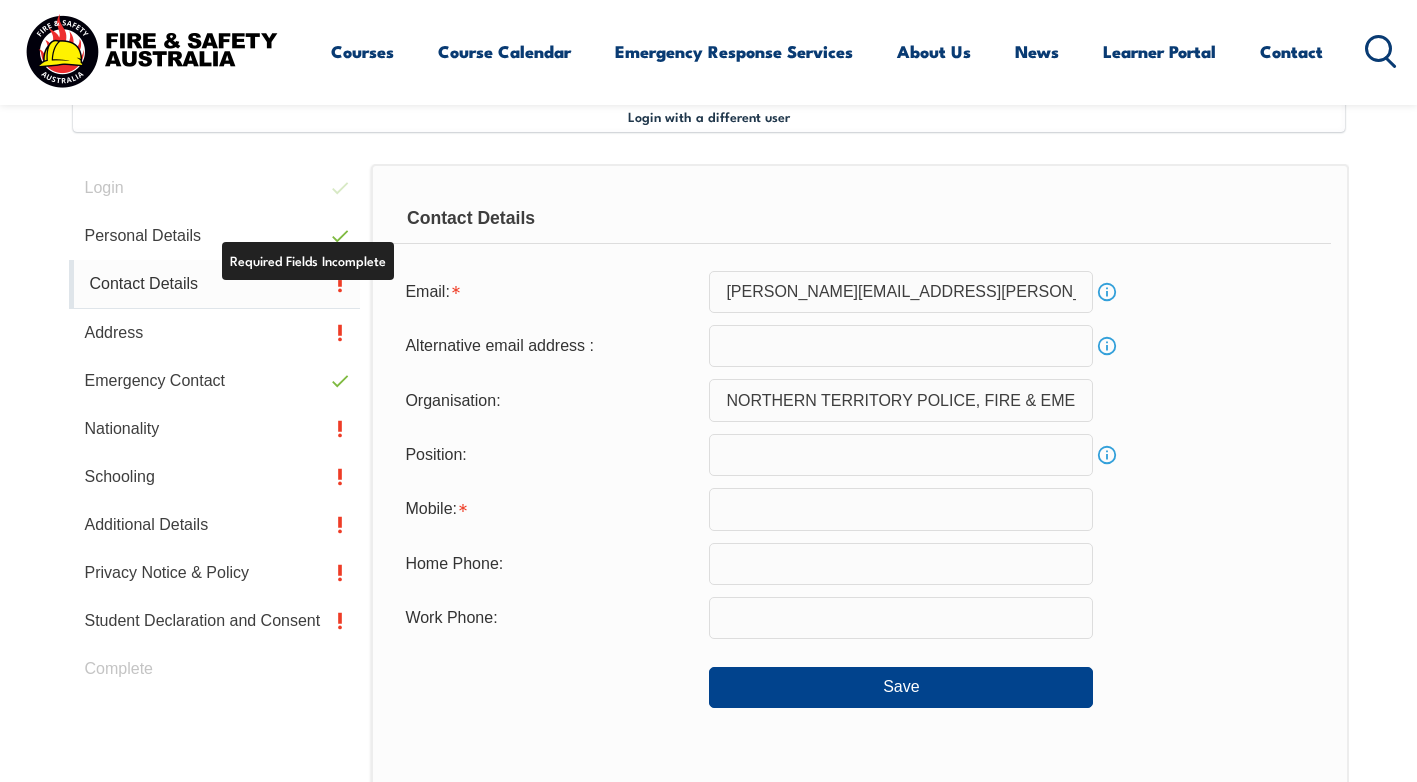 click on "Contact Details" at bounding box center [215, 284] 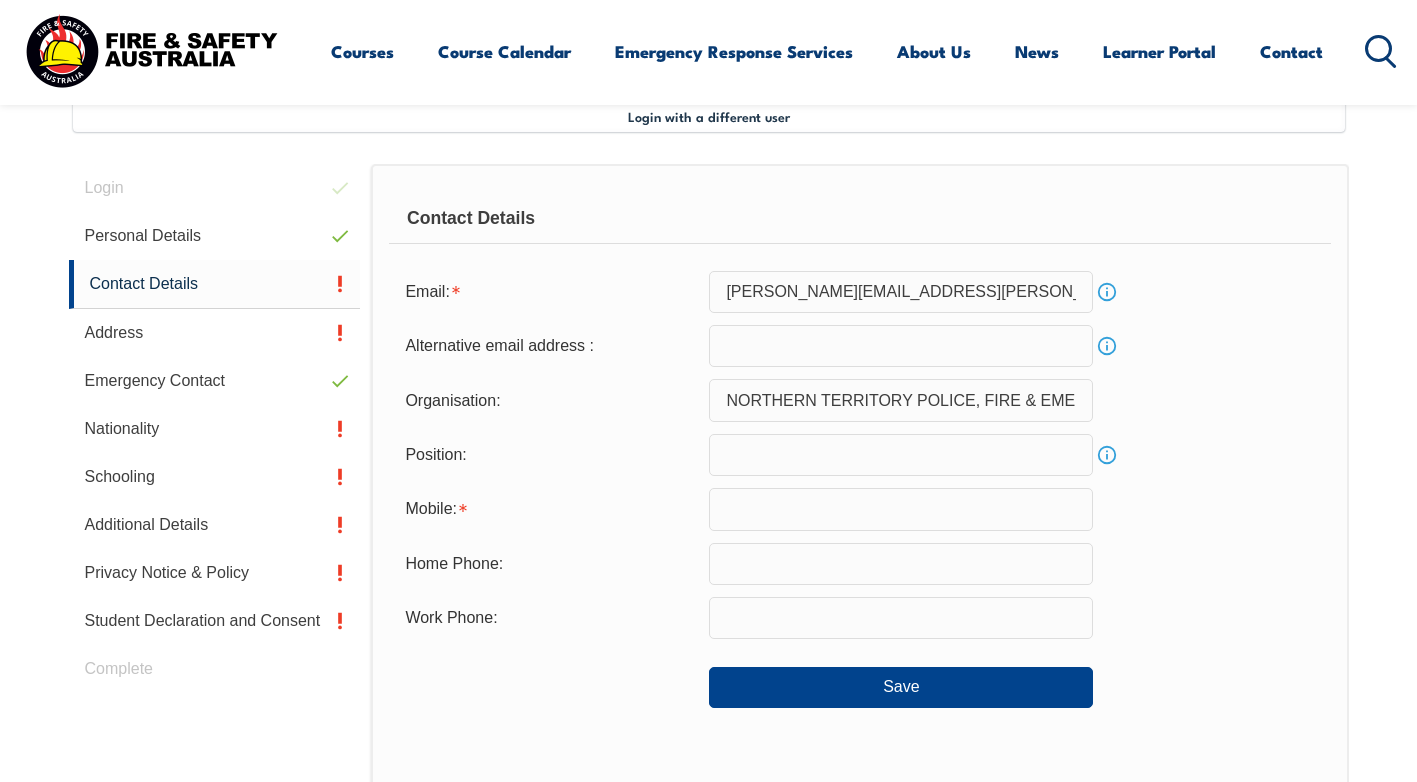 click on "Info" at bounding box center (1107, 346) 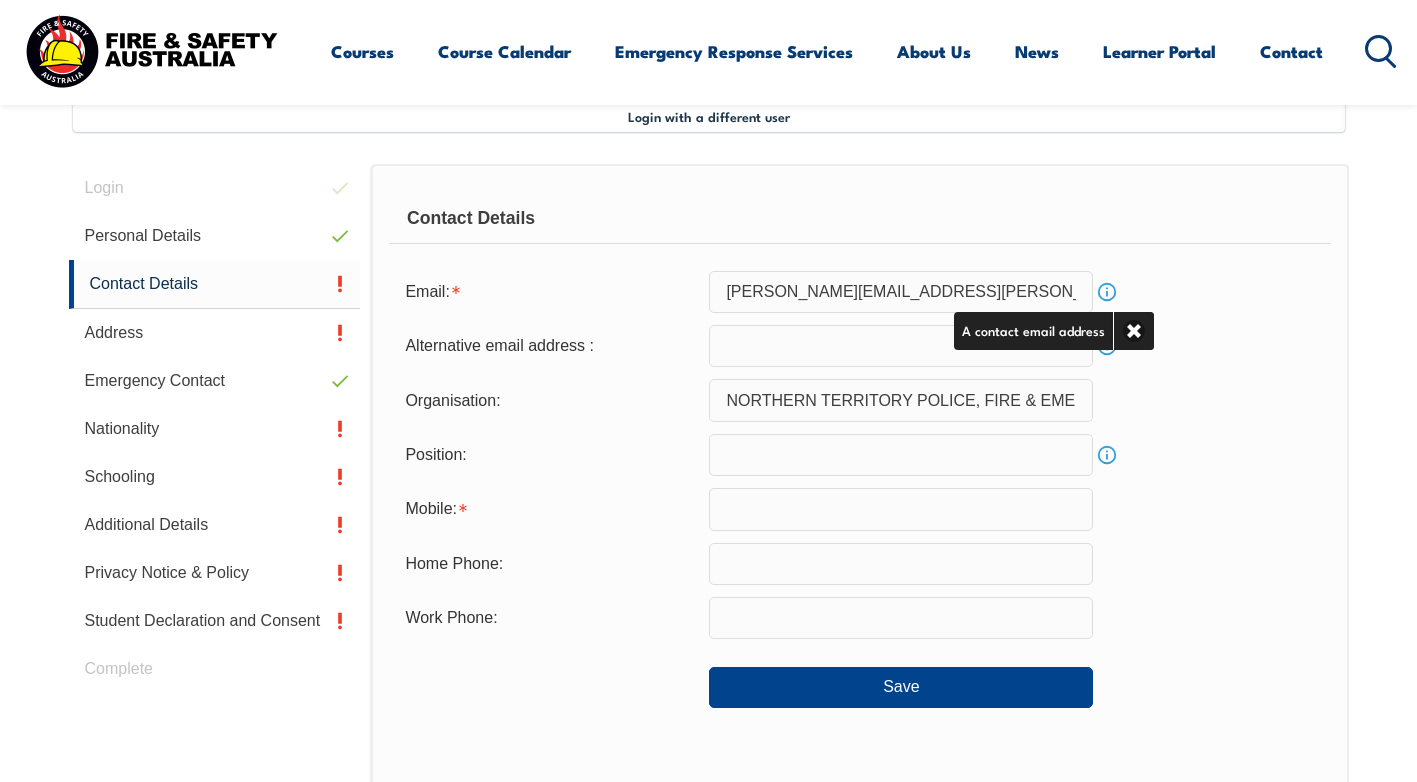click at bounding box center [901, 346] 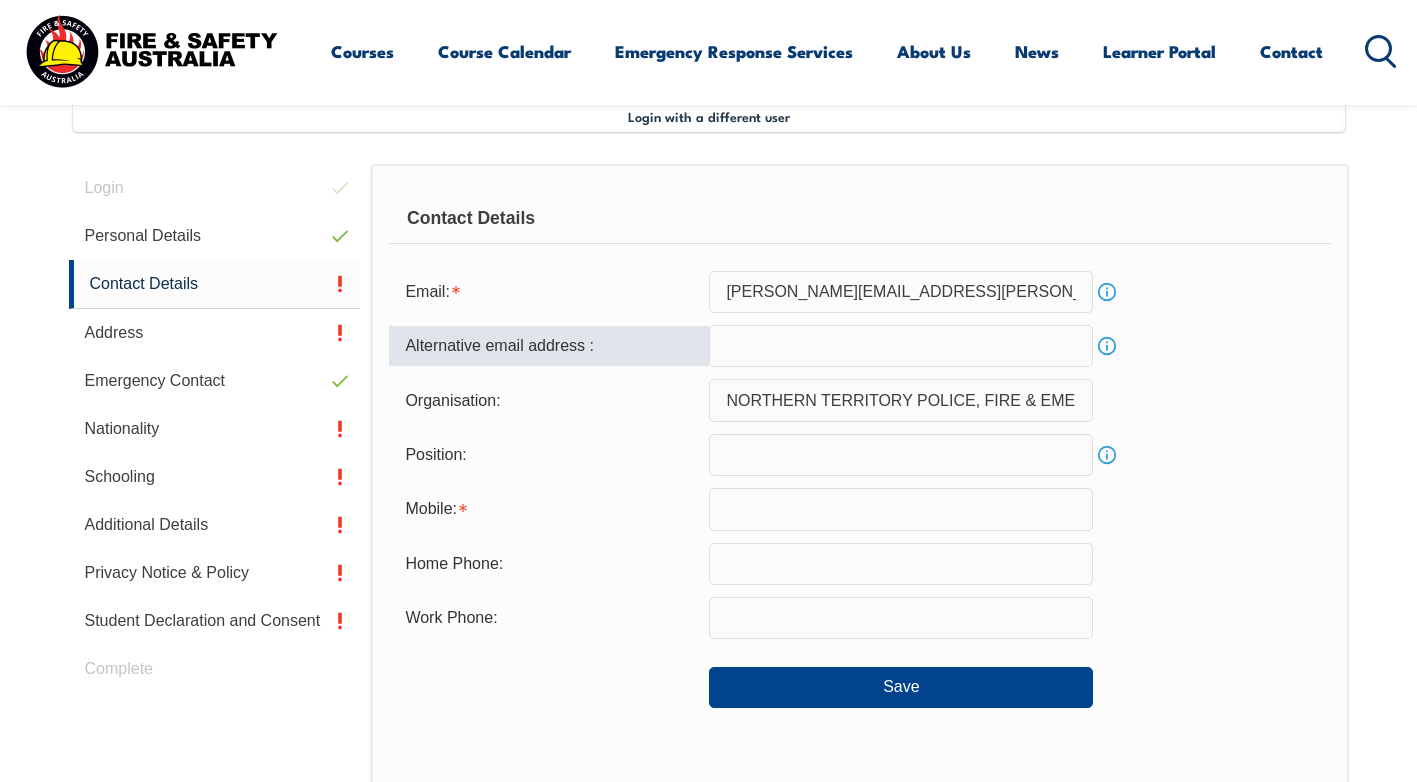 type on "mkray11@yahoo.com.au" 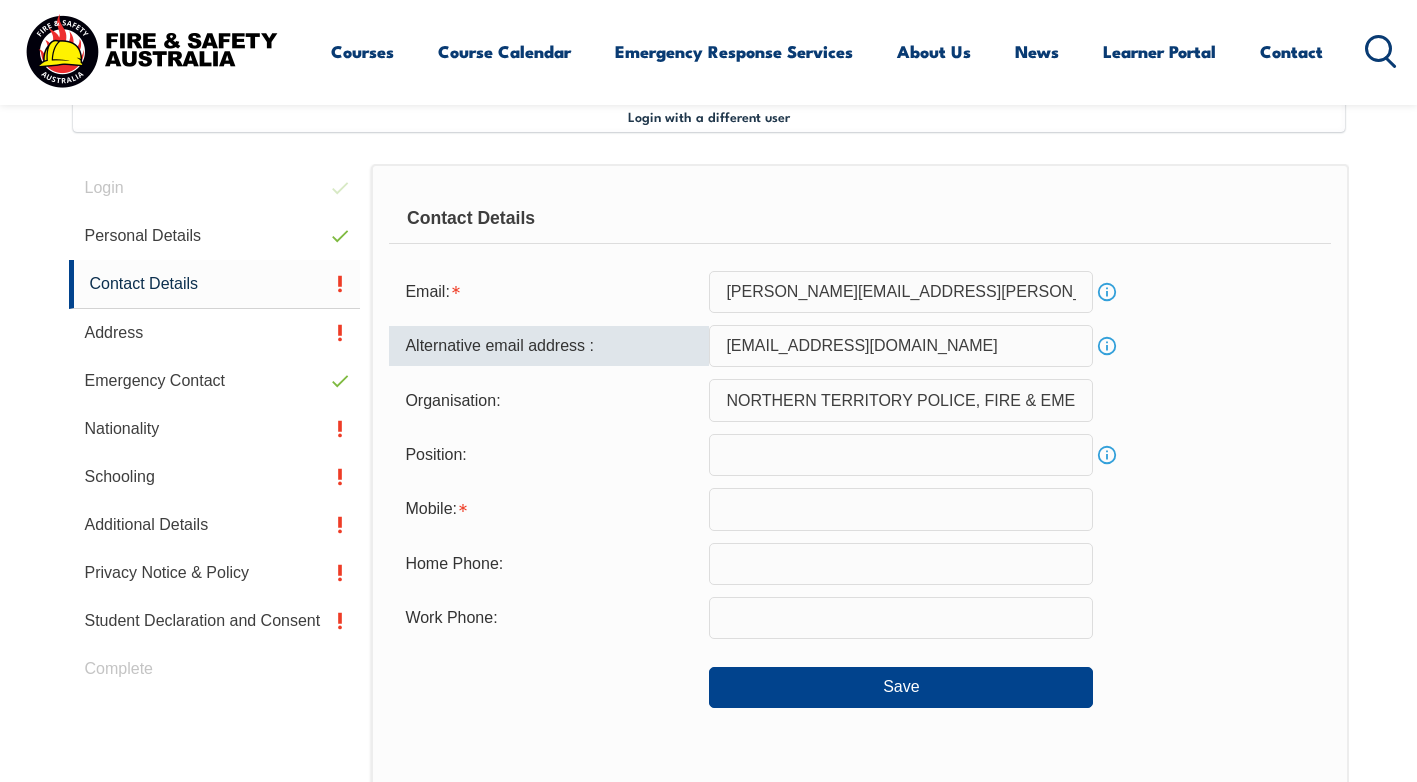 type on "0474701459" 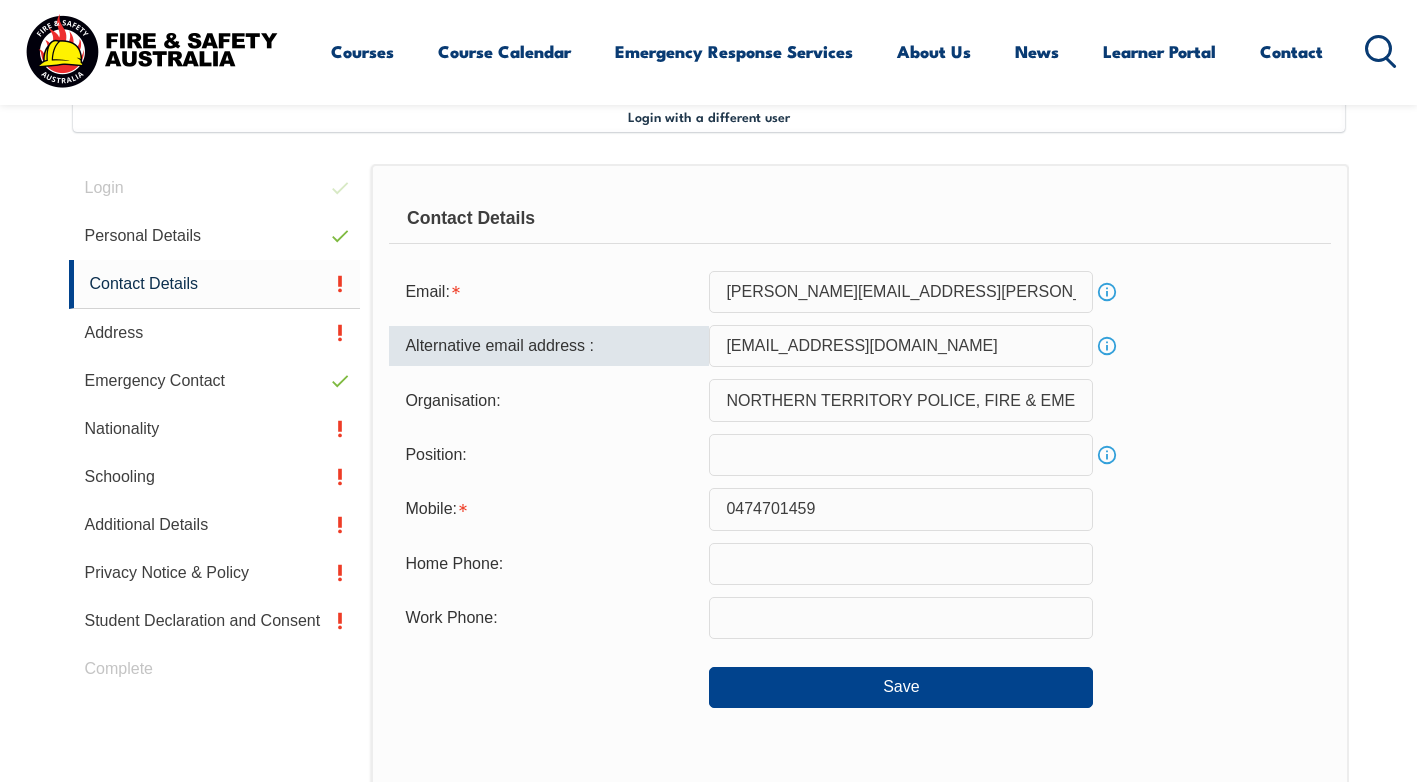 click on "Info" at bounding box center (1107, 455) 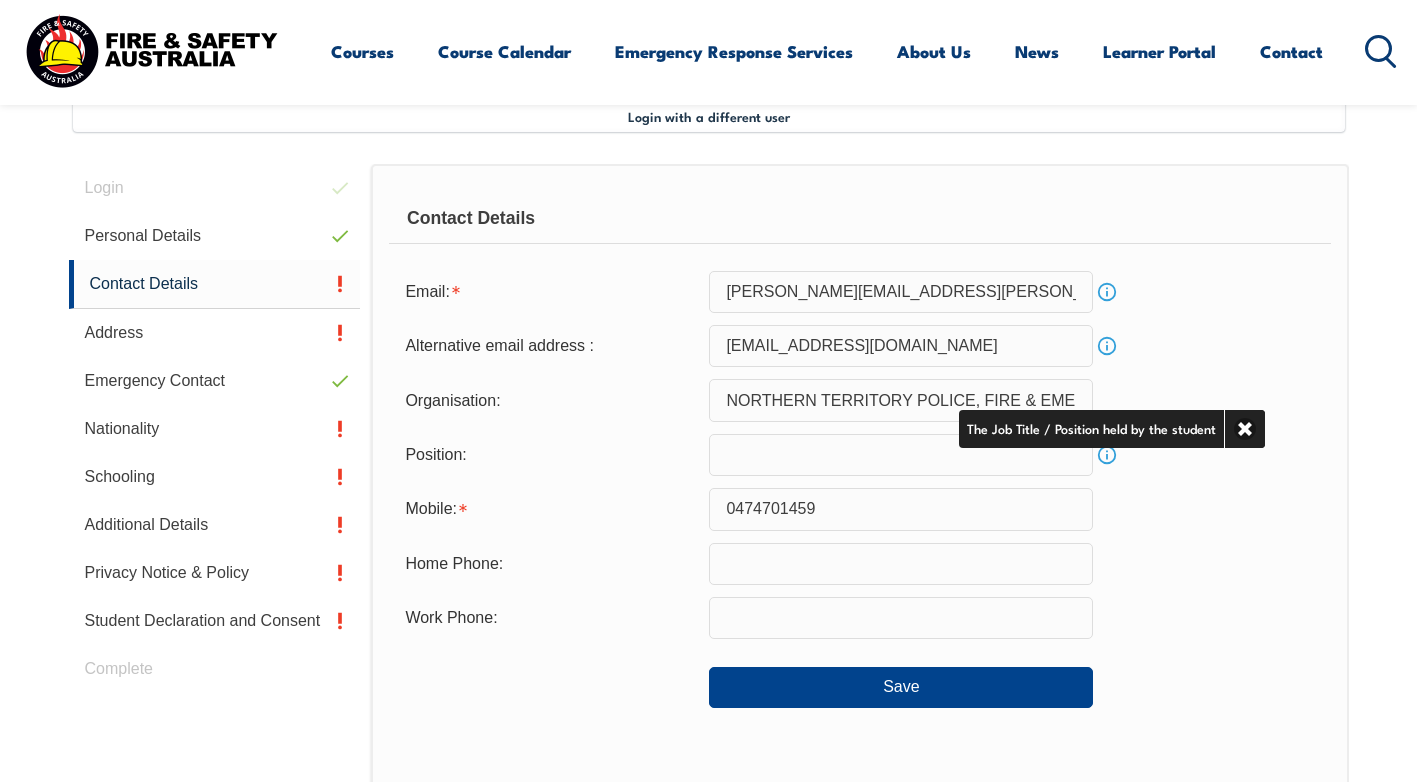 click on "Email: Karen.Rayner@pfes.nt.gov.au Info Alternative email address : mkray11@yahoo.com.au Info Organisation: NORTHERN TERRITORY POLICE, FIRE & EMERGENCY SERVICES (NTPFES) Position: Info Mobile: 0474701459 Home Phone: Work Phone: Save" at bounding box center (859, 489) 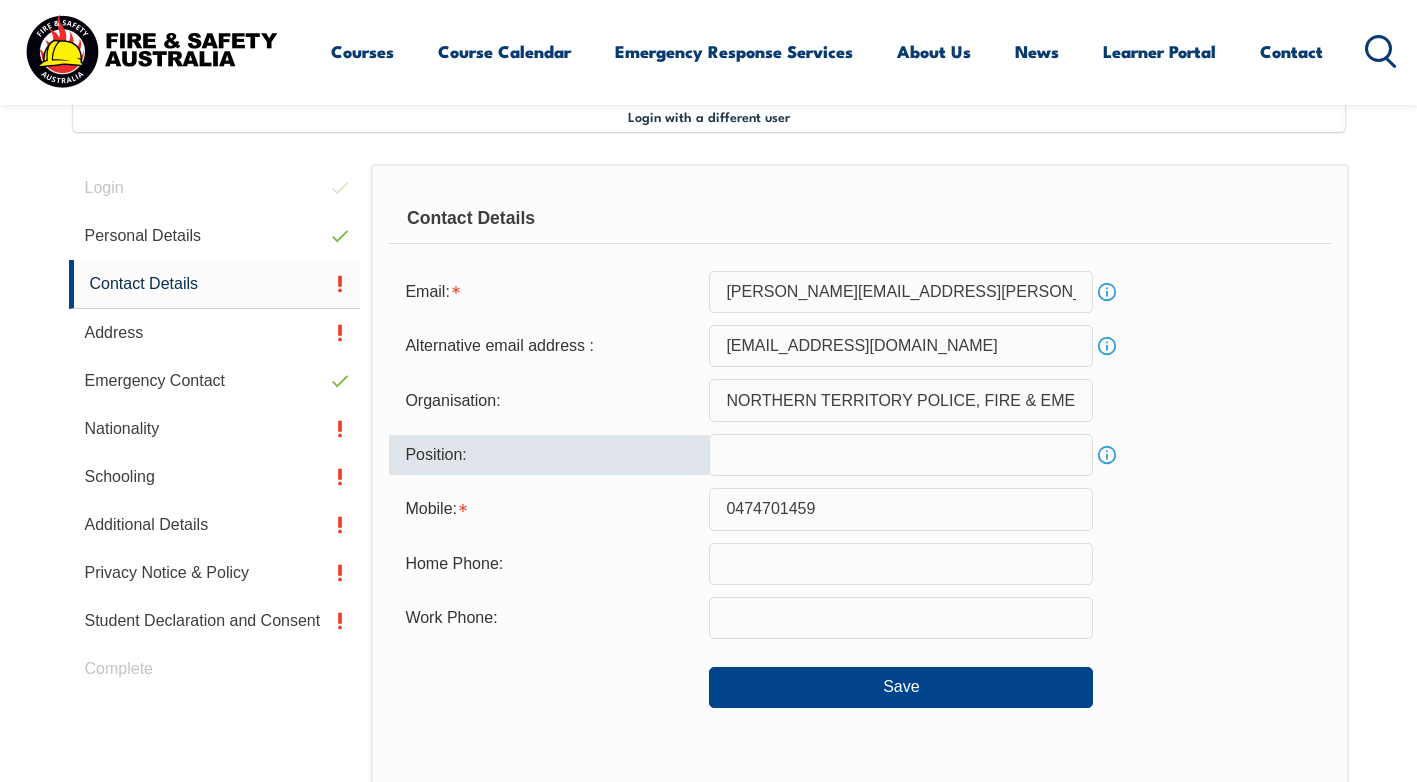 click at bounding box center (901, 455) 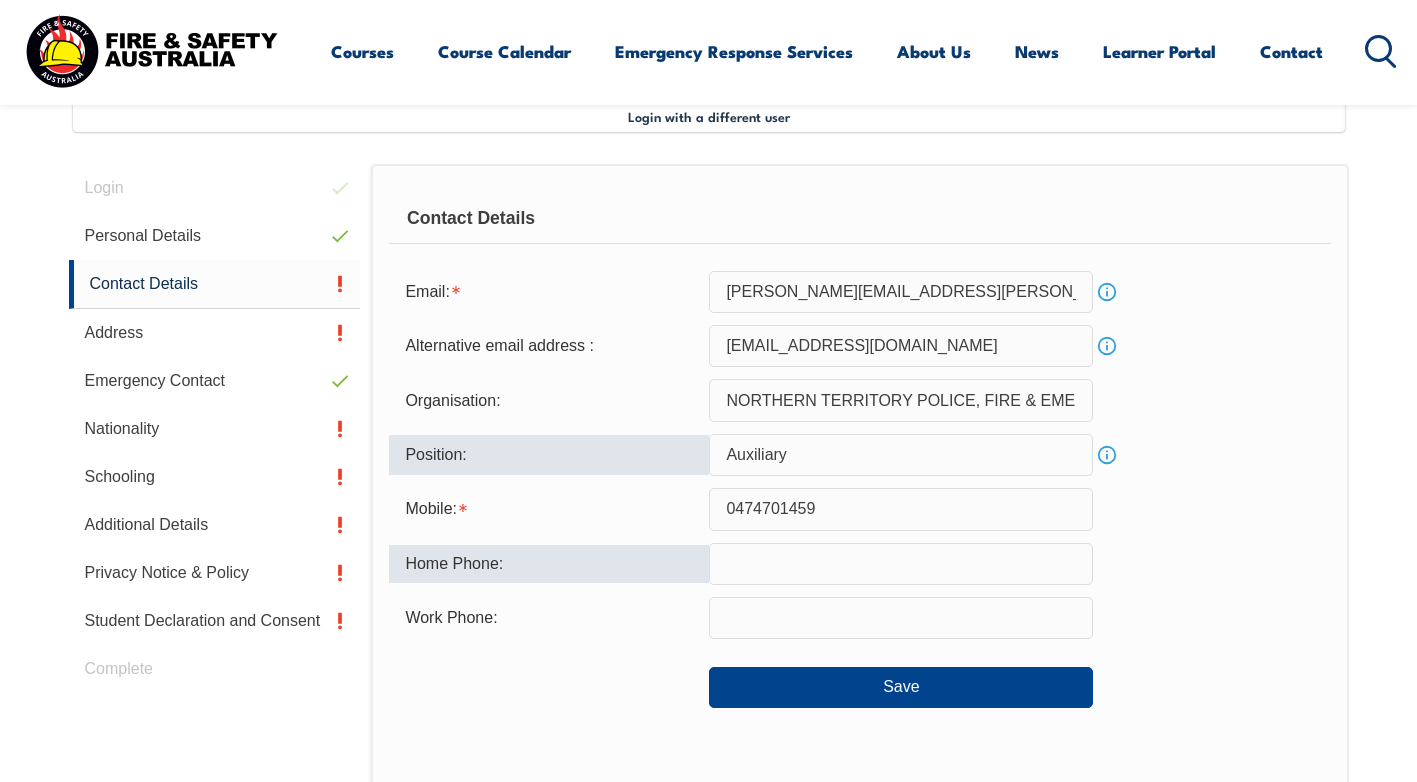 type on "Auxiliary" 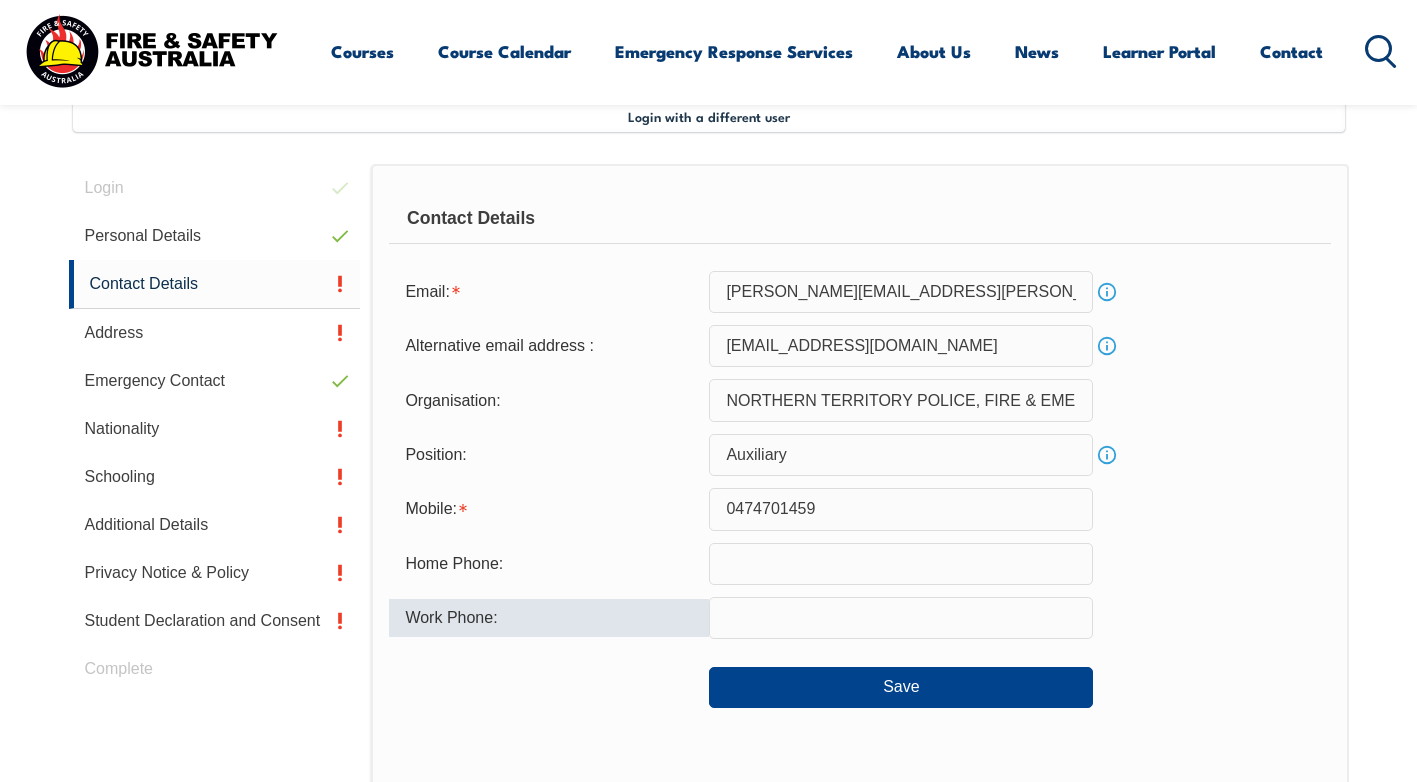 click on "Work Phone:" at bounding box center (549, 618) 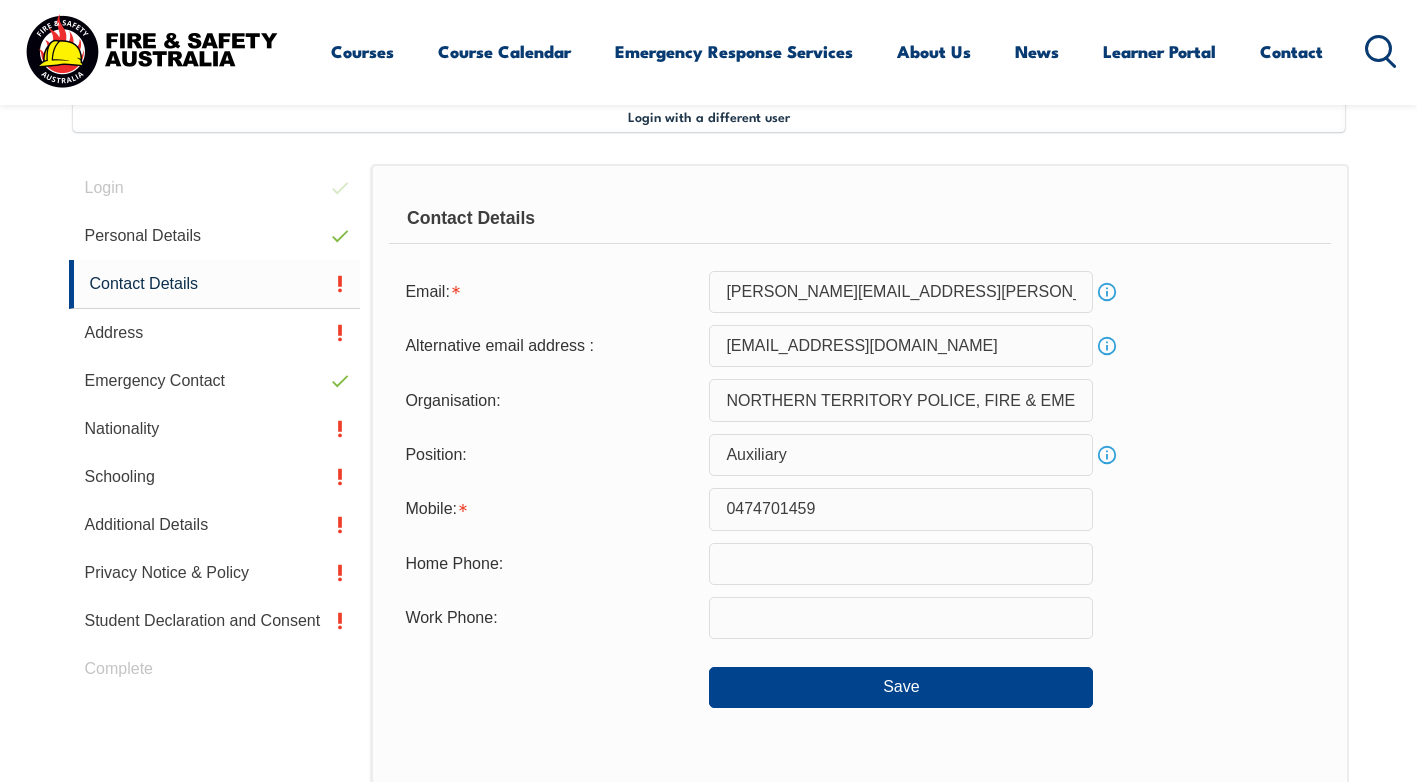 drag, startPoint x: 854, startPoint y: 622, endPoint x: 924, endPoint y: 608, distance: 71.38628 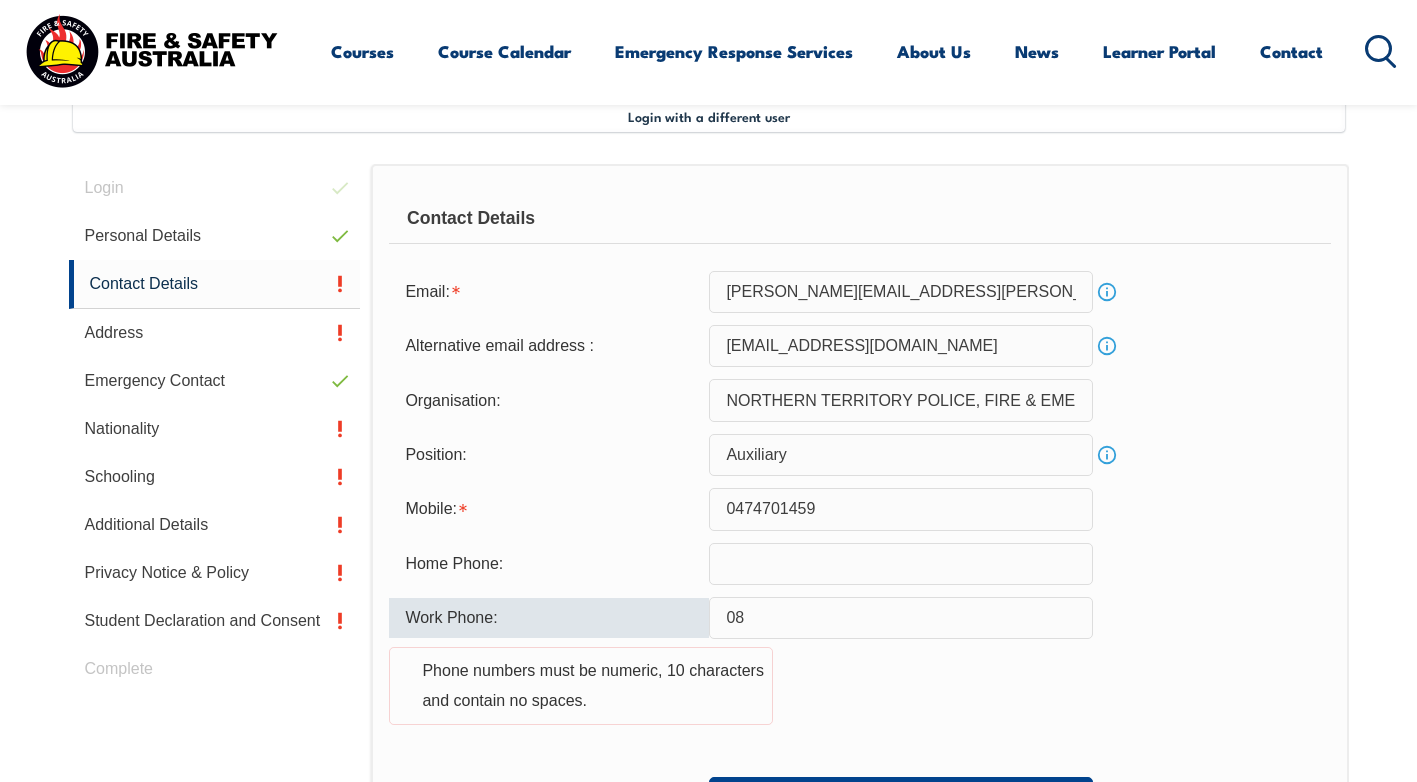 click on "08" at bounding box center [901, 618] 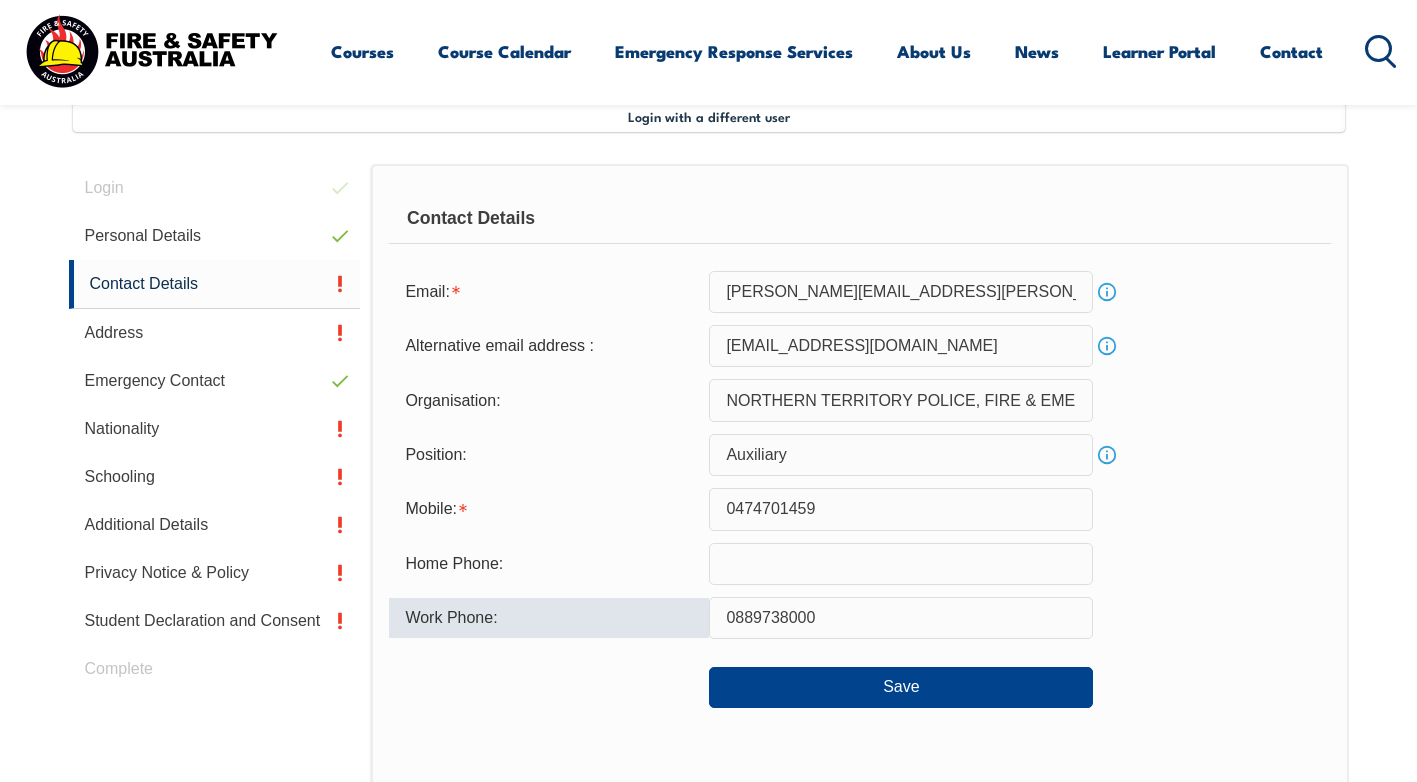 click at bounding box center (901, 564) 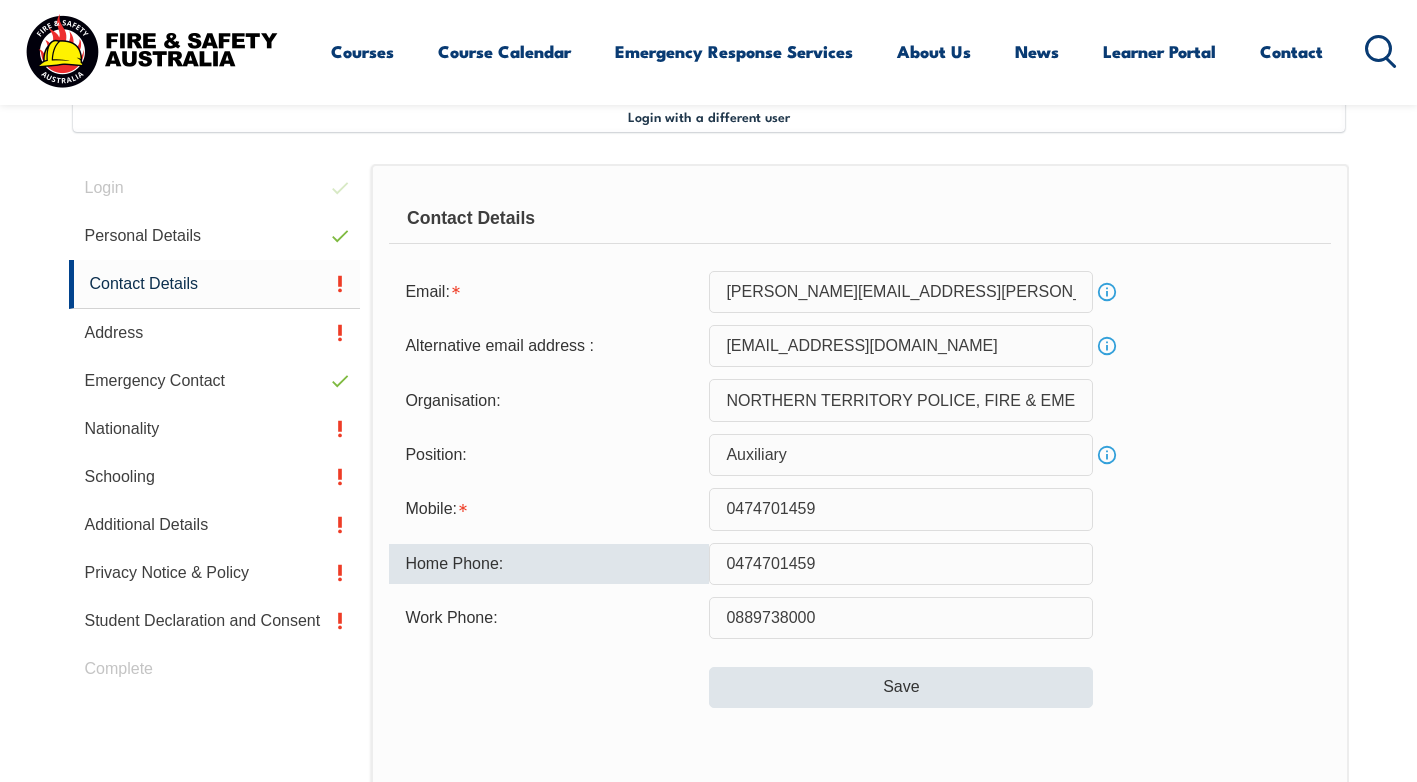 type on "0474701459" 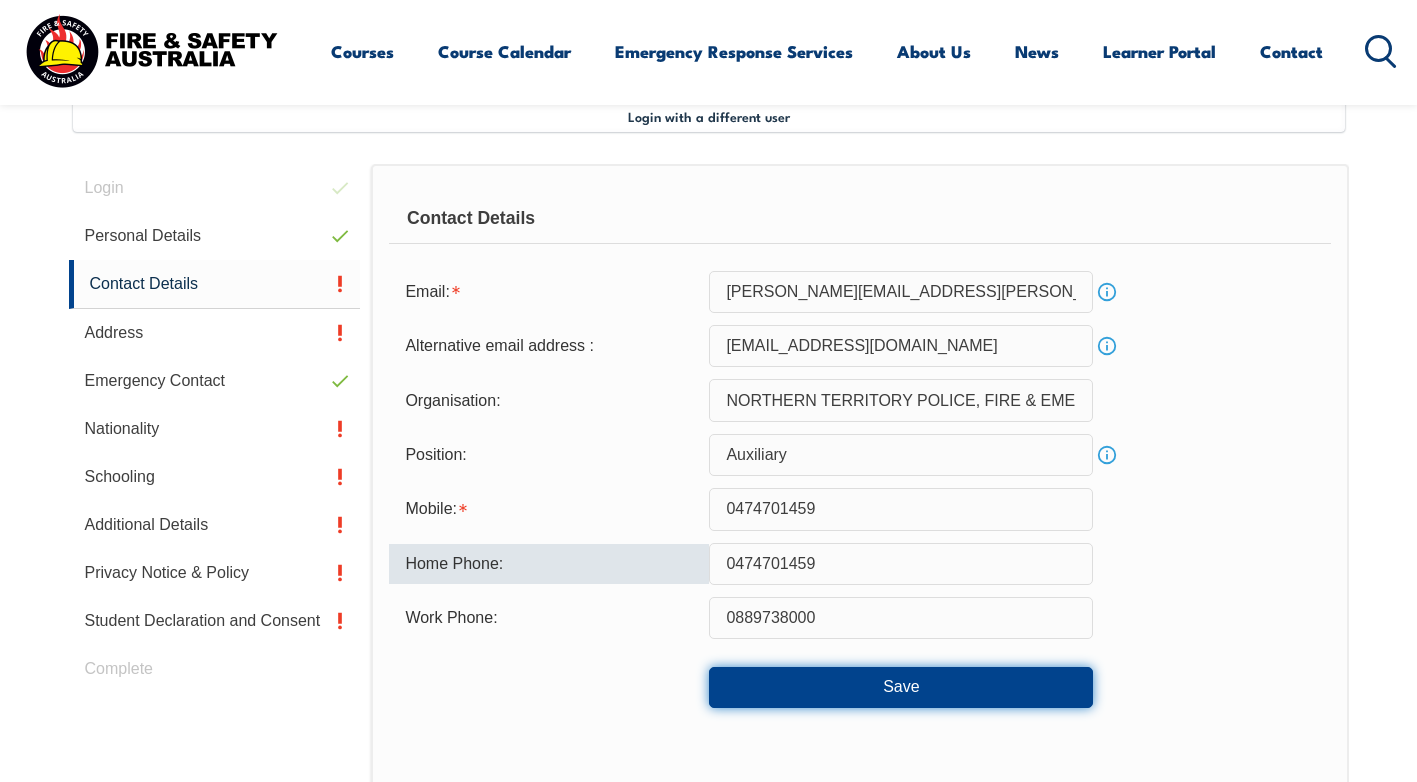 click on "Save" at bounding box center (901, 687) 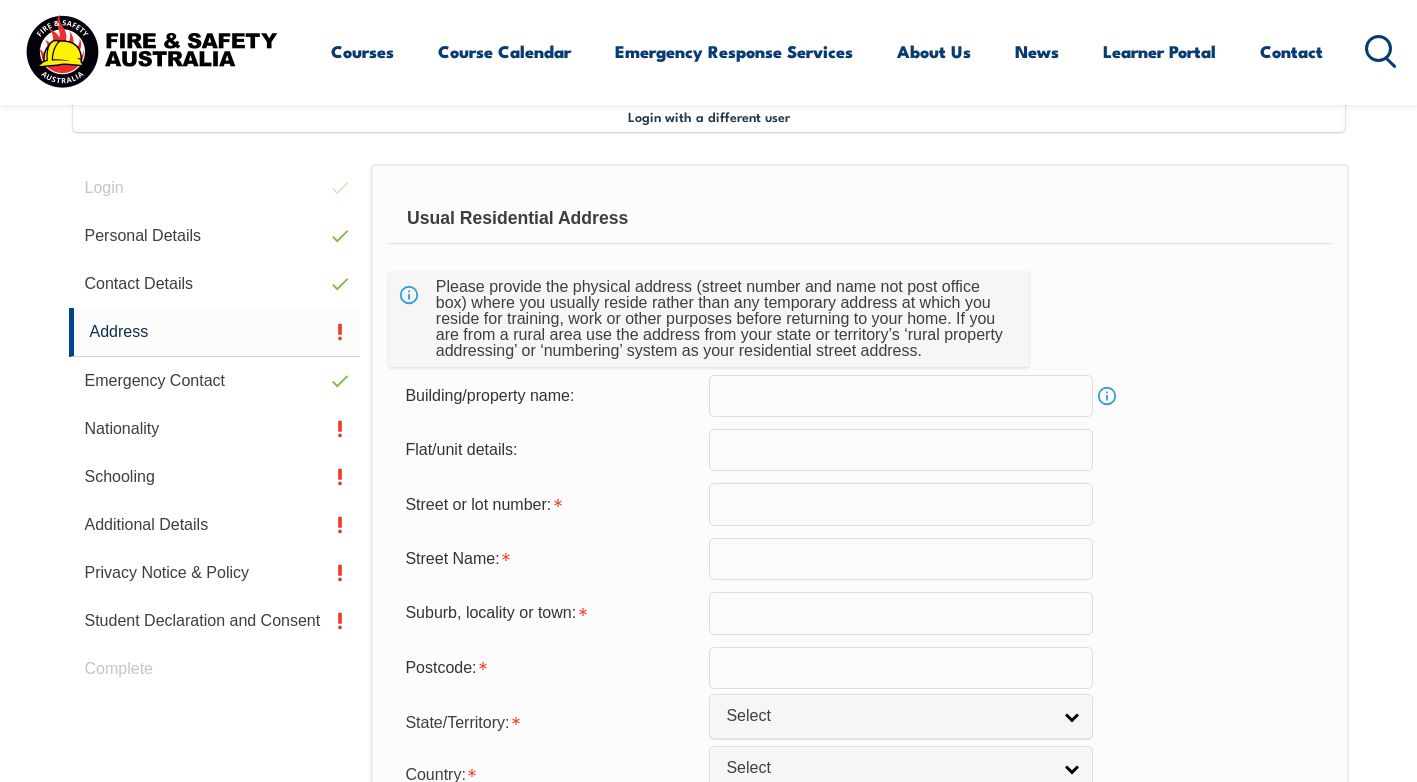 click on "Info" at bounding box center (1107, 396) 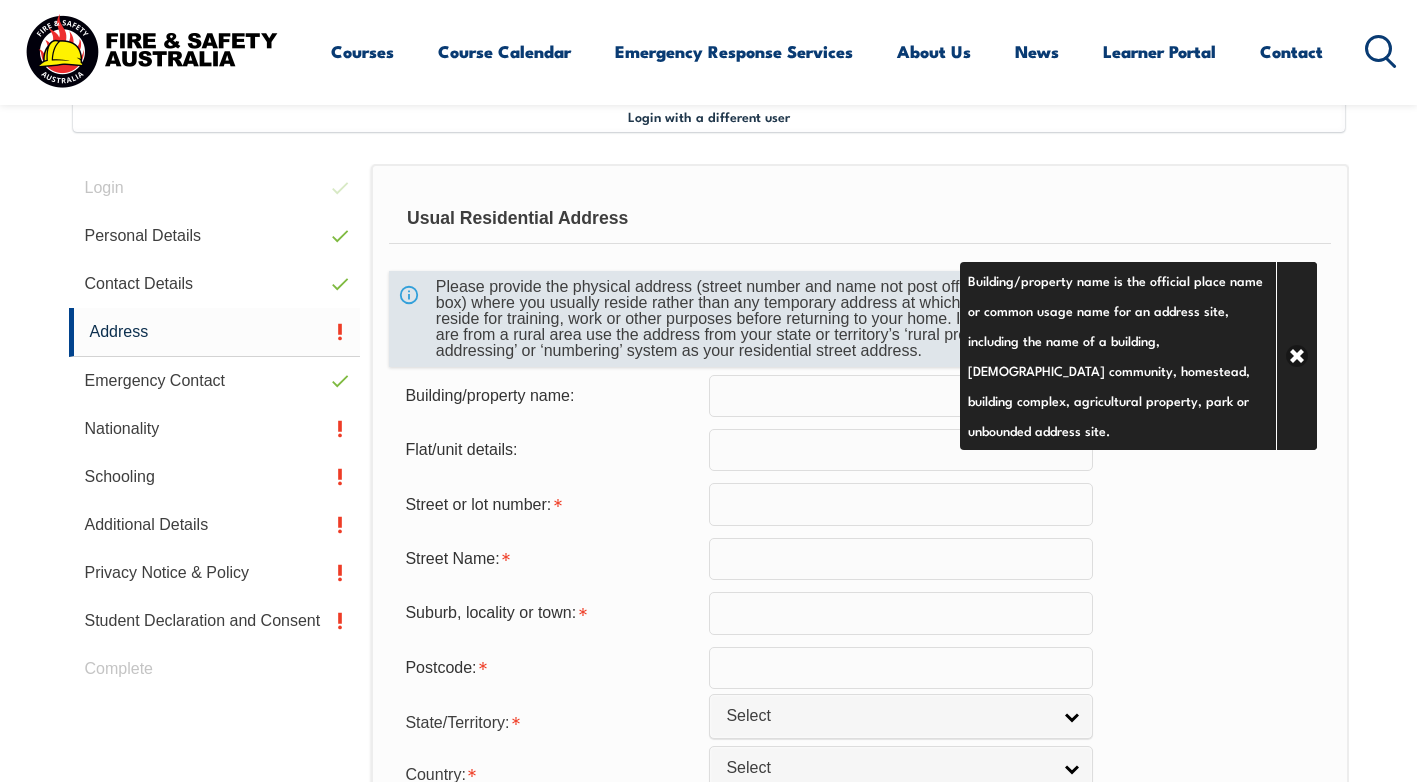 click on "Please provide the physical address (street number and name not post office box) where you usually reside rather than any temporary address at which you reside for training, work or other purposes before returning to your home.  If you are from a rural area use the address from your state or territory’s ‘rural property addressing’ or ‘numbering’ system as your residential street address." at bounding box center [721, 319] 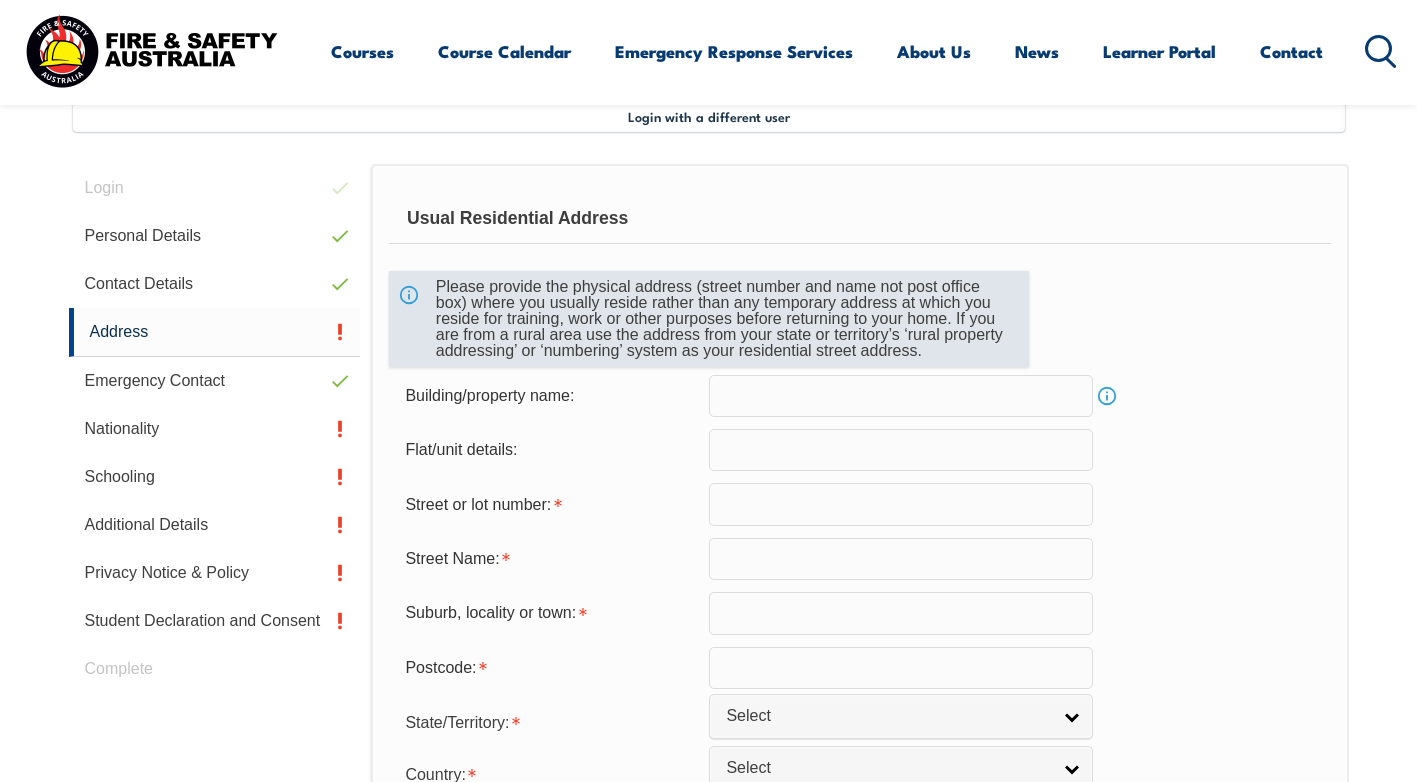 click on "Please provide the physical address (street number and name not post office box) where you usually reside rather than any temporary address at which you reside for training, work or other purposes before returning to your home.  If you are from a rural area use the address from your state or territory’s ‘rural property addressing’ or ‘numbering’ system as your residential street address." at bounding box center (709, 319) 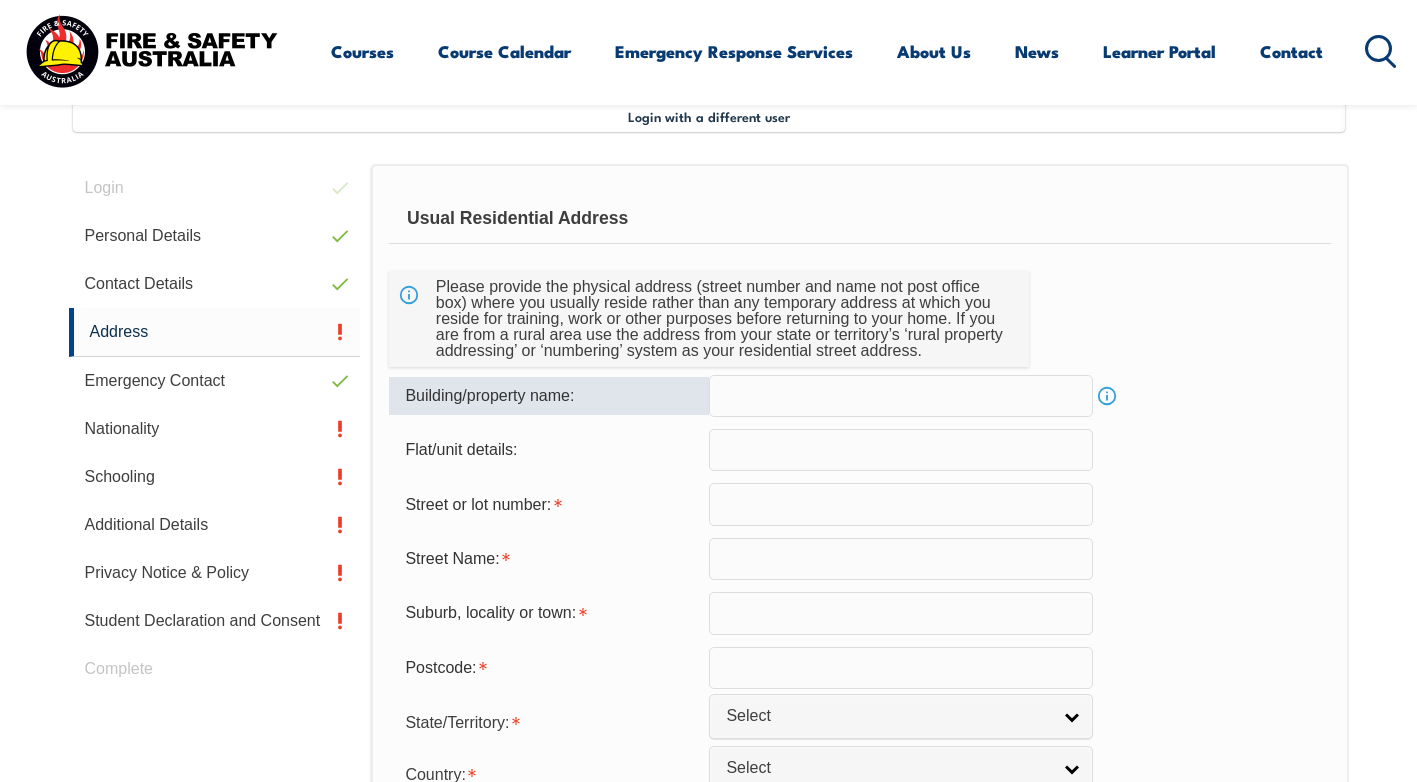 click on "Building/property name:" at bounding box center [549, 396] 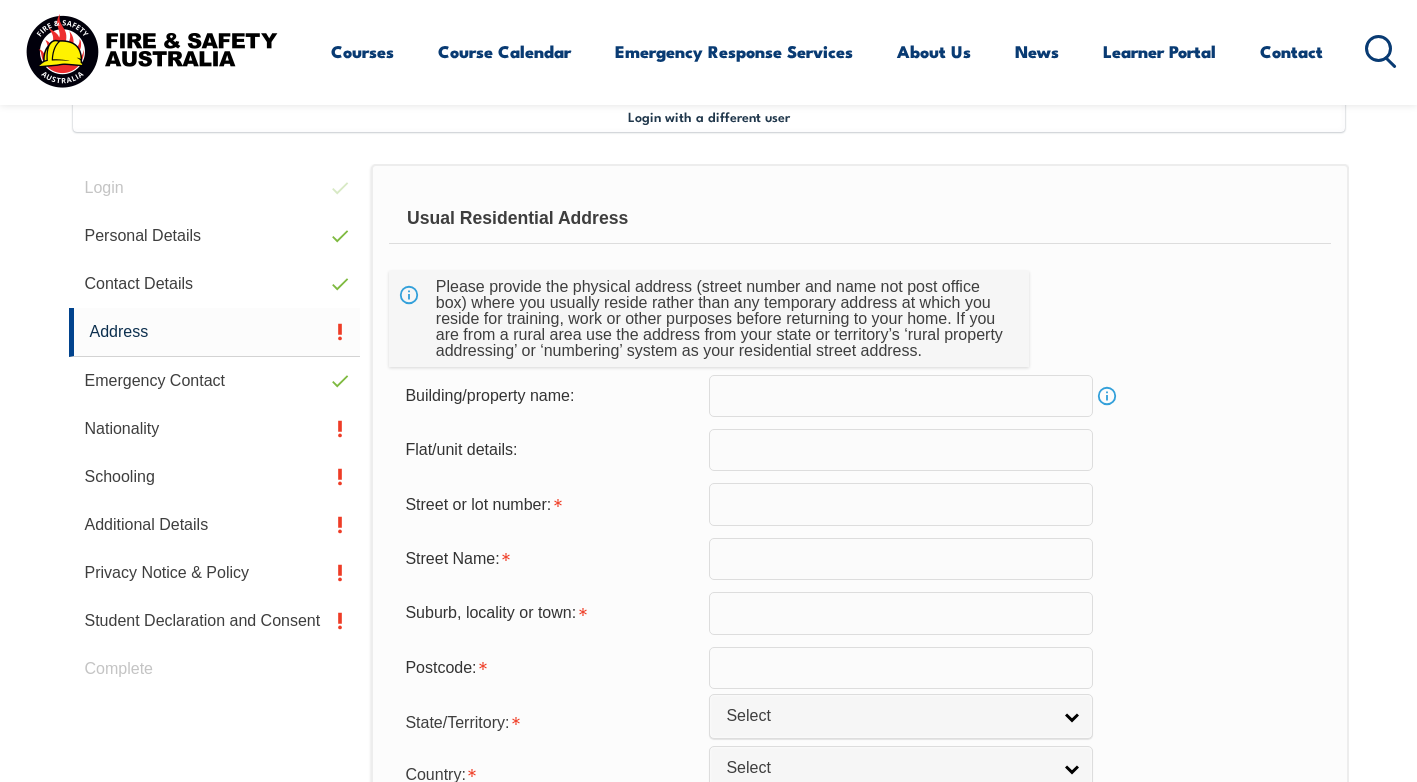 click on "Info" at bounding box center (1107, 396) 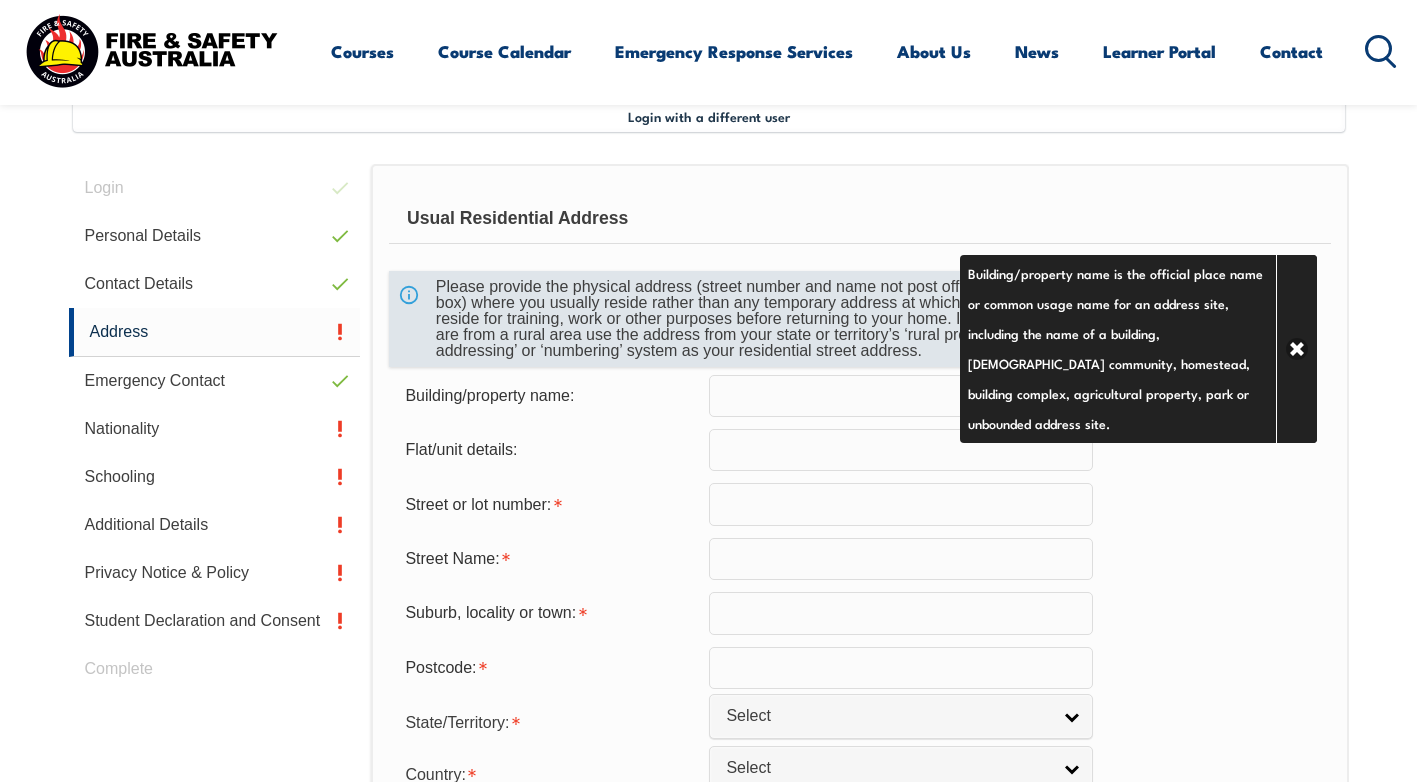 click on "Please provide the physical address (street number and name not post office box) where you usually reside rather than any temporary address at which you reside for training, work or other purposes before returning to your home.  If you are from a rural area use the address from your state or territory’s ‘rural property addressing’ or ‘numbering’ system as your residential street address." at bounding box center [721, 319] 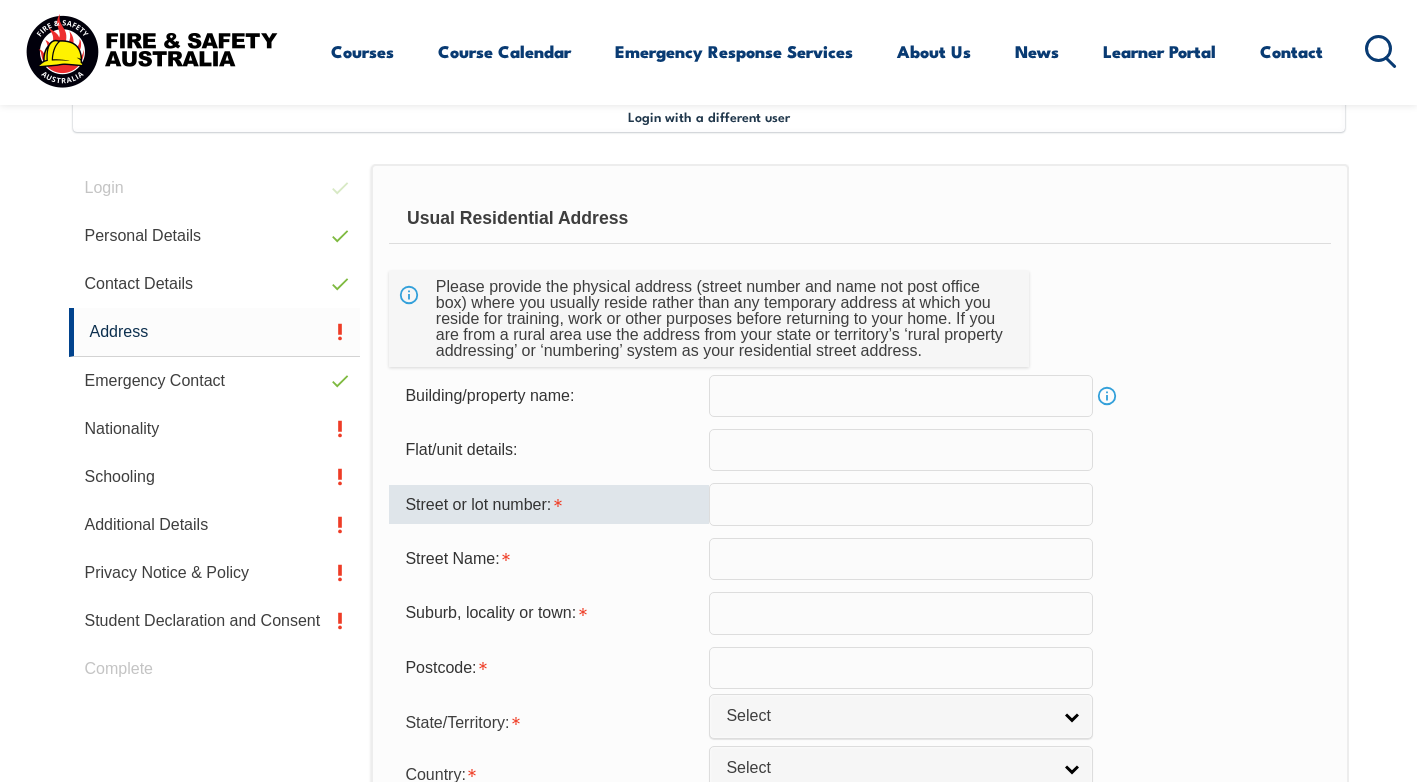 click on "Street or lot number:" at bounding box center [549, 504] 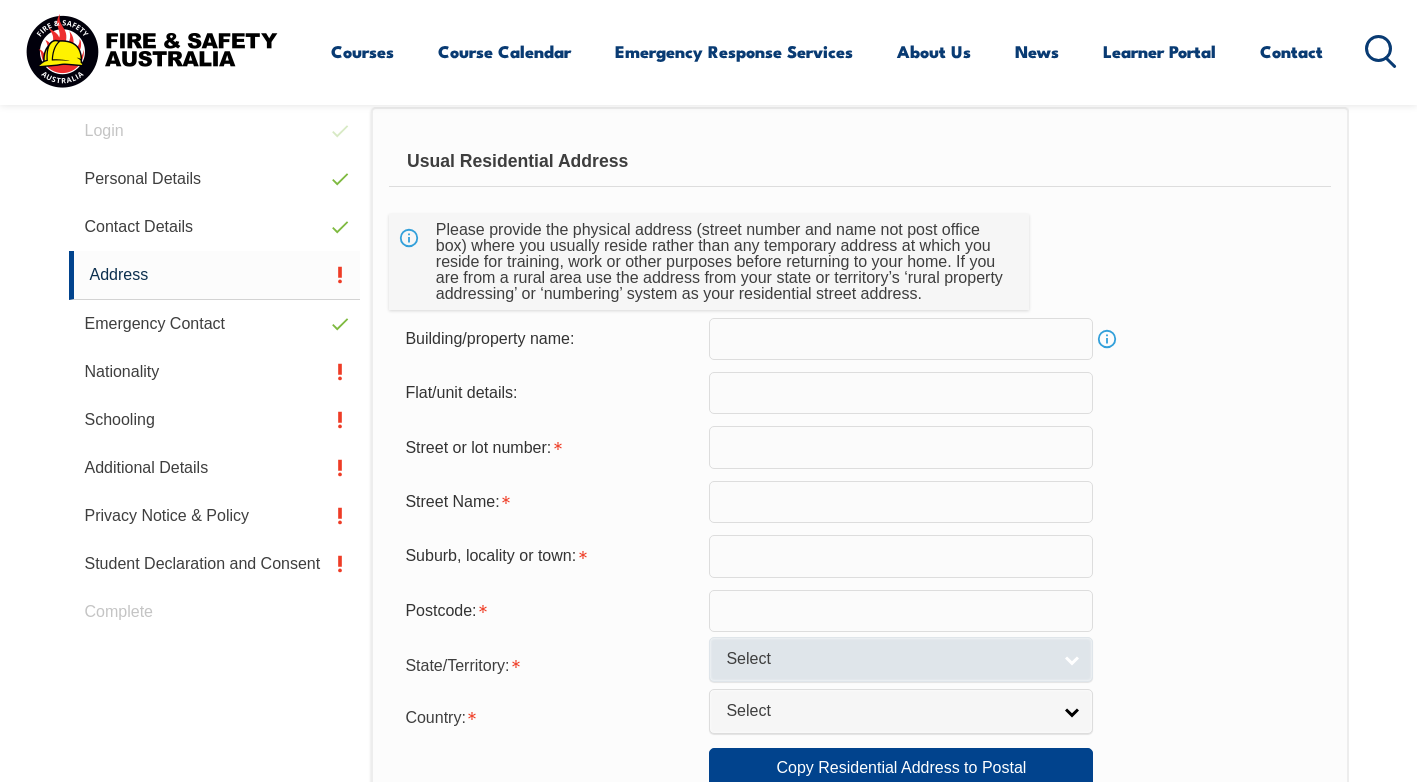 scroll, scrollTop: 745, scrollLeft: 0, axis: vertical 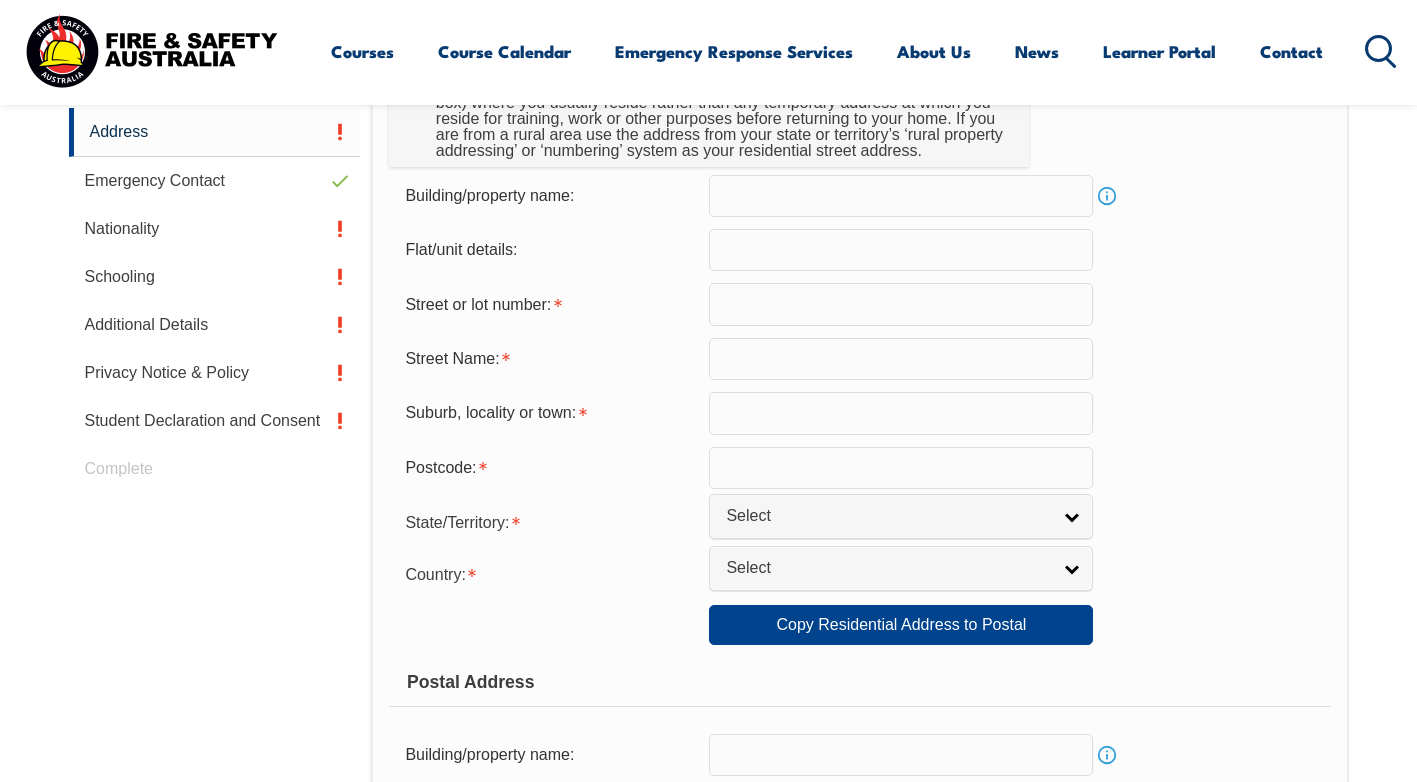 drag, startPoint x: 555, startPoint y: 512, endPoint x: 724, endPoint y: 544, distance: 172.00291 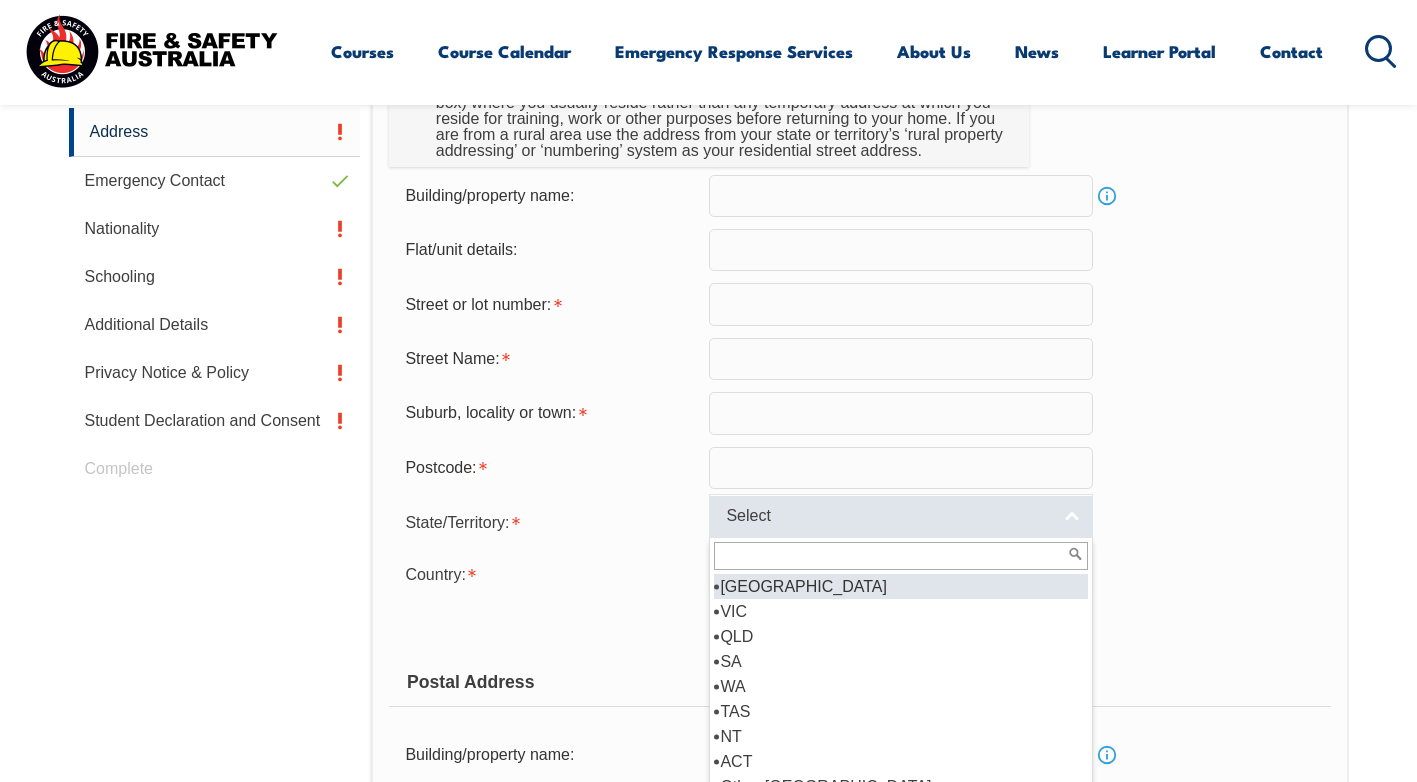 click on "Select" at bounding box center (888, 516) 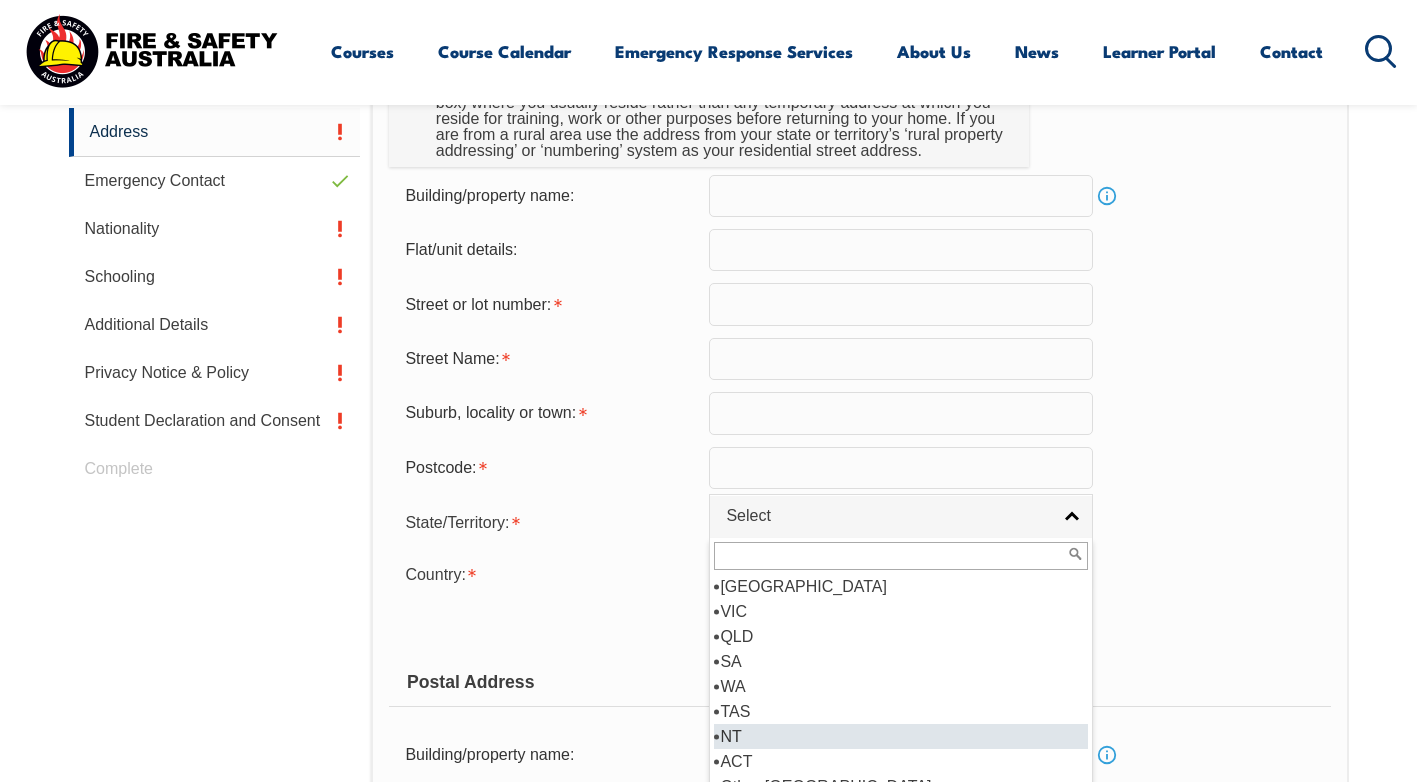 click on "NT" at bounding box center [901, 736] 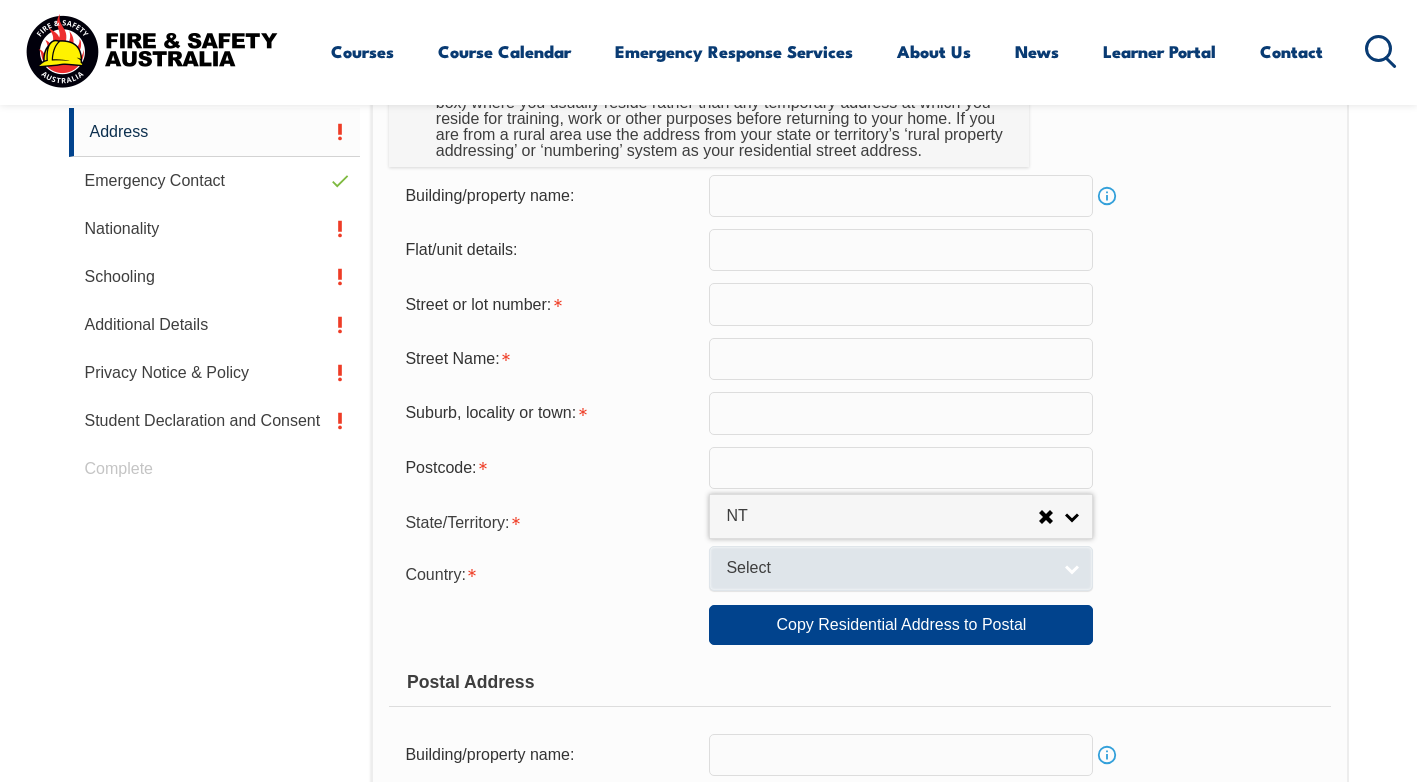 click on "Select" at bounding box center [888, 568] 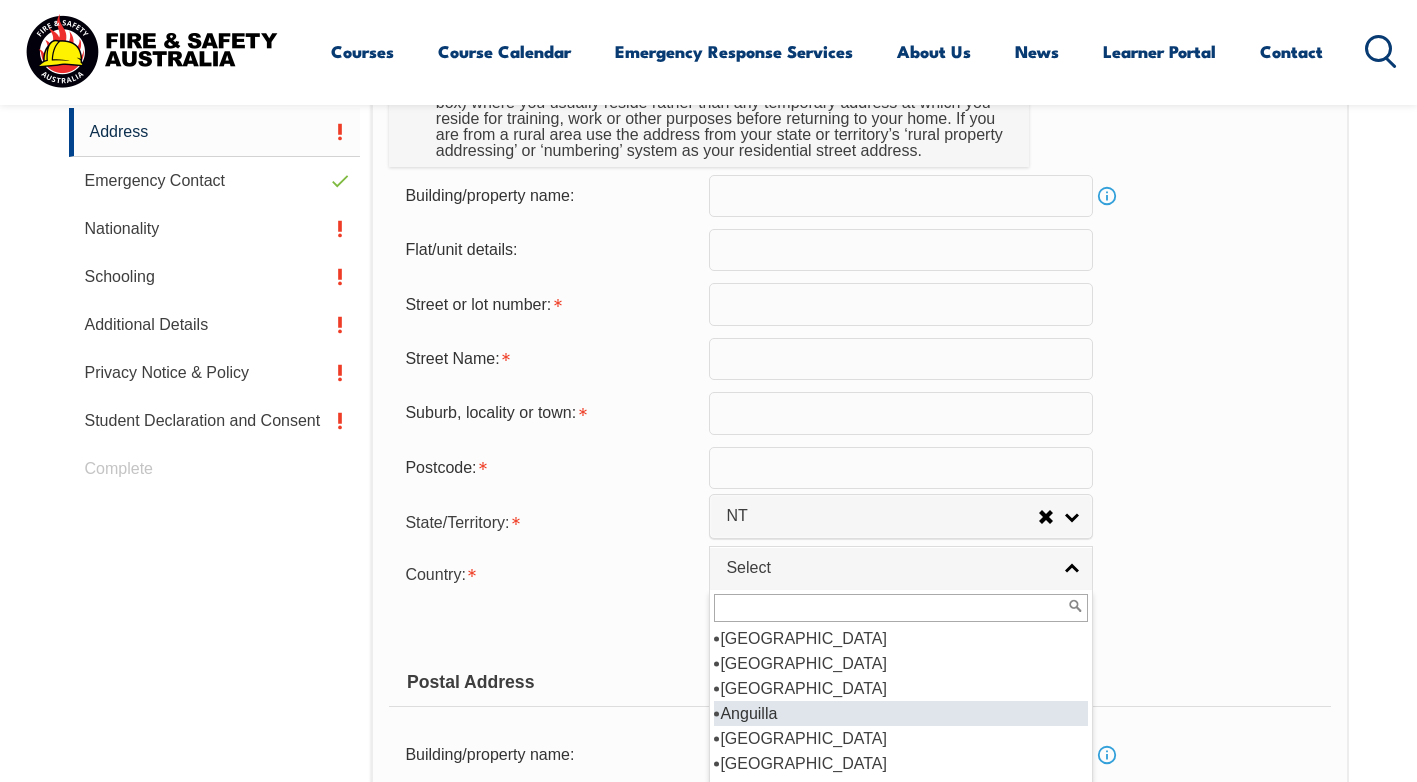 scroll, scrollTop: 200, scrollLeft: 0, axis: vertical 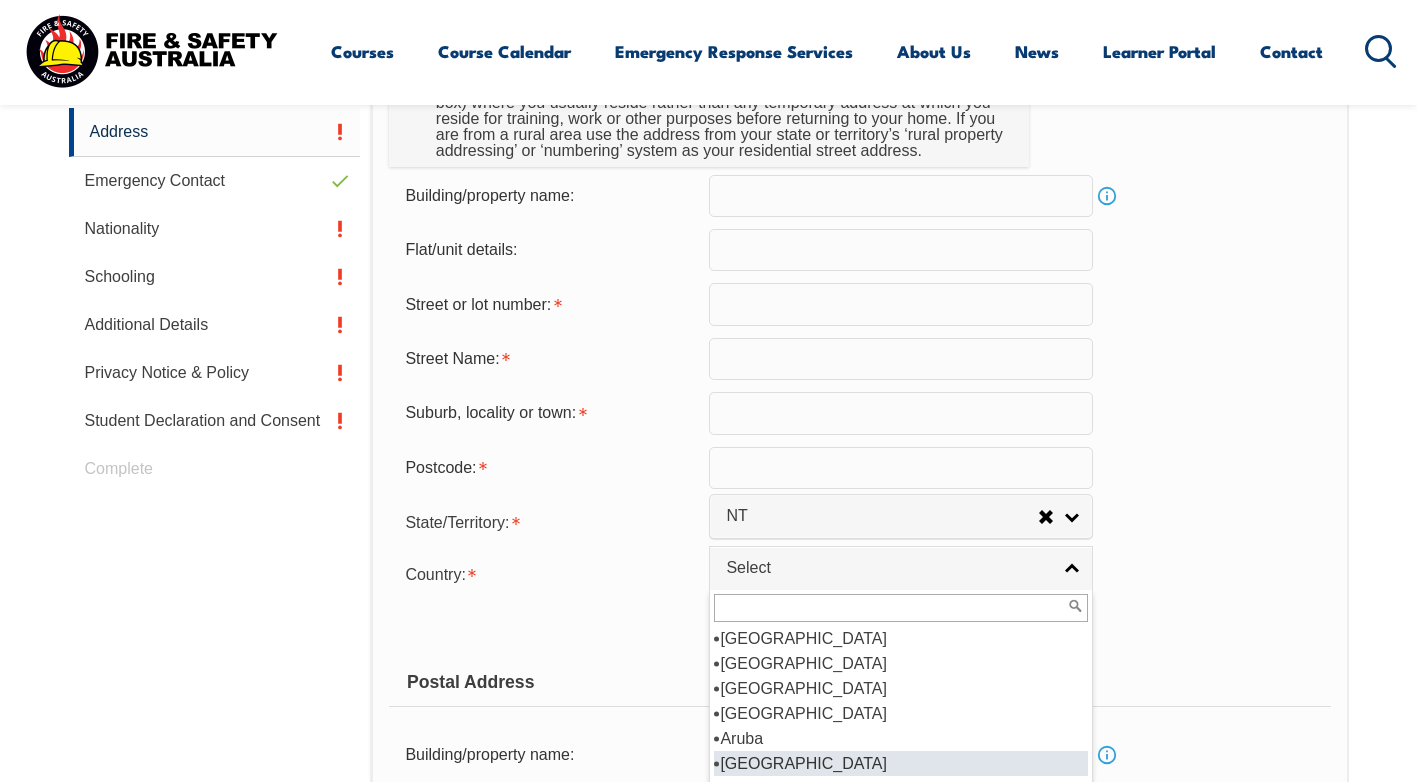 click on "Australia" at bounding box center [901, 763] 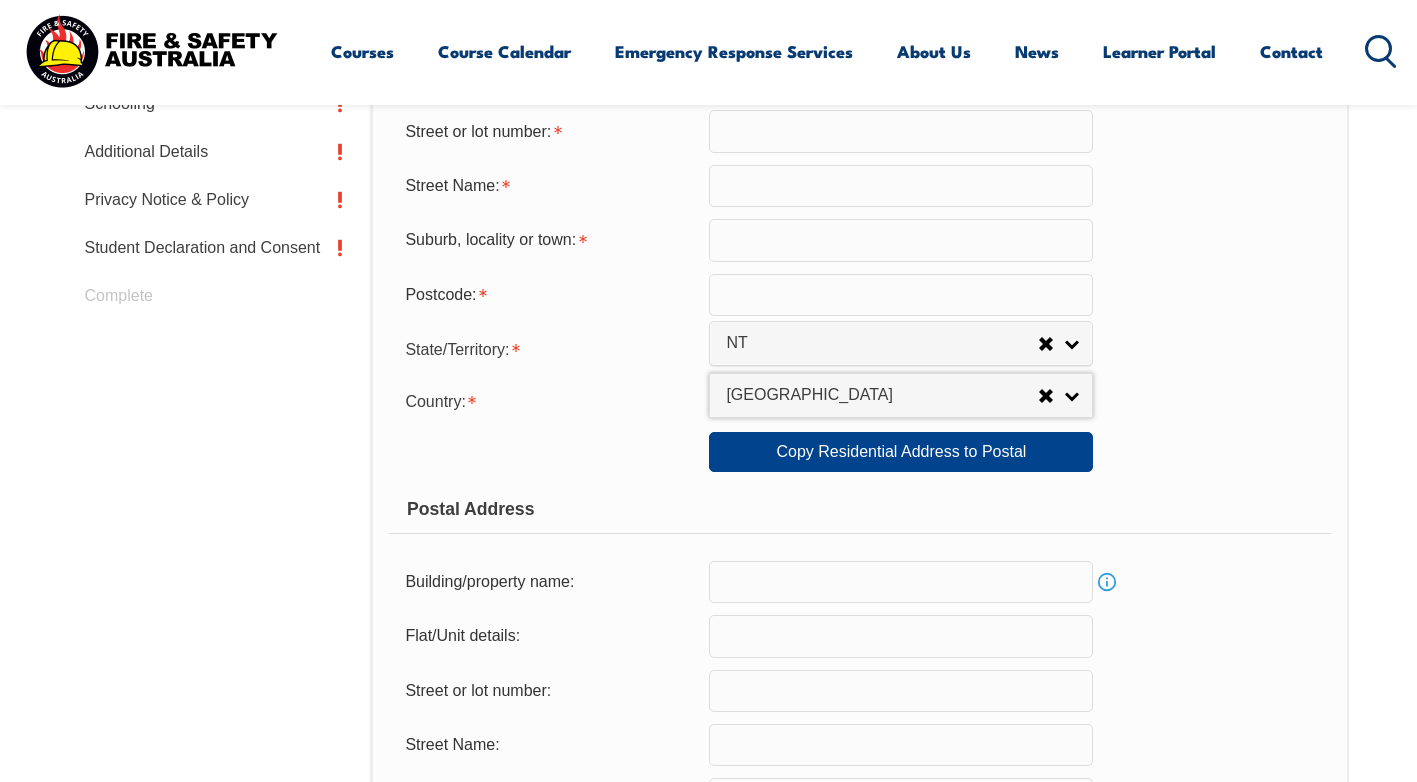 scroll, scrollTop: 945, scrollLeft: 0, axis: vertical 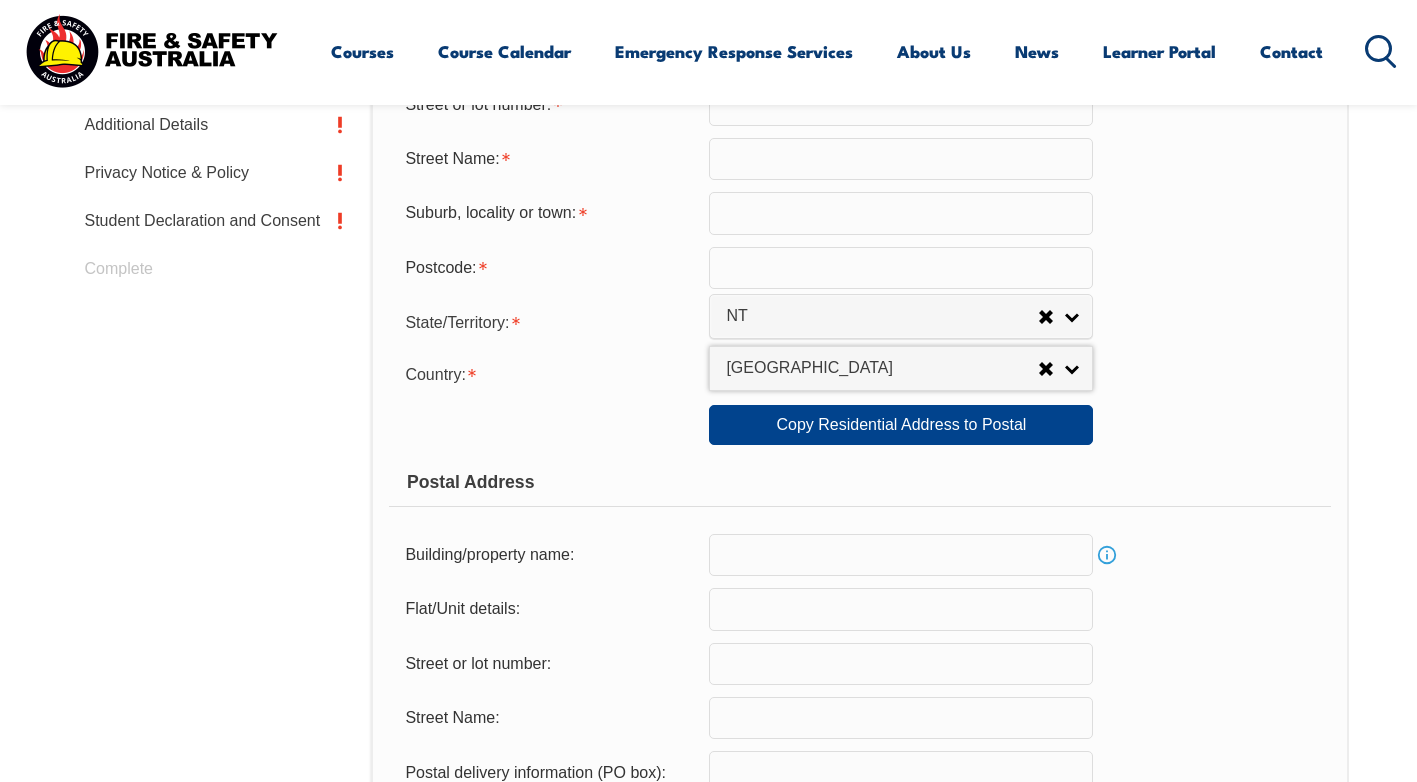 click at bounding box center [901, 555] 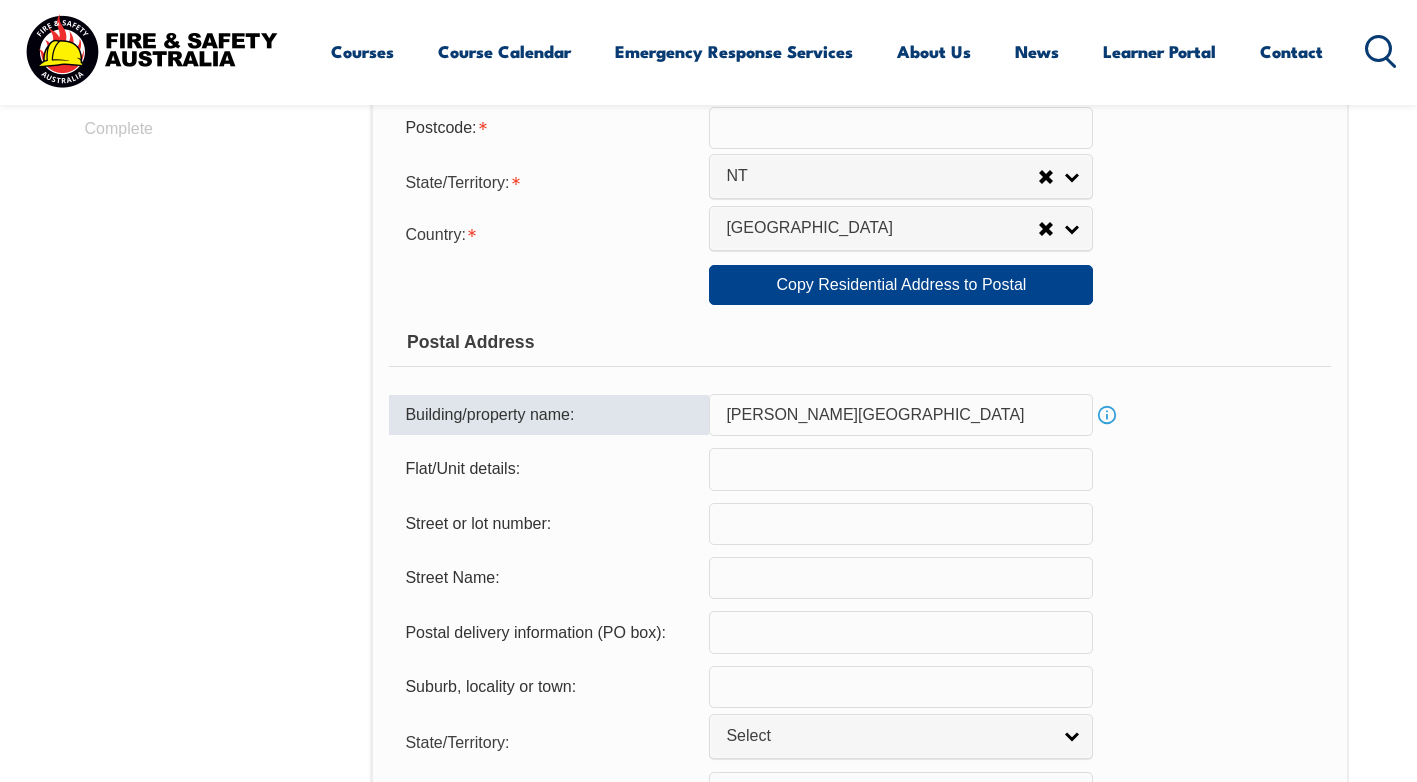 scroll, scrollTop: 1045, scrollLeft: 0, axis: vertical 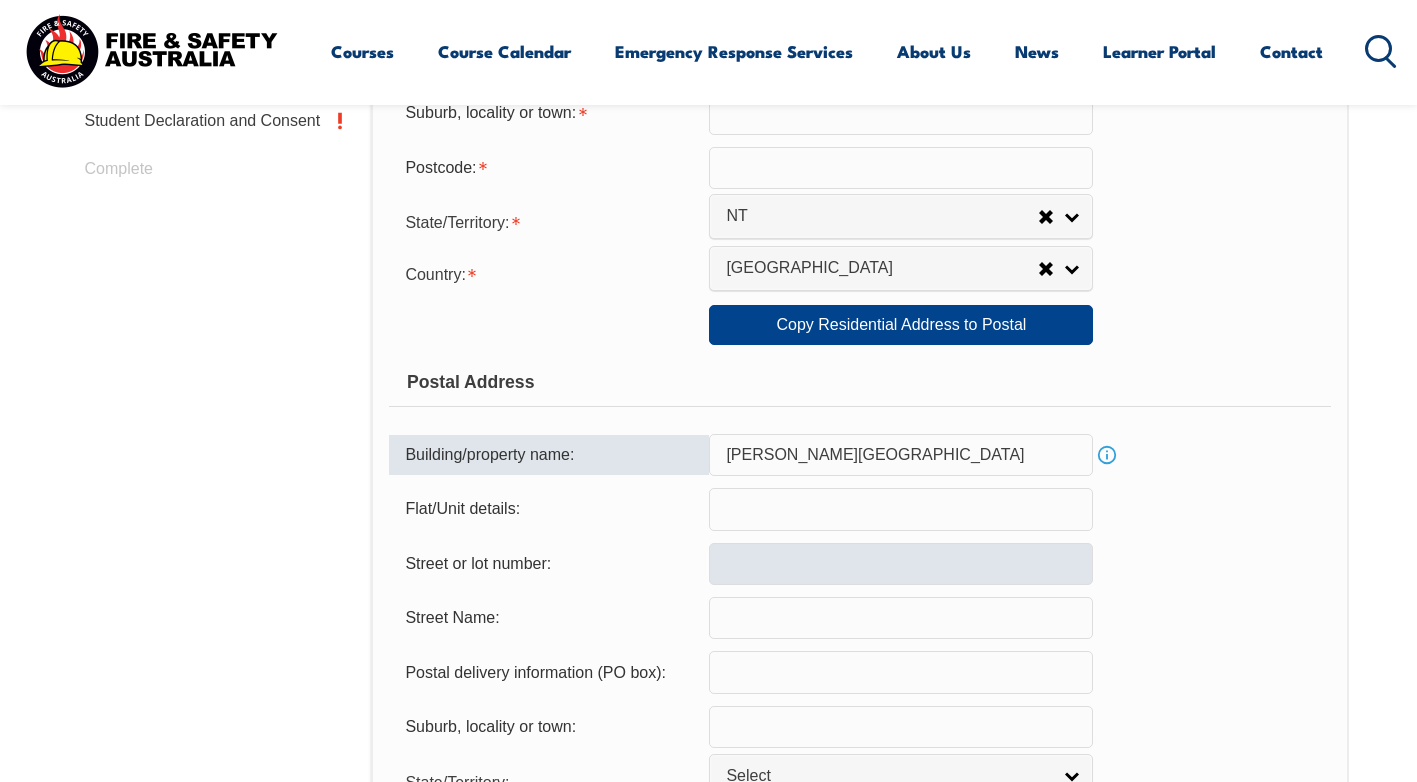 type on "Katherine Police Station" 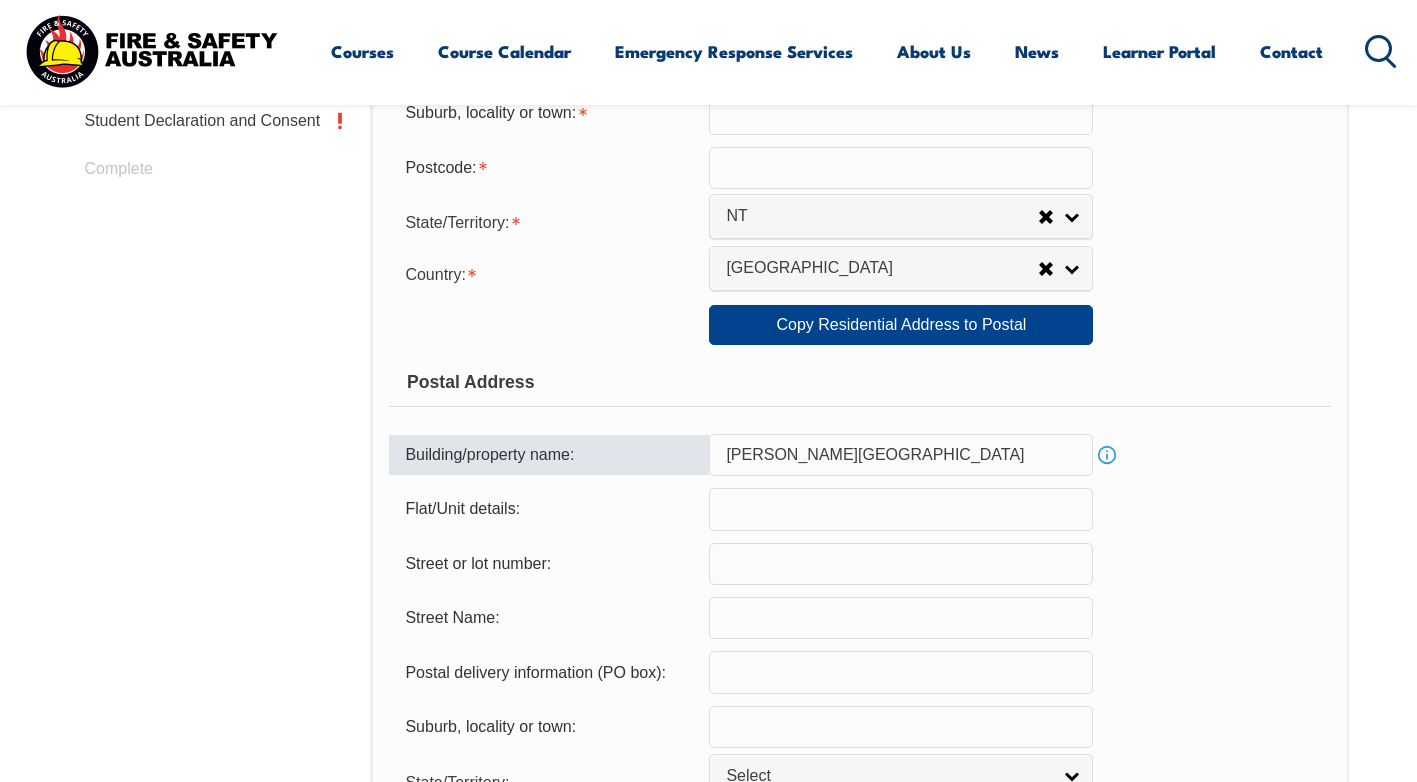 click at bounding box center [901, 564] 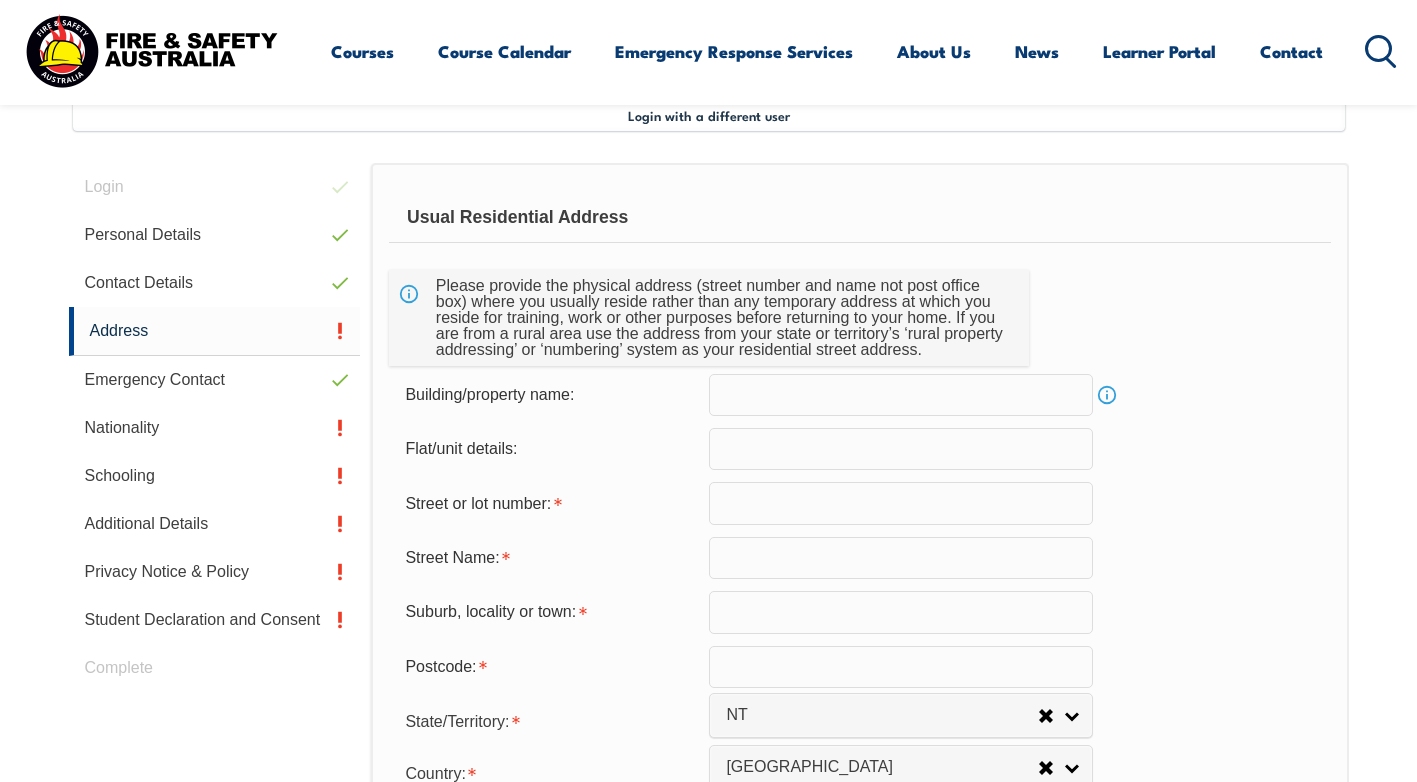 scroll, scrollTop: 545, scrollLeft: 0, axis: vertical 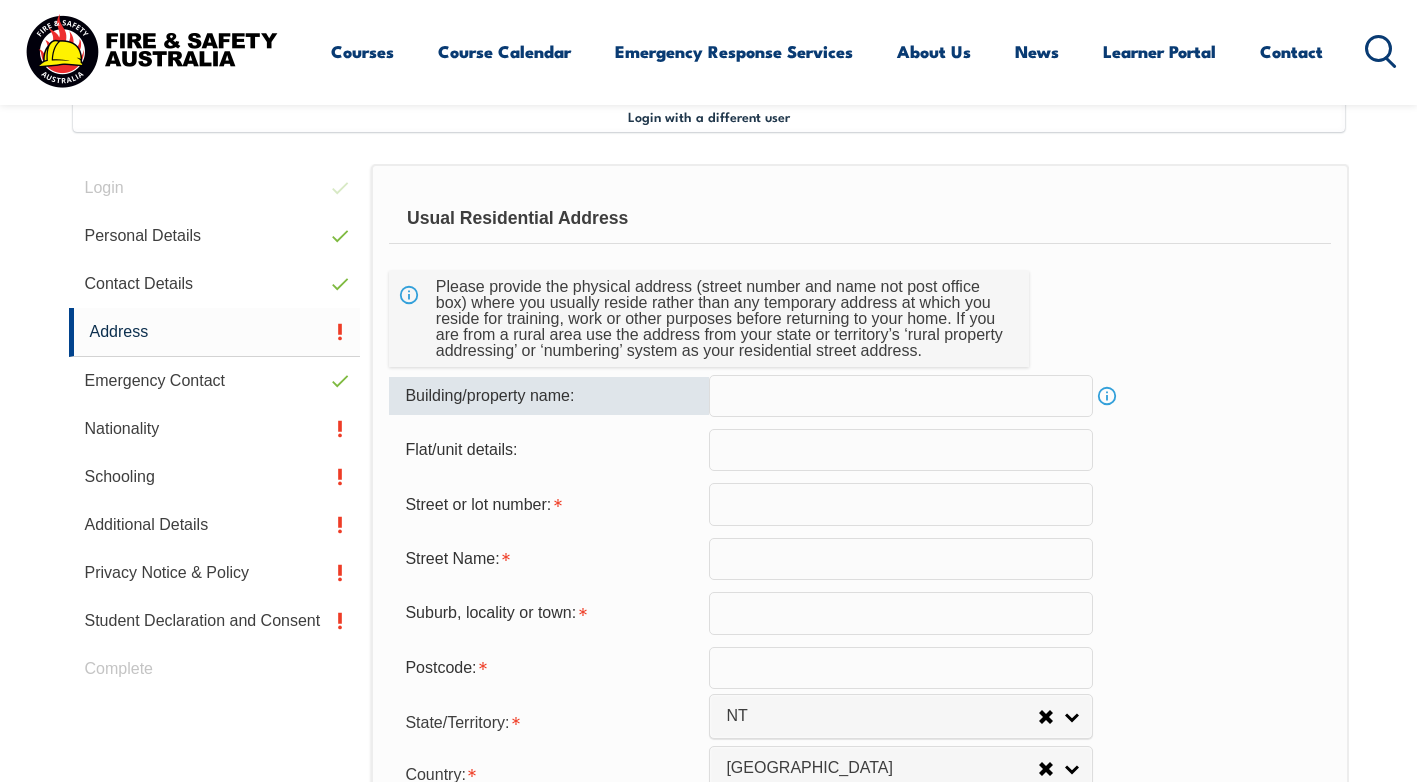 drag, startPoint x: 622, startPoint y: 385, endPoint x: 671, endPoint y: 407, distance: 53.712196 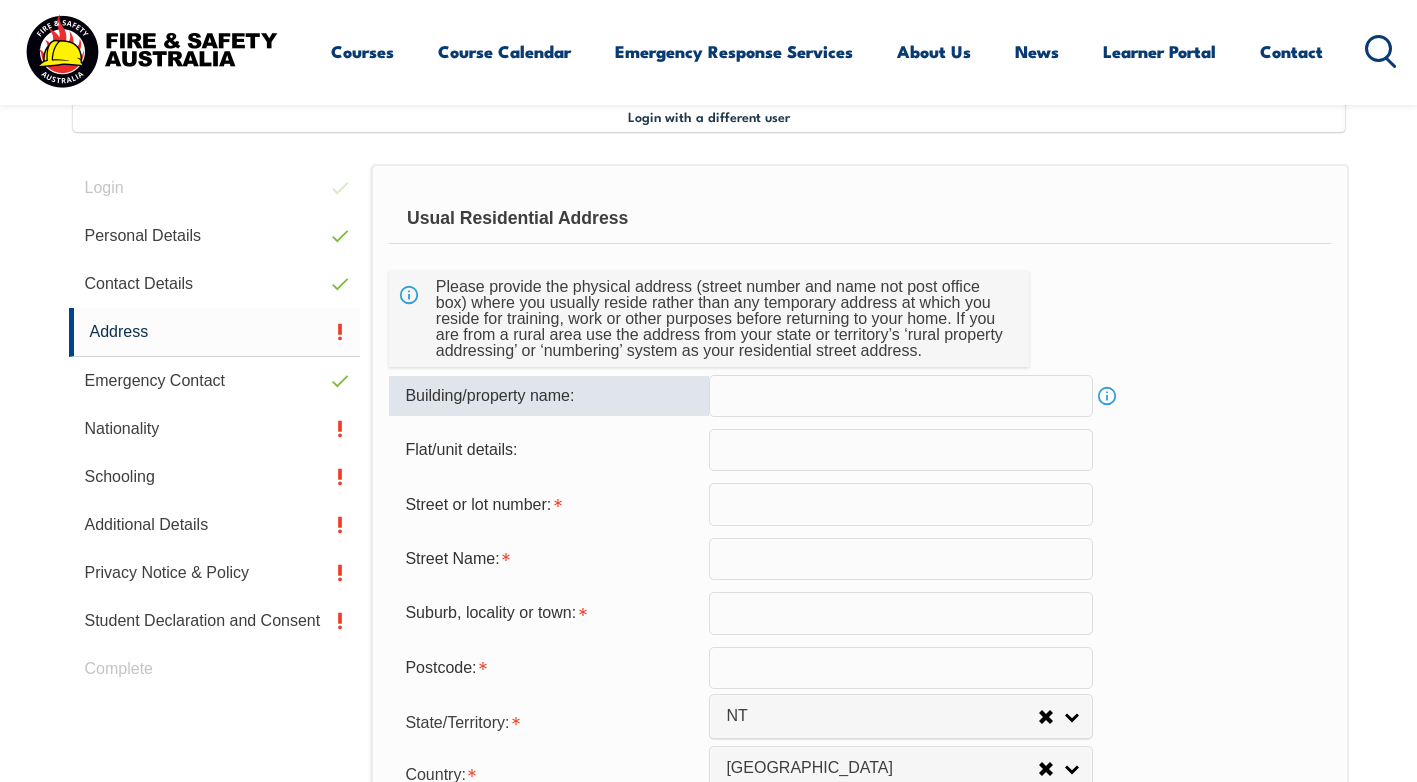 click at bounding box center (901, 396) 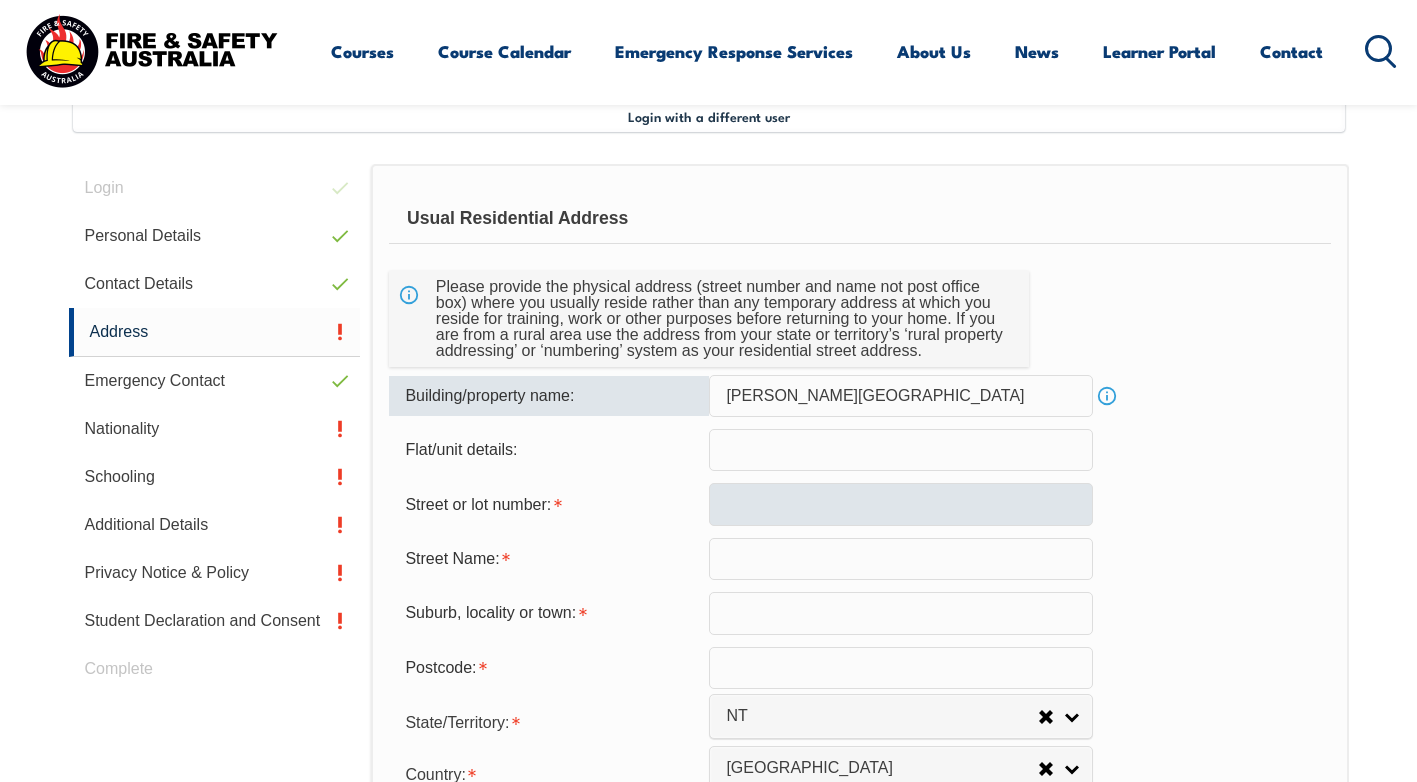 type on "Katherine Police Station" 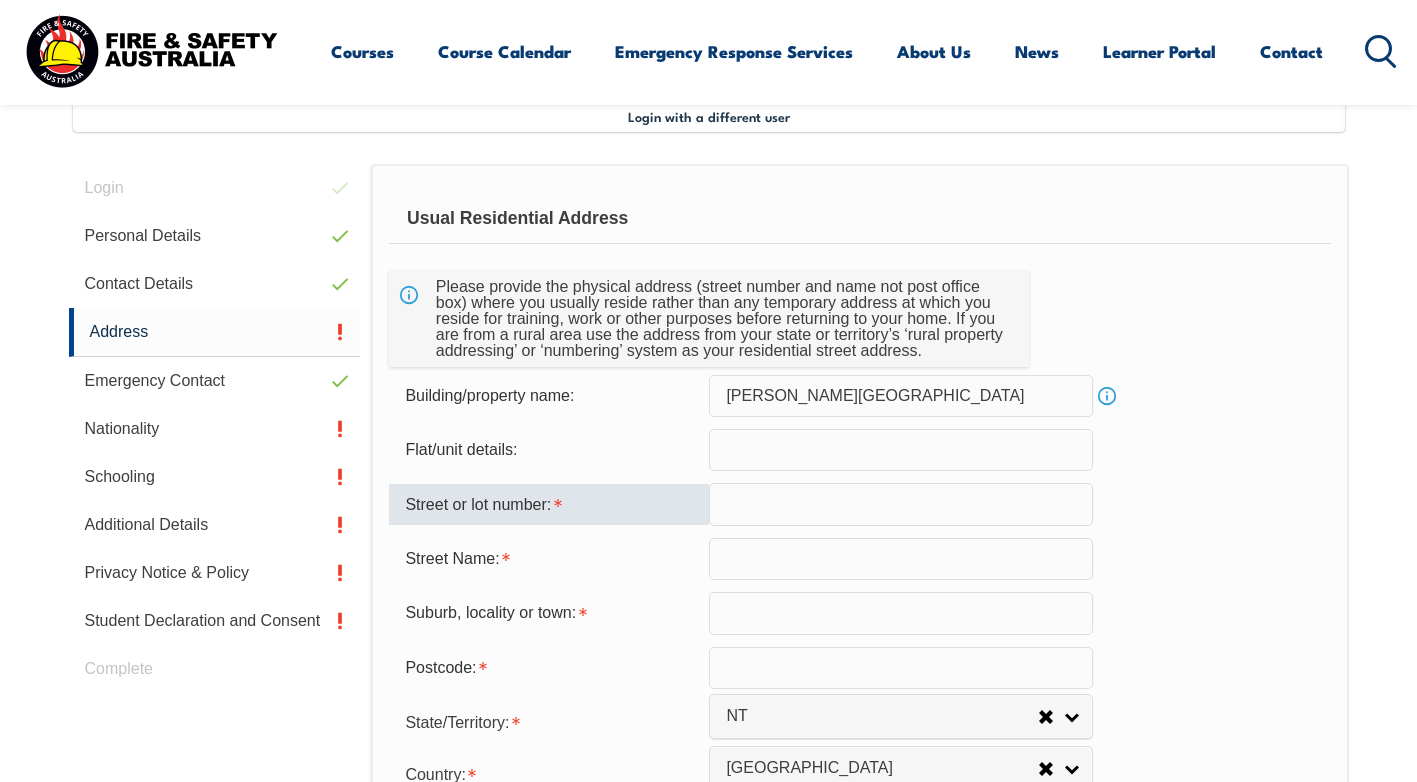 click at bounding box center (901, 504) 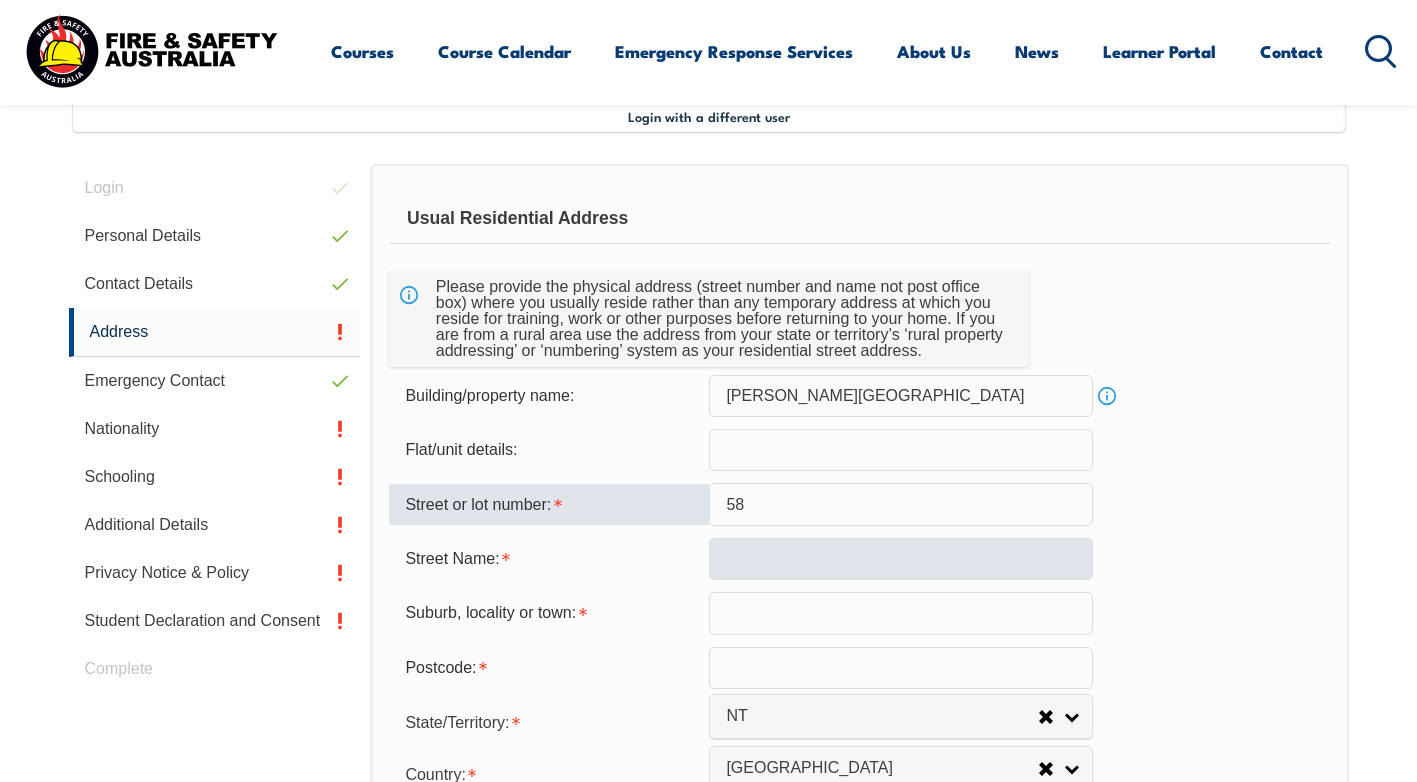 type on "58" 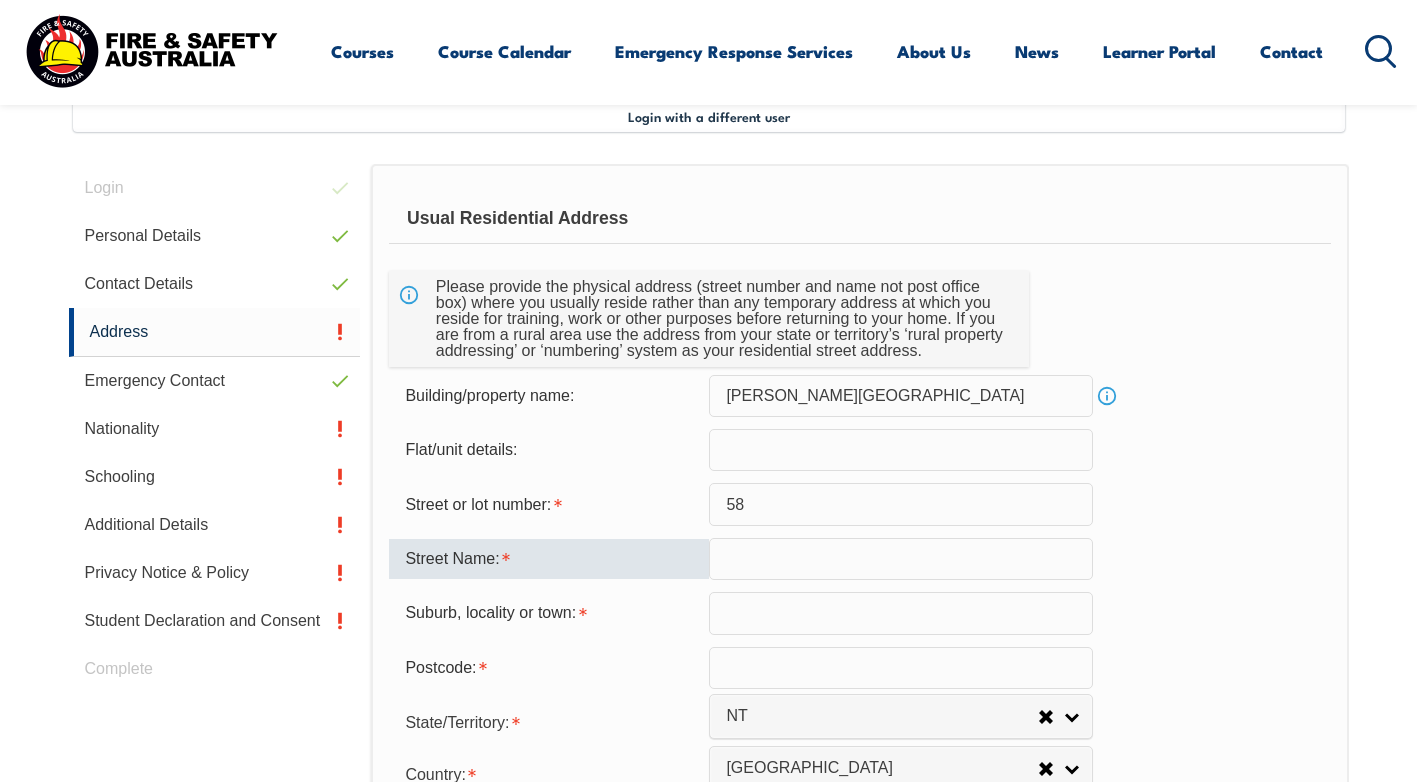 click at bounding box center (901, 559) 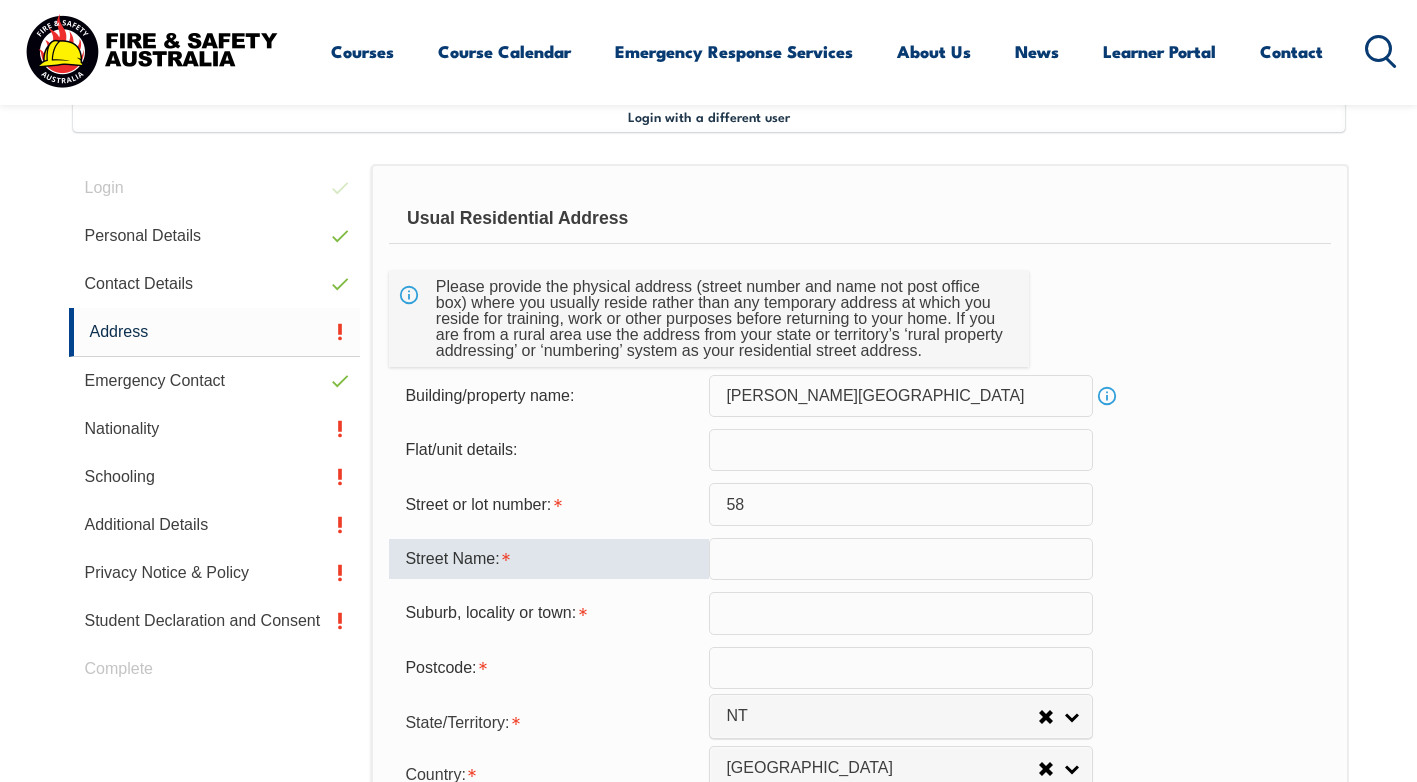 paste on "58 Acacia Drive, Katherine East, NT 0850" 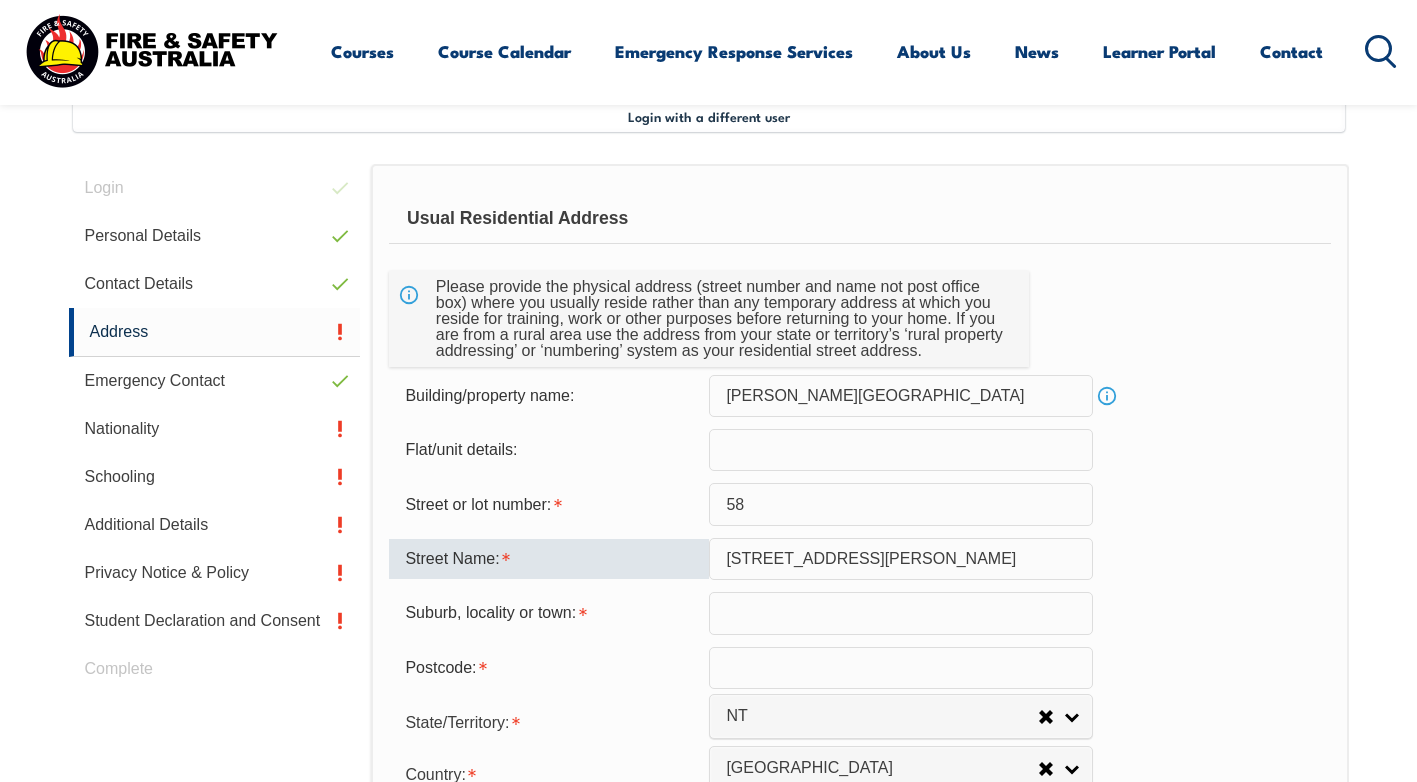 click on "58 Acacia Drive, Katherine East, NT 0850" at bounding box center (901, 559) 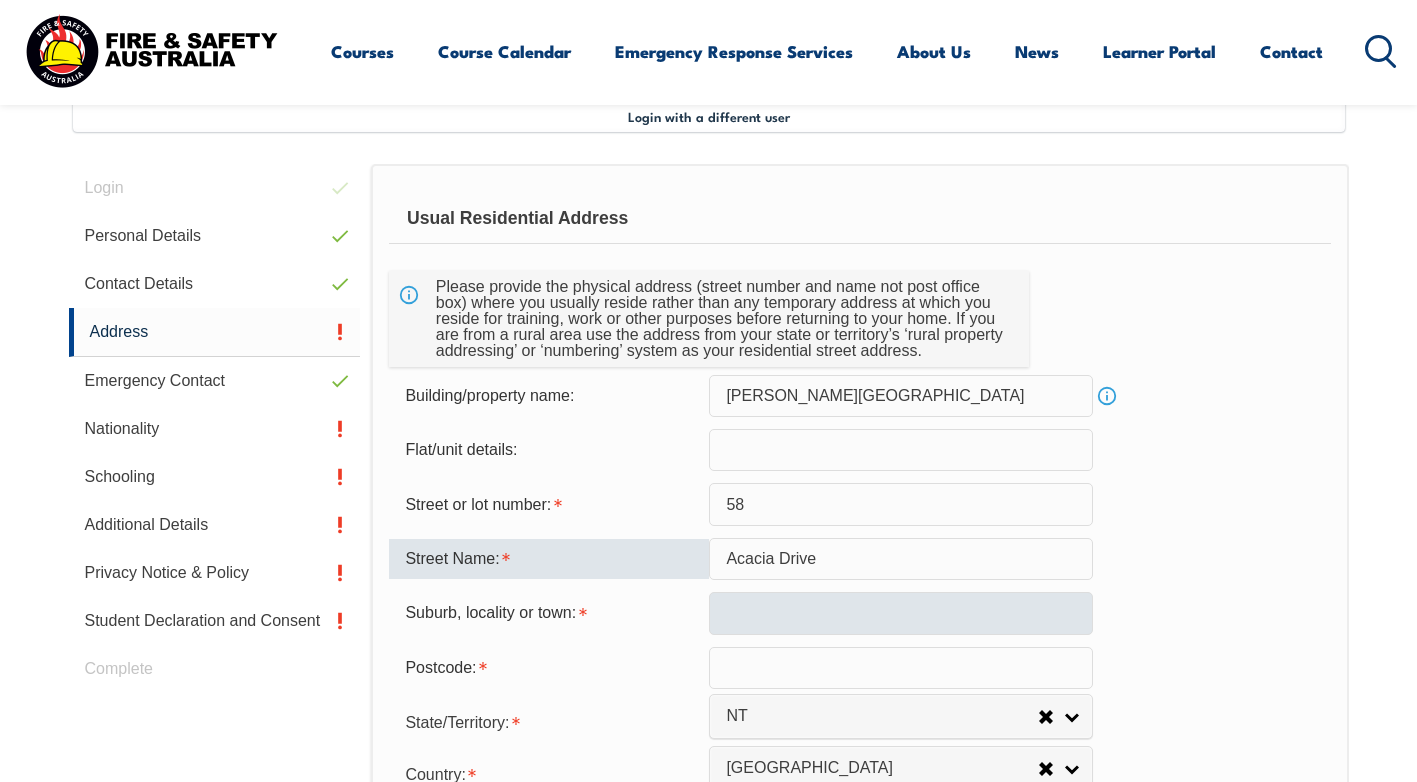 type on "Acacia Drive" 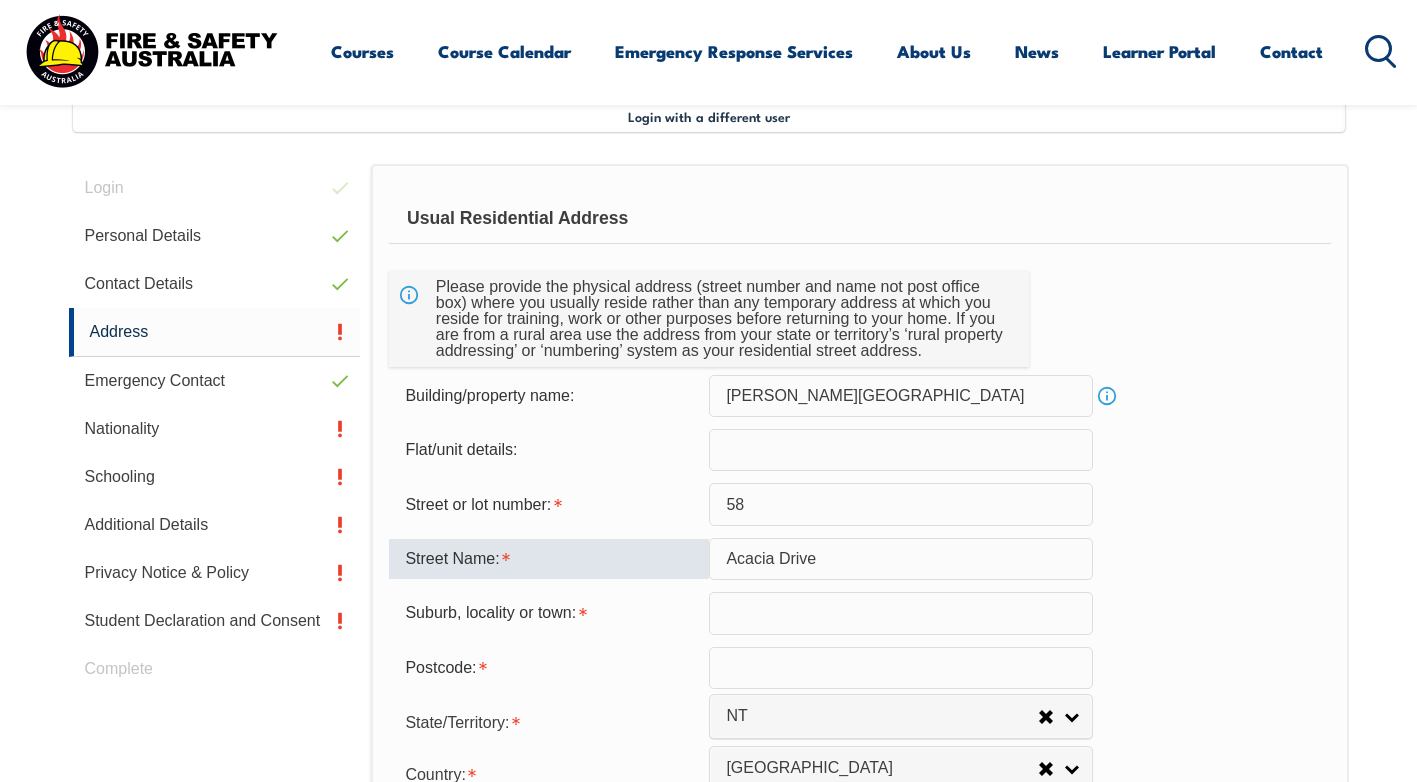 click at bounding box center [901, 613] 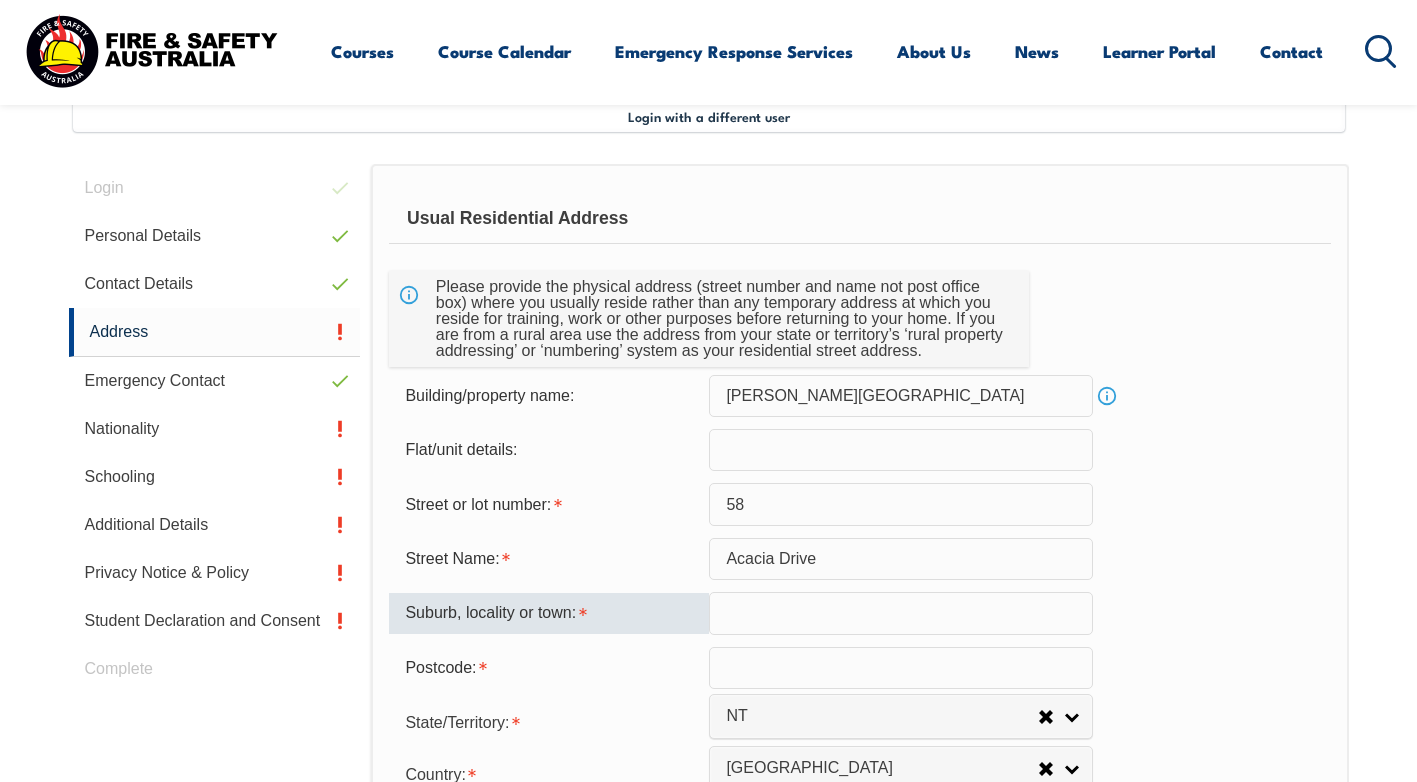 paste on ", Katherine East, NT 0850" 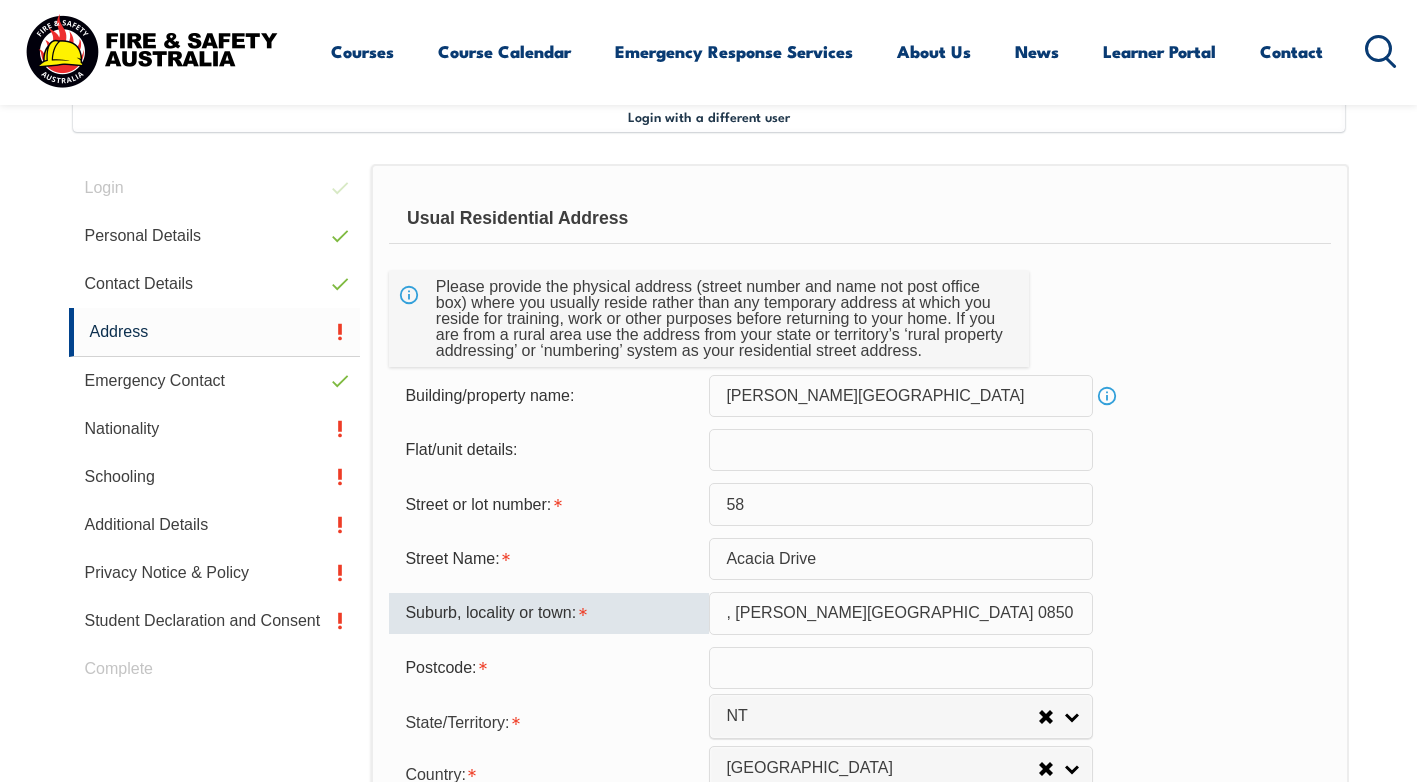 drag, startPoint x: 927, startPoint y: 615, endPoint x: 847, endPoint y: 604, distance: 80.75271 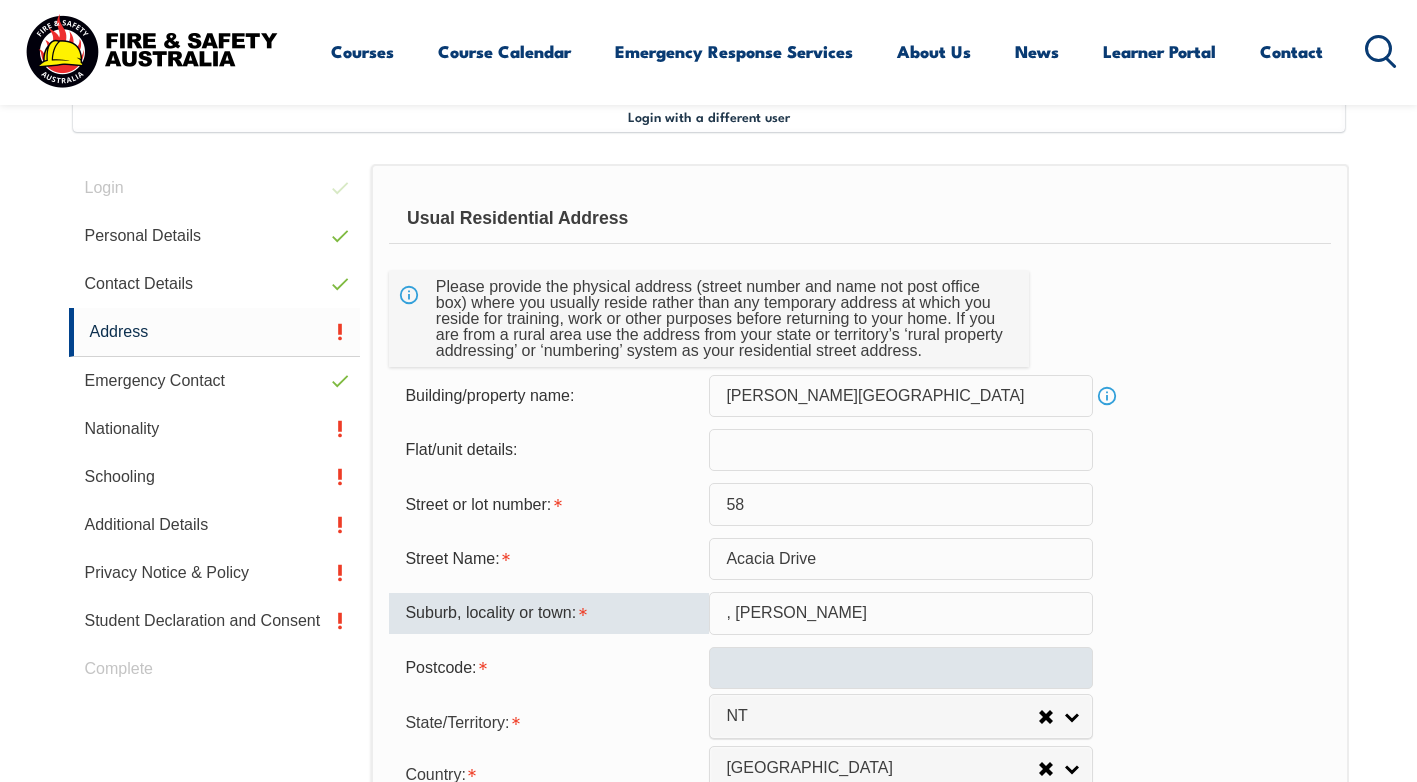 type on ", Katherine East" 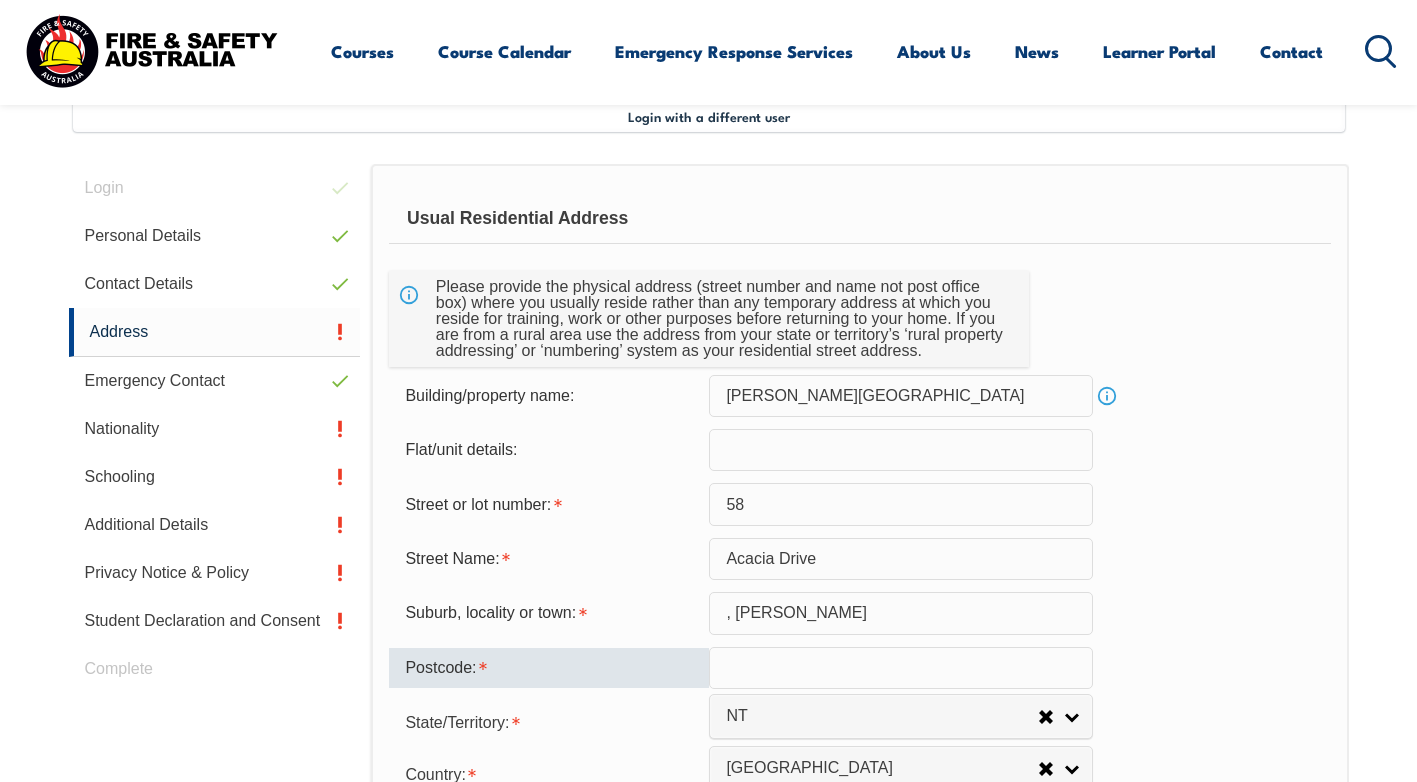 click at bounding box center [901, 668] 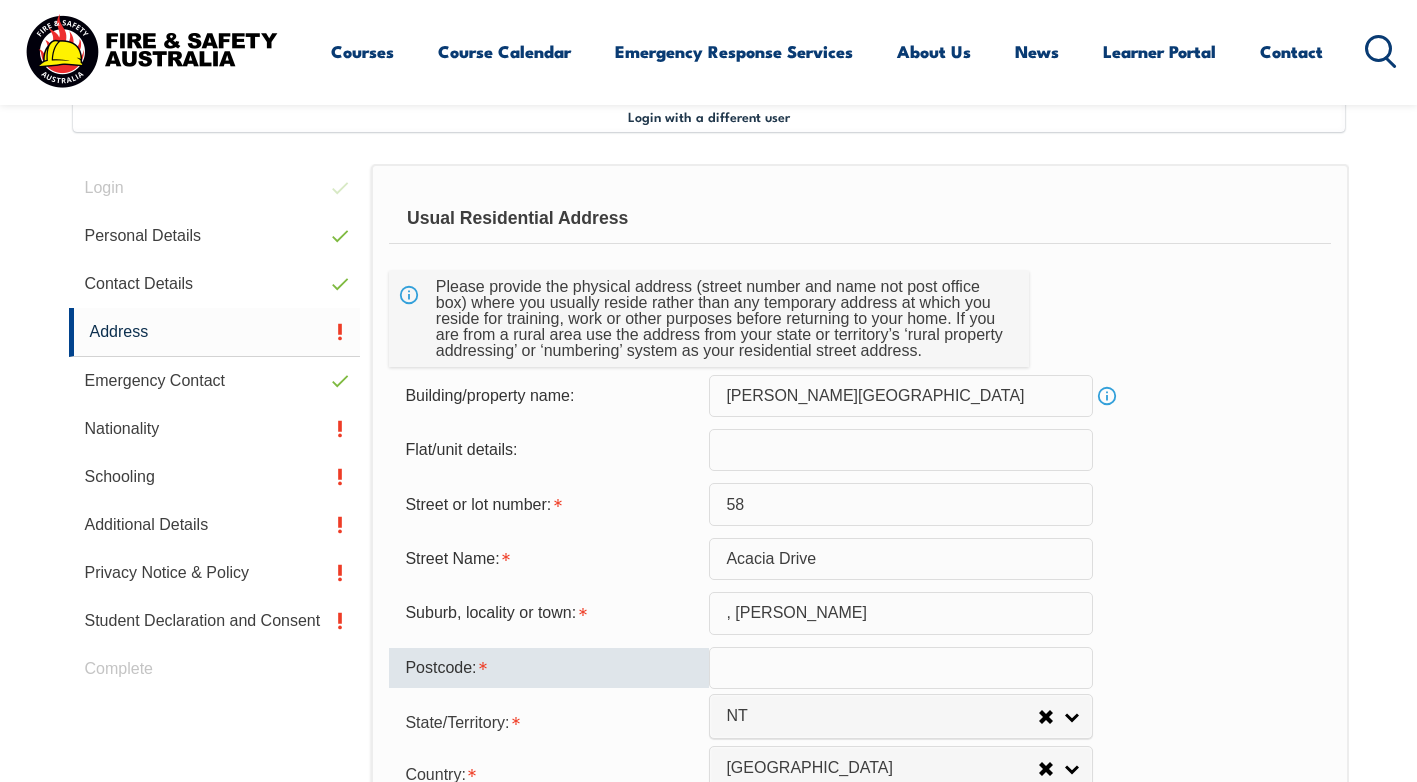 paste on "NT 0850" 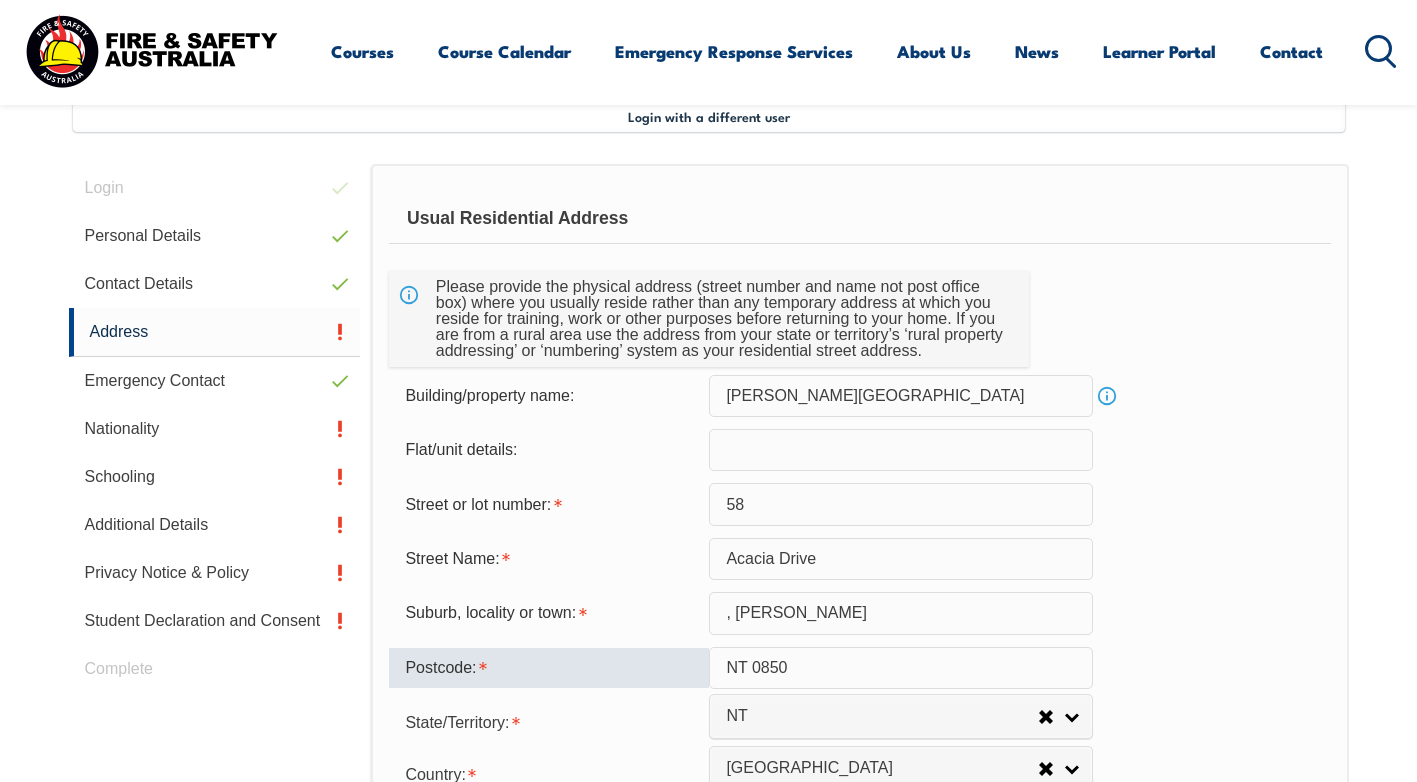 click on "NT 0850" at bounding box center (901, 668) 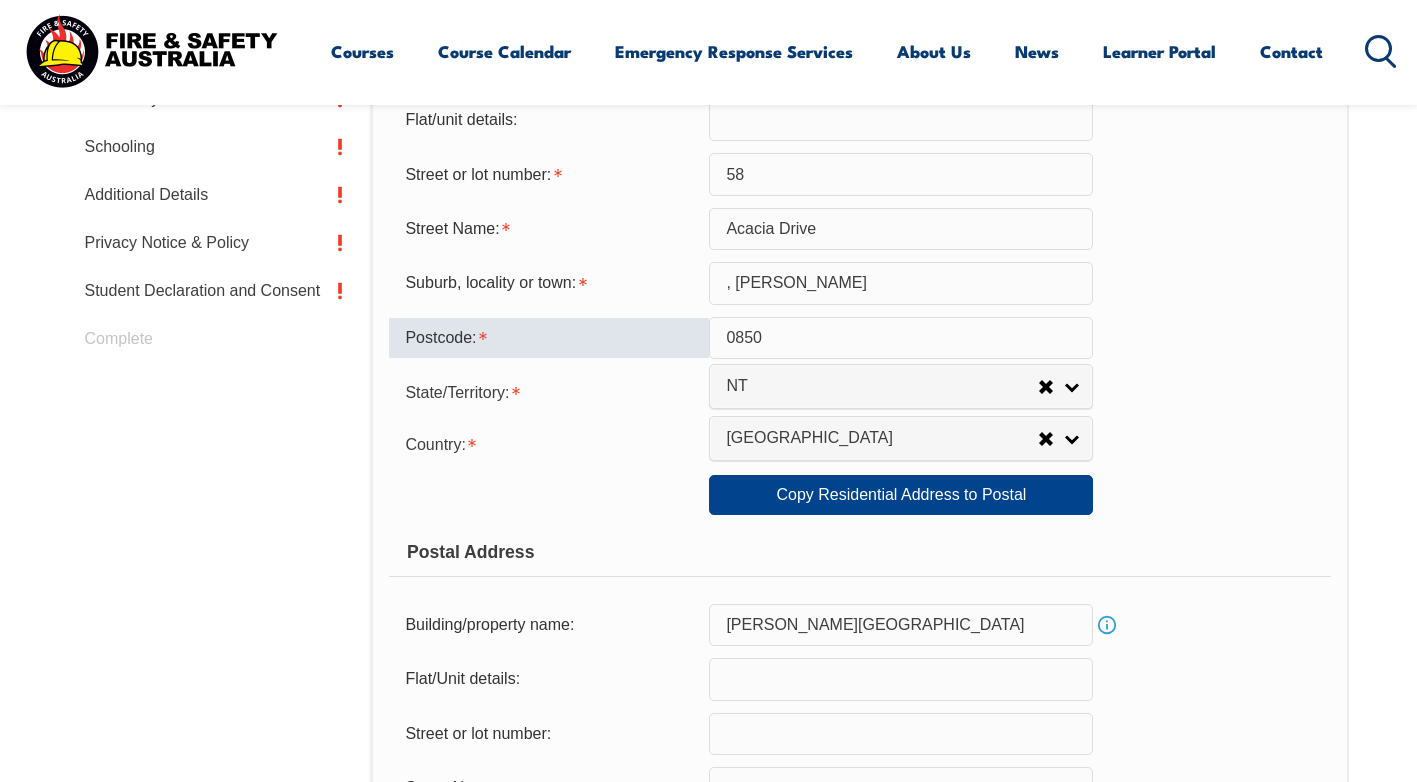 scroll, scrollTop: 945, scrollLeft: 0, axis: vertical 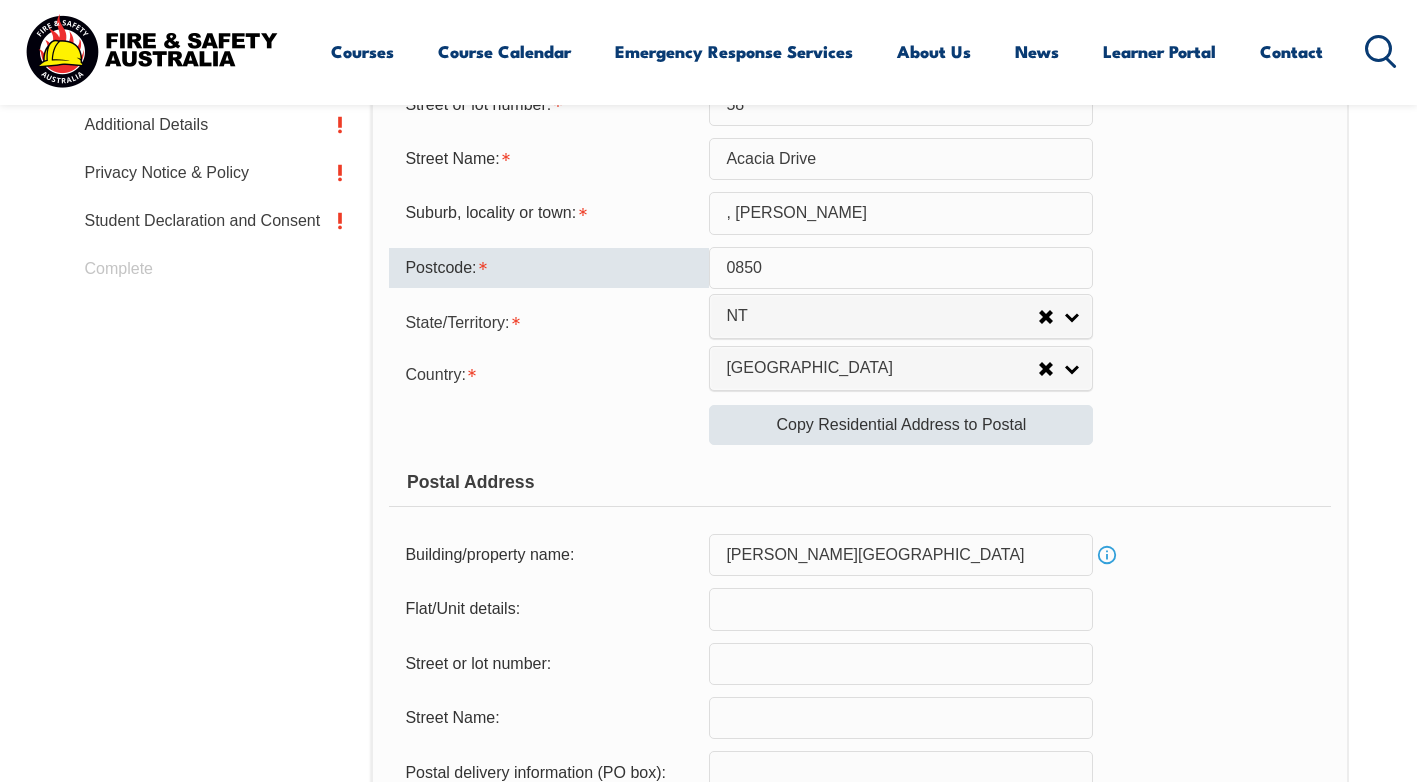 type on "0850" 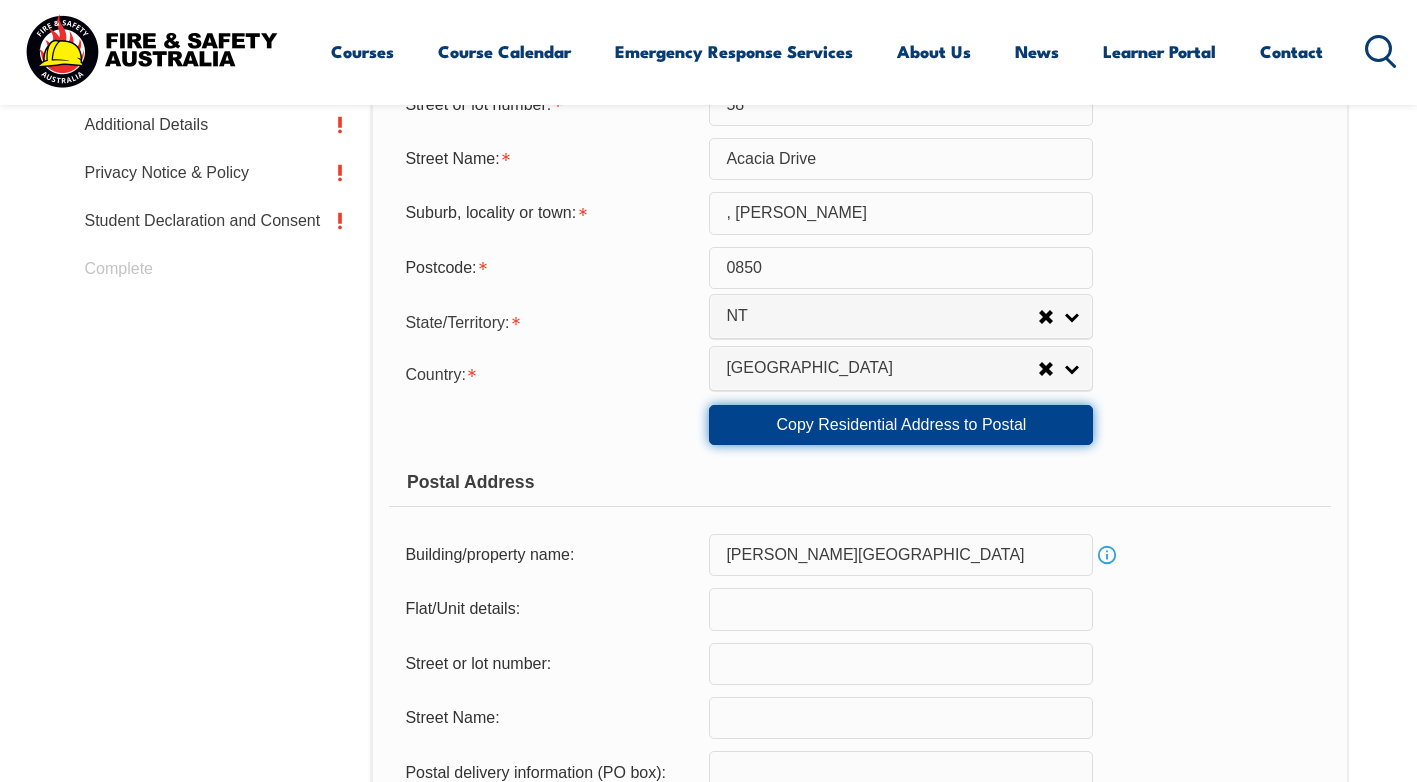 click on "Copy Residential Address to Postal" at bounding box center (901, 425) 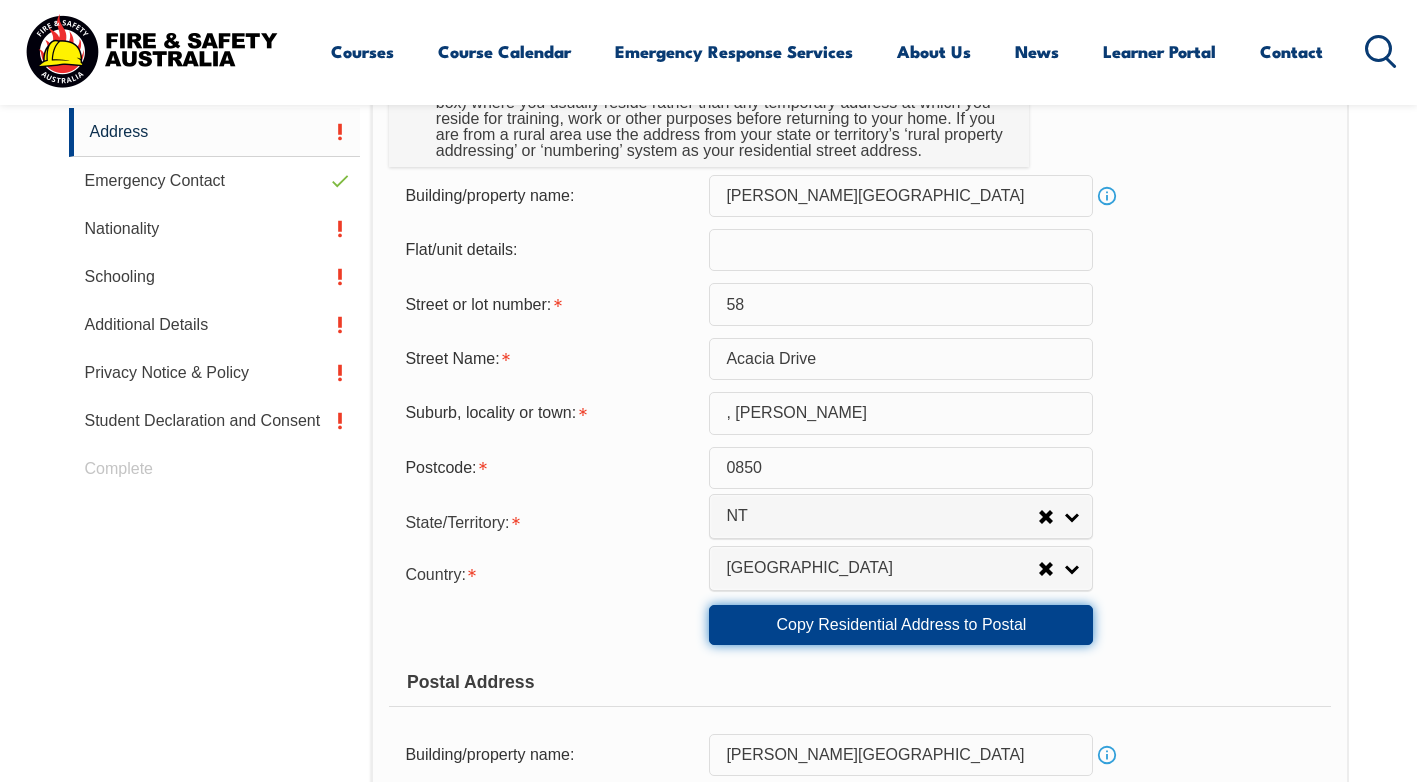 scroll, scrollTop: 645, scrollLeft: 0, axis: vertical 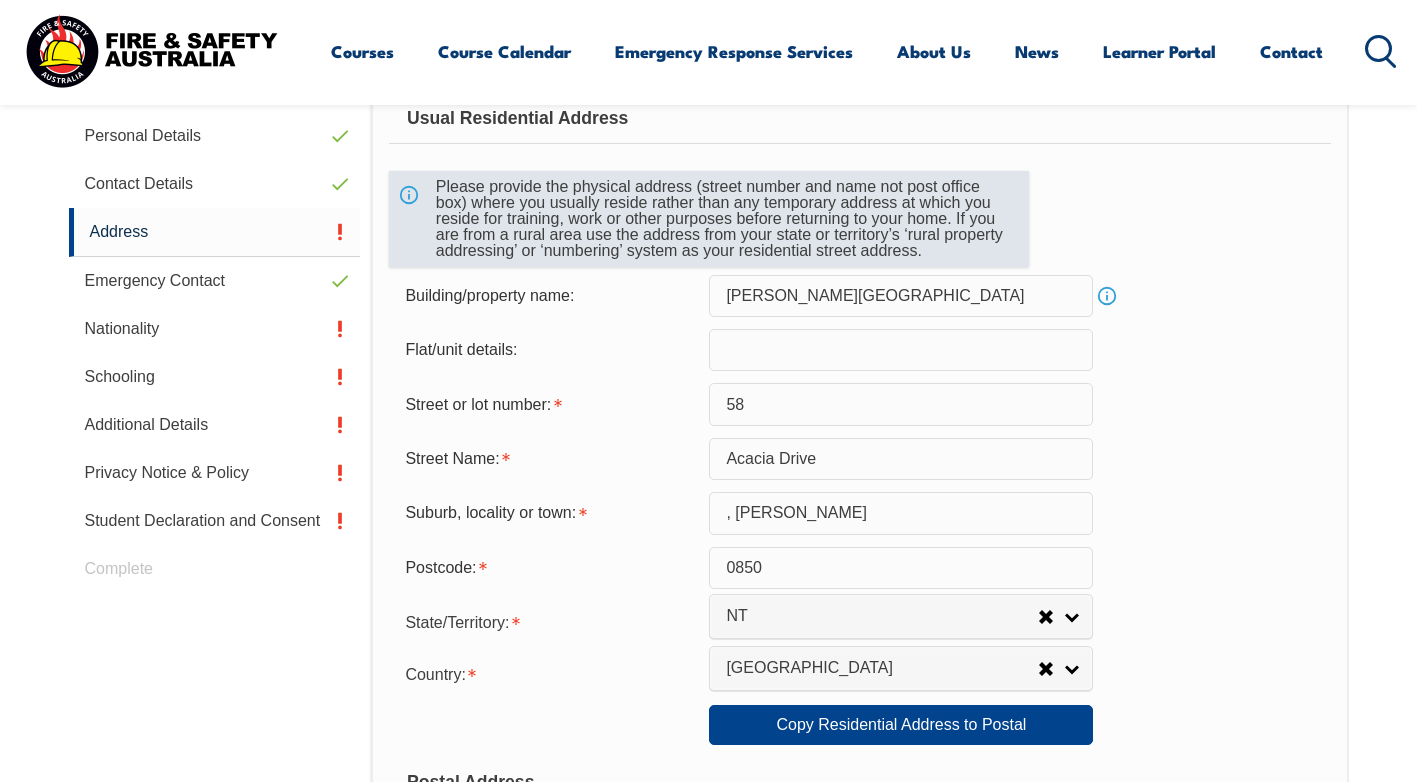 click on "Please provide the physical address (street number and name not post office box) where you usually reside rather than any temporary address at which you reside for training, work or other purposes before returning to your home.  If you are from a rural area use the address from your state or territory’s ‘rural property addressing’ or ‘numbering’ system as your residential street address." at bounding box center (721, 219) 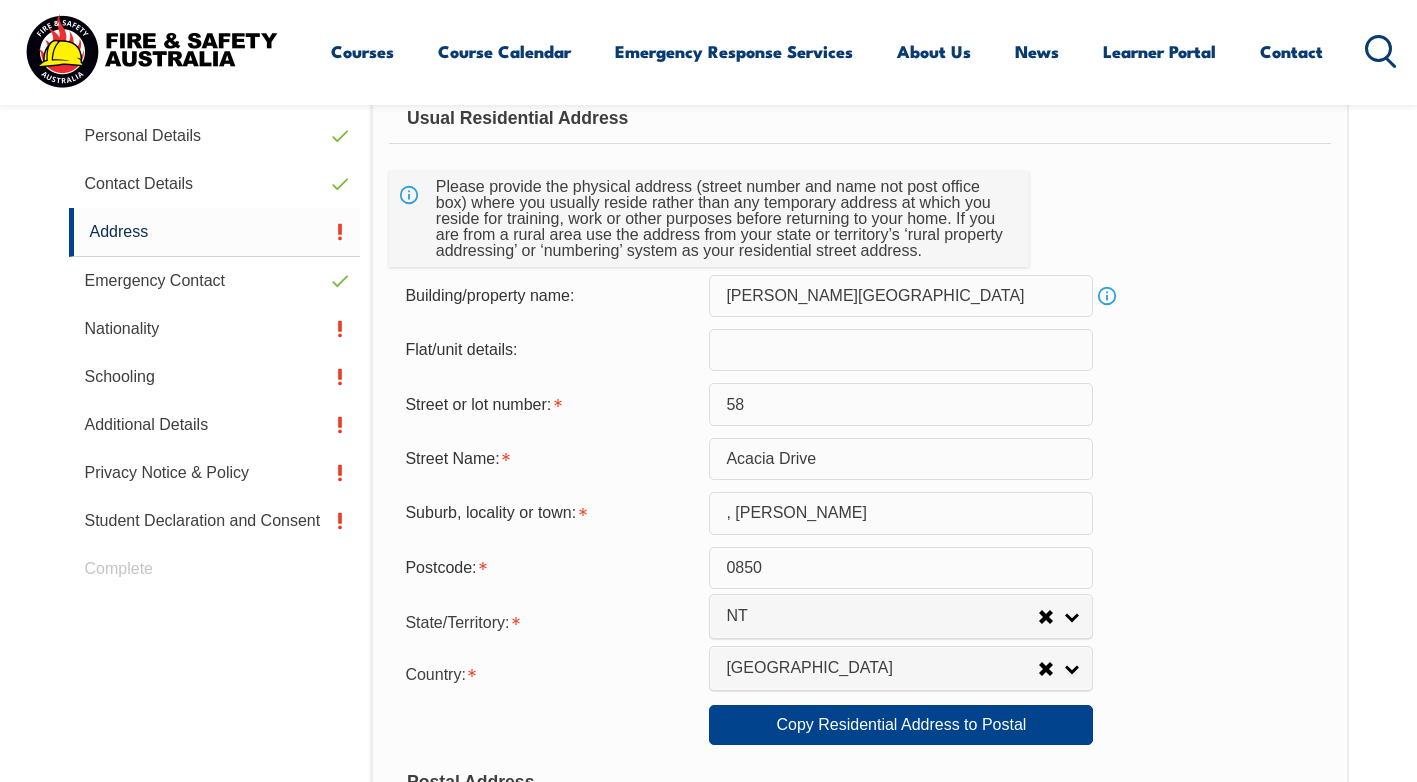 drag, startPoint x: 1064, startPoint y: 257, endPoint x: 1076, endPoint y: 241, distance: 20 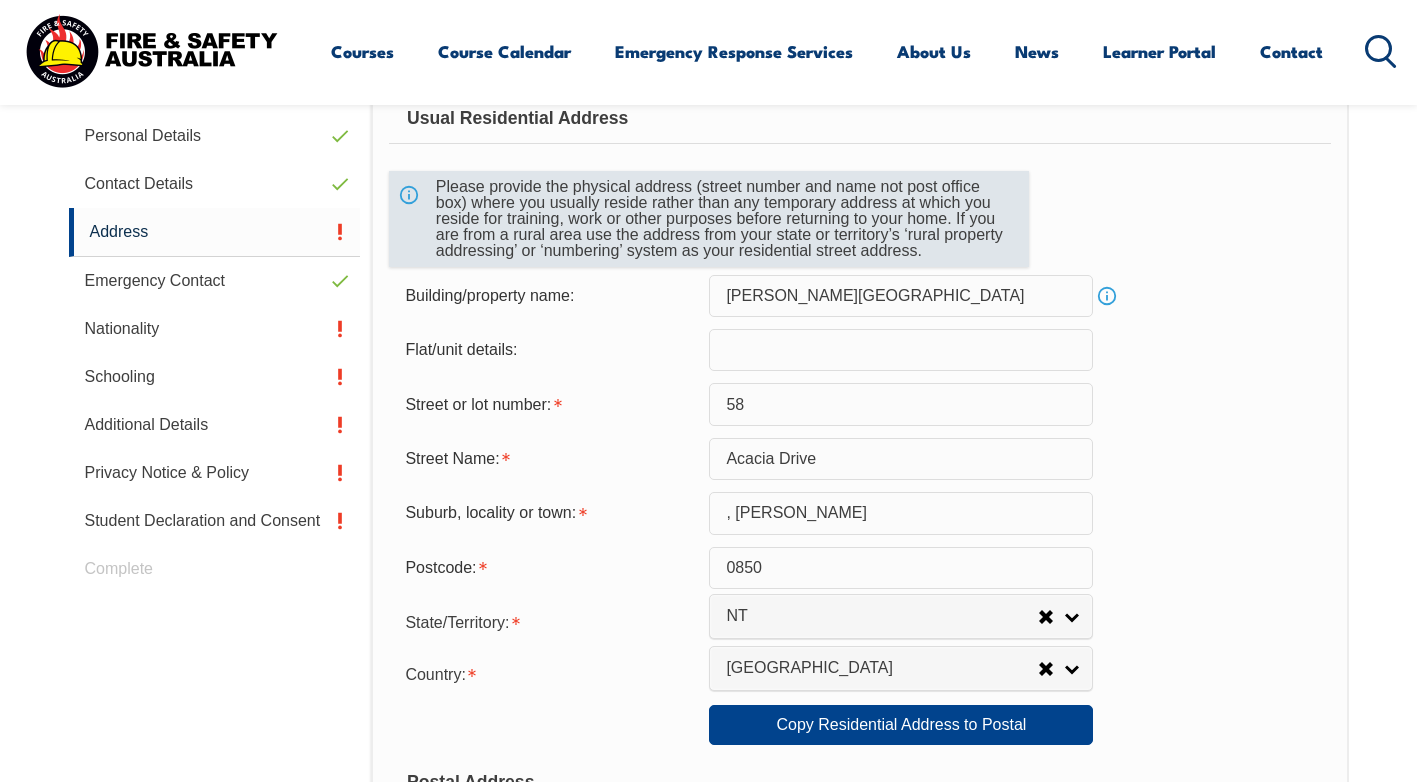 click on "Please provide the physical address (street number and name not post office box) where you usually reside rather than any temporary address at which you reside for training, work or other purposes before returning to your home.  If you are from a rural area use the address from your state or territory’s ‘rural property addressing’ or ‘numbering’ system as your residential street address." at bounding box center (721, 219) 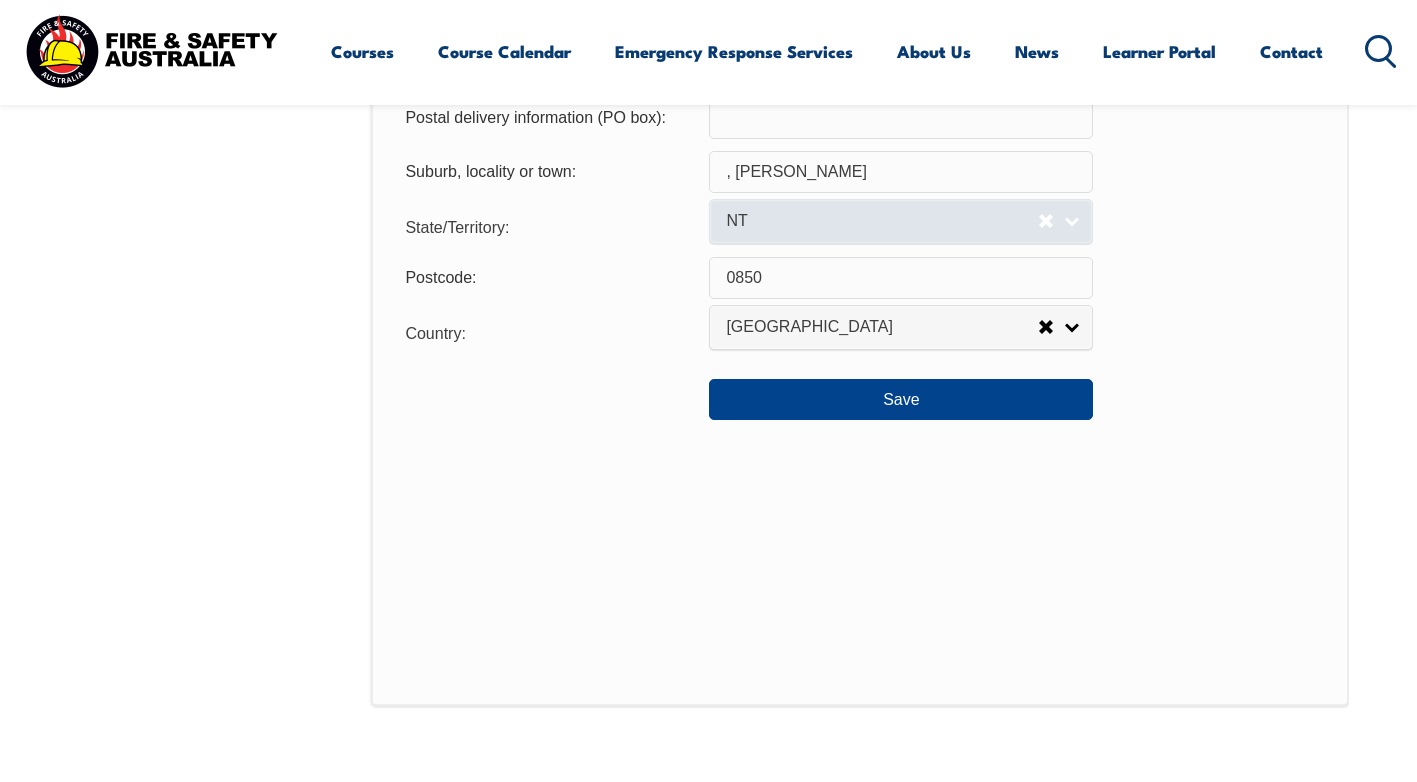 scroll, scrollTop: 1645, scrollLeft: 0, axis: vertical 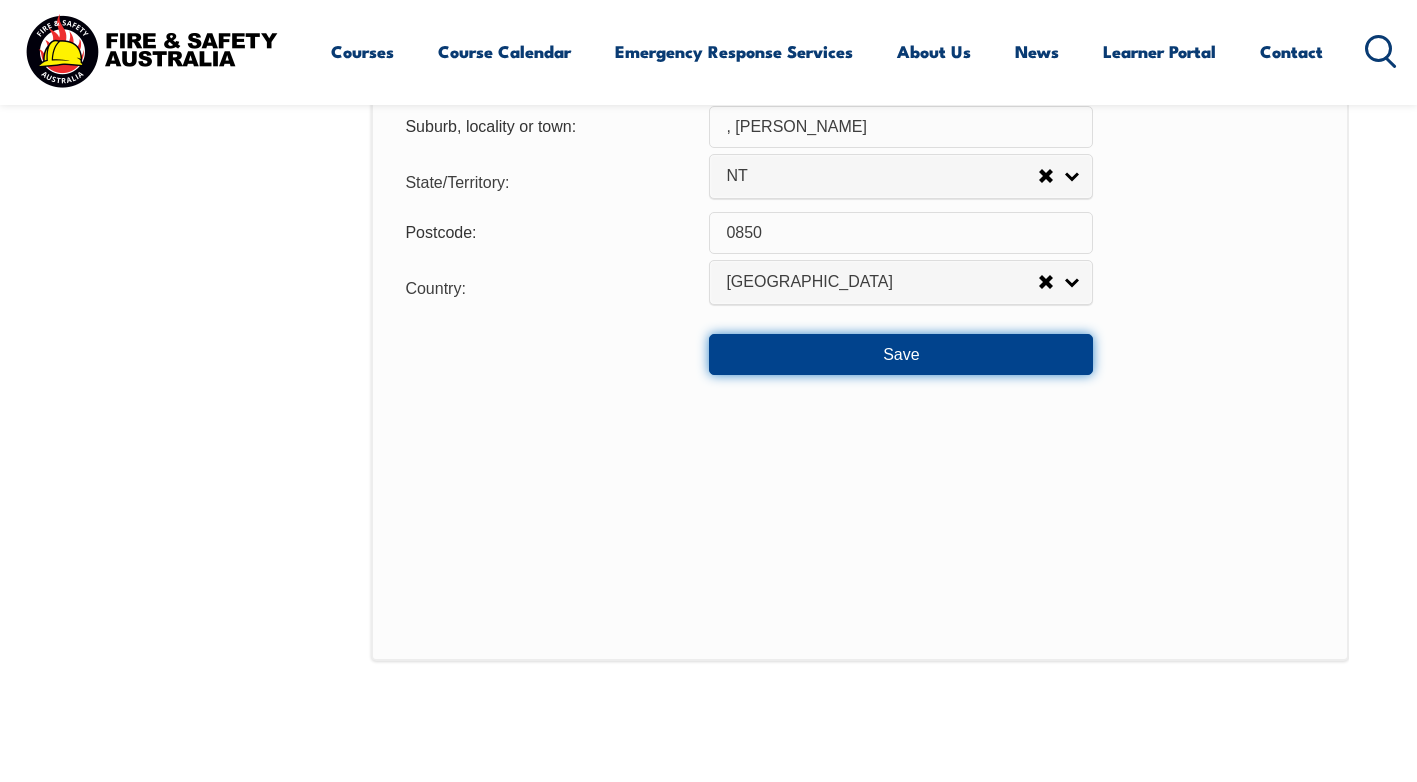 click on "Save" at bounding box center [901, 354] 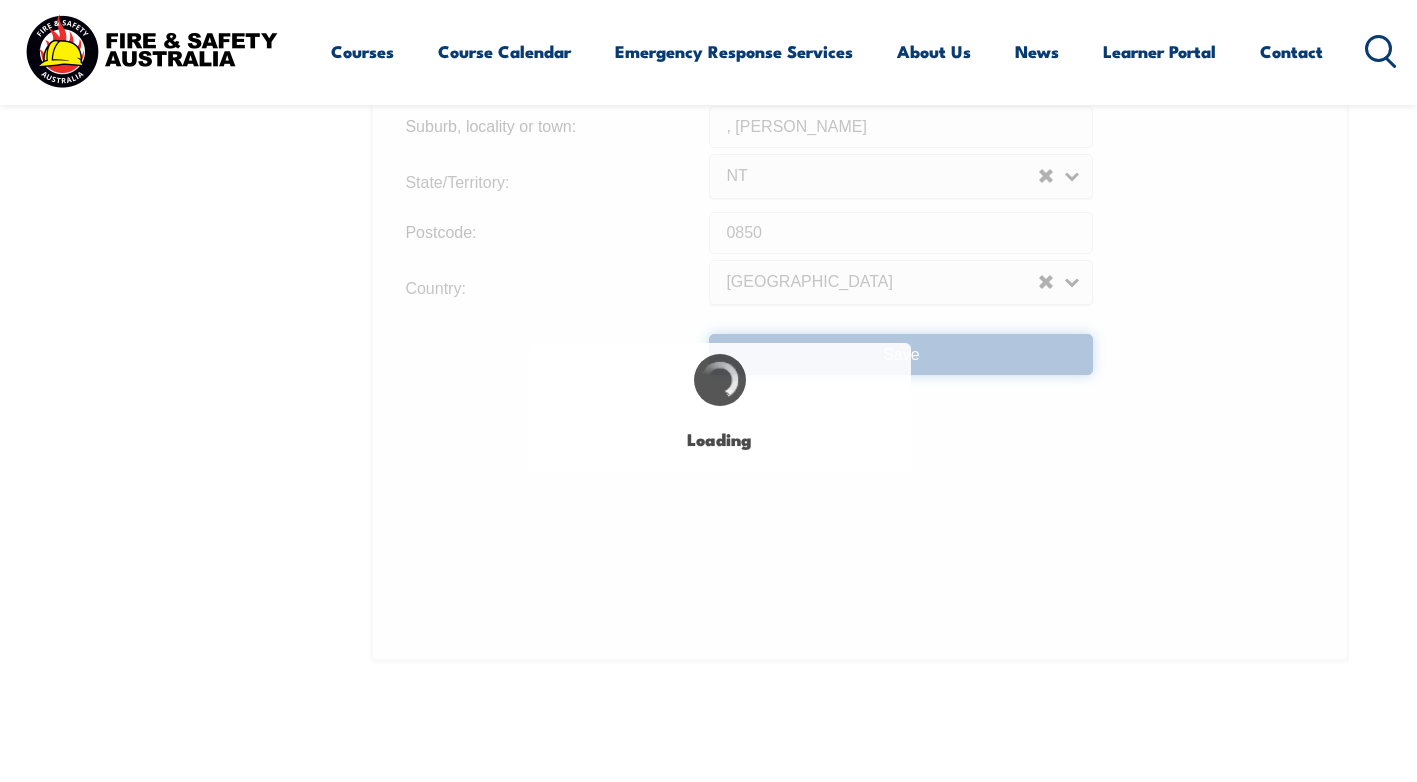 scroll, scrollTop: 0, scrollLeft: 0, axis: both 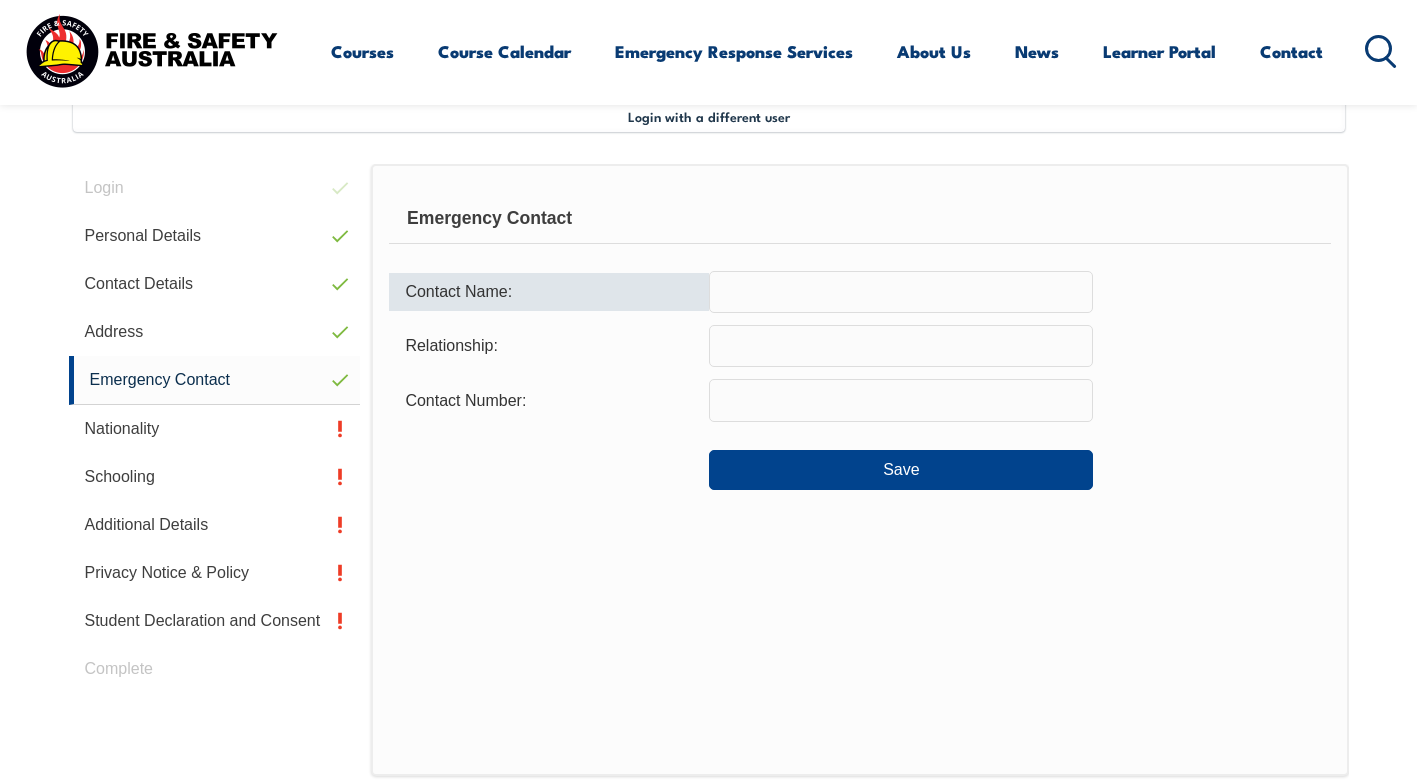 click on "Contact Name:" at bounding box center [549, 292] 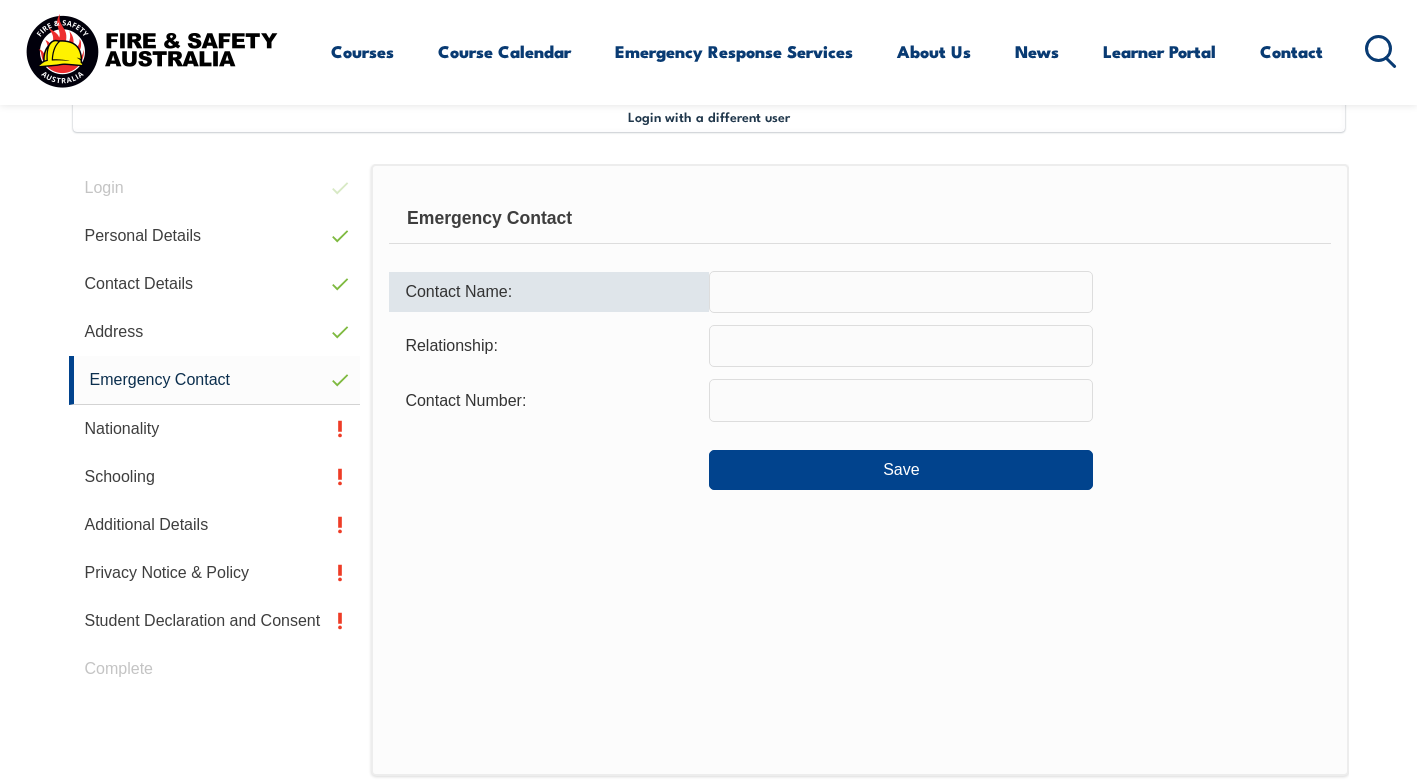 click at bounding box center (901, 292) 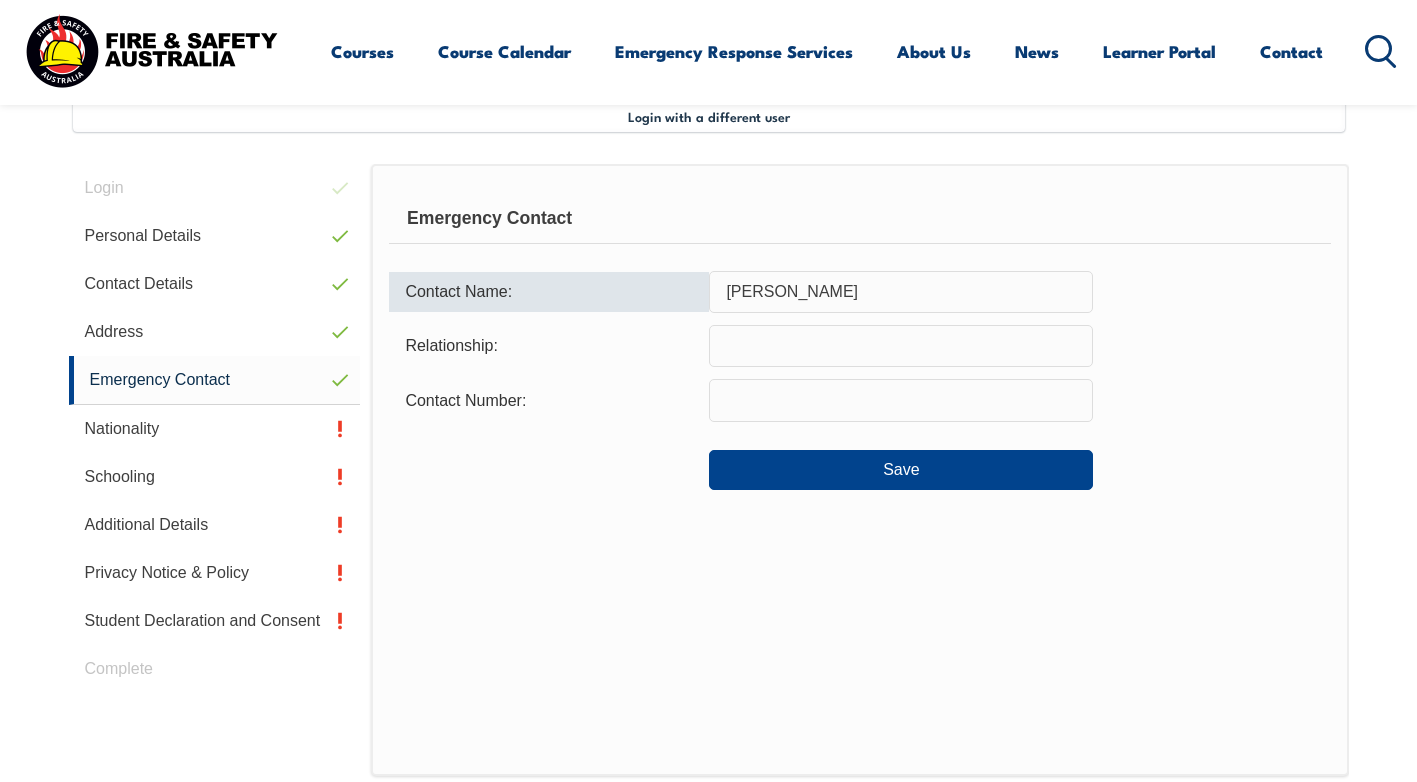 type on "Mark Rayner" 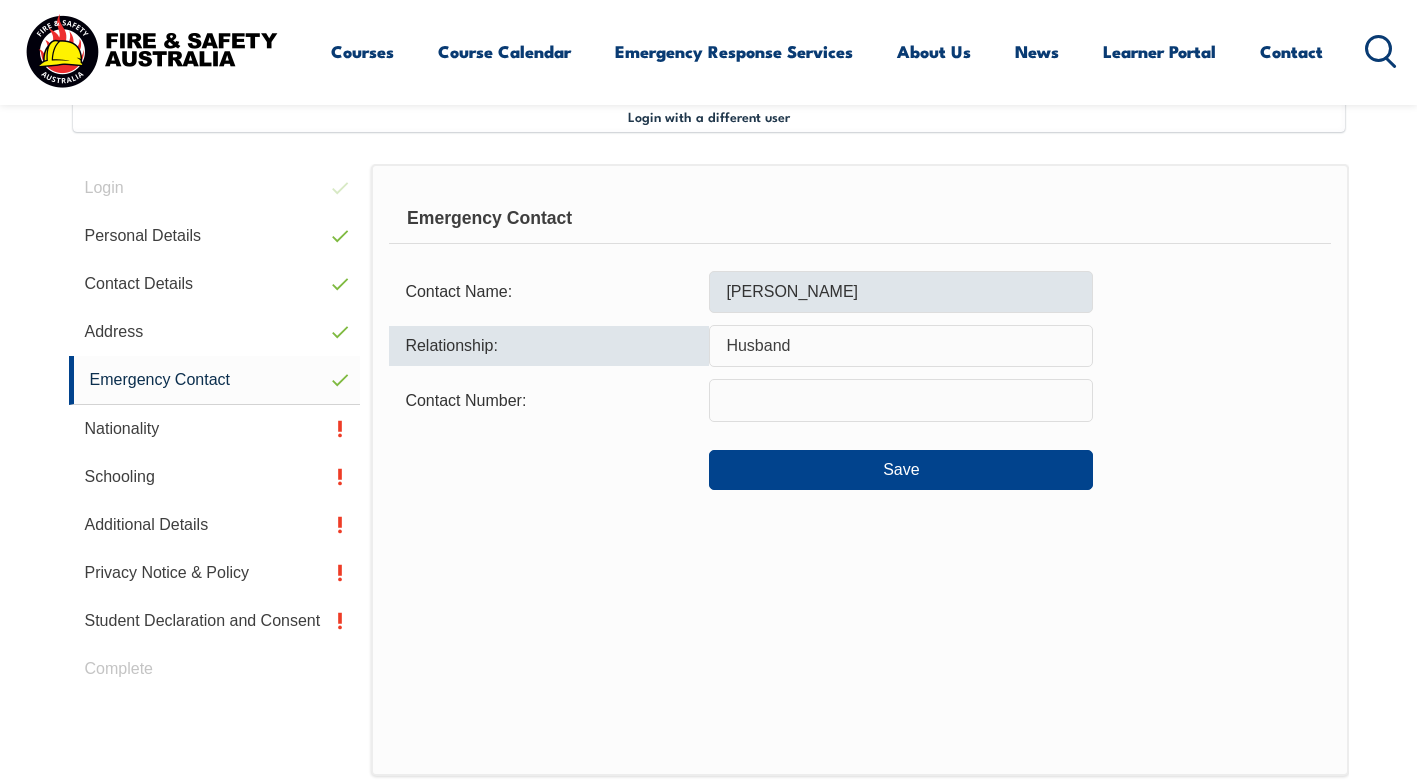 type on "Husband" 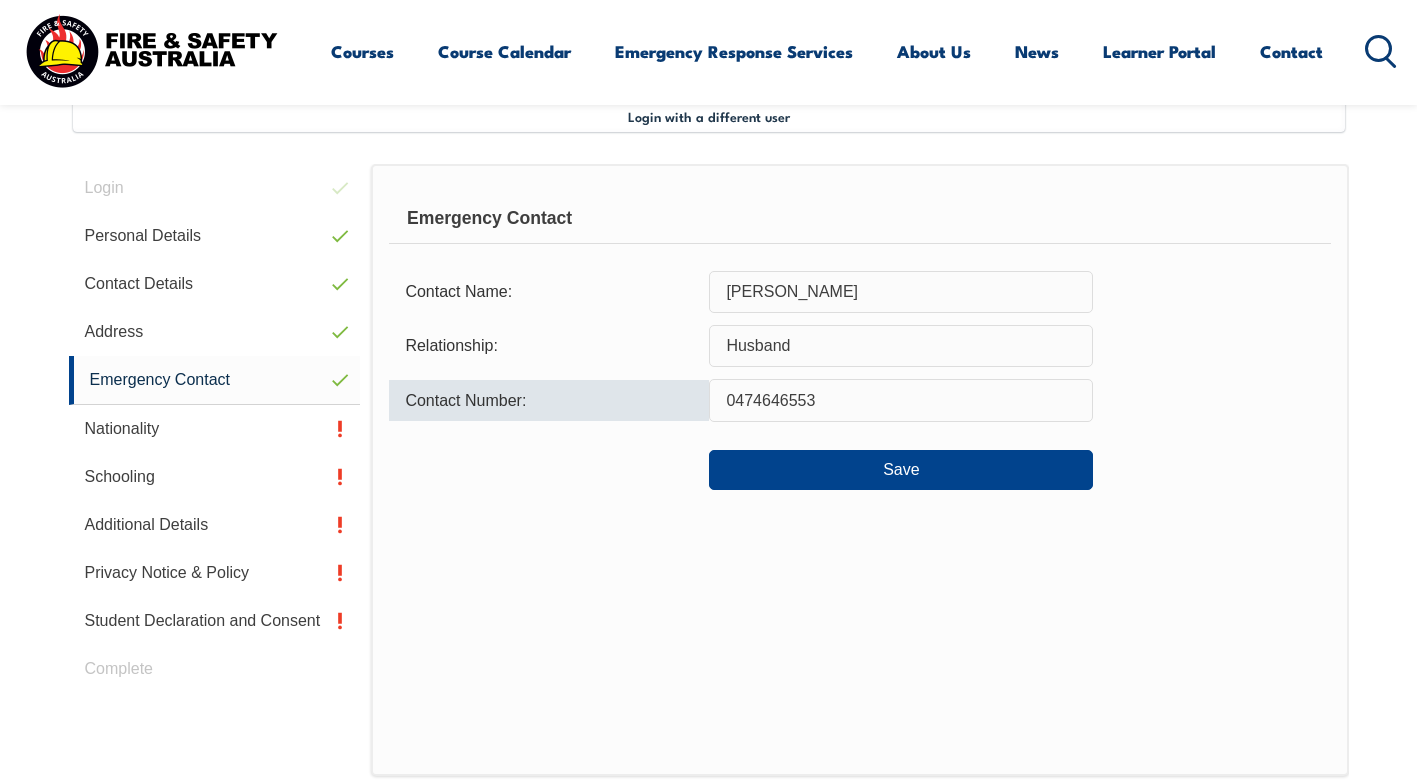 type on "0474646553" 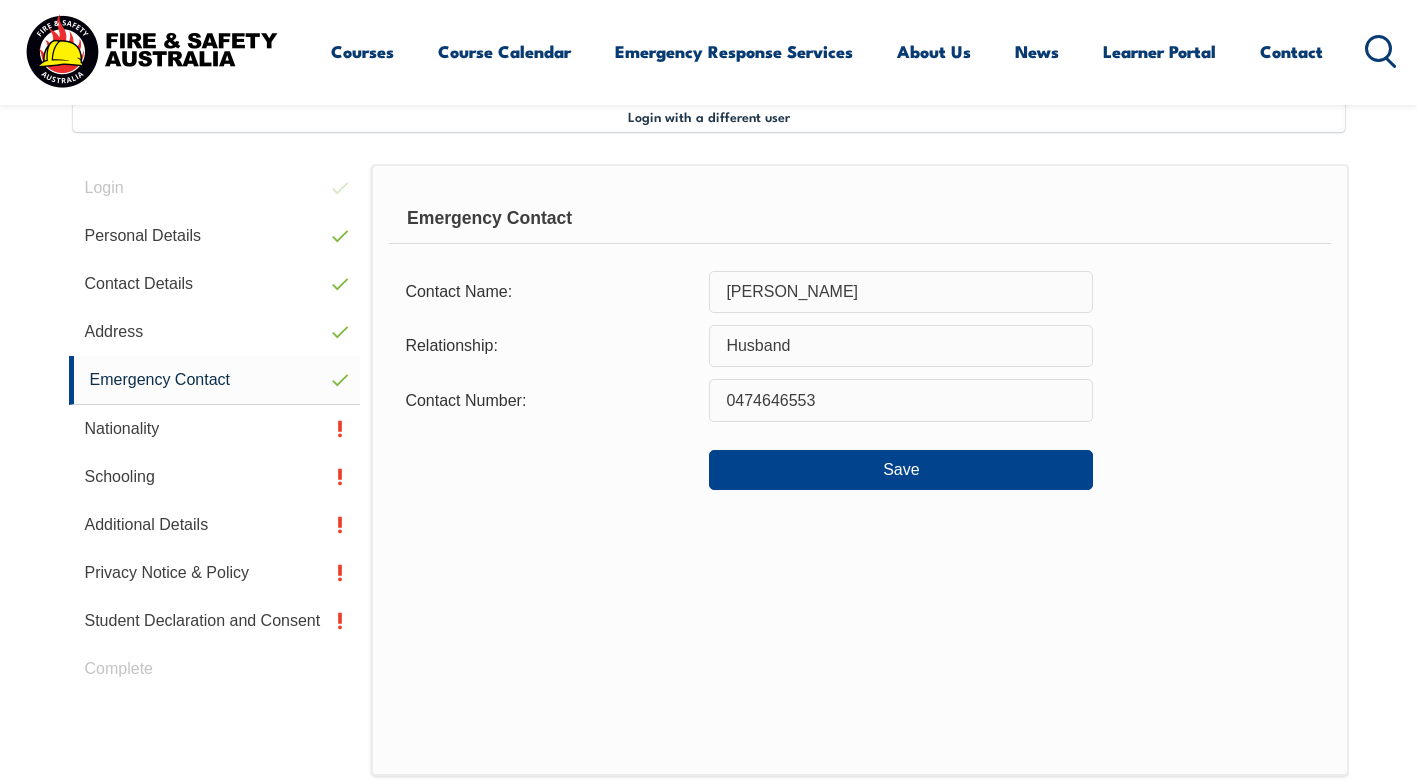 click on "Save" at bounding box center (859, 462) 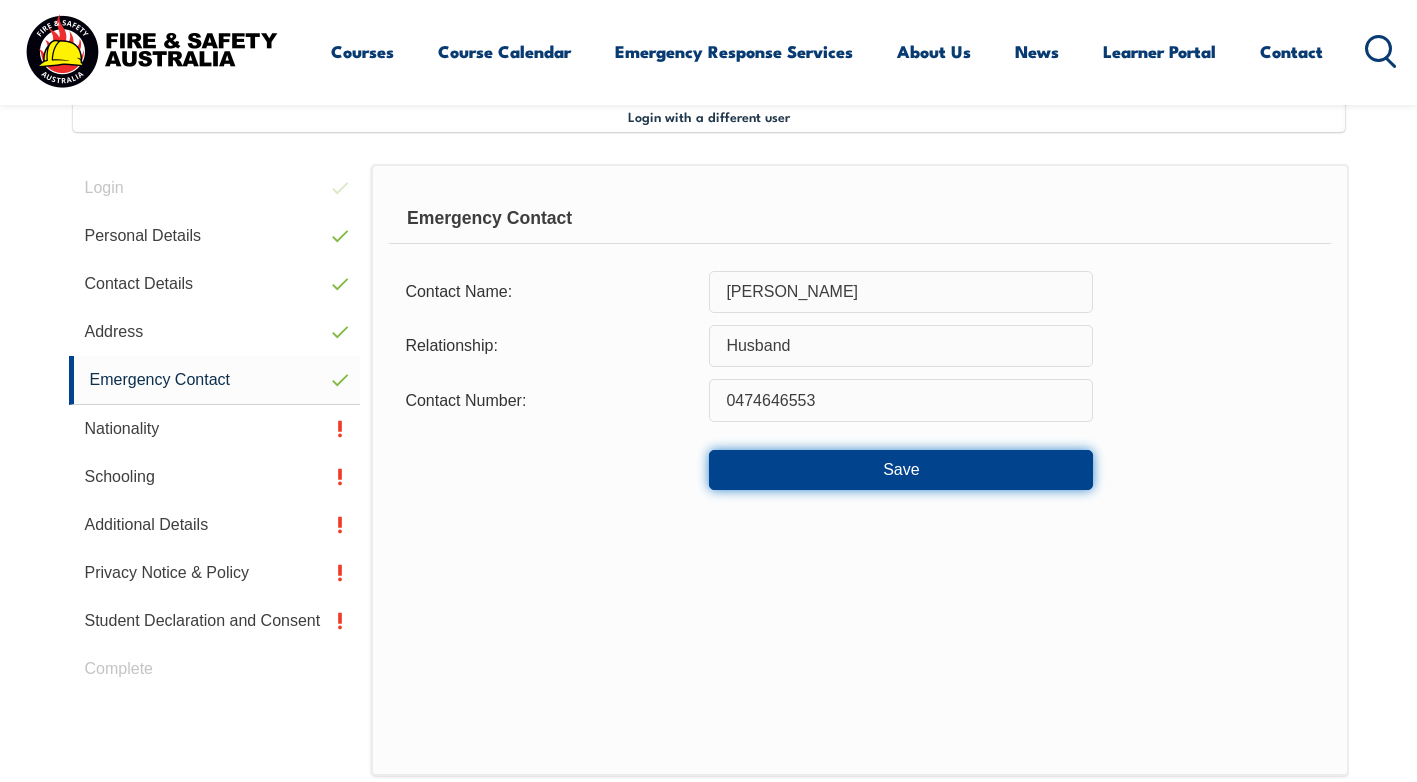click on "Save" at bounding box center (901, 470) 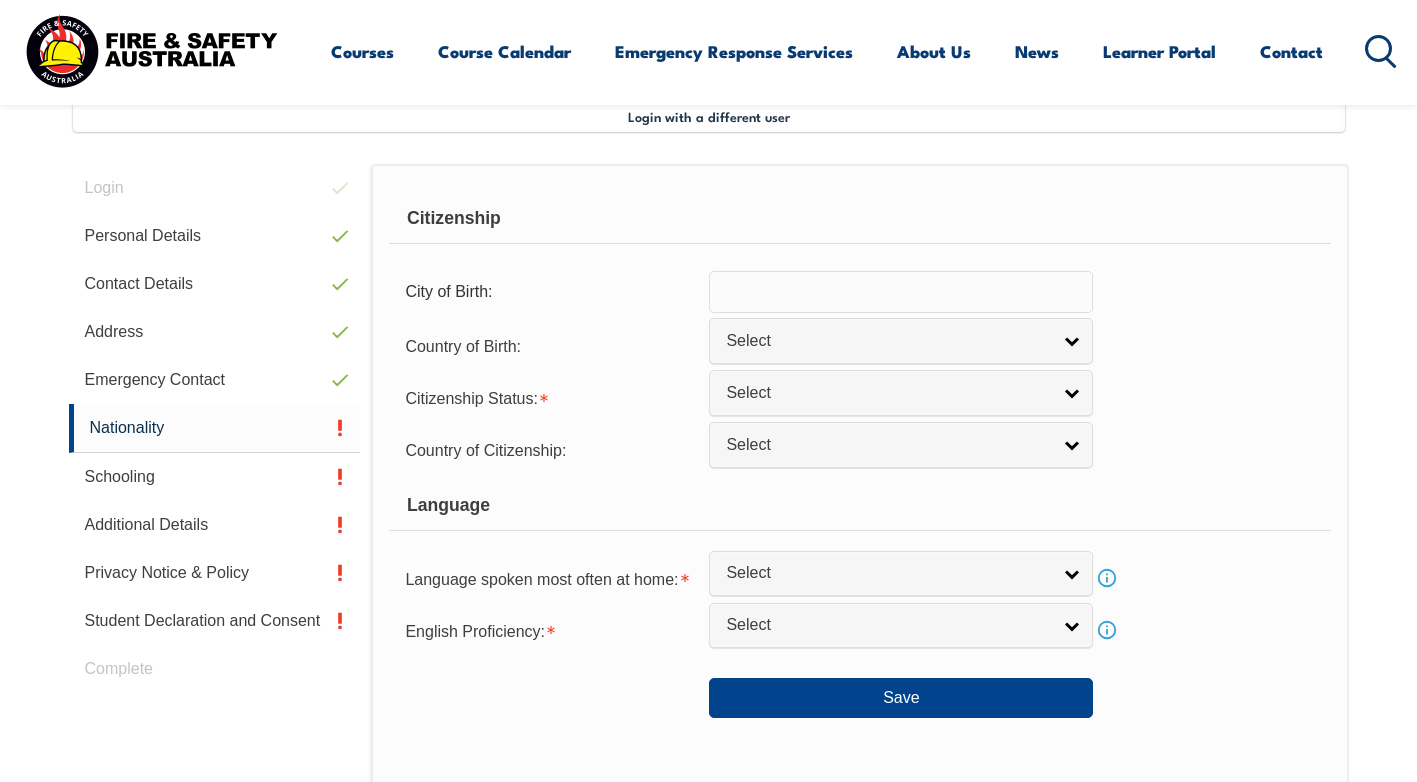 click on "Citizenship City of Birth: Country of Birth: Adelie Land (France) Afghanistan Aland Islands Albania Algeria Andorra Angola Anguilla Antigua and Barbuda Argentina Argentinian Antarctic Territory Armenia Aruba Australia Australian Antarctic Territory Austria Azerbaijan Bahamas Bahrain Bangladesh Barbados Belarus Belgium Belize Benin Bermuda Bhutan Bolivia Bonaire, Sint Eustatius and Saba Bosnia and Herzegovina Botswana Brazil British Antarctic Territory Brunei Darussalam Bulgaria Burkina Faso Burundi Cambodia Cameroon Canada Cape Verde Cayman Islands Central African Republic Chad Chile Chilean Antarctic Territory China (excludes SARs and Taiwan) Colombia Comoros Congo, Democratic Republic of Congo, Republic of Cook Islands Costa Rica Cote d'Ivoire Croatia Cuba Curacao Cyprus Czechia Denmark Djibouti Dominica Dominican Republic Ecuador Egypt El Salvador England Equatorial Guinea Eritrea Estonia Eswatini Ethiopia Falkland Islands Faroe Islands Fiji Finland France French Guiana French Polynesia Gabon Gambia Ghana" at bounding box center (859, 456) 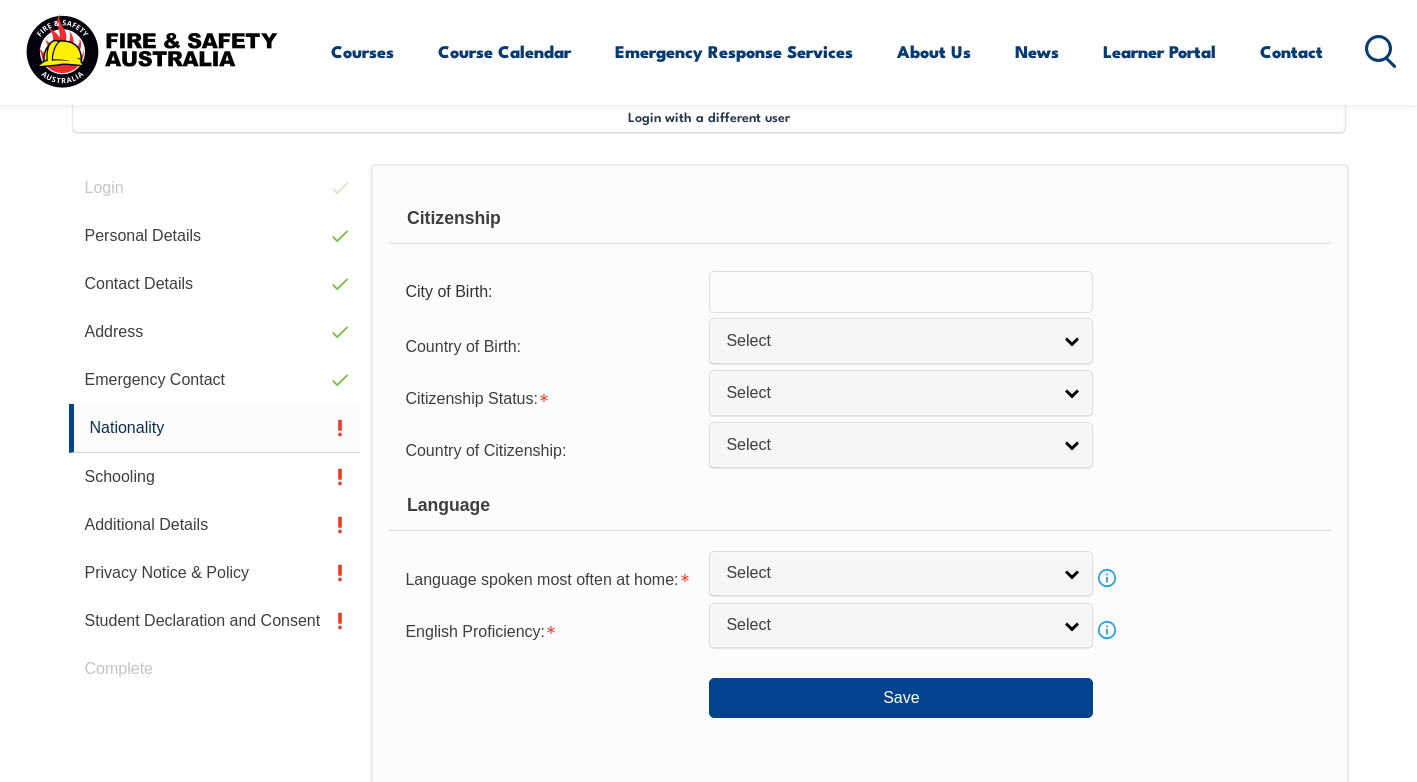 click at bounding box center (901, 292) 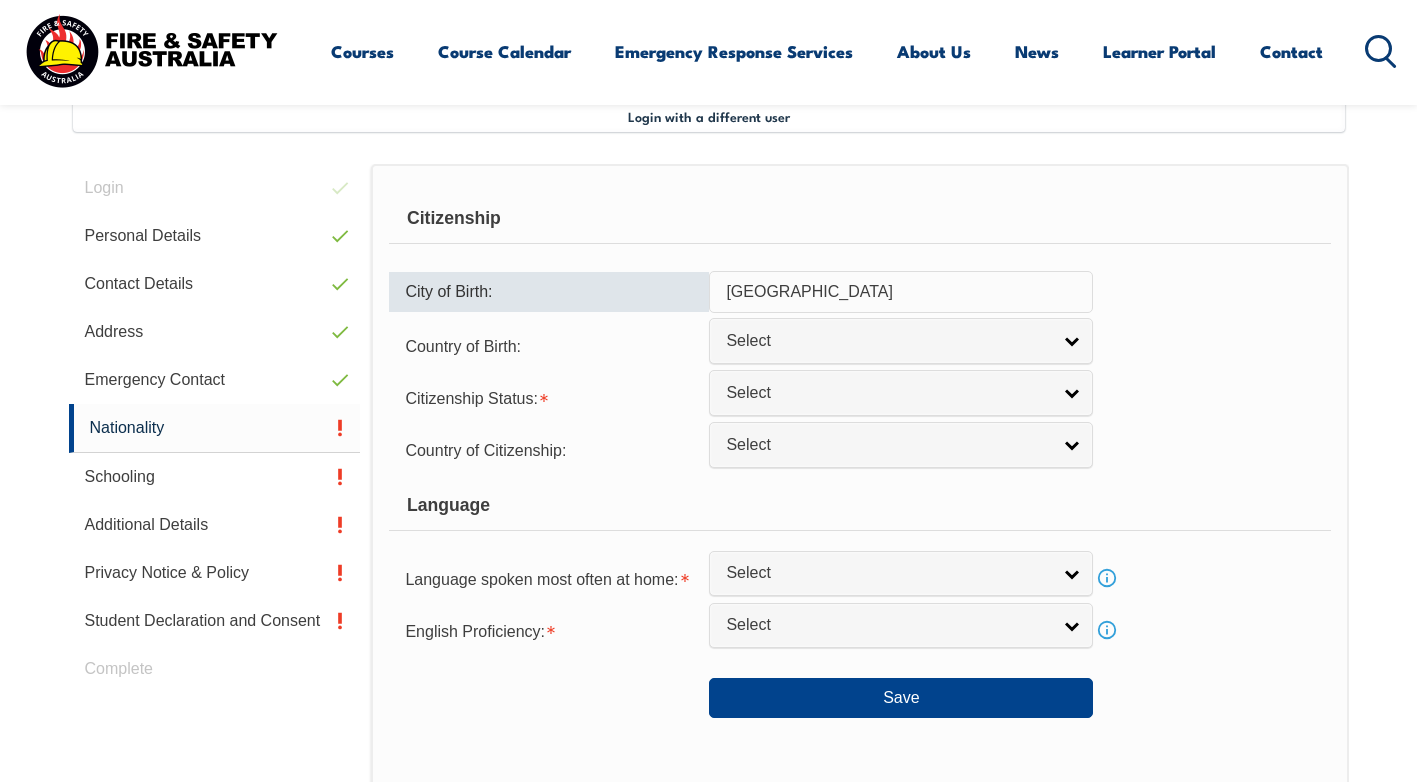 type on "Sydney" 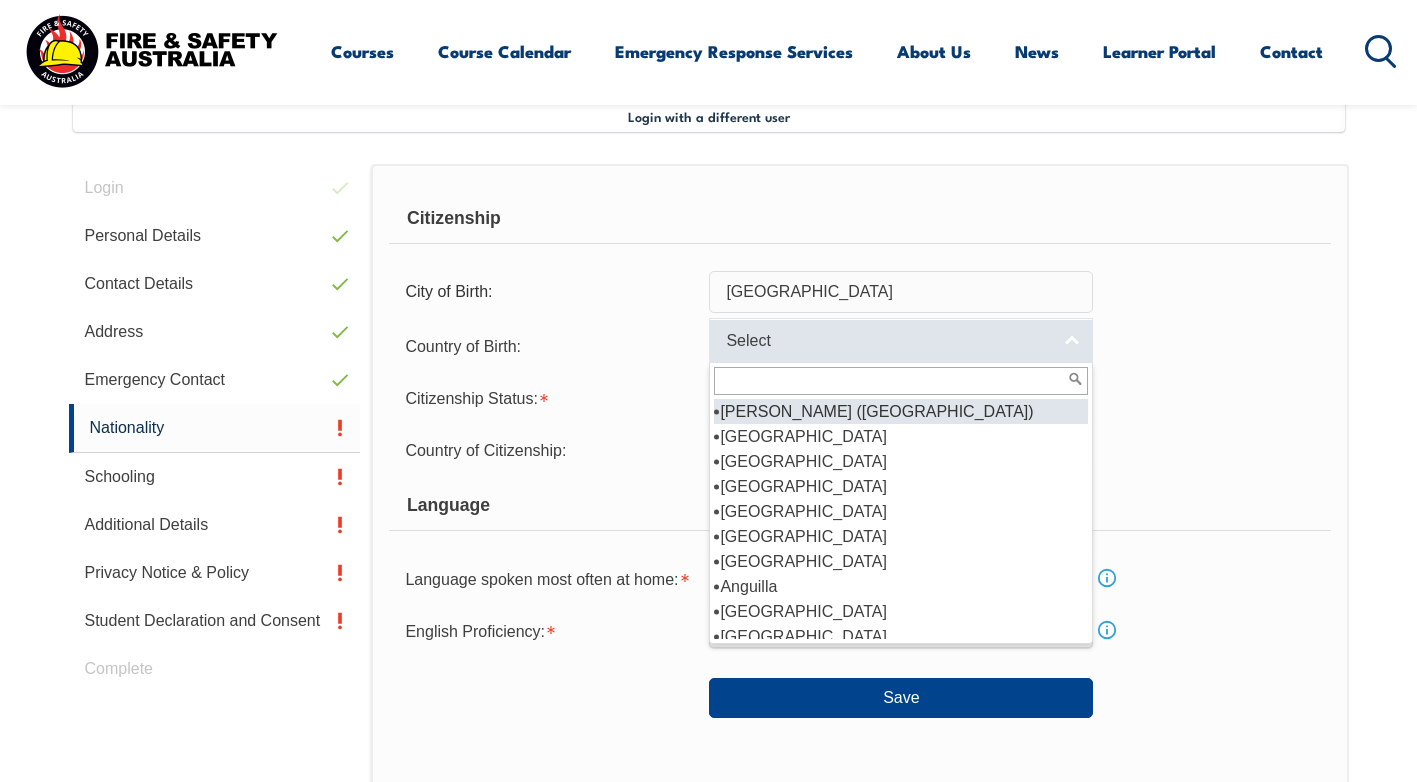 click on "Select" at bounding box center [888, 341] 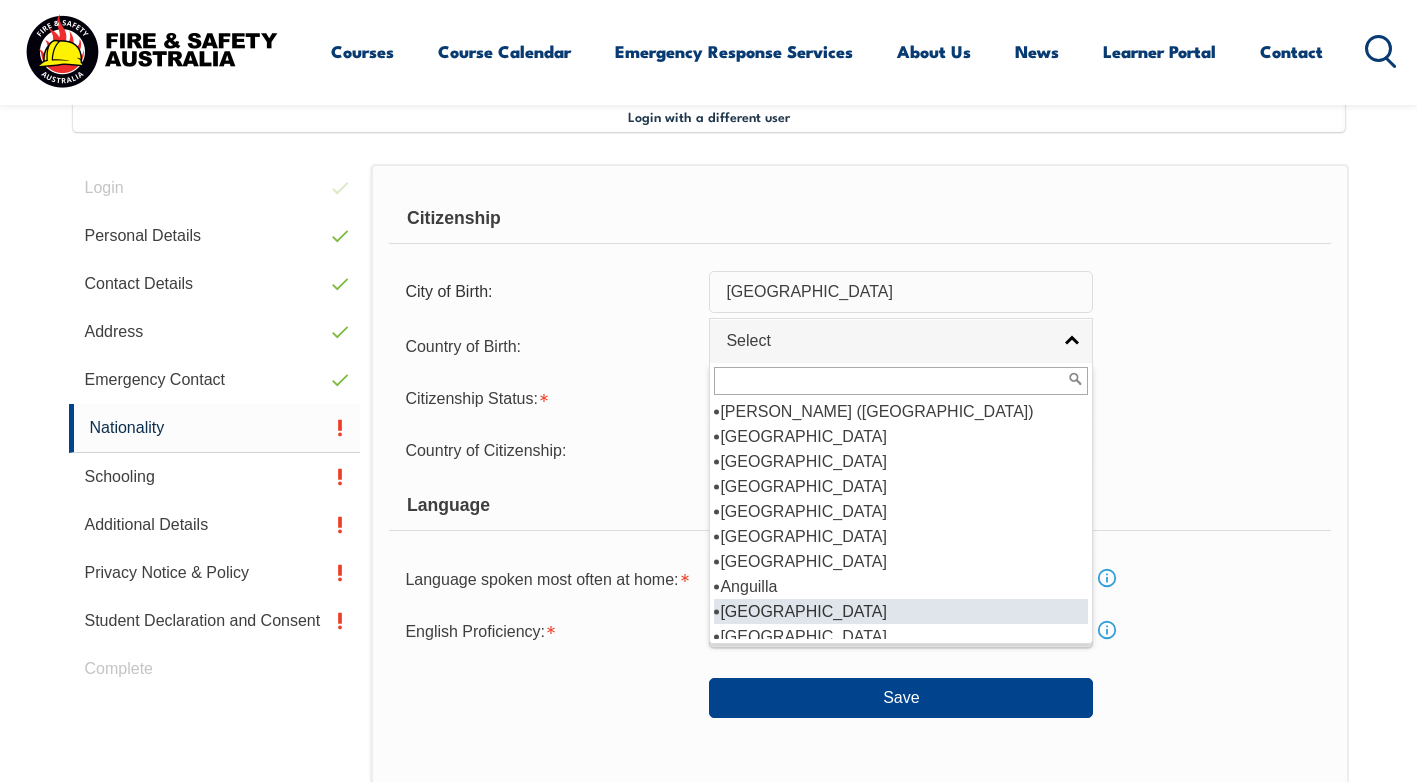 scroll, scrollTop: 200, scrollLeft: 0, axis: vertical 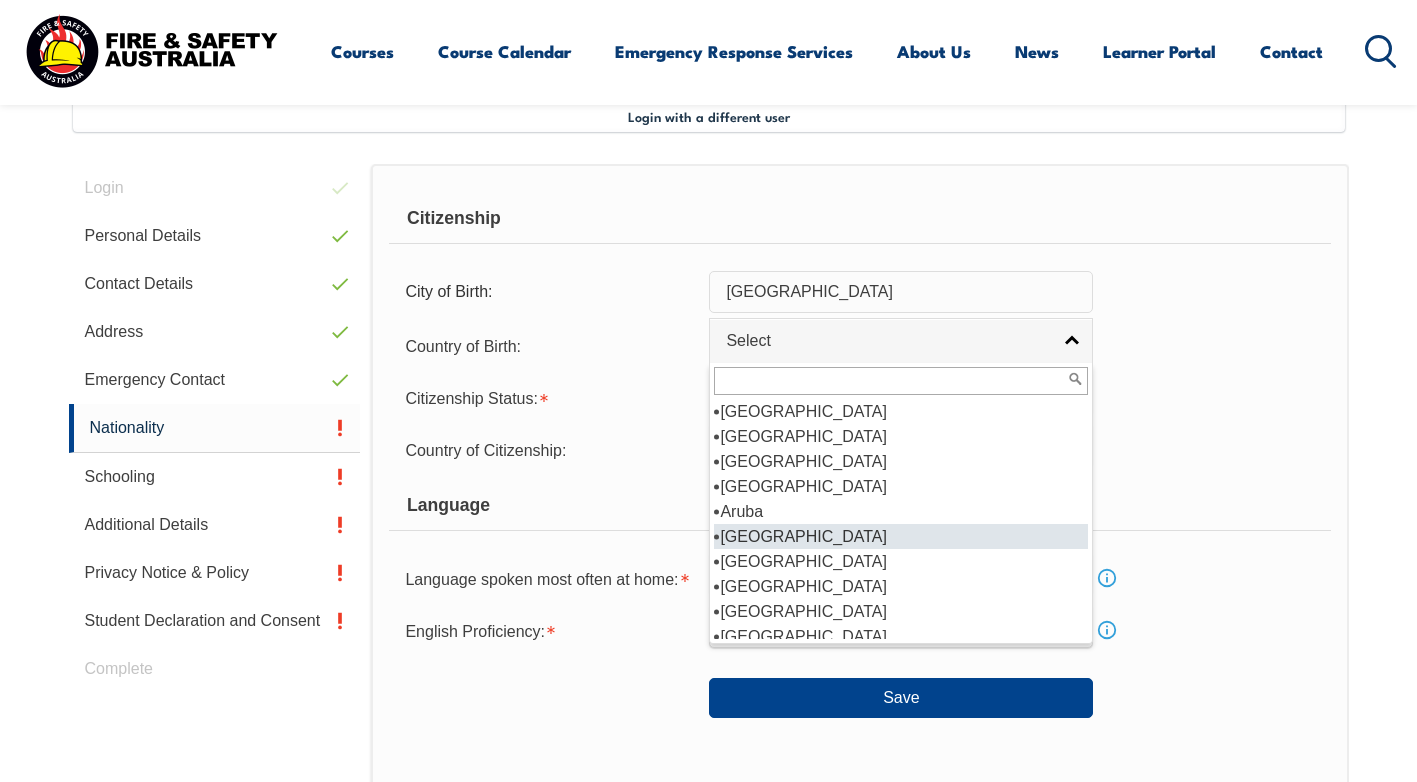 click on "Australia" at bounding box center (901, 536) 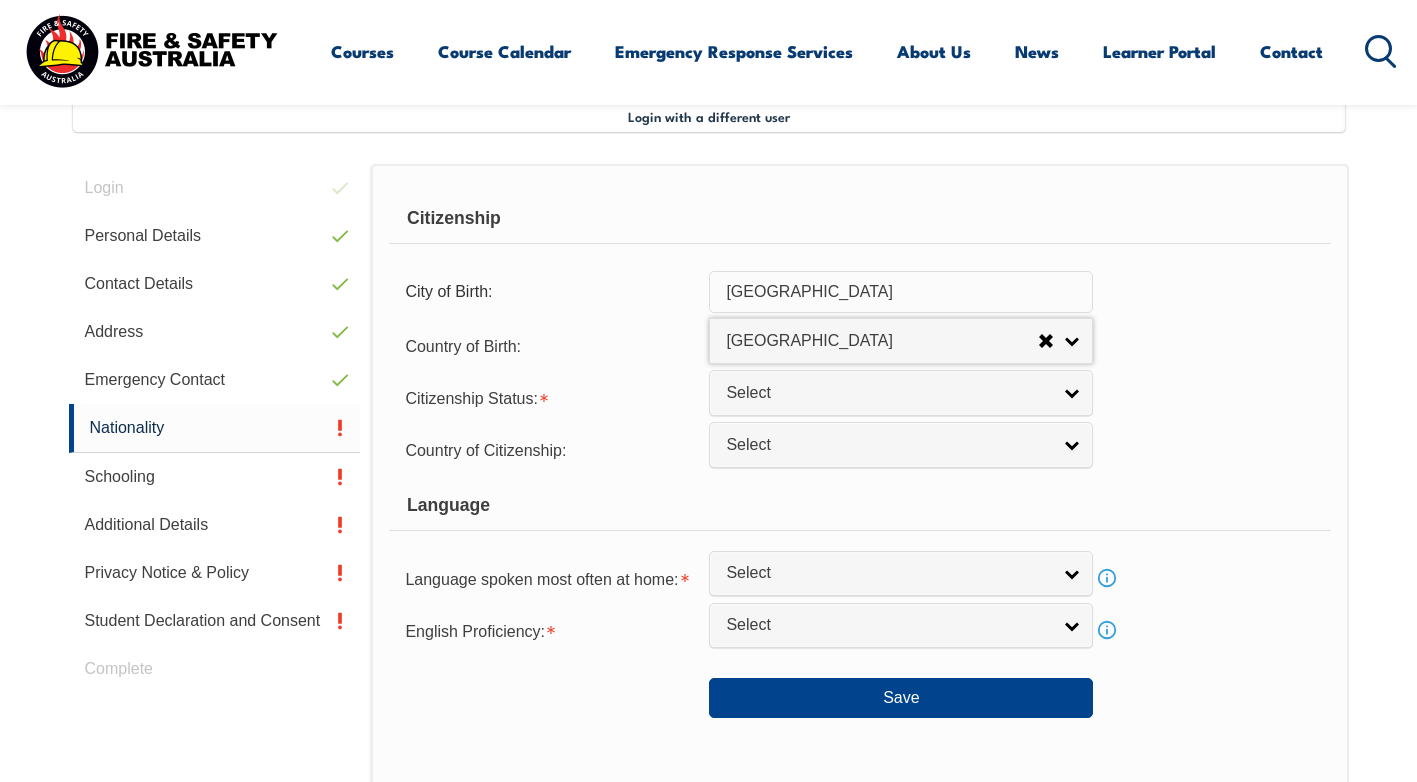 select on "1101" 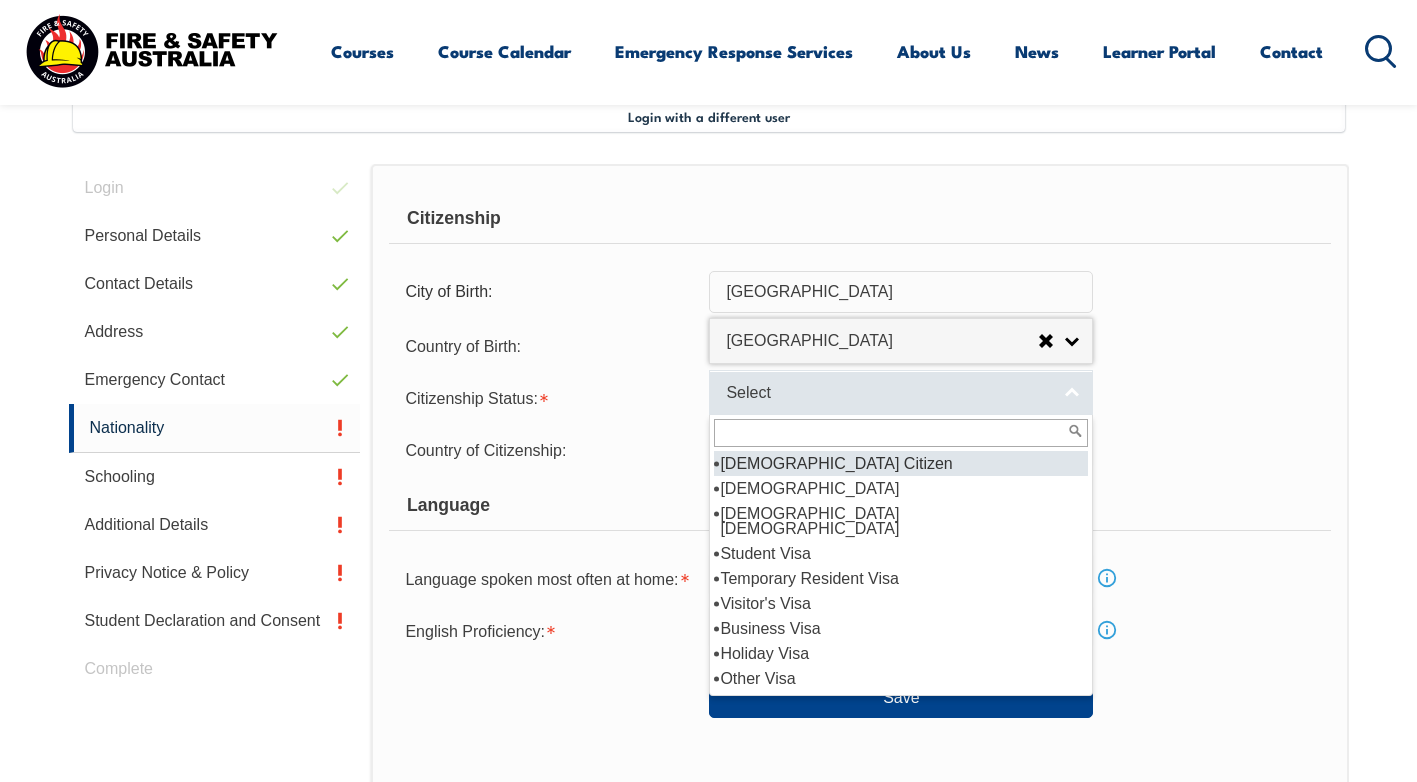 click on "Select" at bounding box center [888, 393] 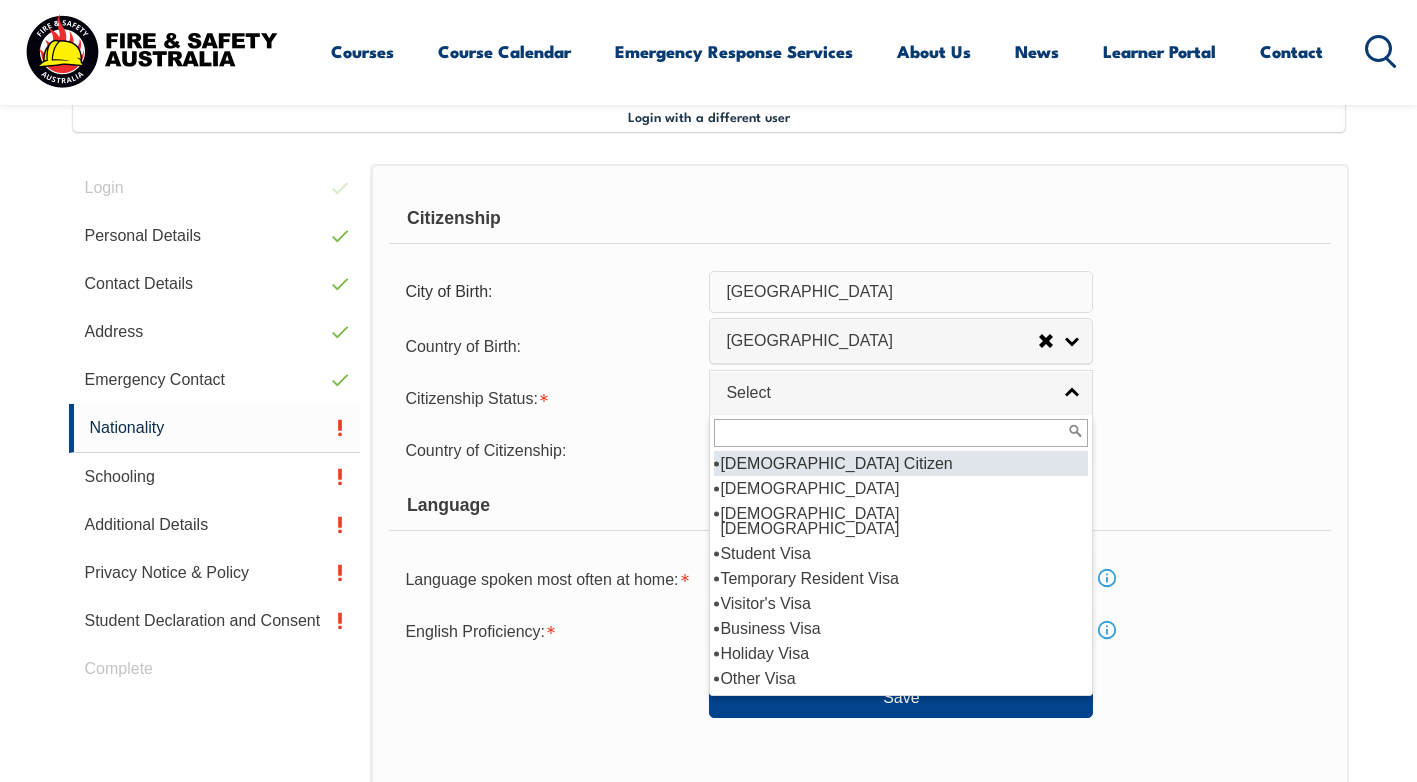 click on "Australian Citizen" at bounding box center [901, 463] 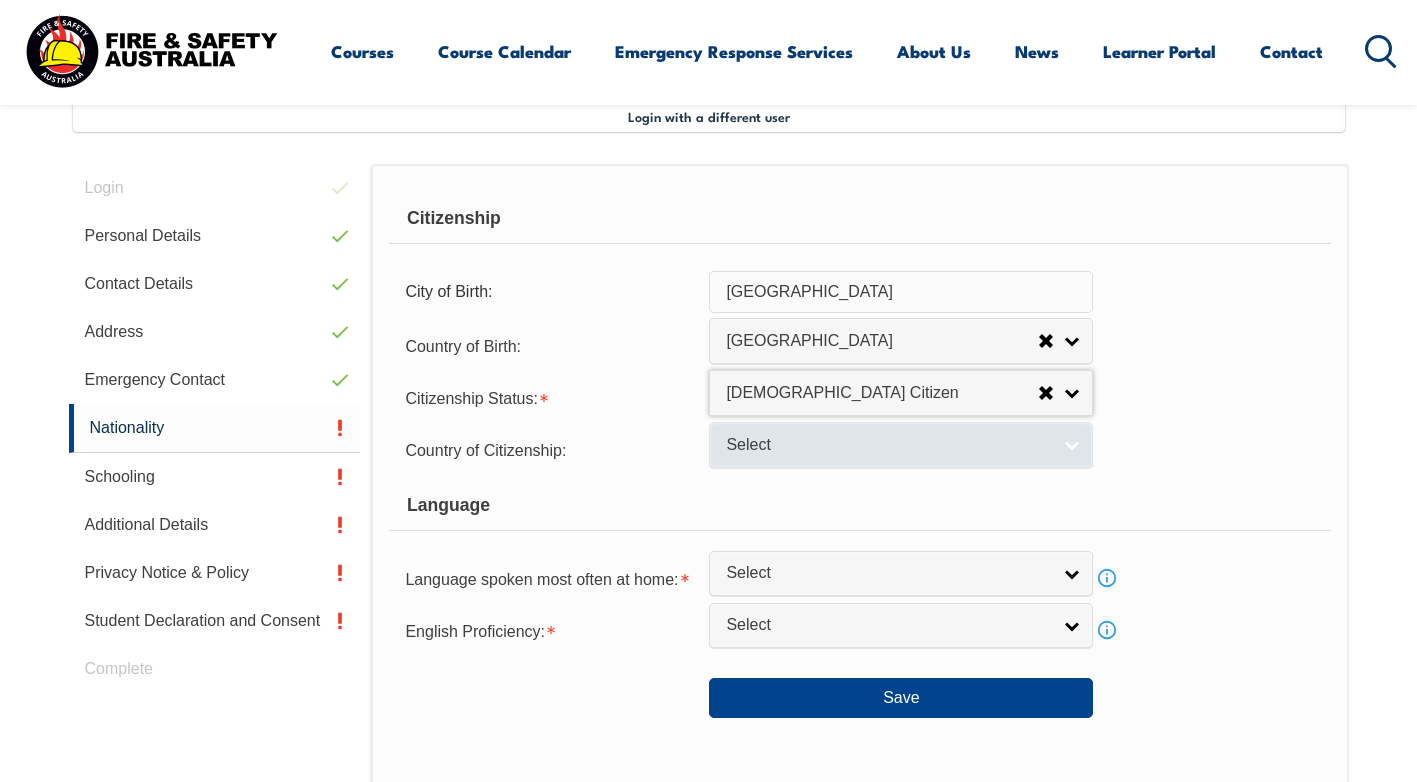 click on "Select" at bounding box center [888, 445] 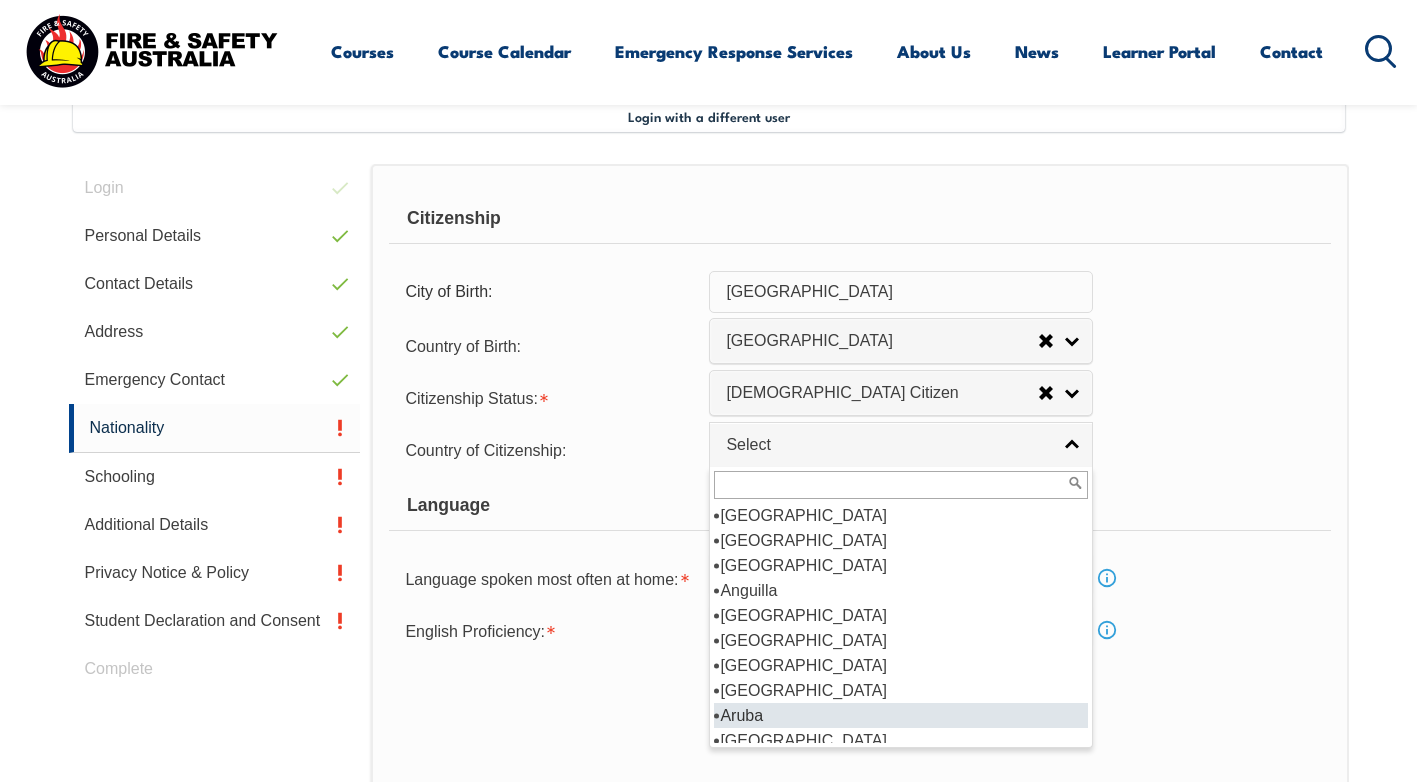 scroll, scrollTop: 200, scrollLeft: 0, axis: vertical 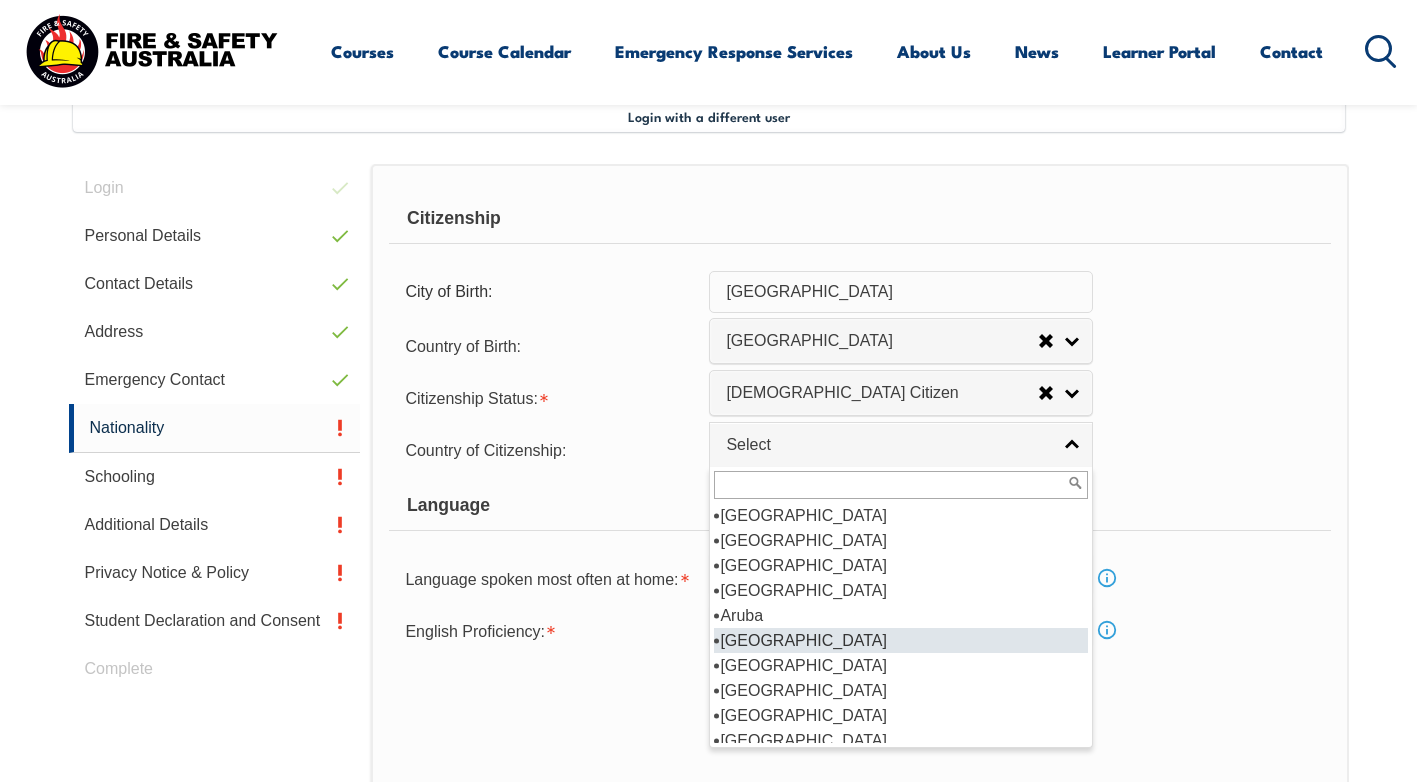 click on "Australia" at bounding box center (901, 640) 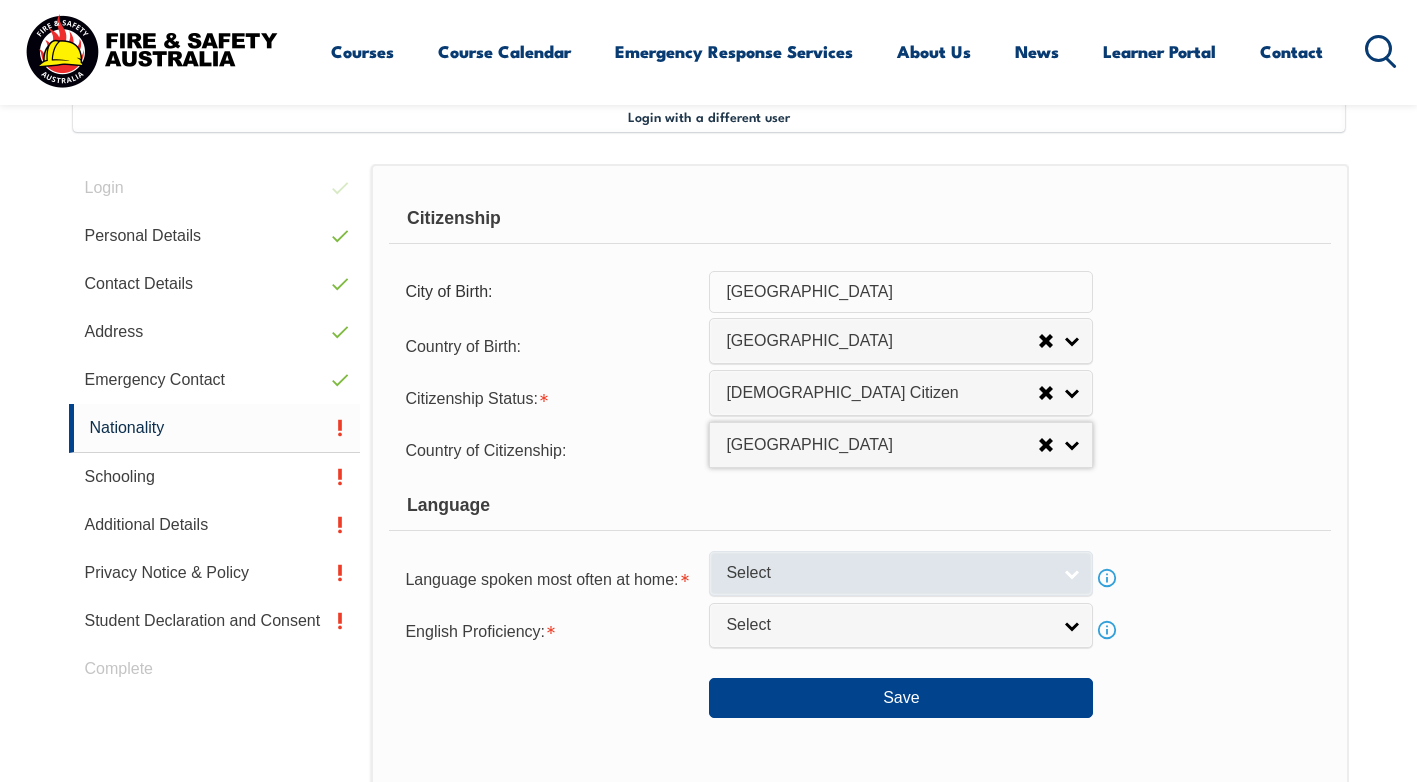 click on "Select" at bounding box center (901, 573) 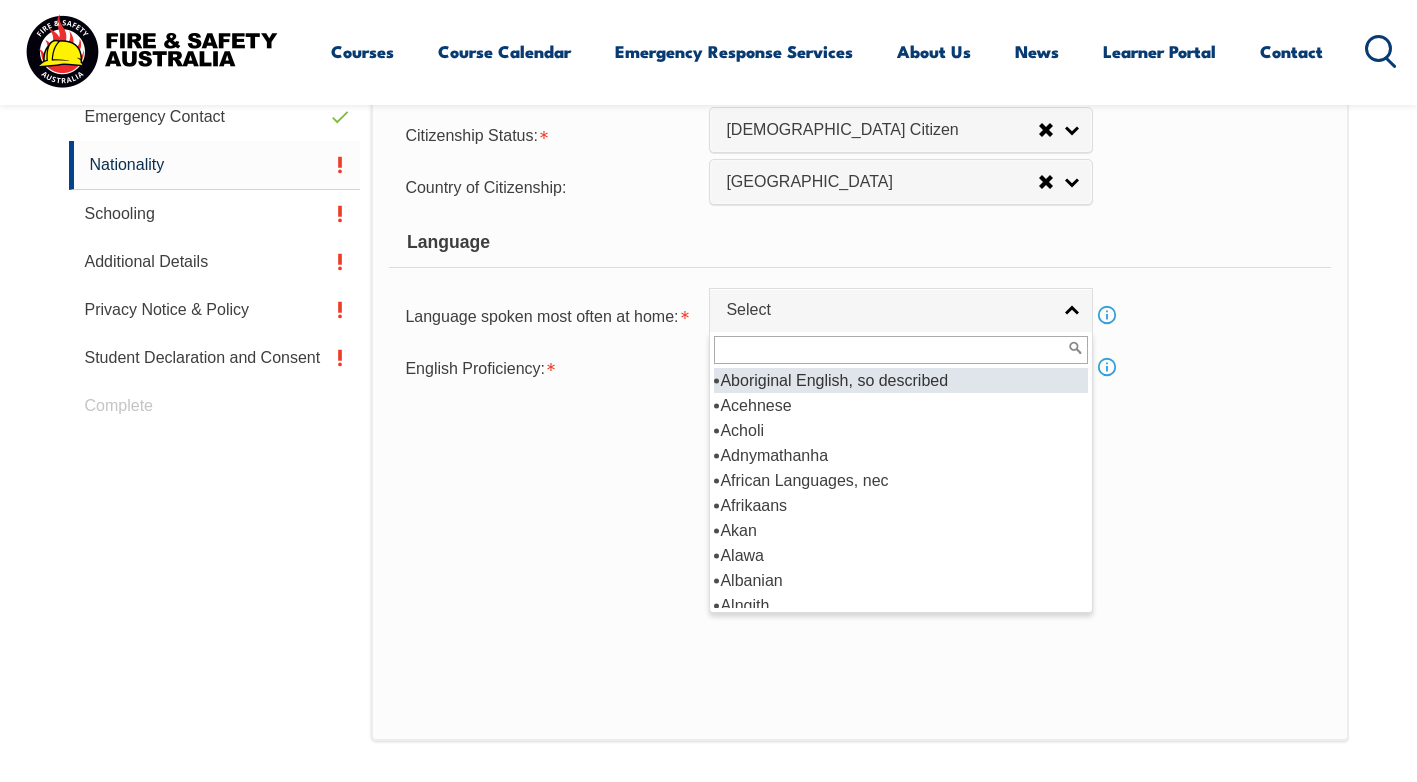 scroll, scrollTop: 945, scrollLeft: 0, axis: vertical 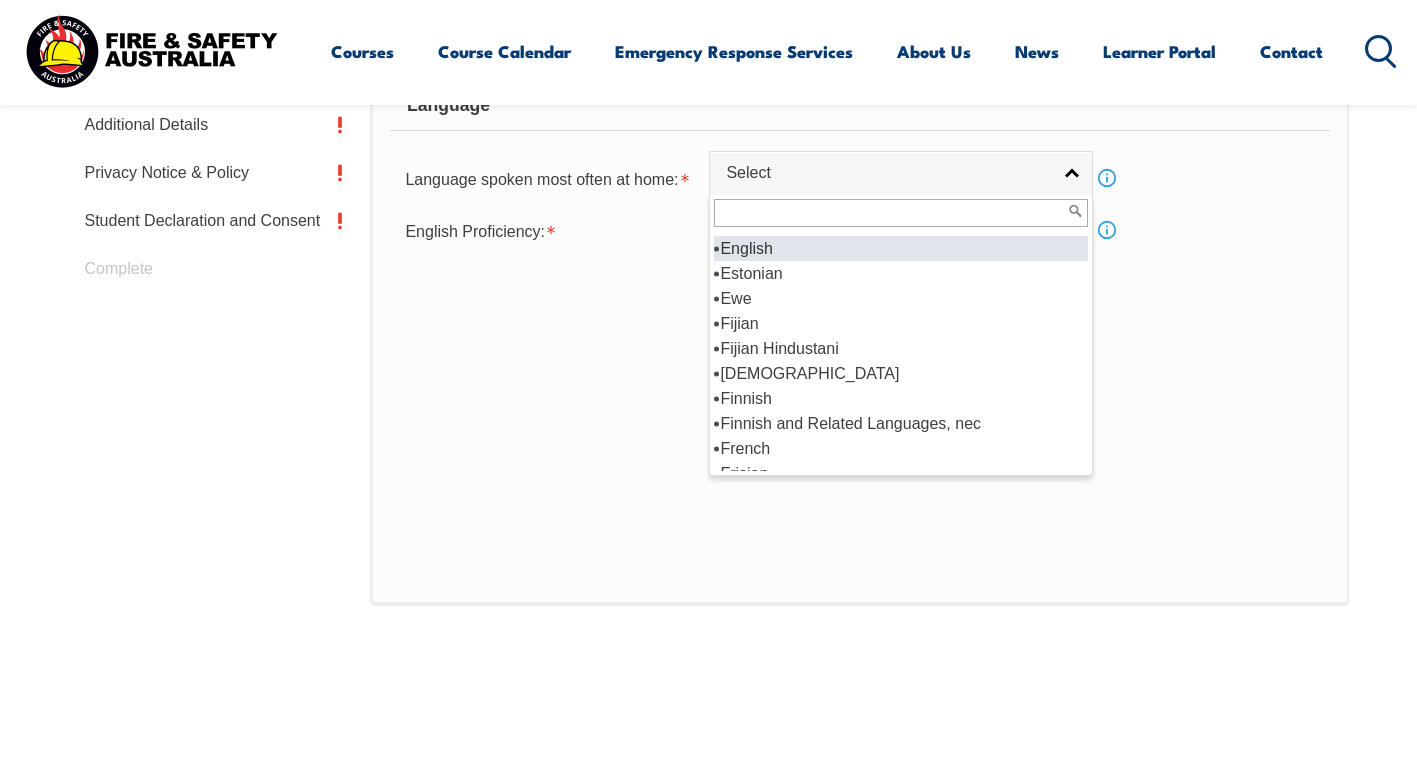 click on "English" at bounding box center [901, 248] 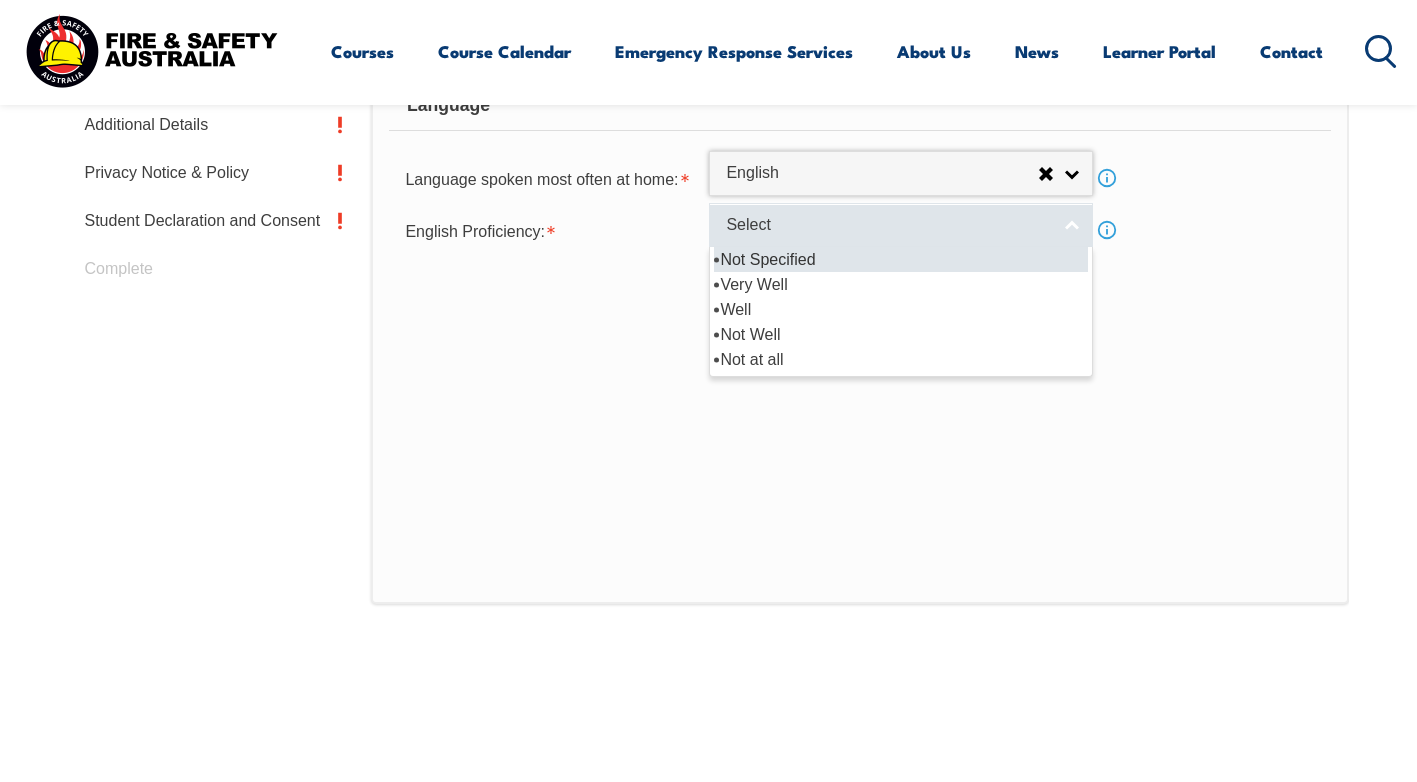 click on "Select" at bounding box center (888, 225) 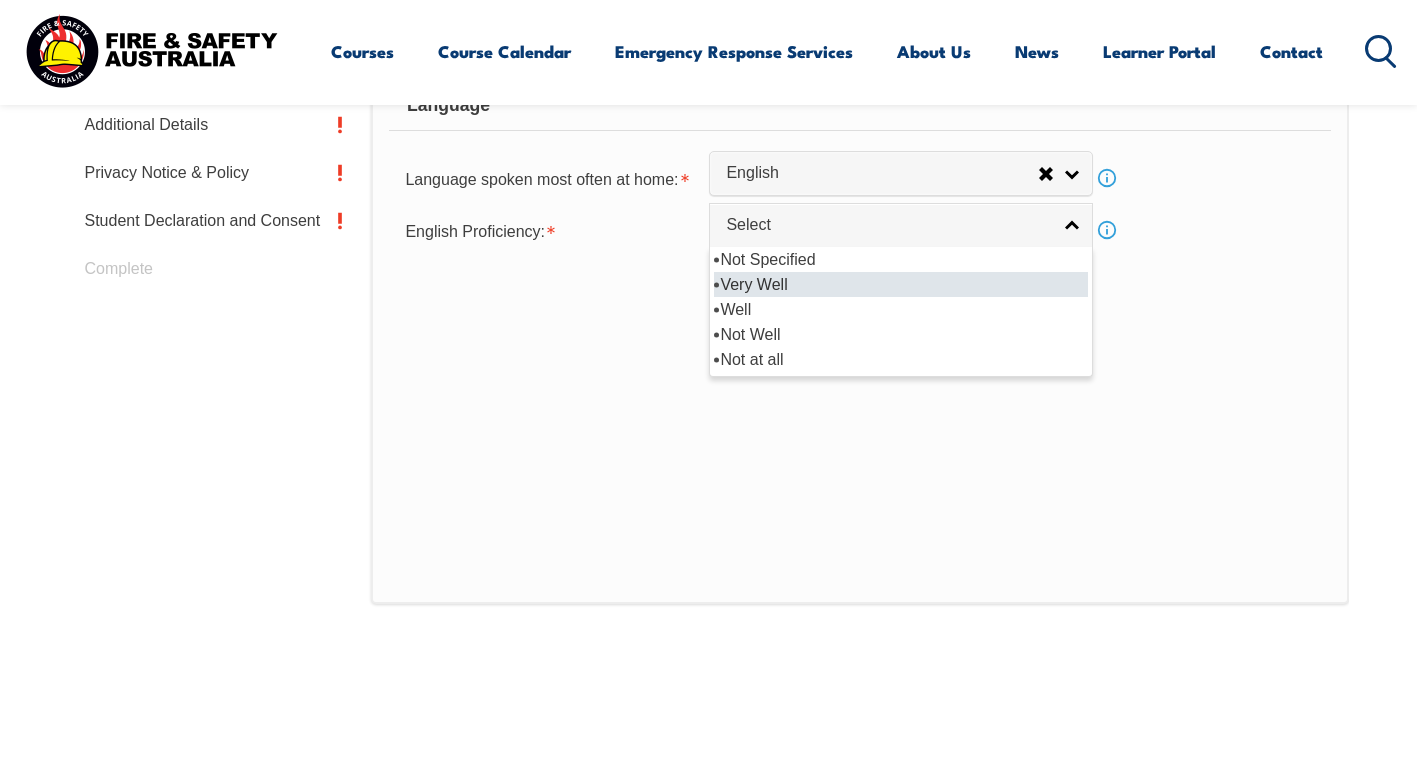 click on "Very Well" at bounding box center [901, 284] 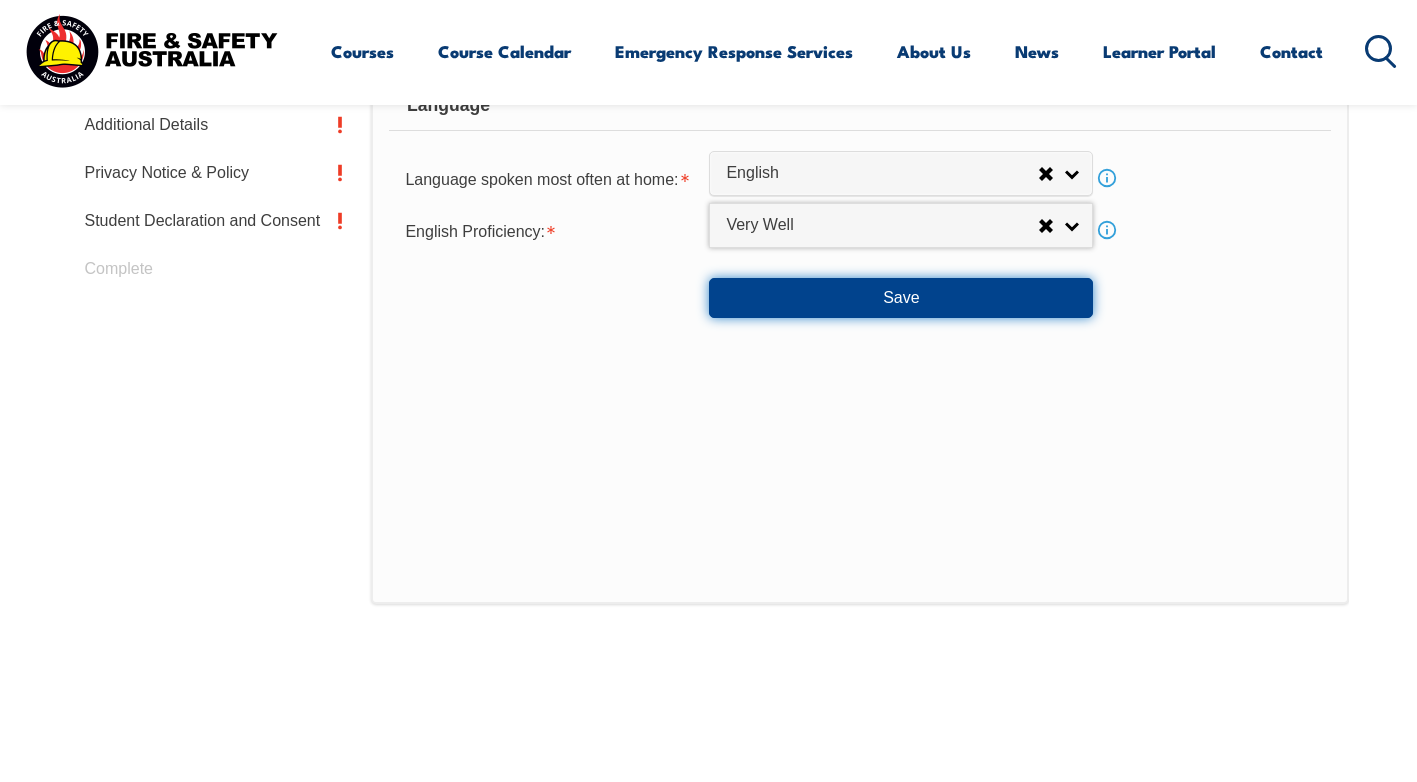 click on "Save" at bounding box center (901, 298) 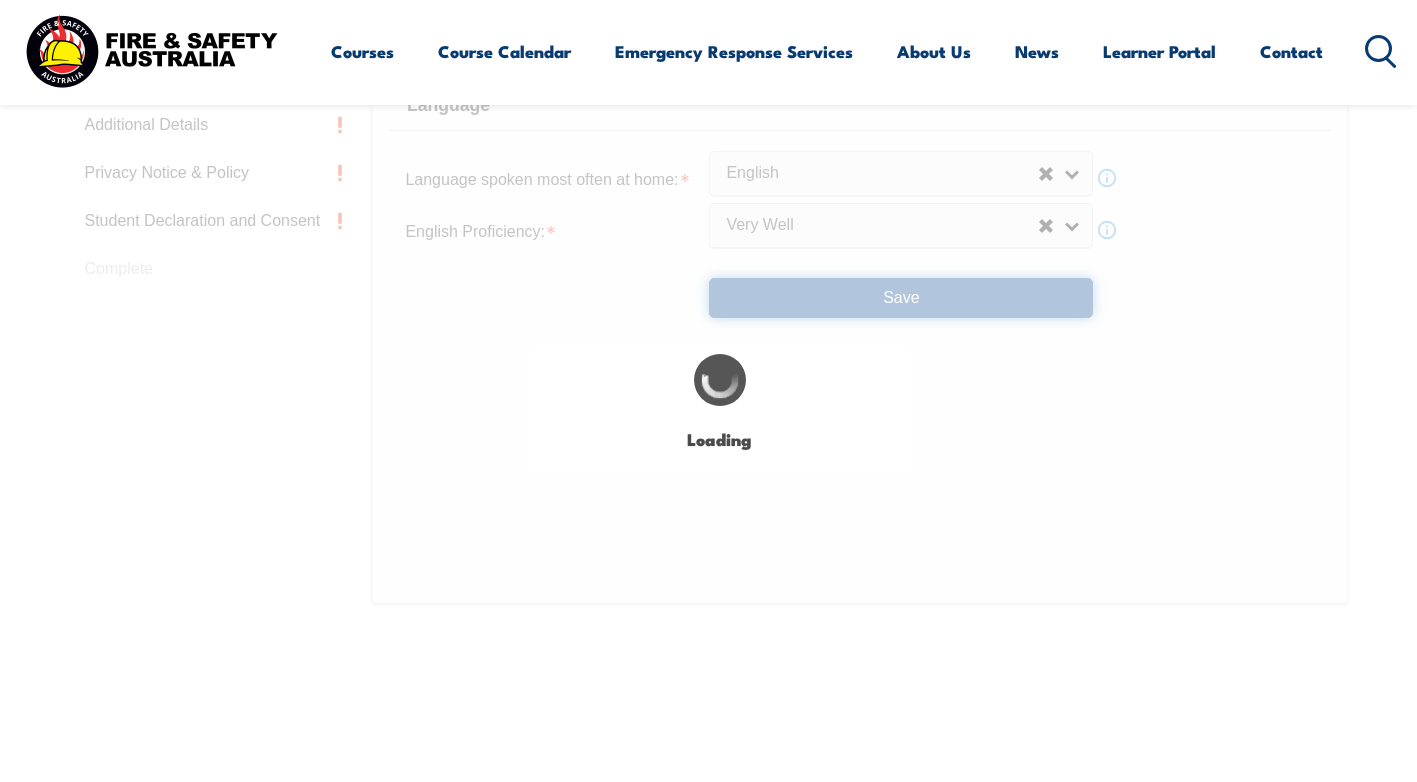 scroll, scrollTop: 0, scrollLeft: 0, axis: both 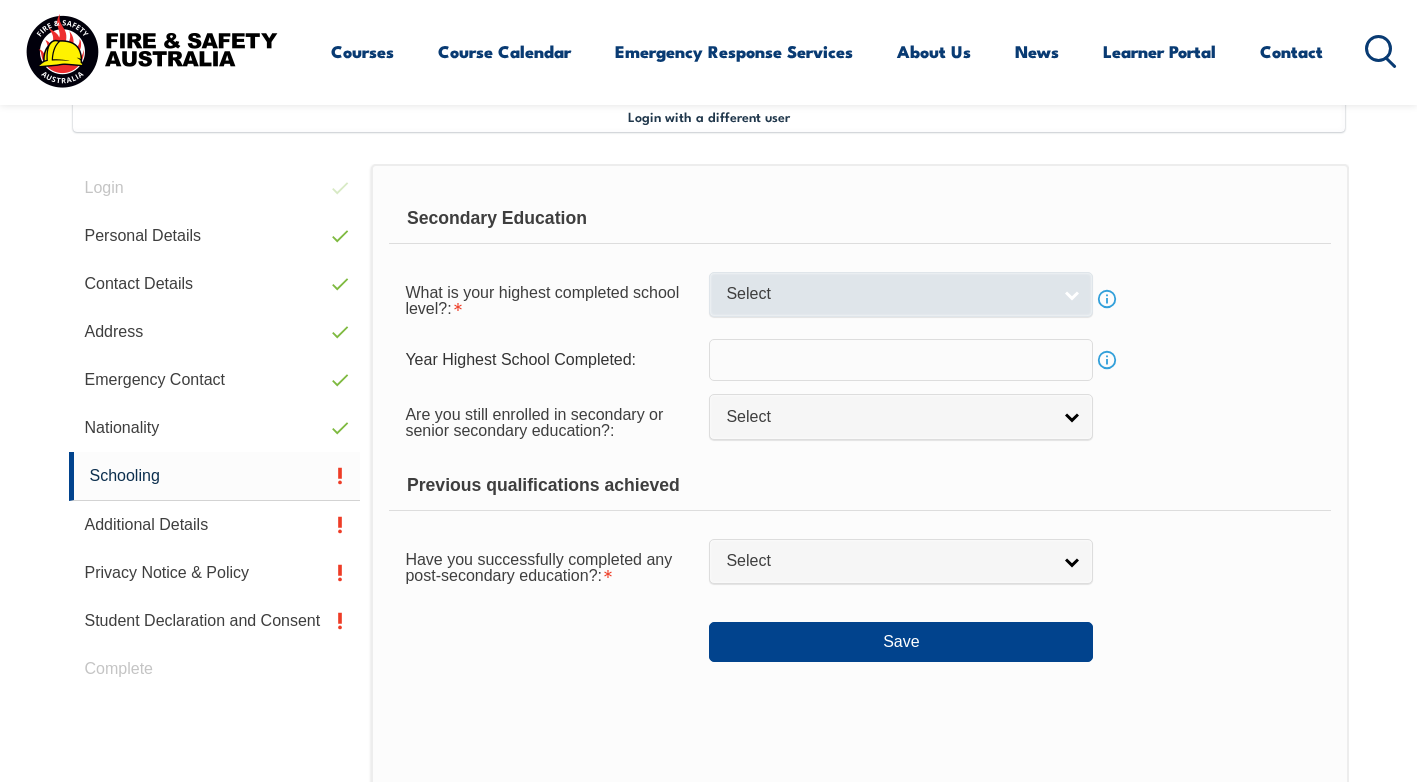 click on "Select" at bounding box center [888, 294] 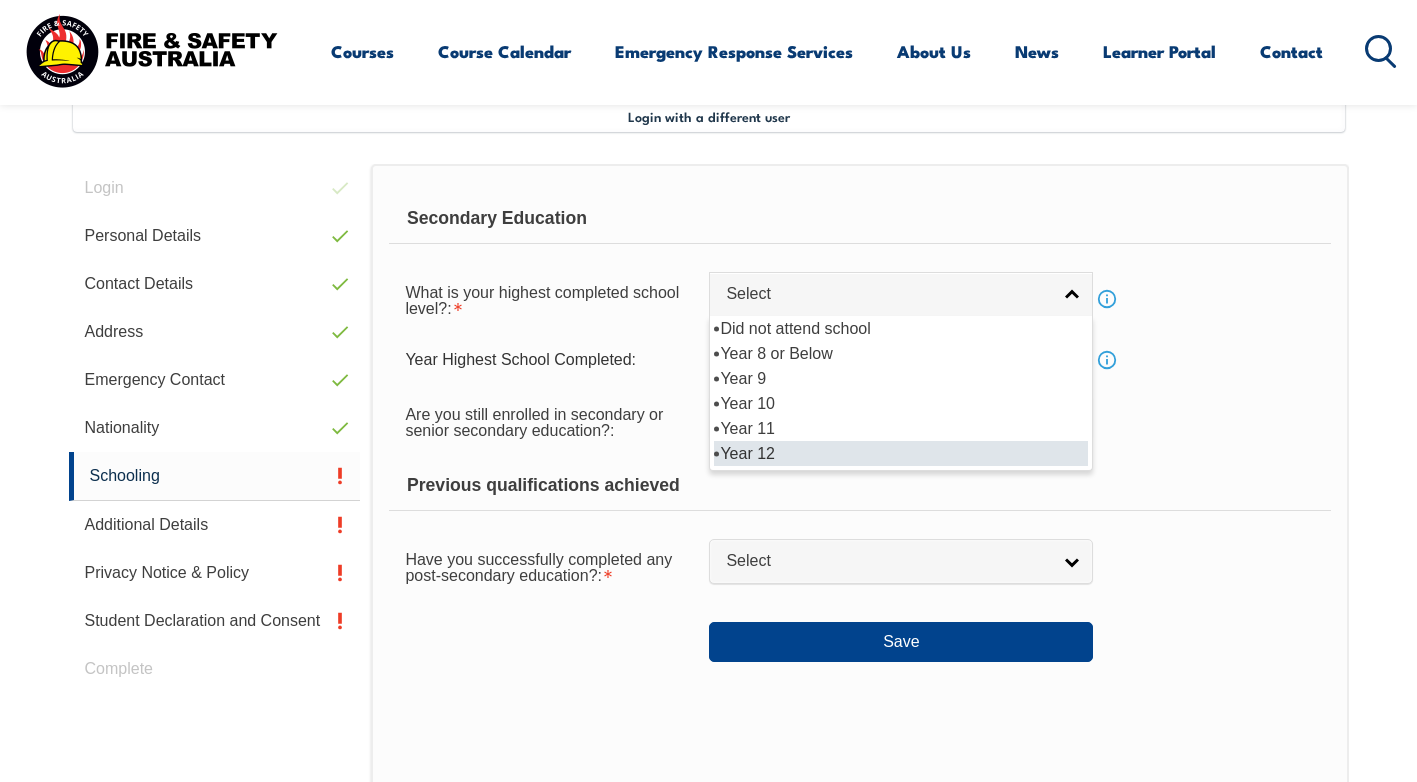 click on "Year 12" at bounding box center [901, 453] 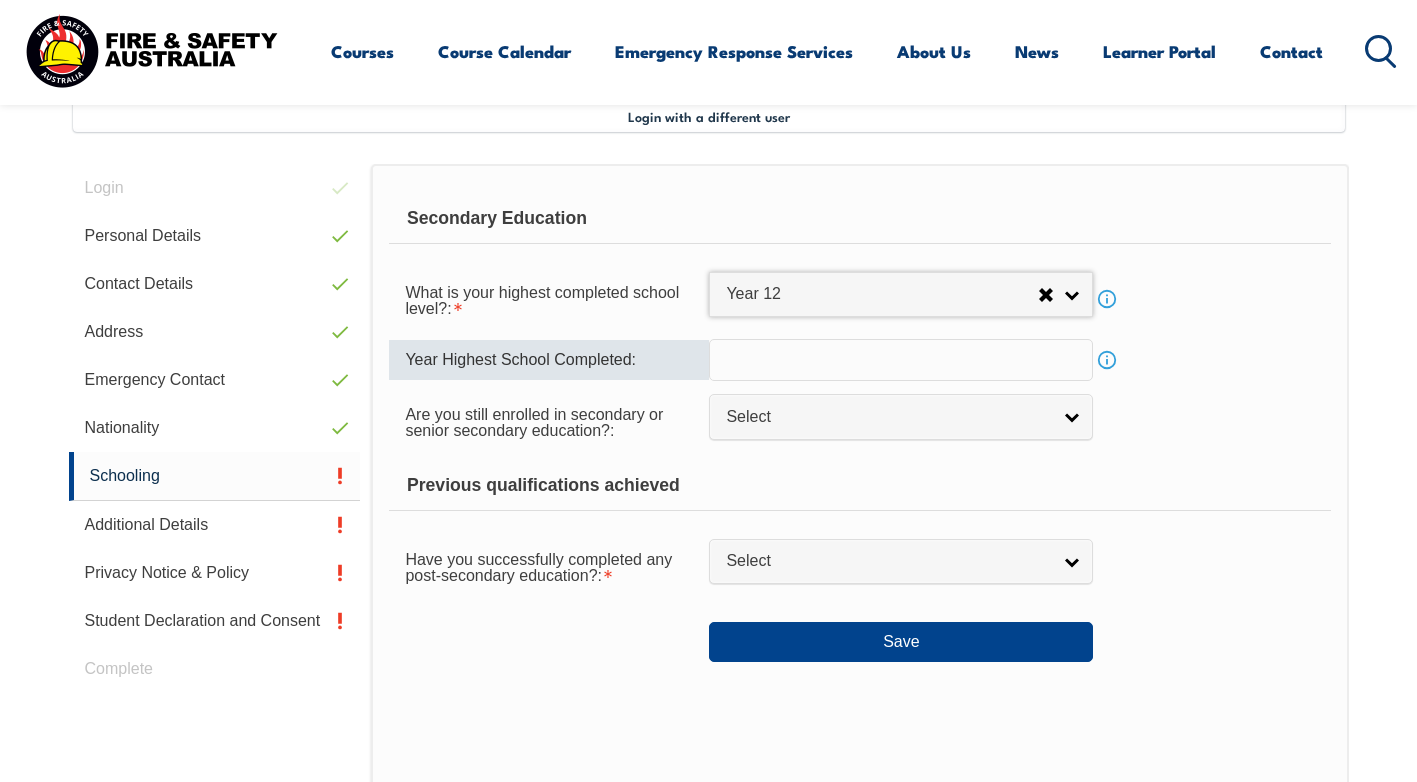 click at bounding box center [901, 360] 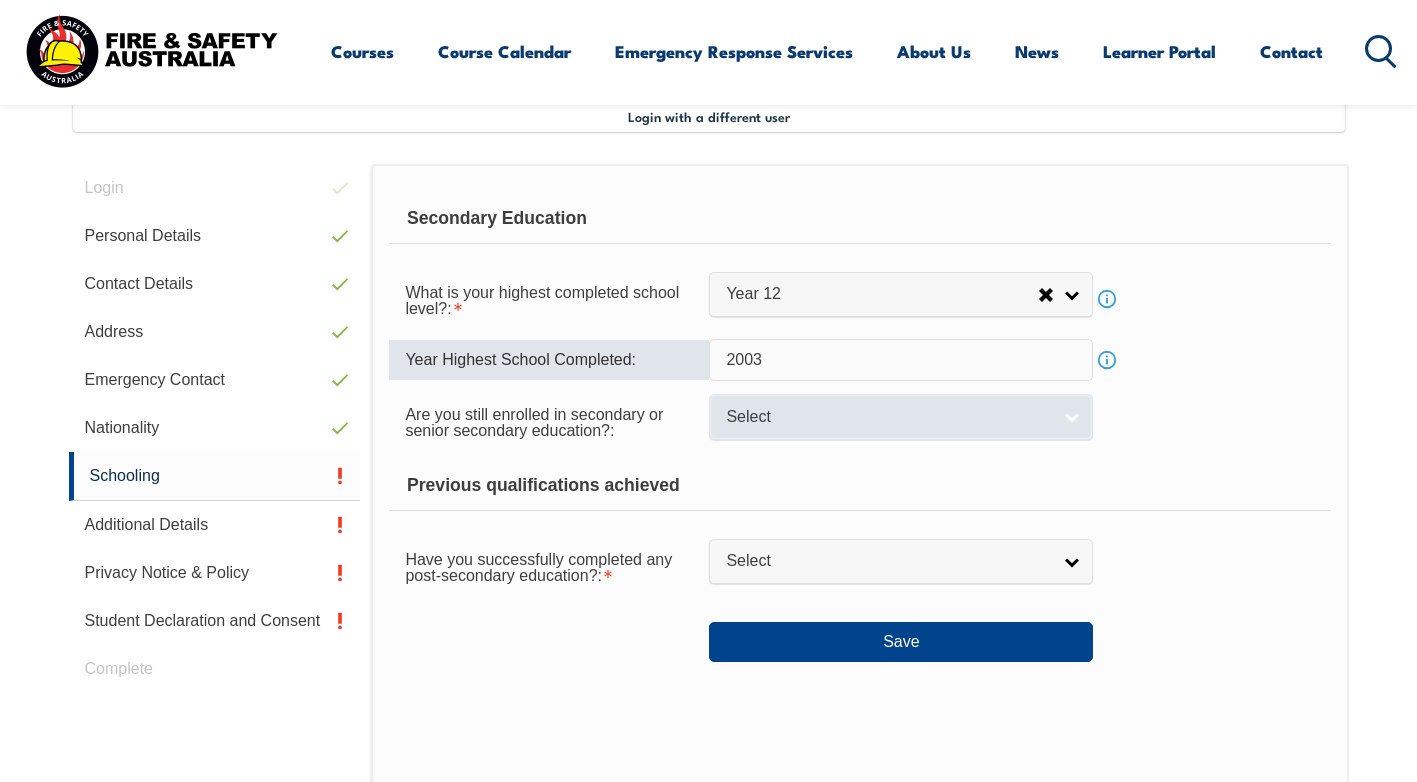 type on "2003" 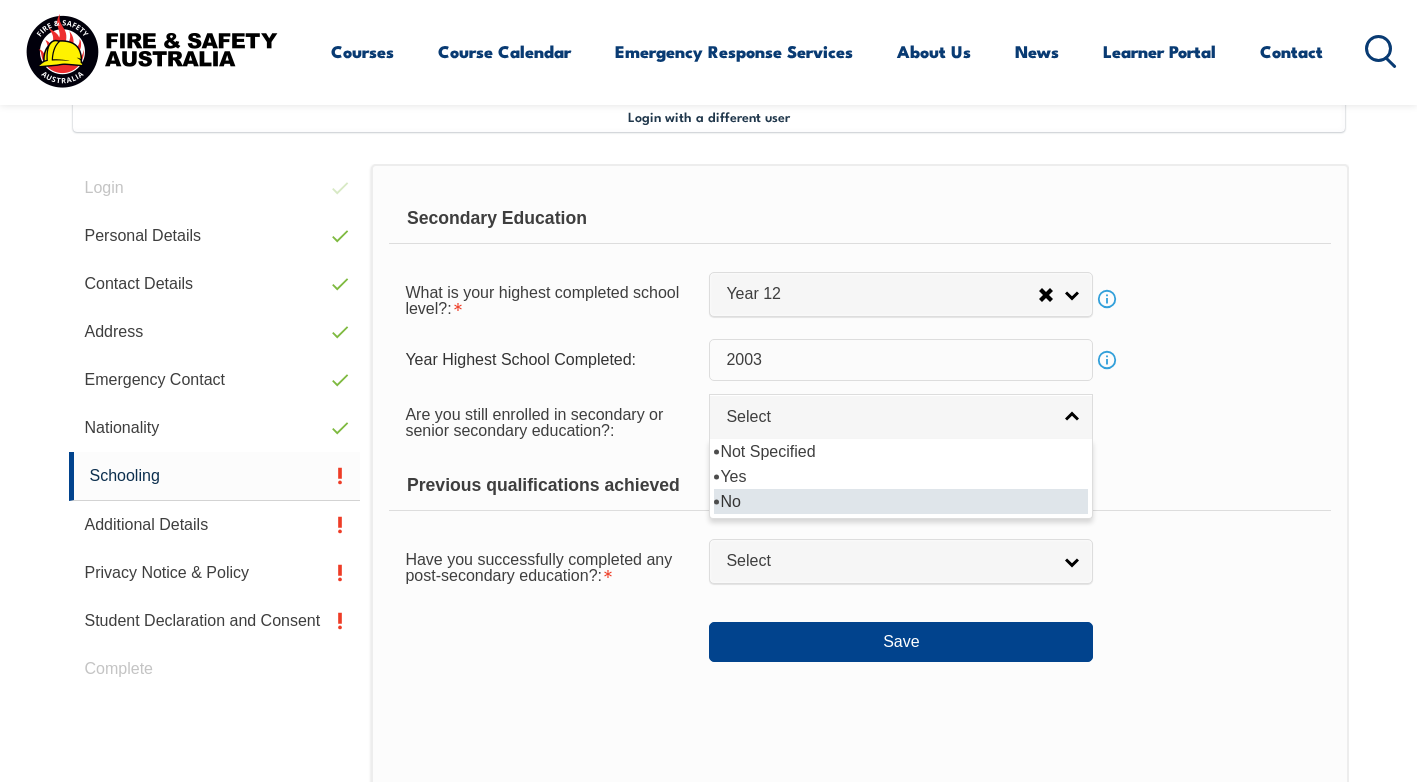 click on "No" at bounding box center [901, 501] 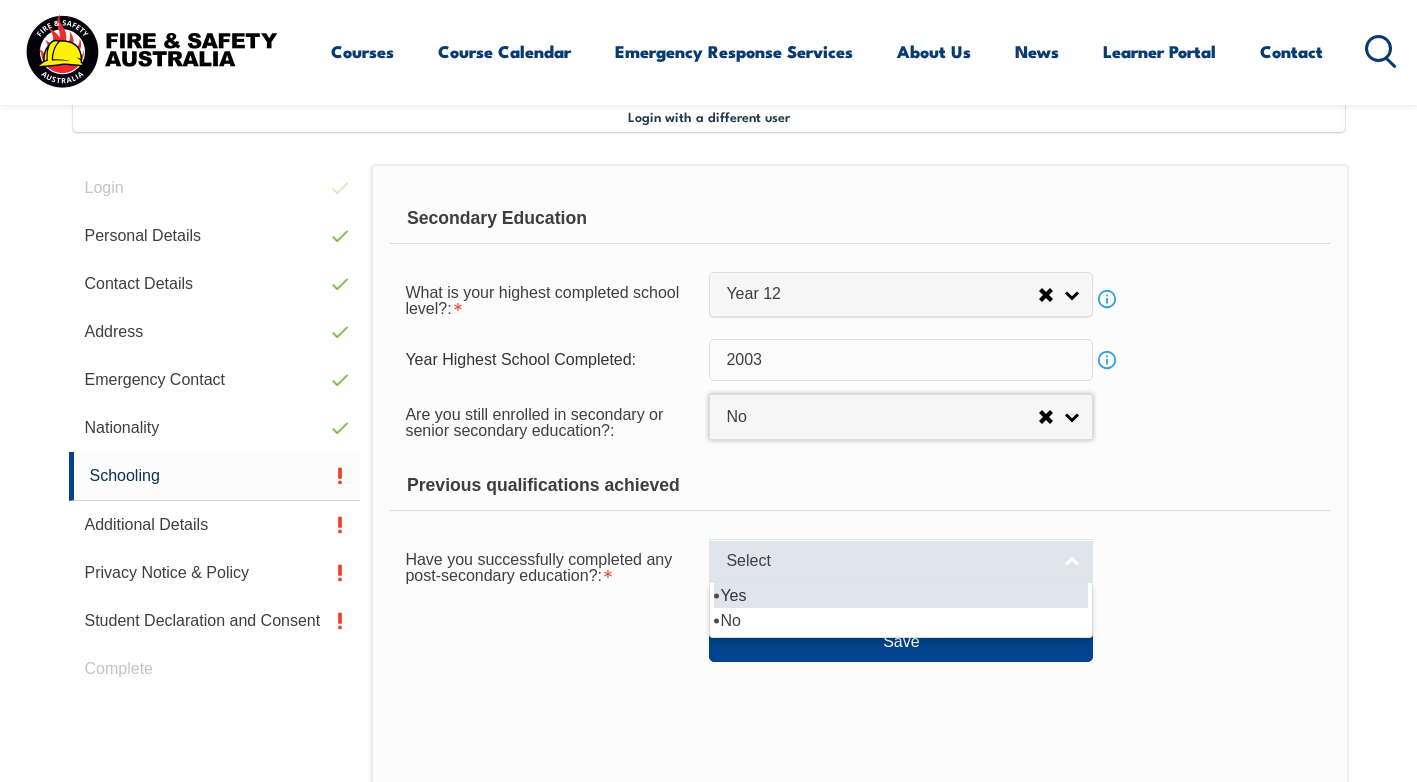 click on "Select" at bounding box center (888, 561) 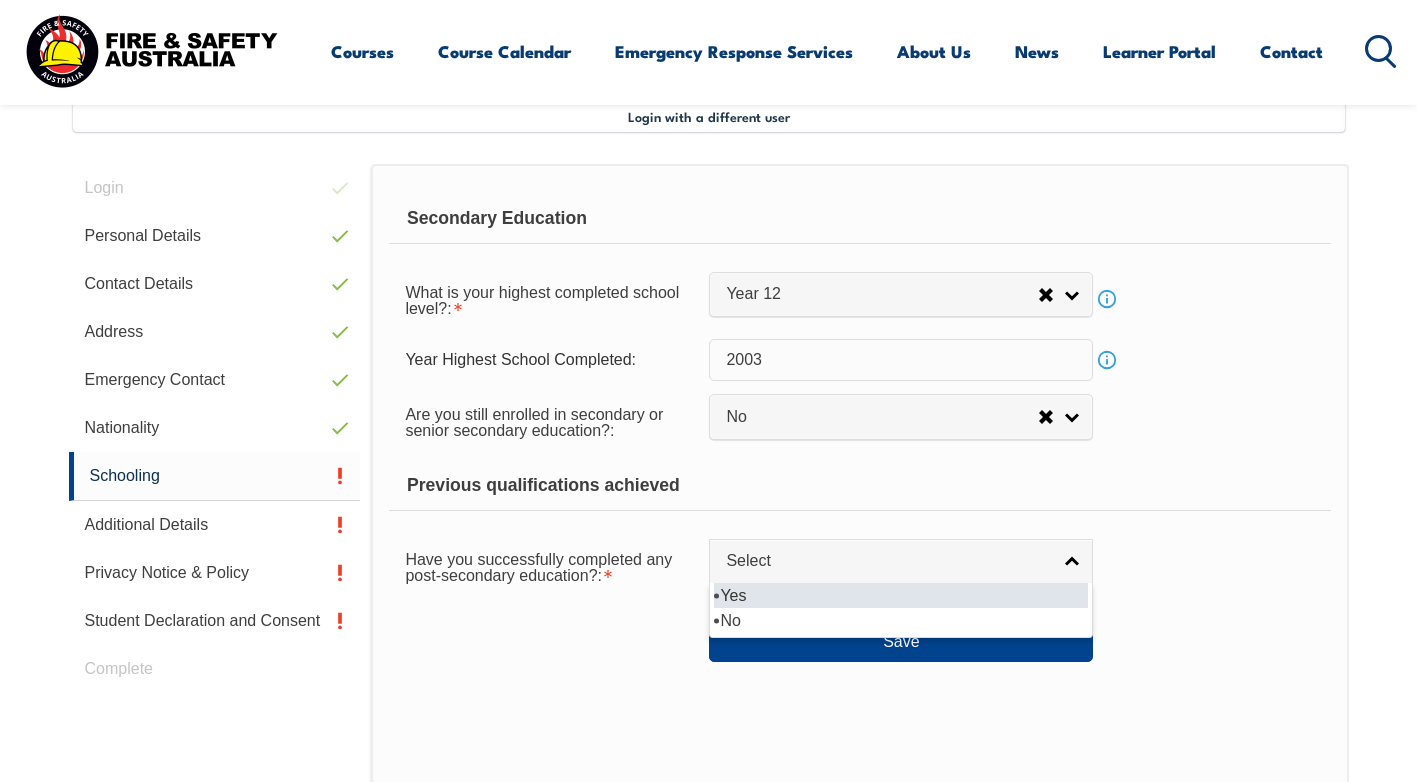 click on "Yes" at bounding box center [901, 595] 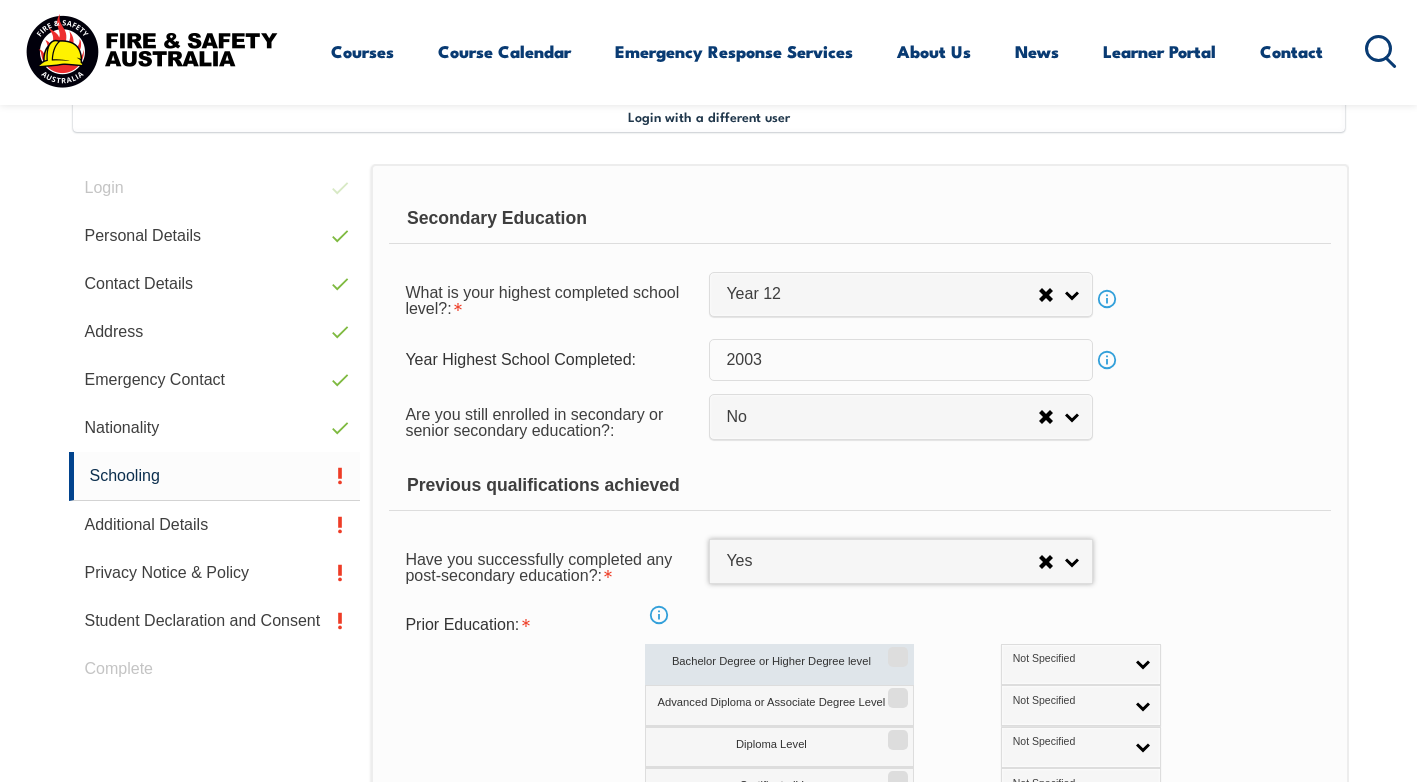 scroll, scrollTop: 645, scrollLeft: 0, axis: vertical 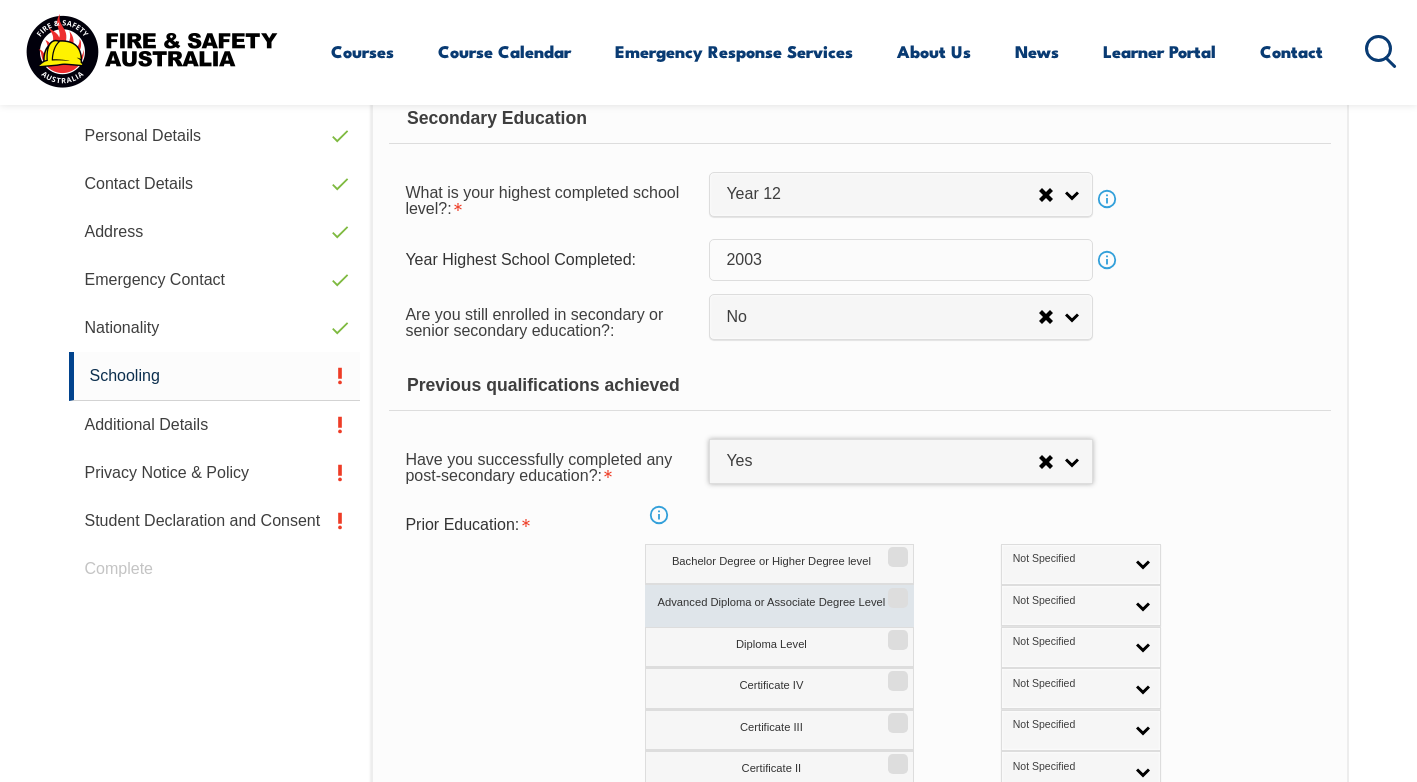 click on "Advanced Diploma or Associate Degree Level" at bounding box center [779, 605] 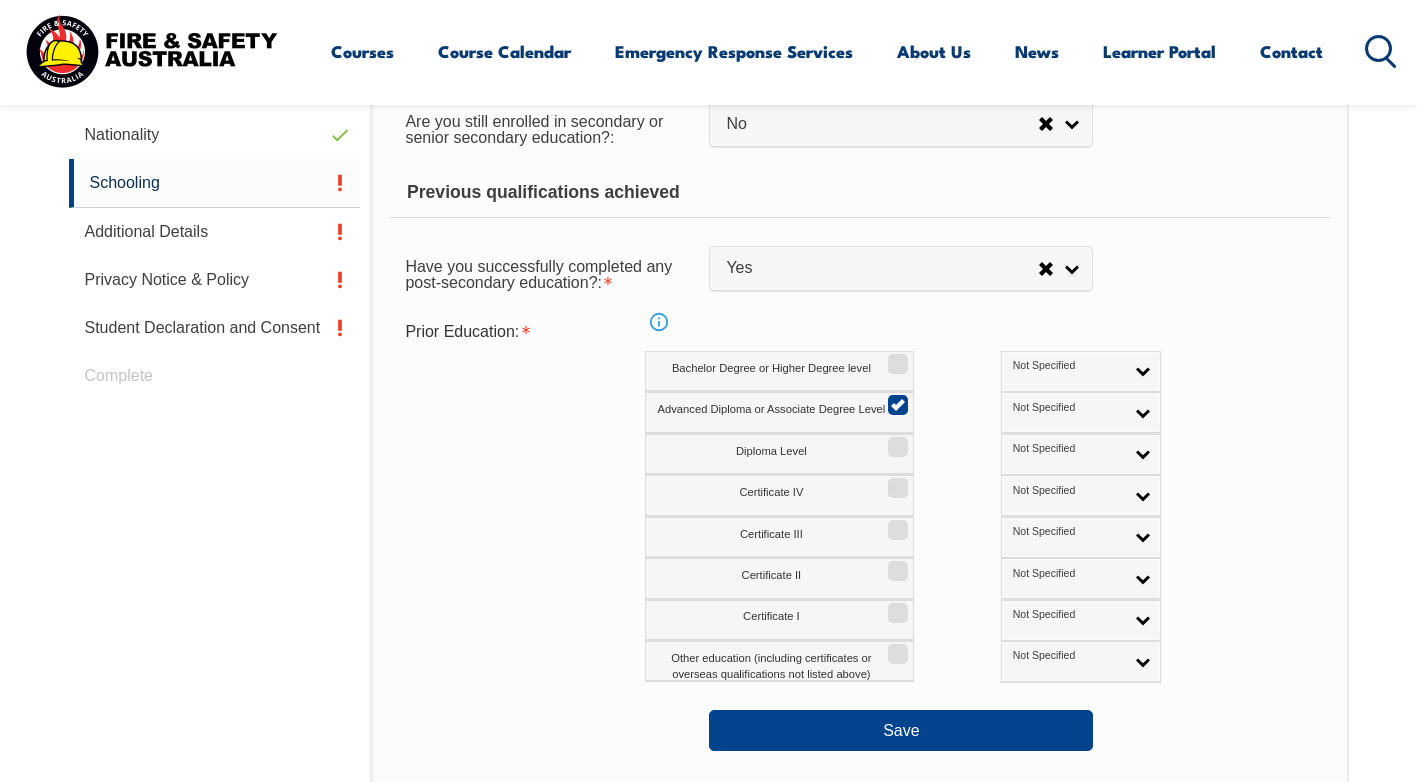 scroll, scrollTop: 945, scrollLeft: 0, axis: vertical 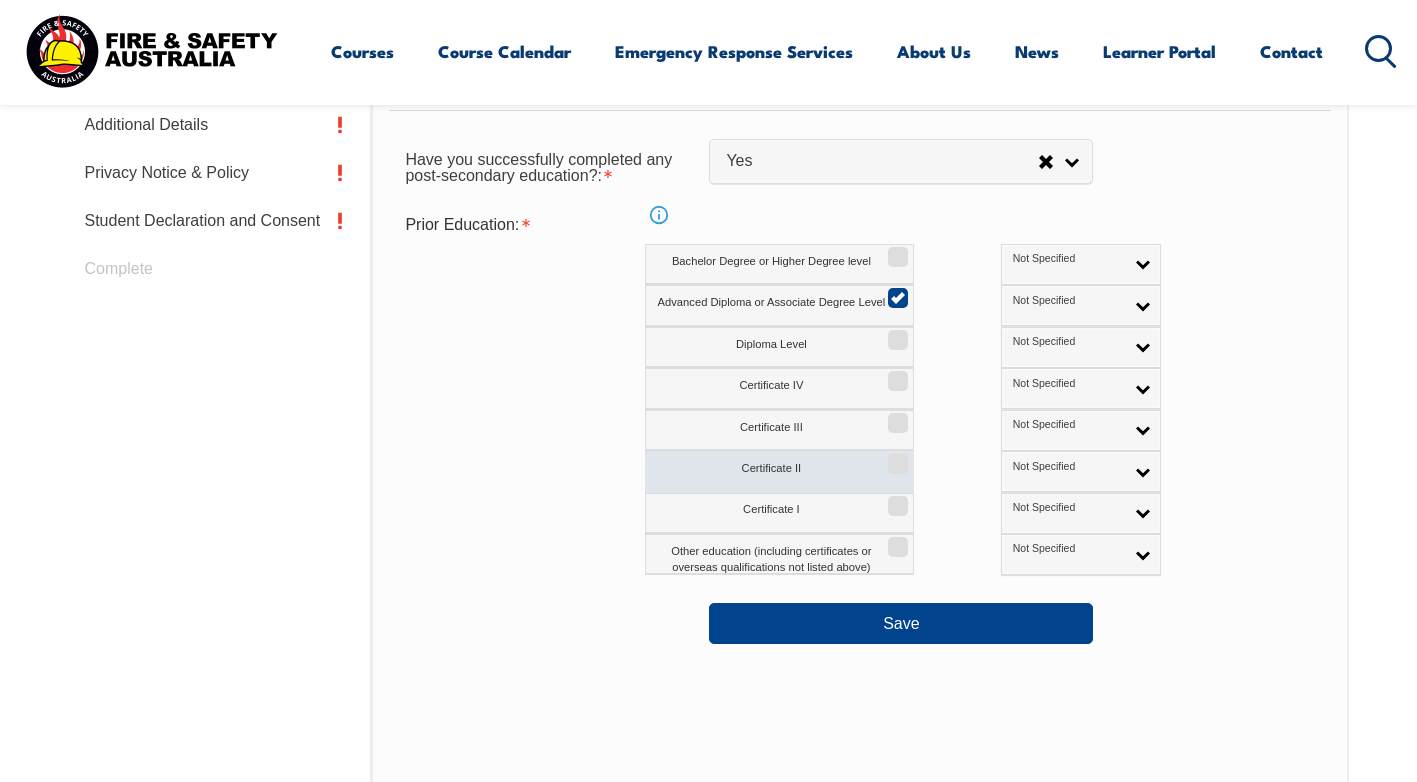 click on "Certificate II" at bounding box center (779, 471) 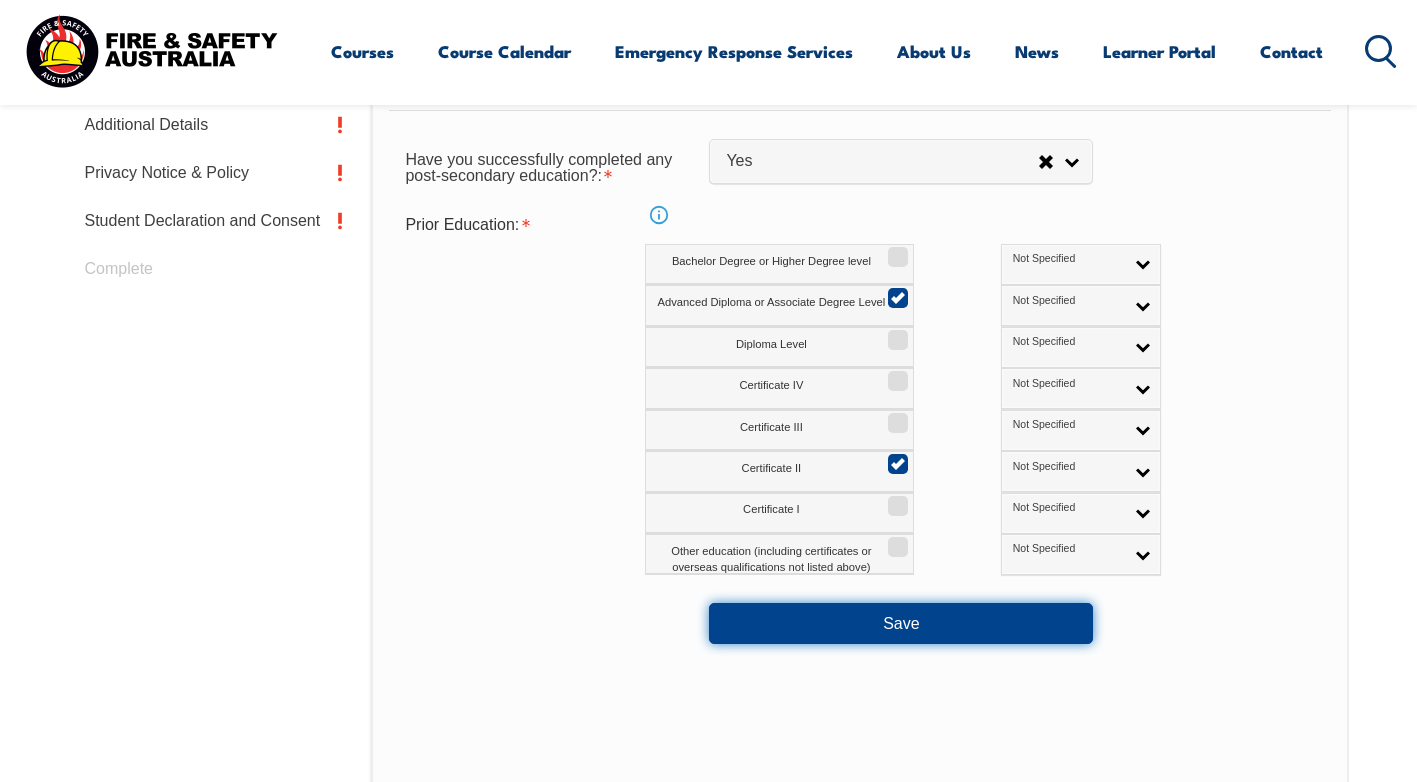 click on "Save" at bounding box center [901, 623] 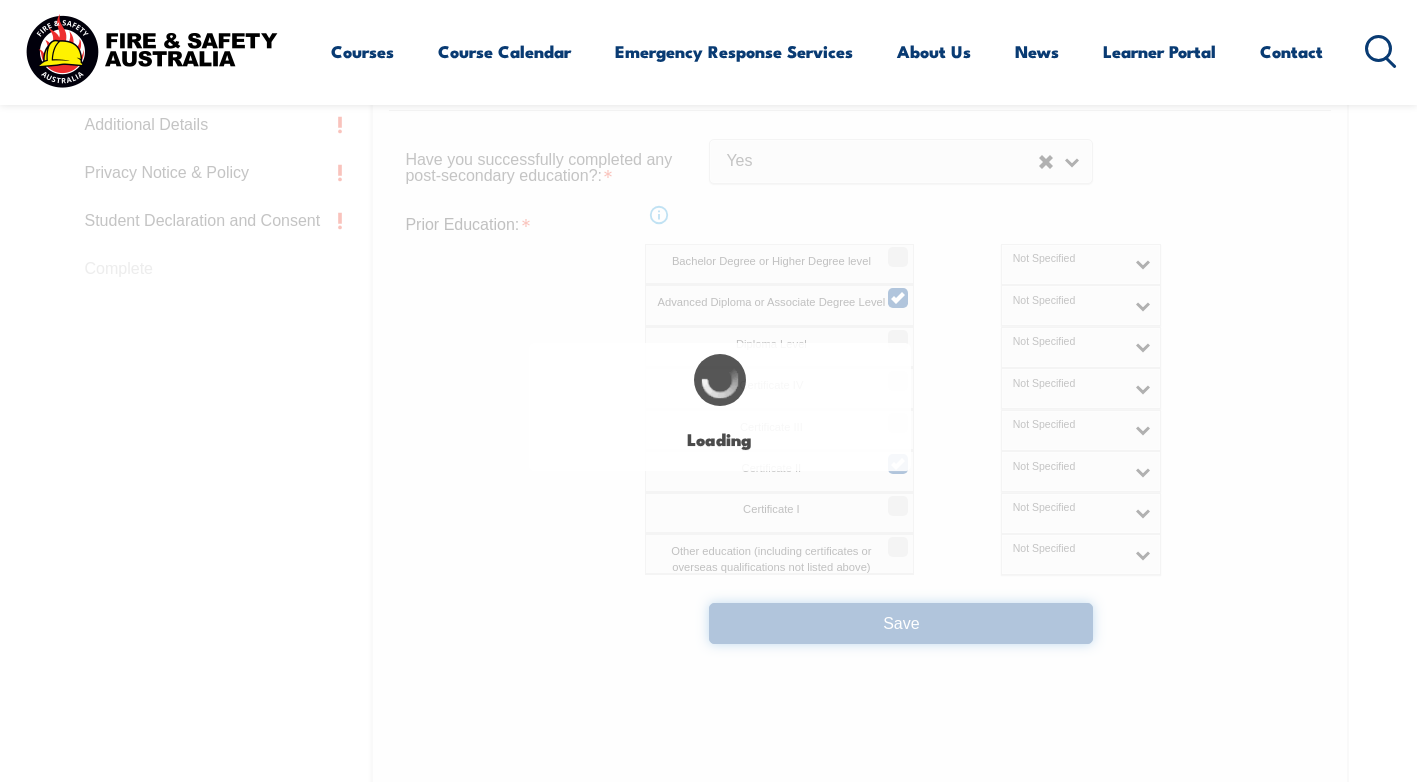 select on "false" 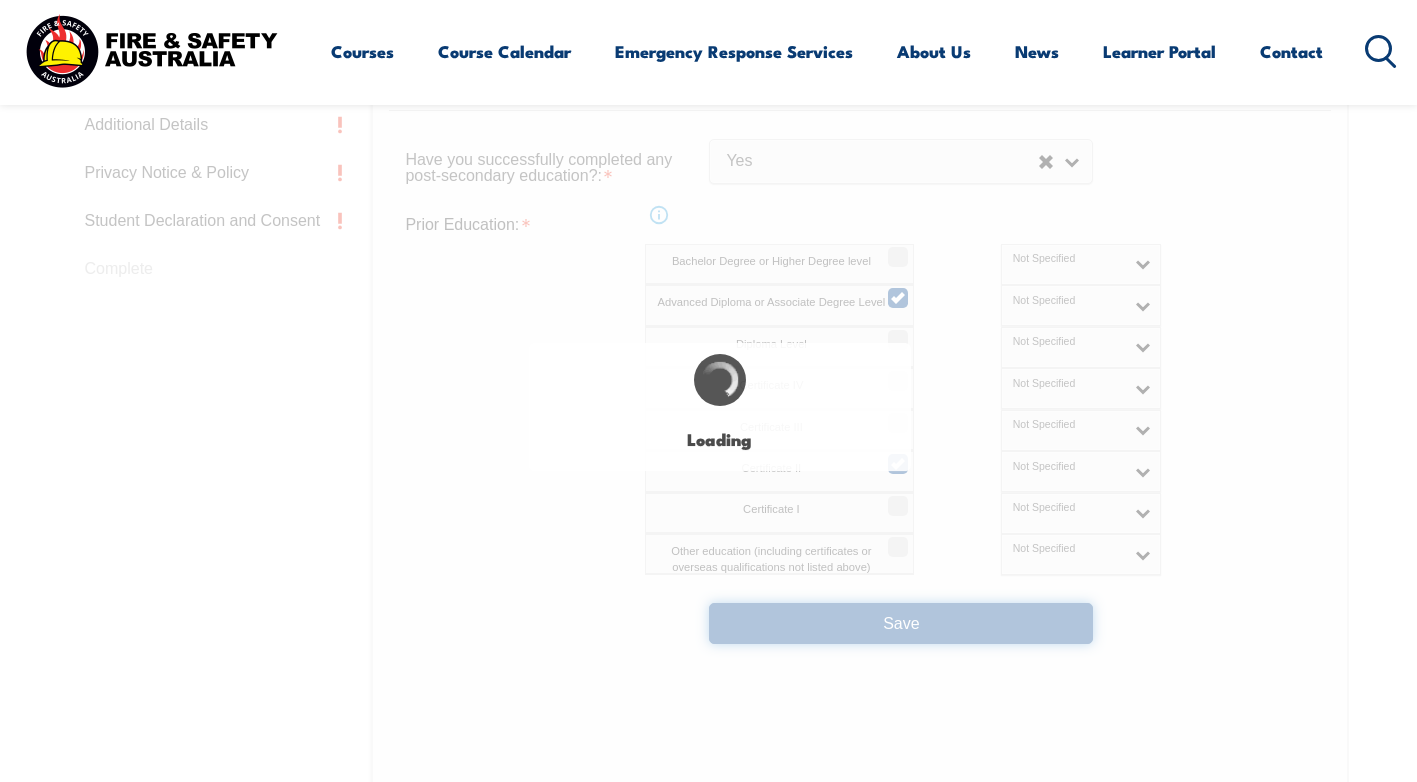 select on "true" 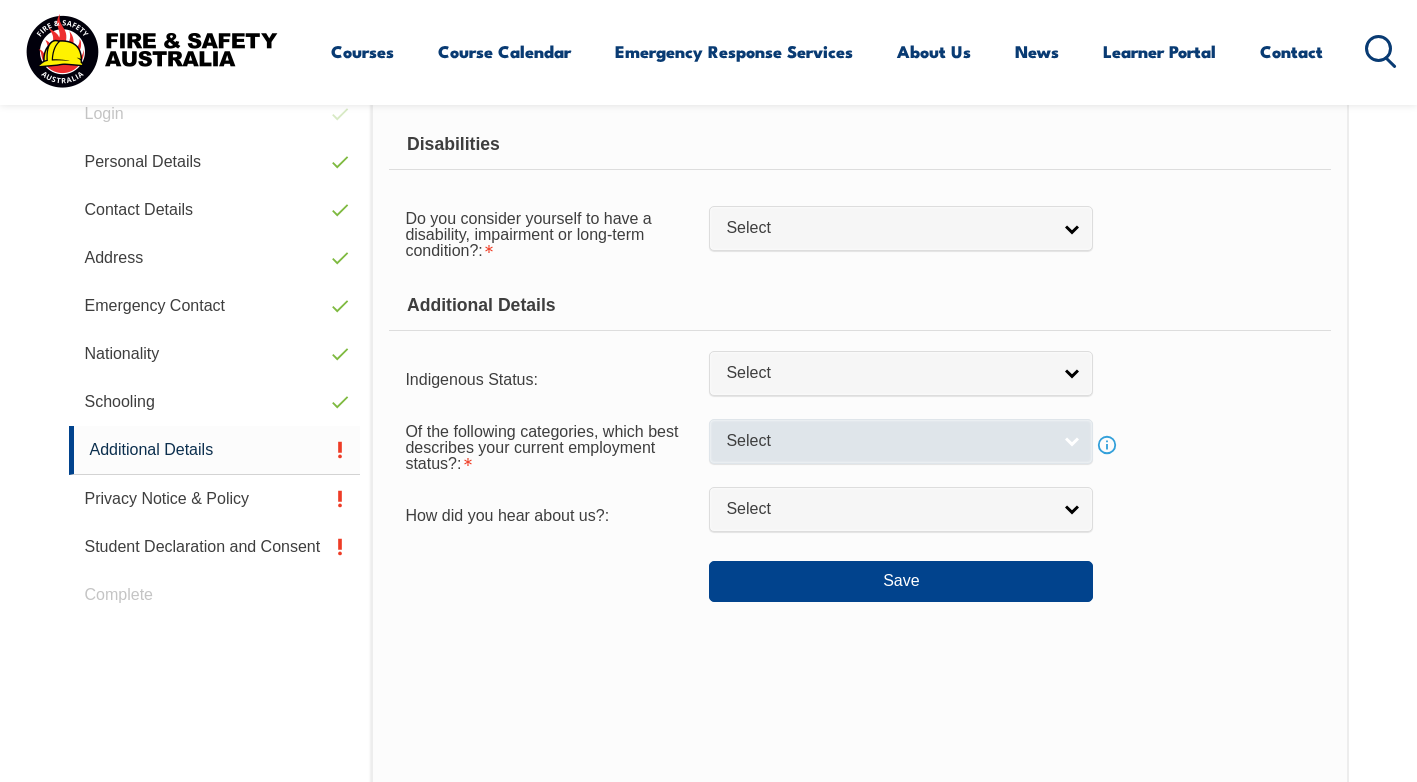 scroll, scrollTop: 545, scrollLeft: 0, axis: vertical 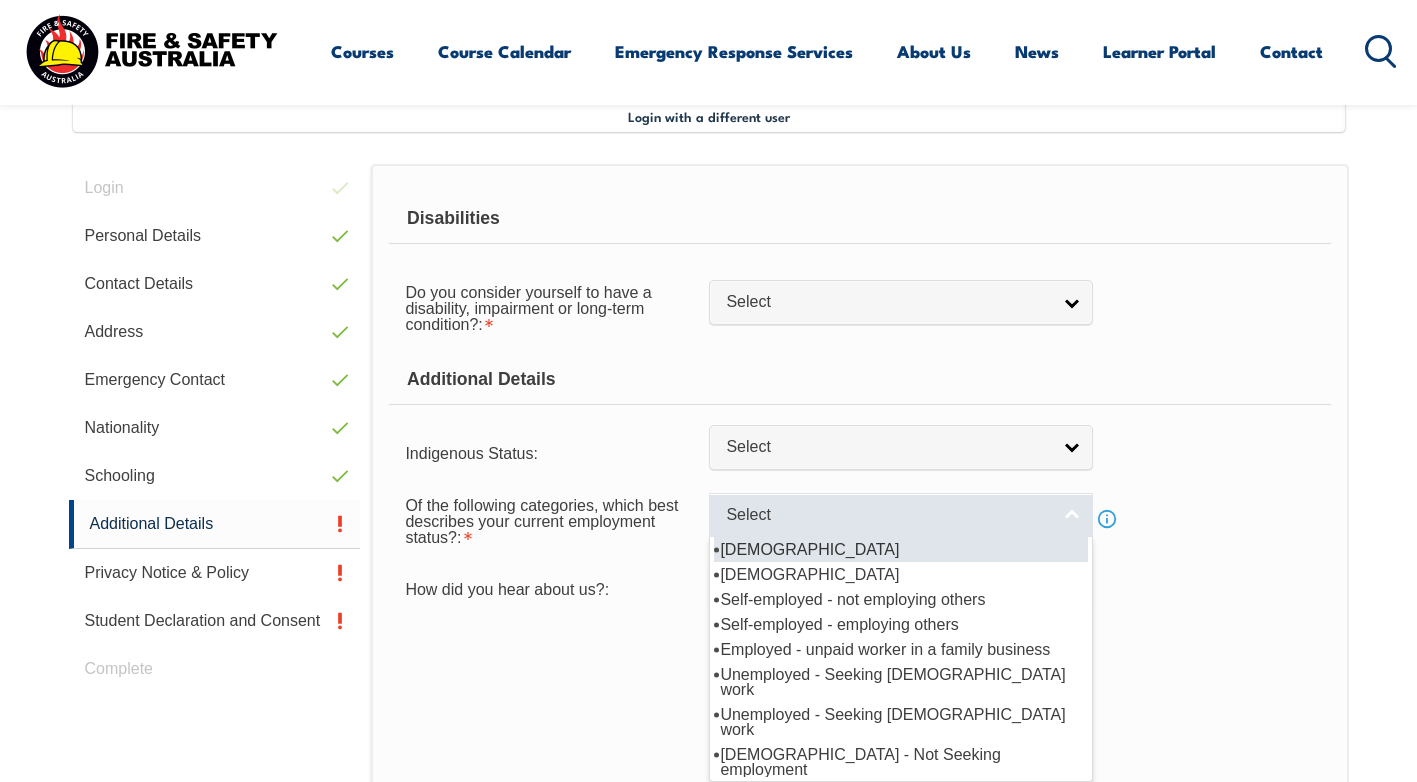 click on "Select" at bounding box center [888, 515] 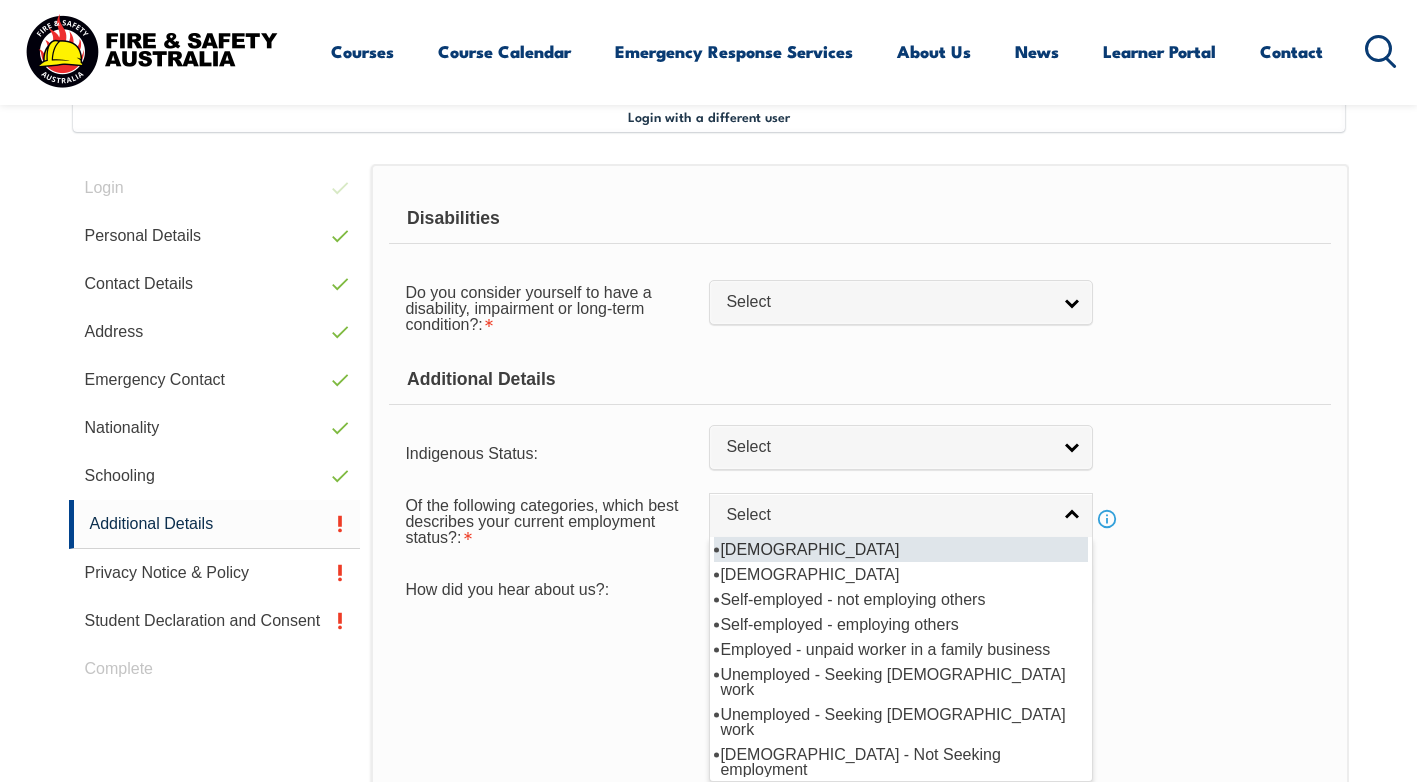 click on "Full-time employee" at bounding box center [901, 549] 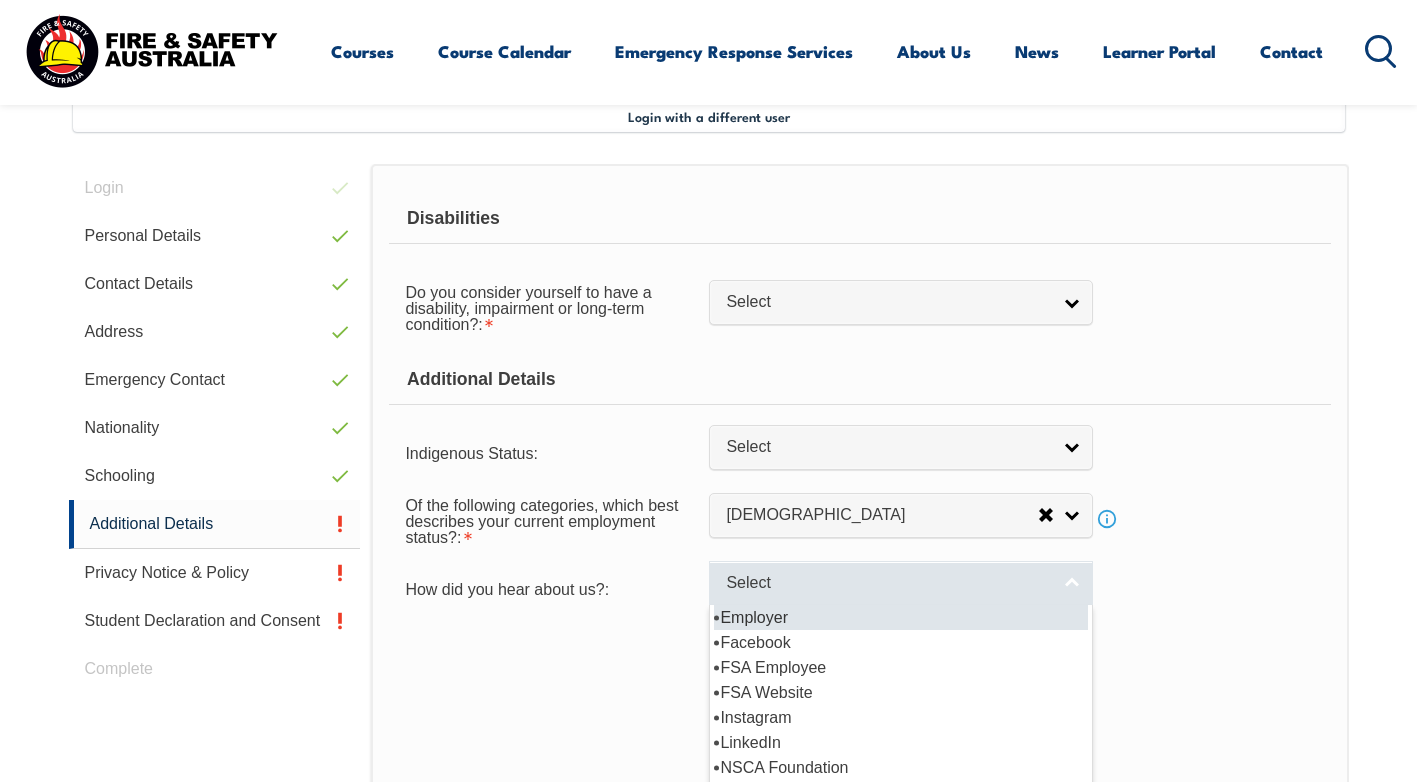 click on "Select" at bounding box center (888, 583) 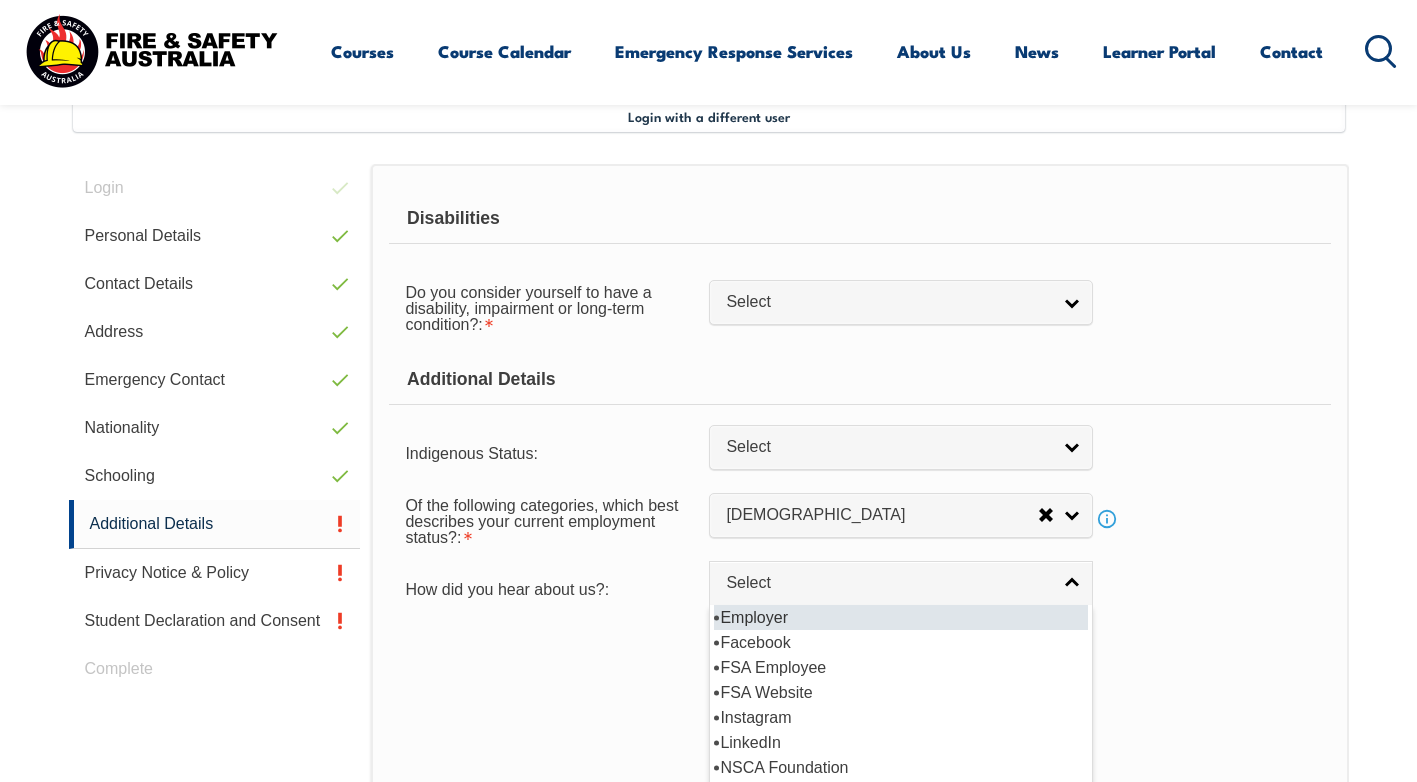 click on "Employer" at bounding box center [901, 617] 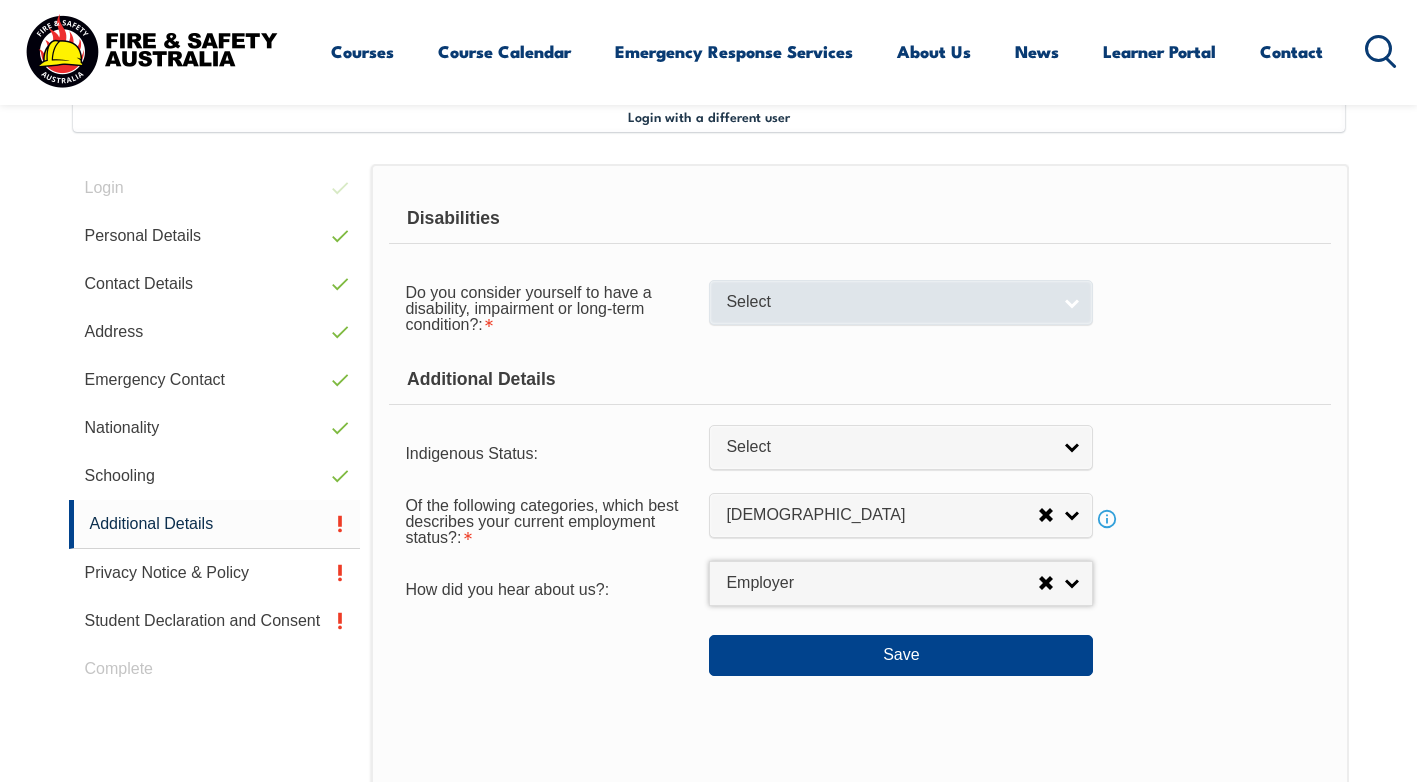 click on "Select" at bounding box center [888, 302] 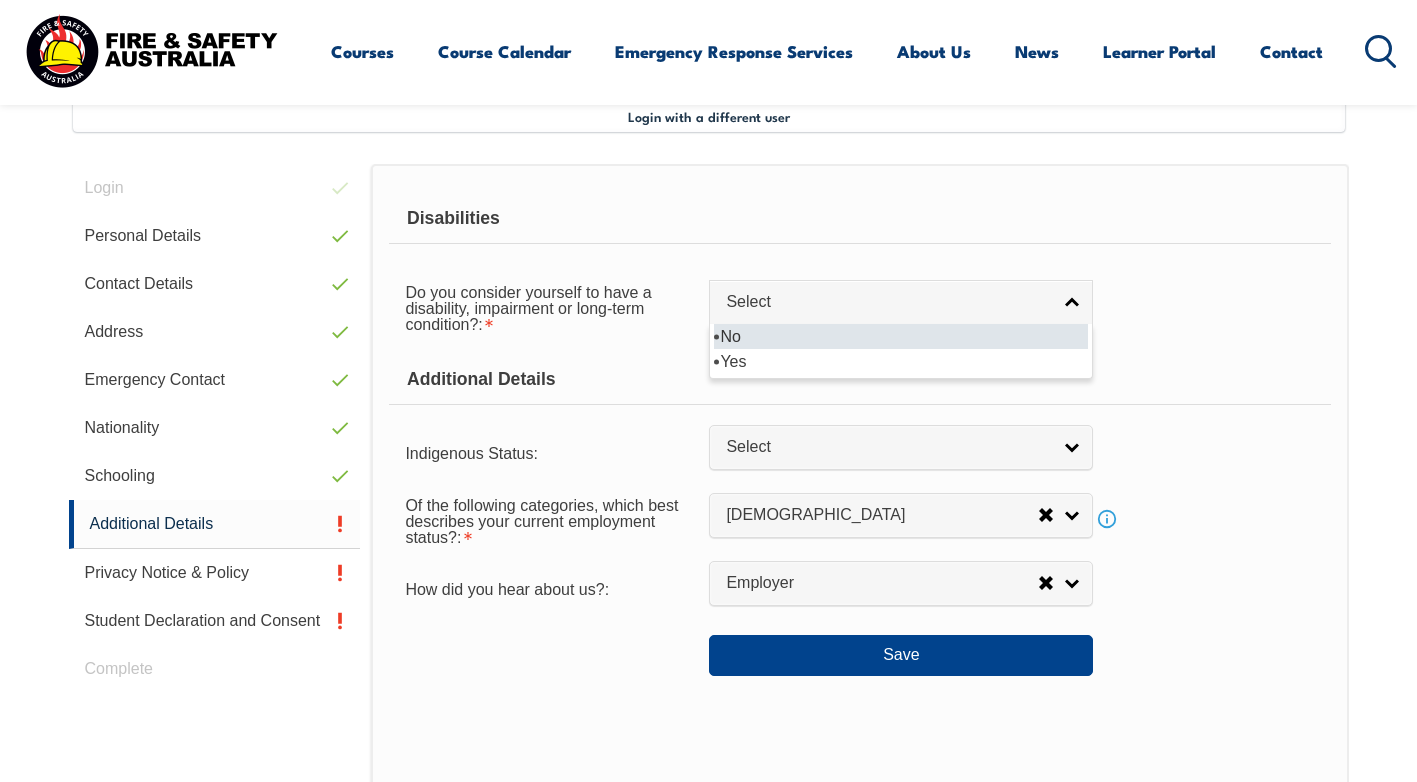 click on "No" at bounding box center (901, 336) 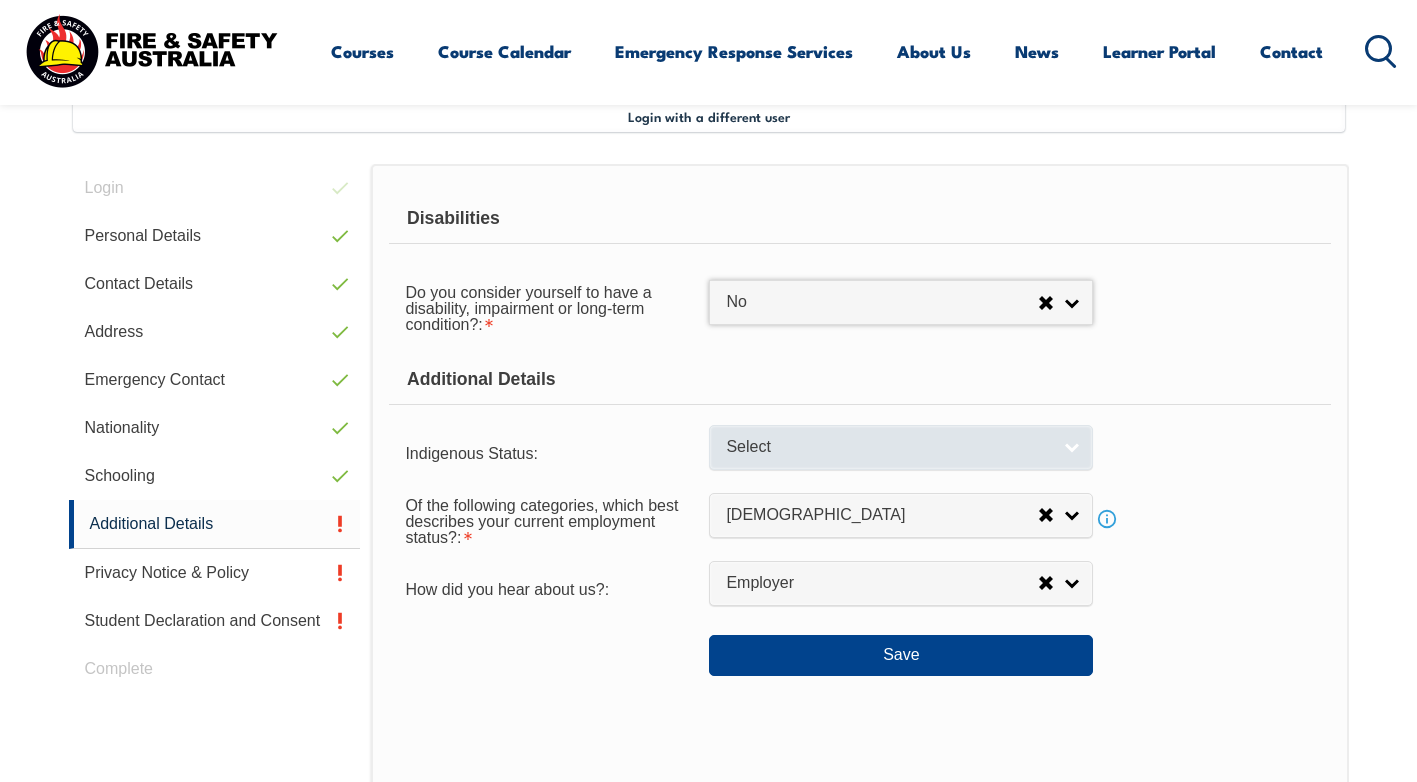 click on "Select" at bounding box center [888, 447] 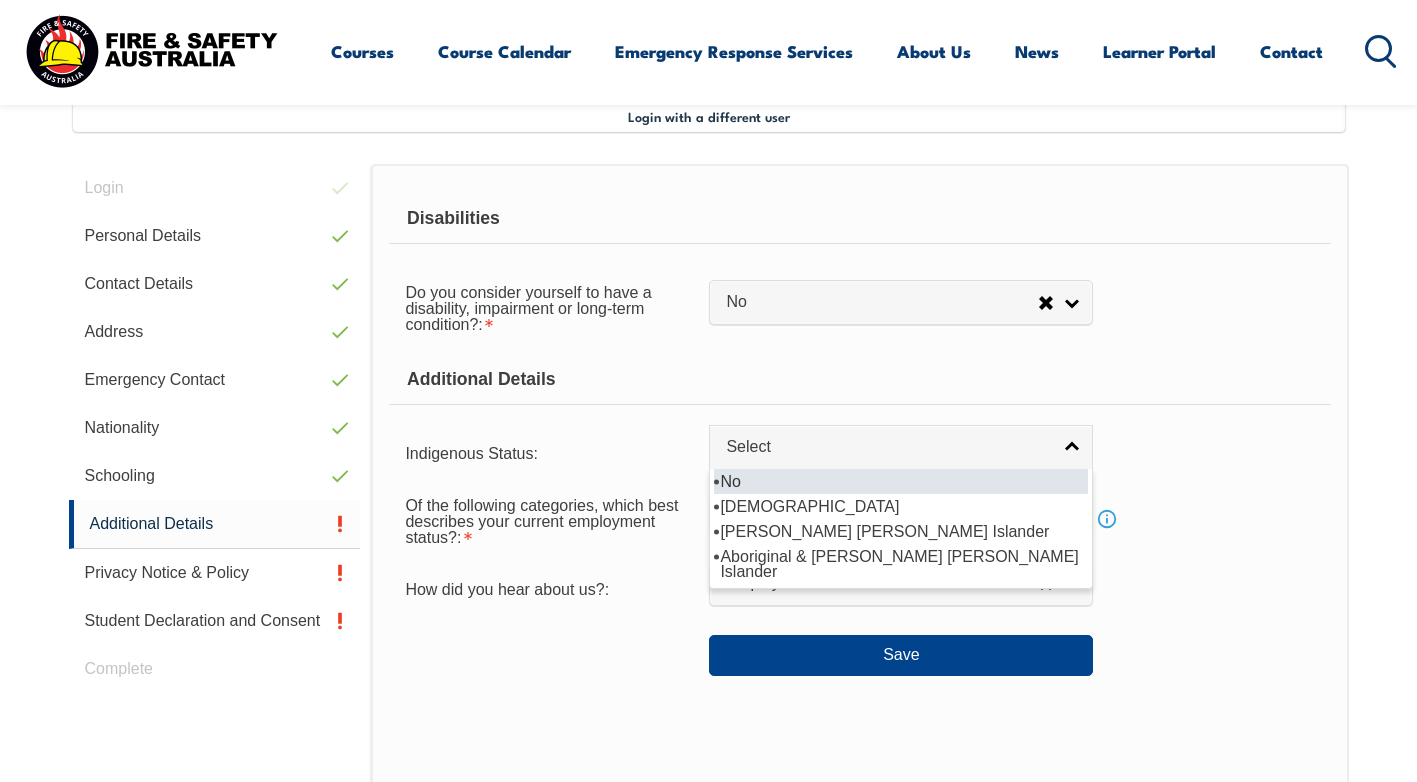 click on "No" at bounding box center (901, 481) 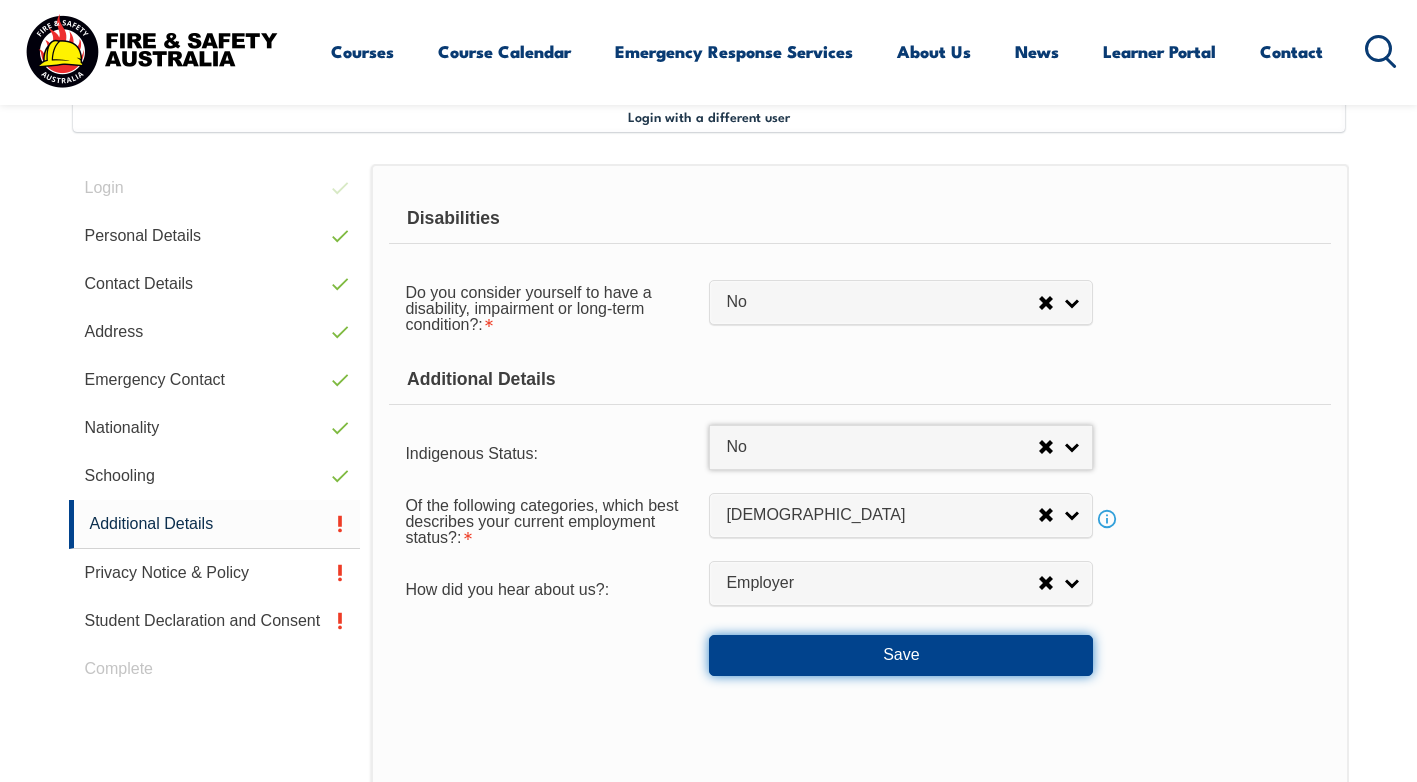 click on "Save" at bounding box center [901, 655] 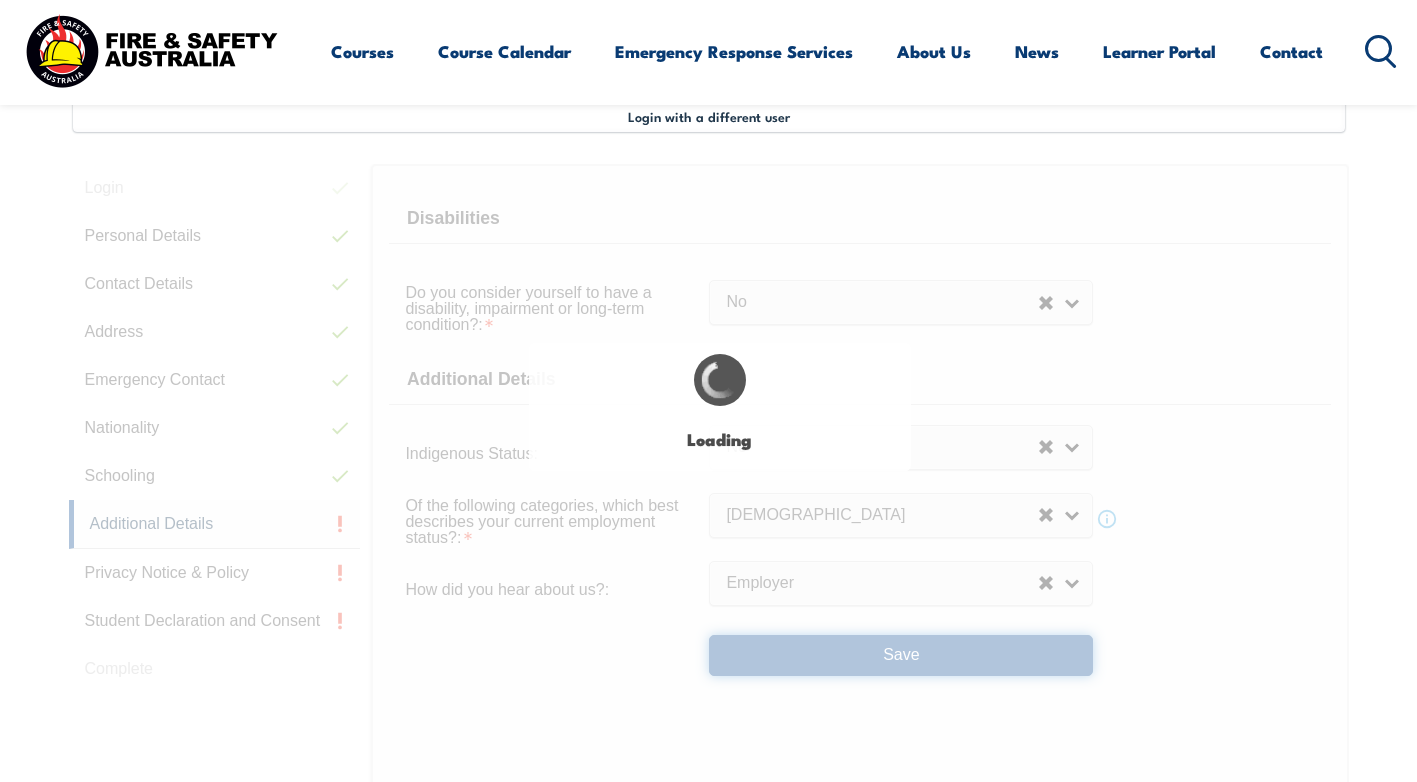 select on "false" 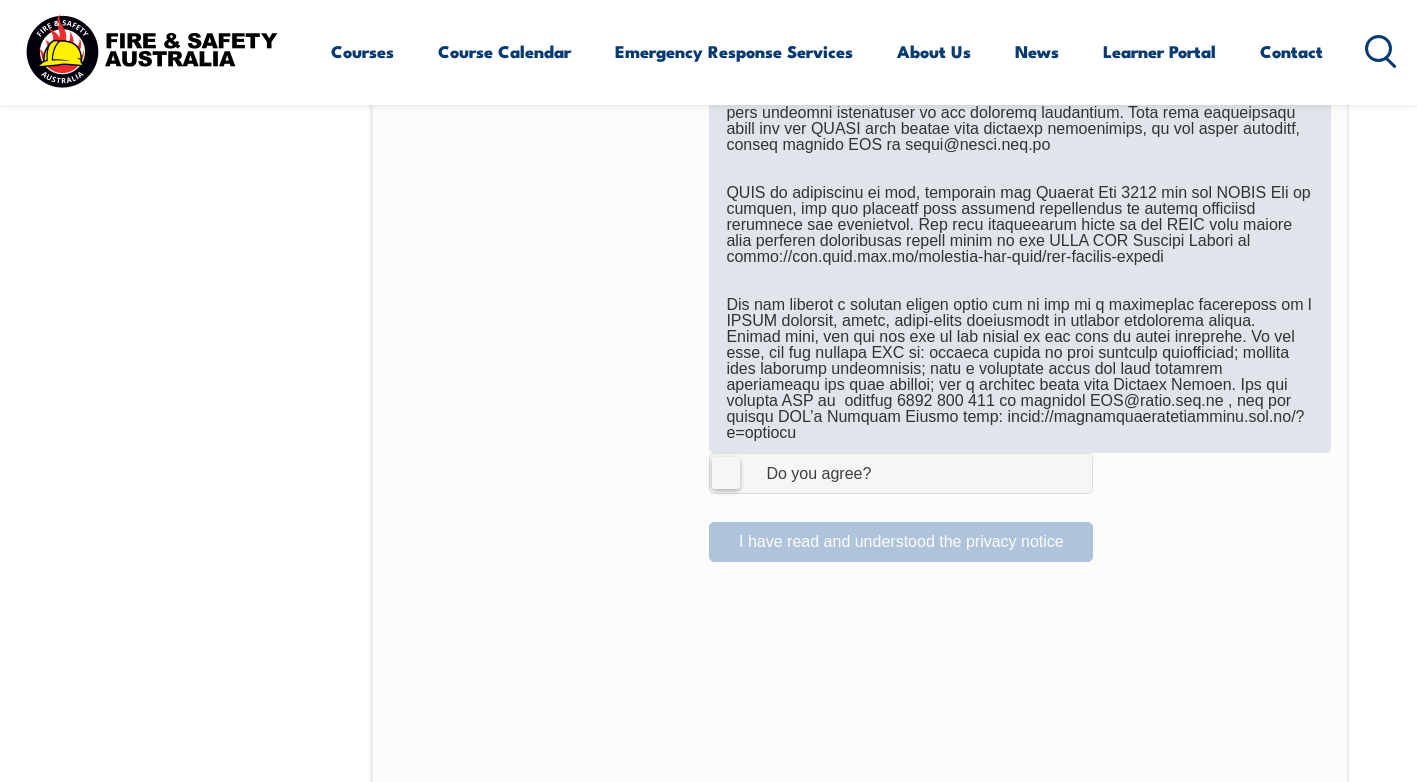 scroll, scrollTop: 1245, scrollLeft: 0, axis: vertical 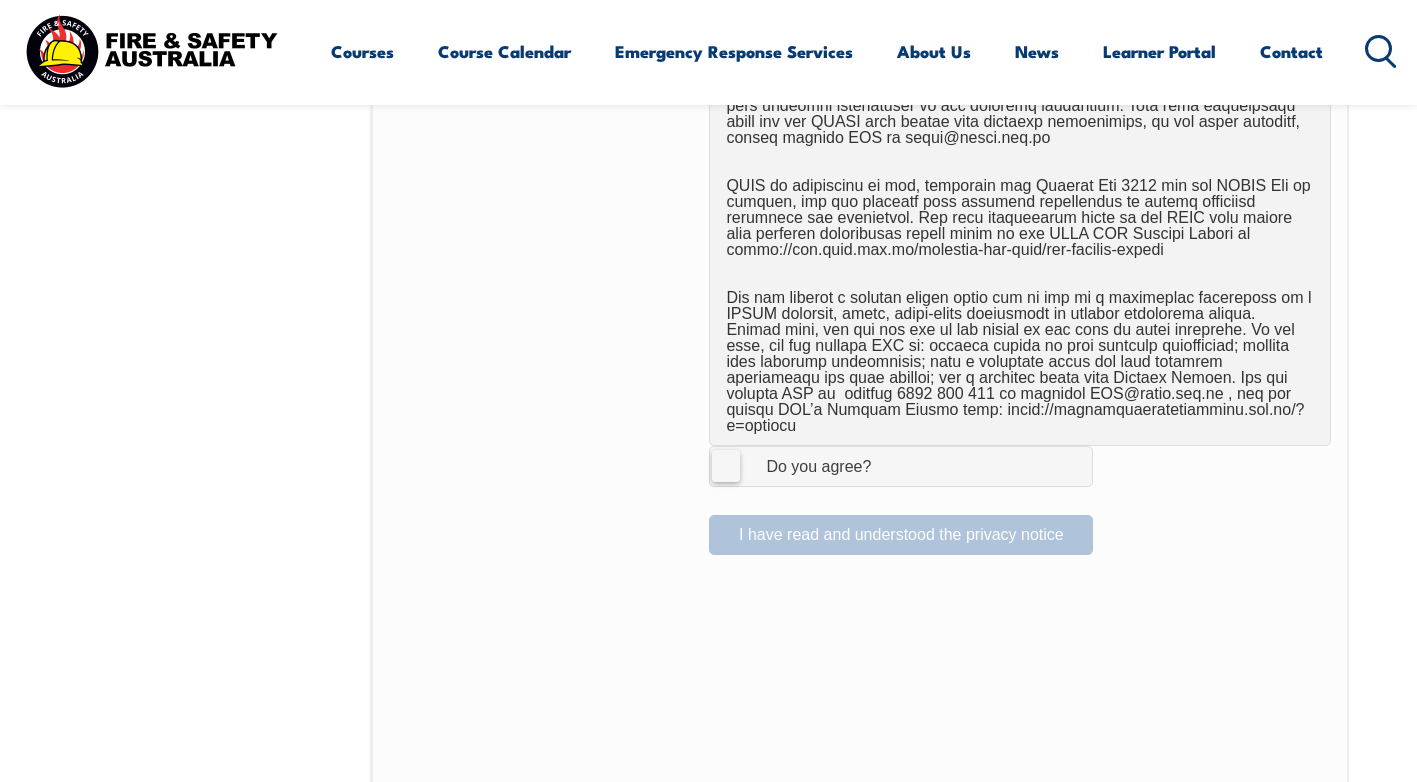 click on "I Agree Do you agree?" at bounding box center (901, 466) 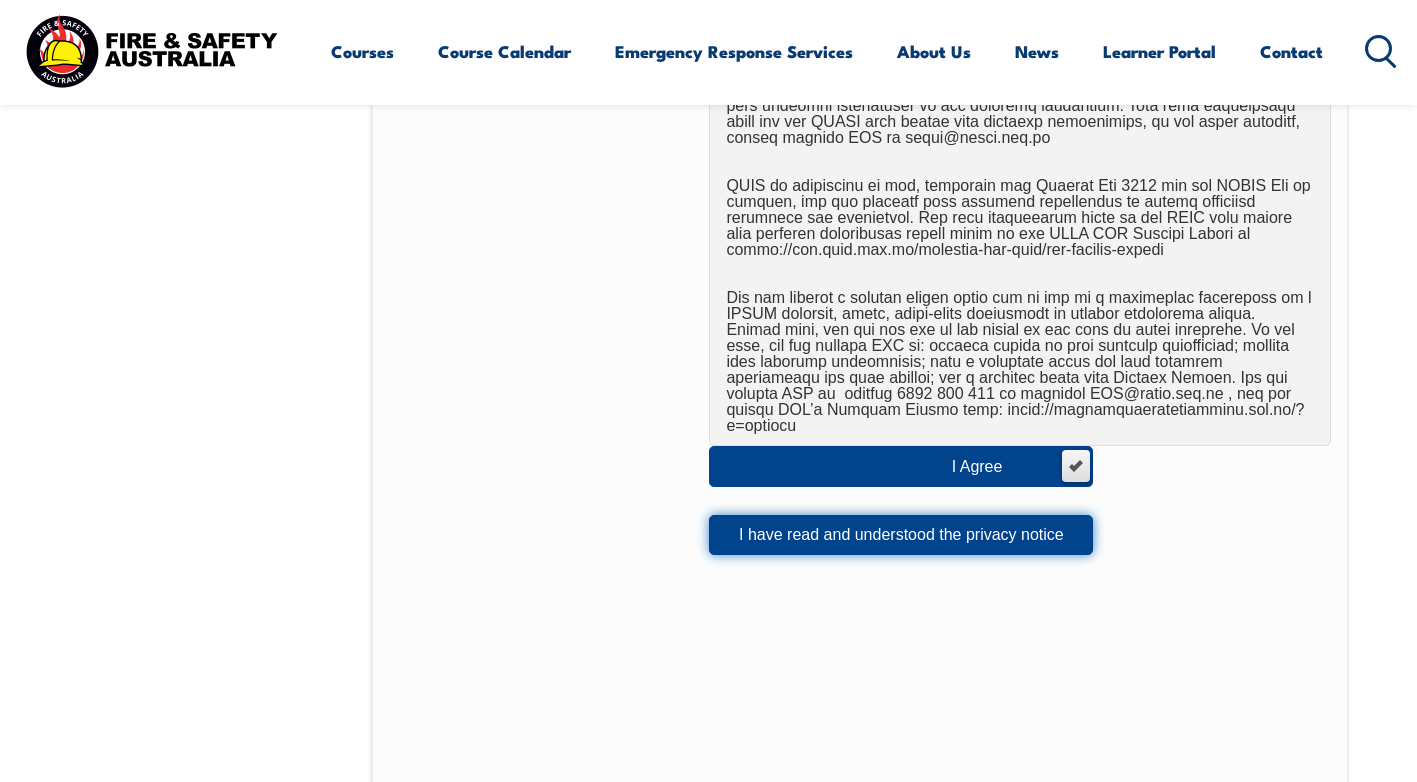 click on "I have read and understood the privacy notice" at bounding box center [901, 535] 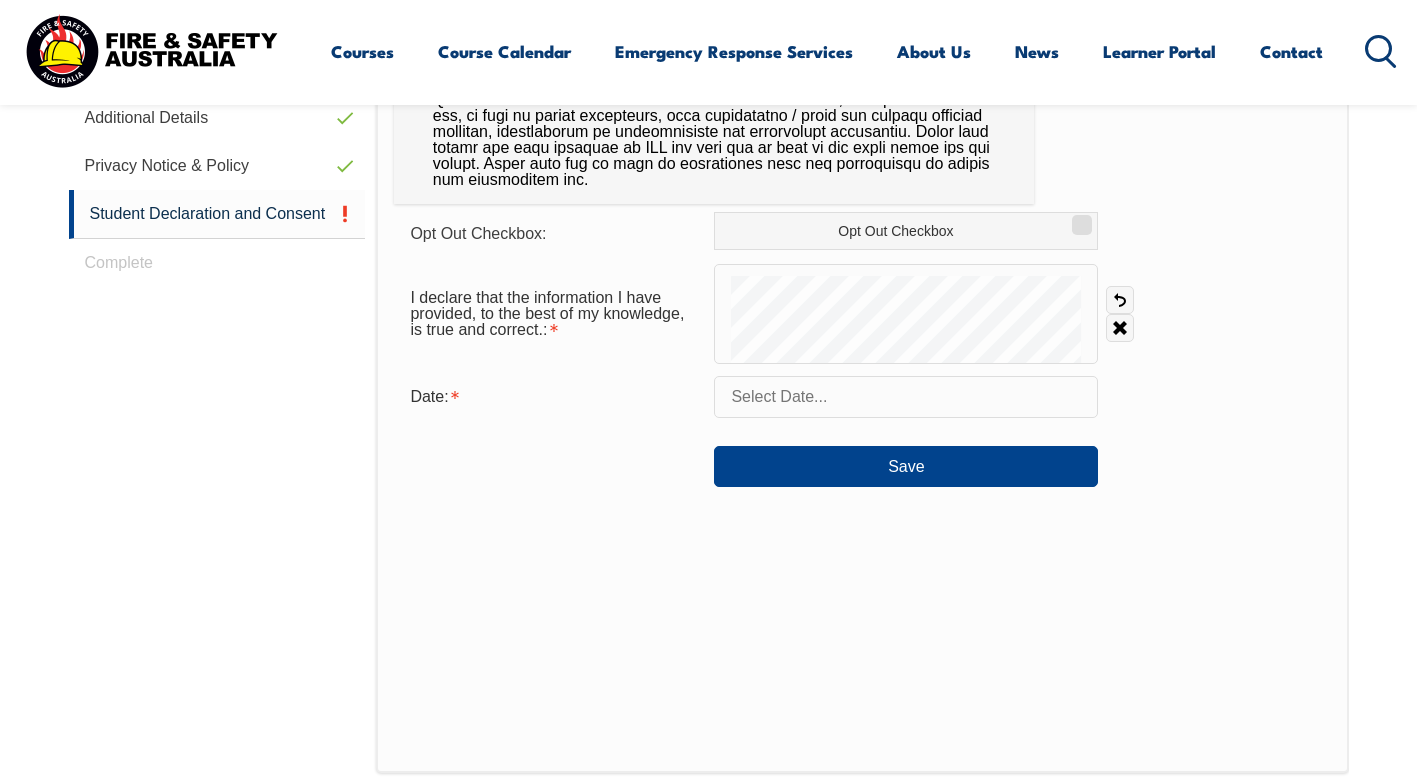 scroll, scrollTop: 545, scrollLeft: 0, axis: vertical 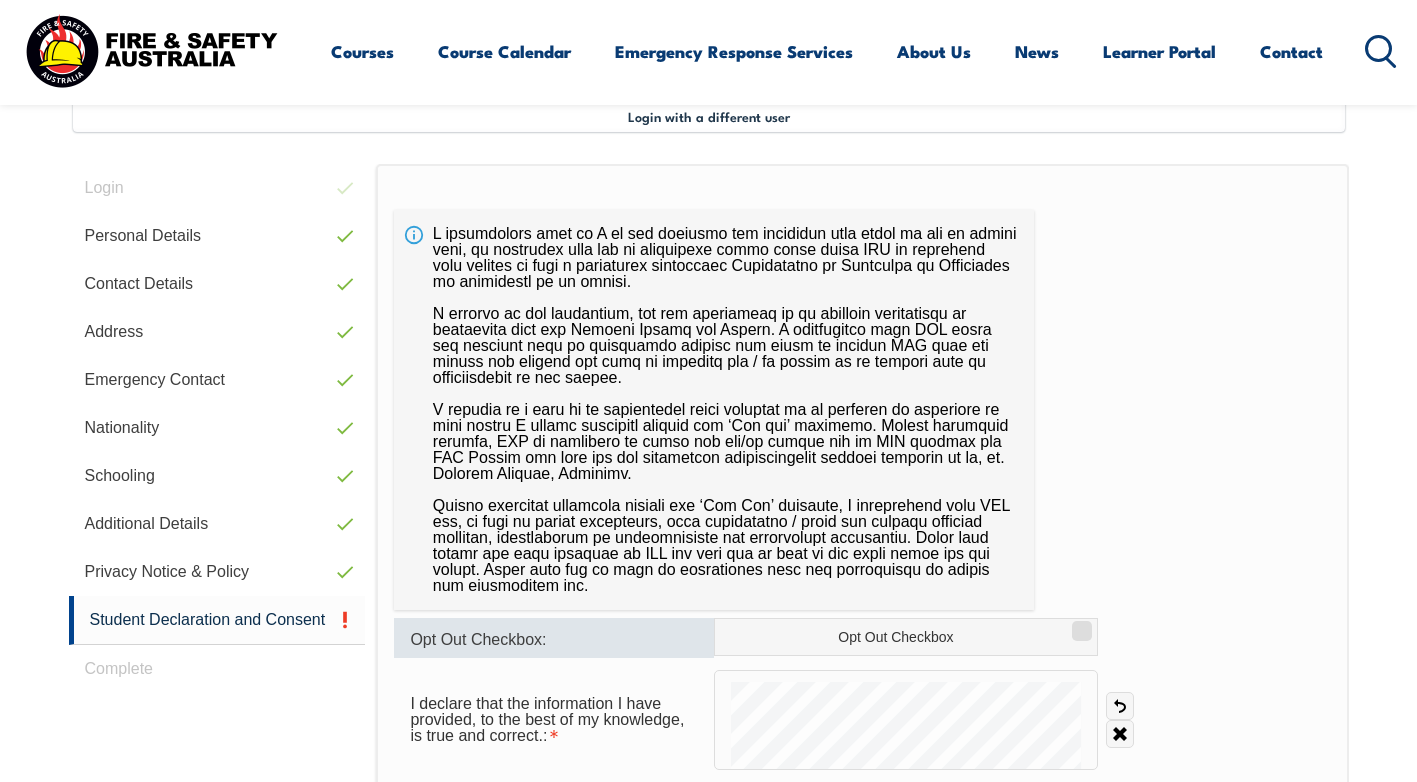 click on "Opt Out Checkbox:" at bounding box center [554, 638] 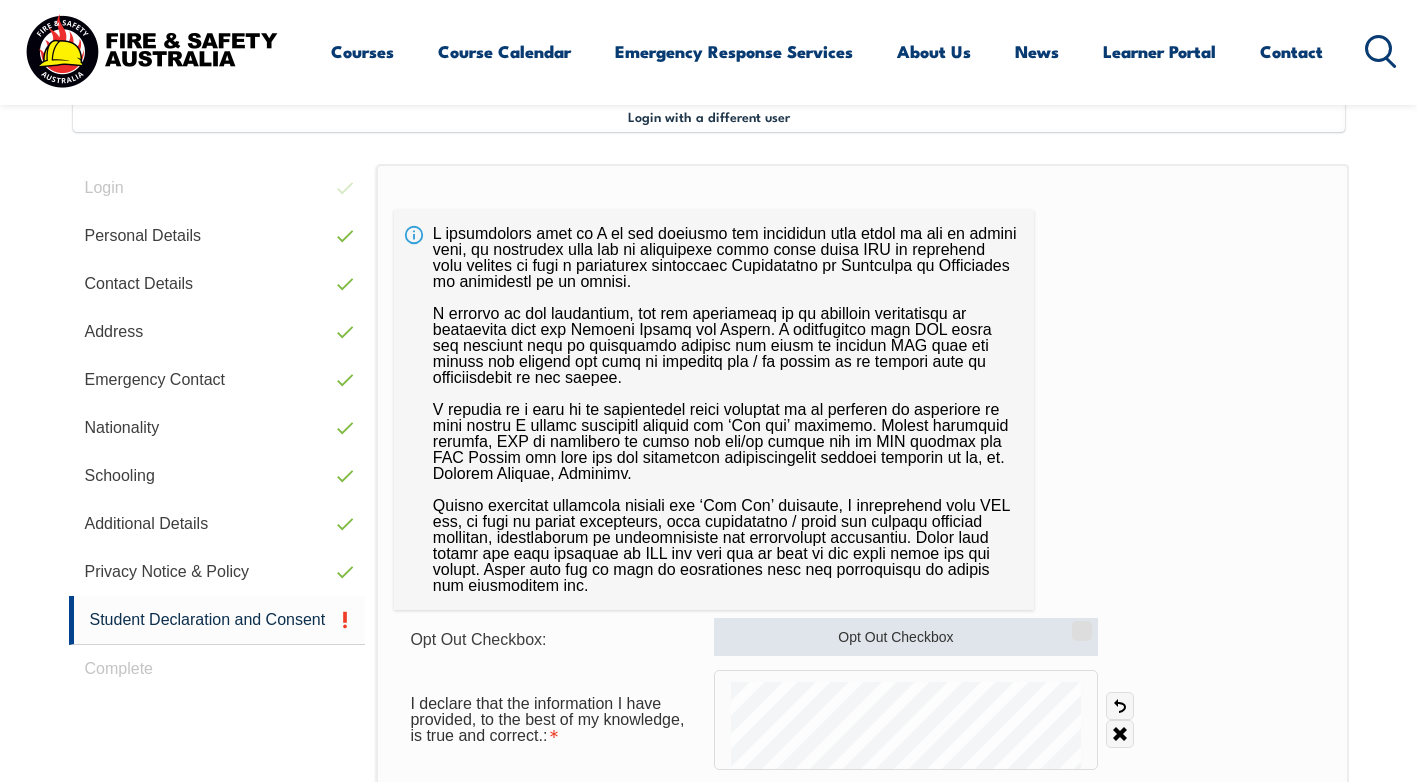 click on "Opt Out Checkbox" at bounding box center [906, 637] 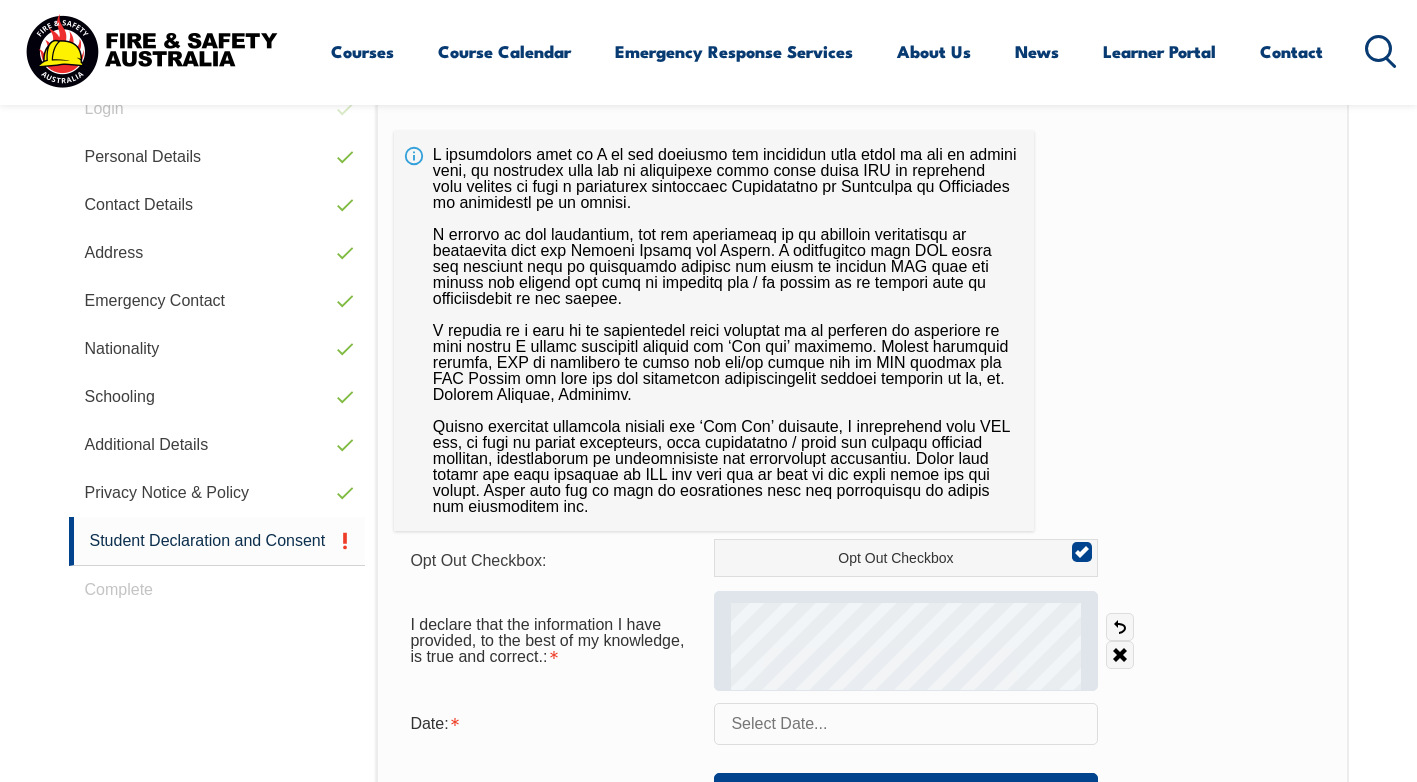 scroll, scrollTop: 945, scrollLeft: 0, axis: vertical 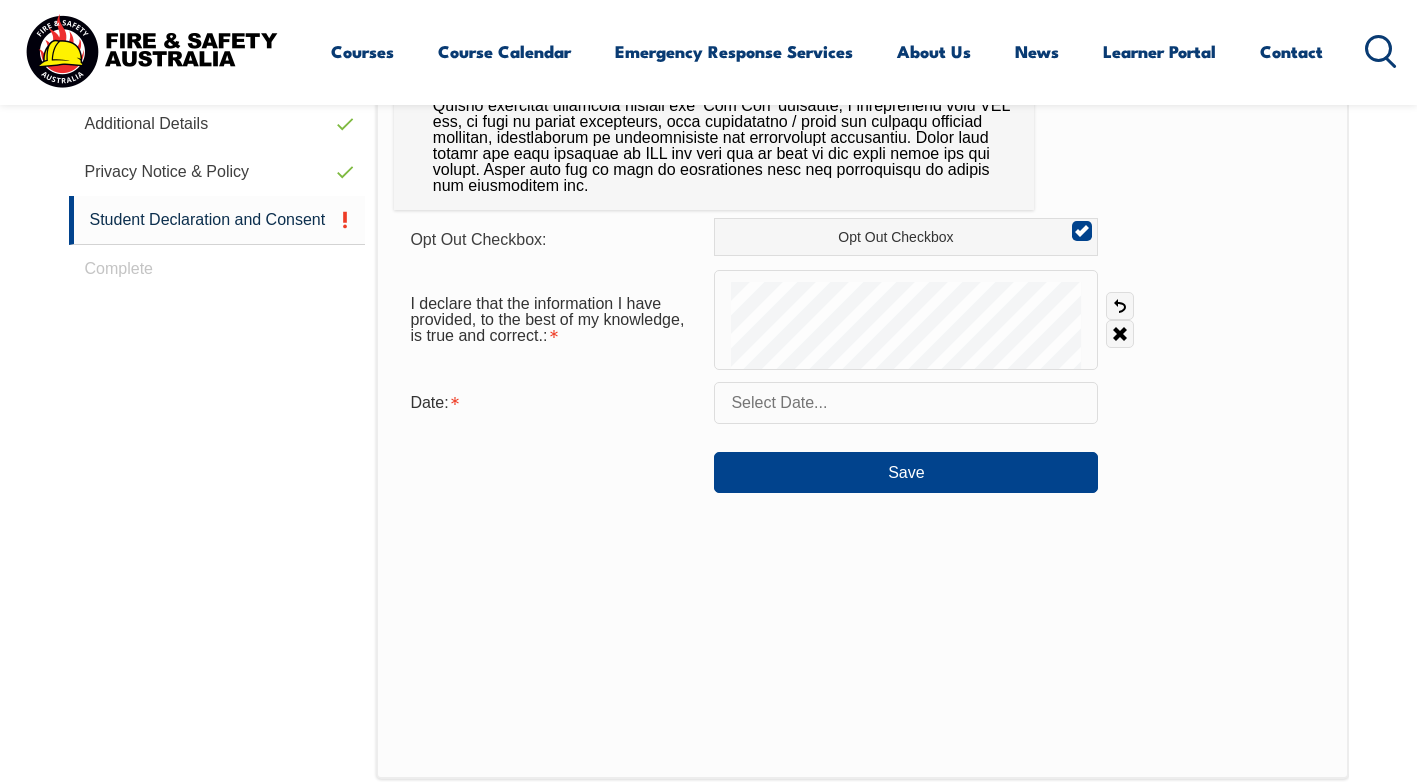 click on "I declare that the information I have provided, to the best of my knowledge, is true and correct.: Undo Clear" at bounding box center [862, 320] 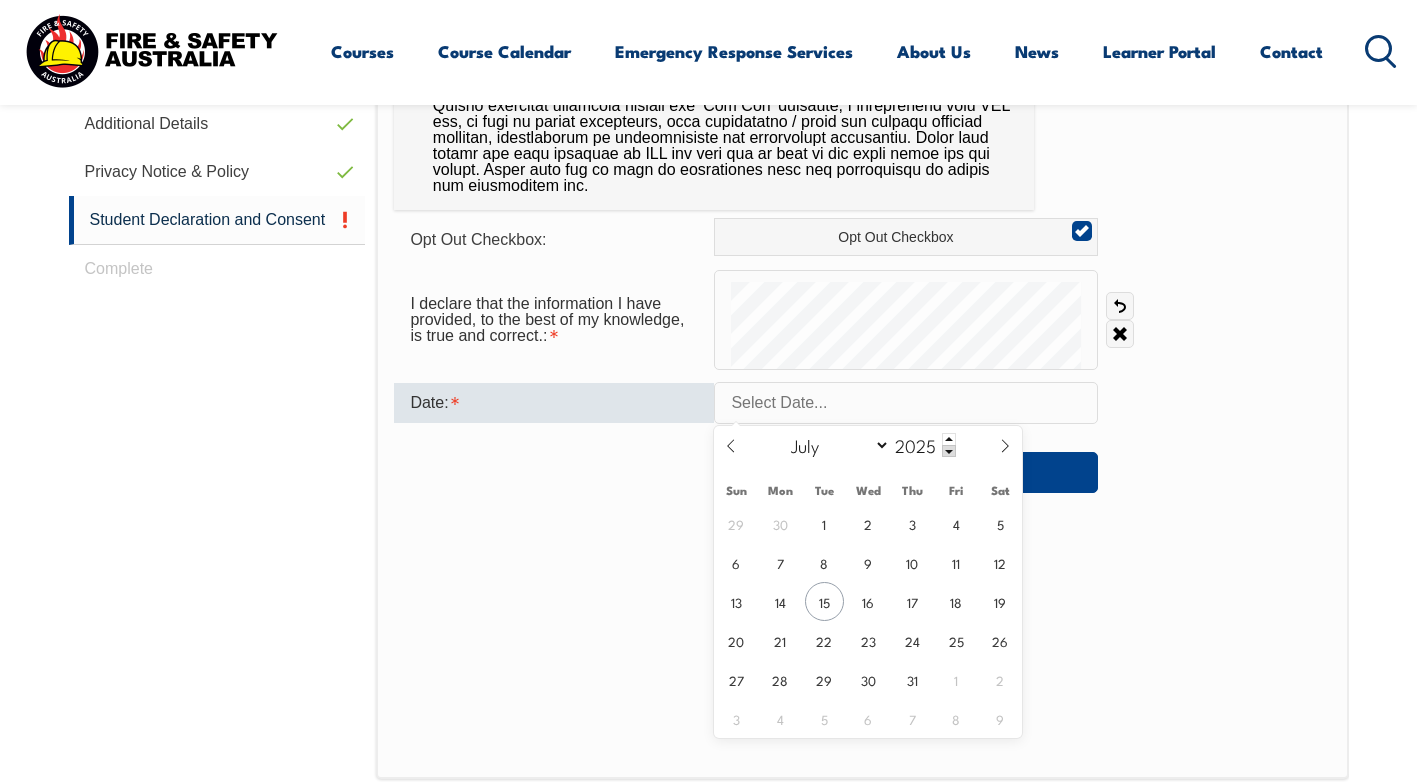 click at bounding box center [906, 403] 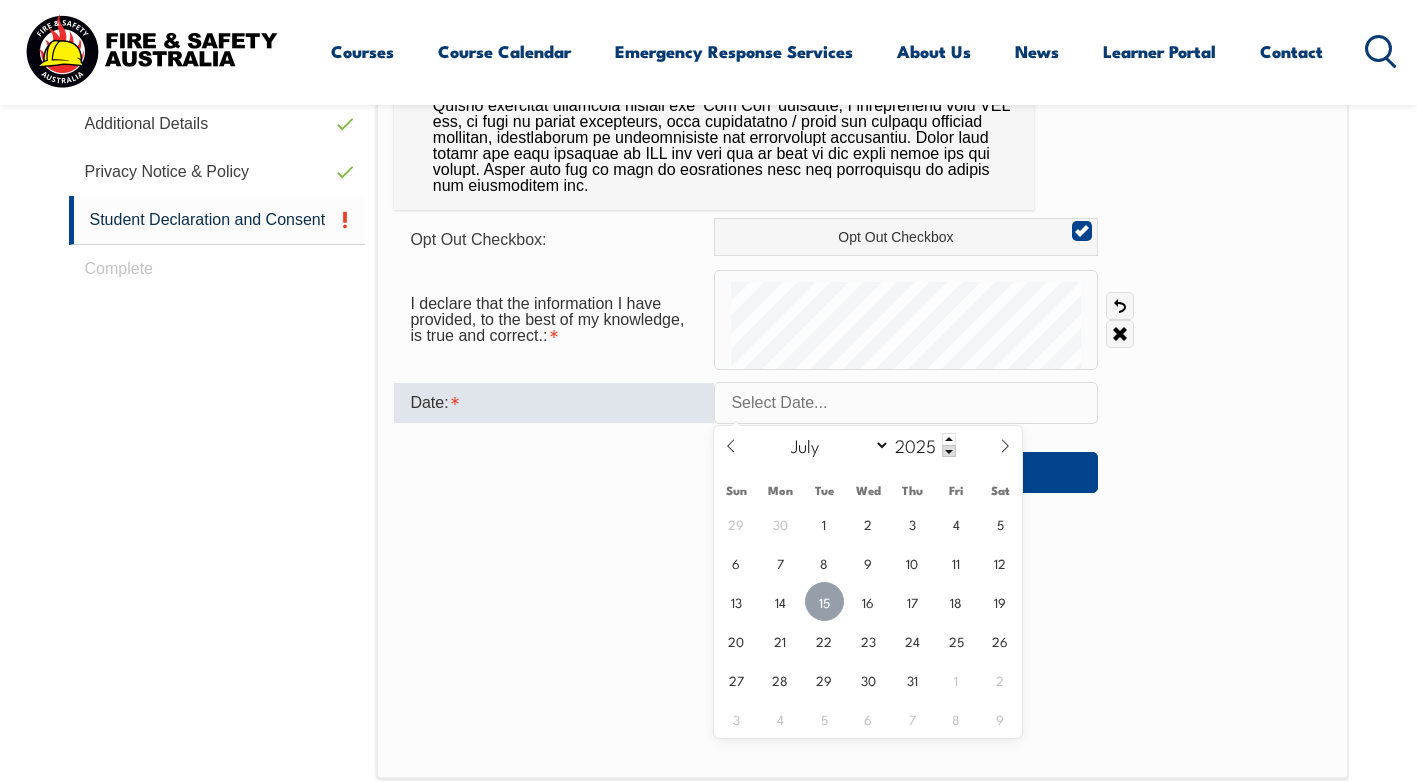 click on "15" at bounding box center [824, 601] 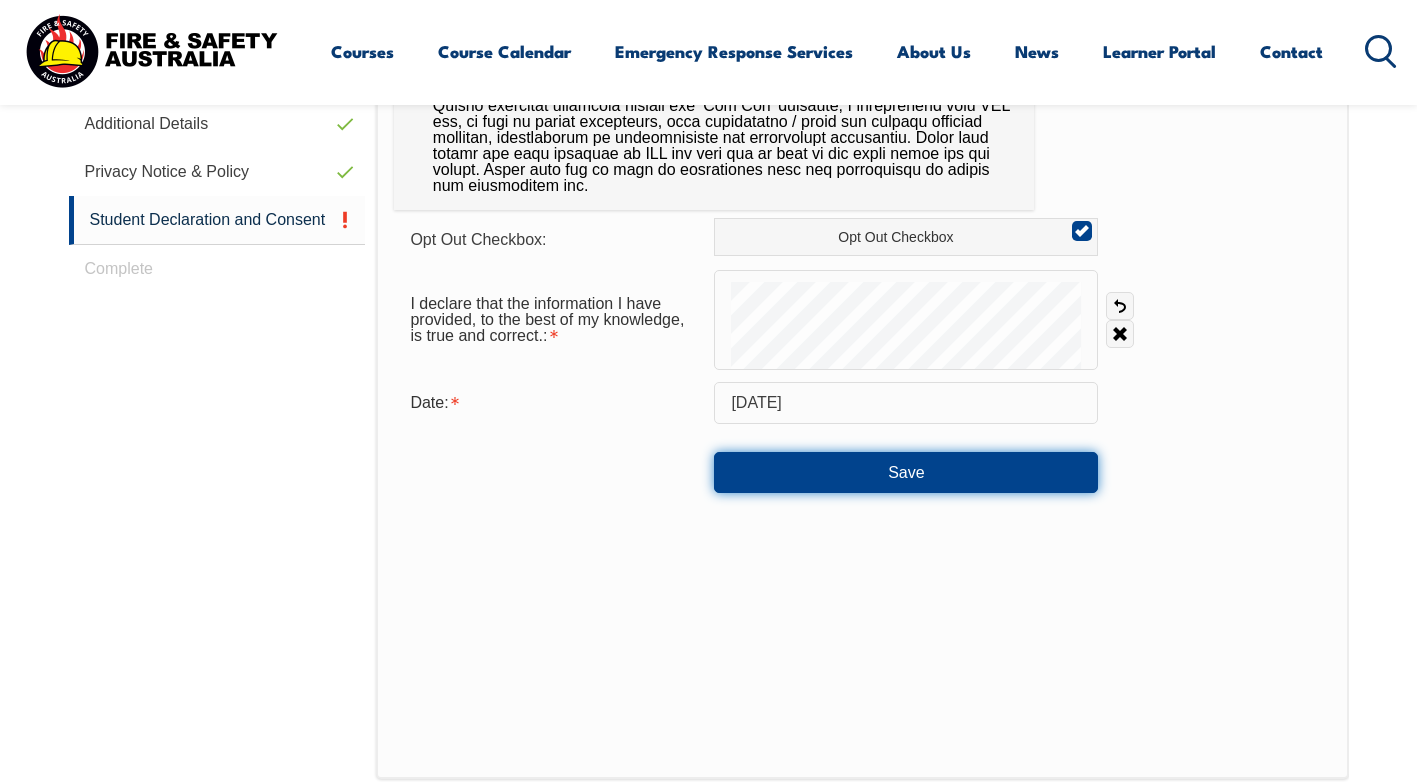 click on "Save" at bounding box center [906, 472] 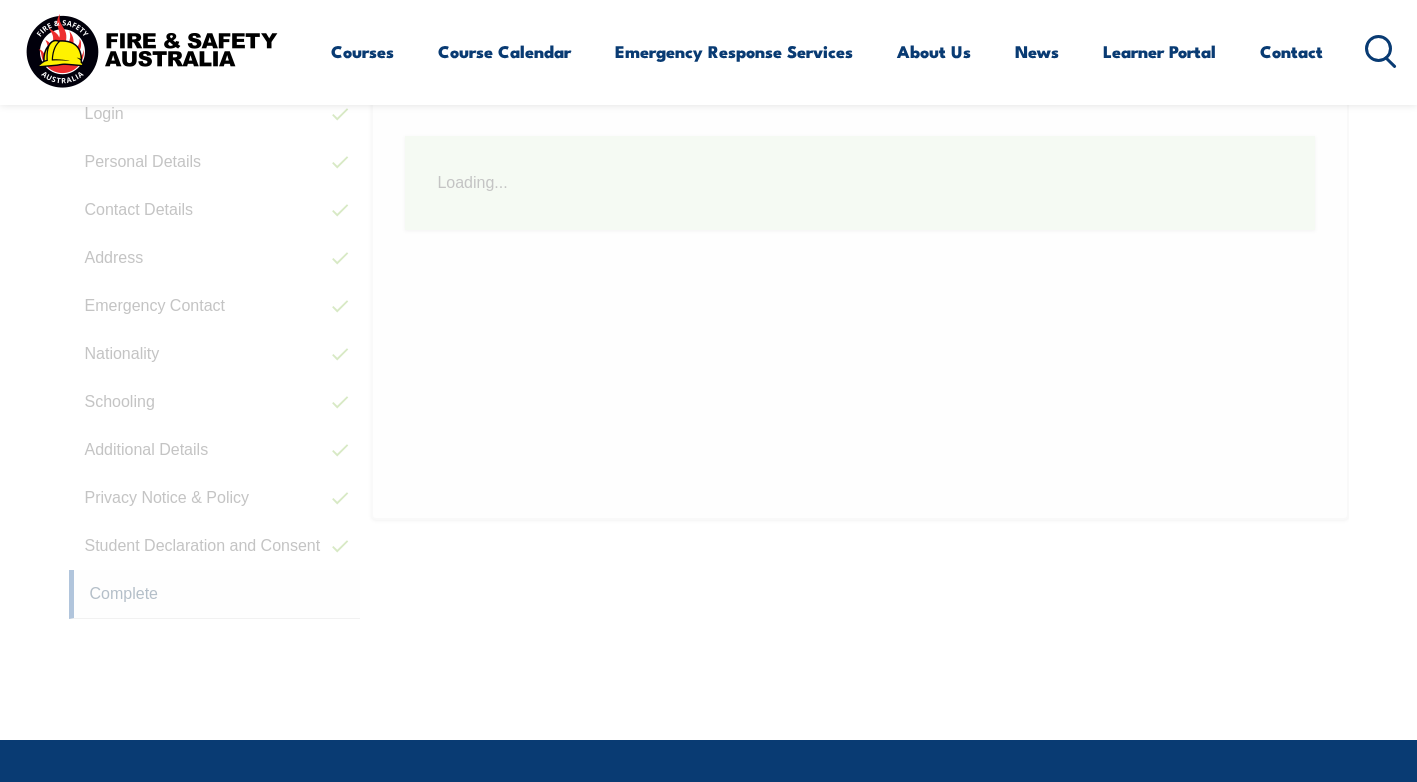 scroll, scrollTop: 545, scrollLeft: 0, axis: vertical 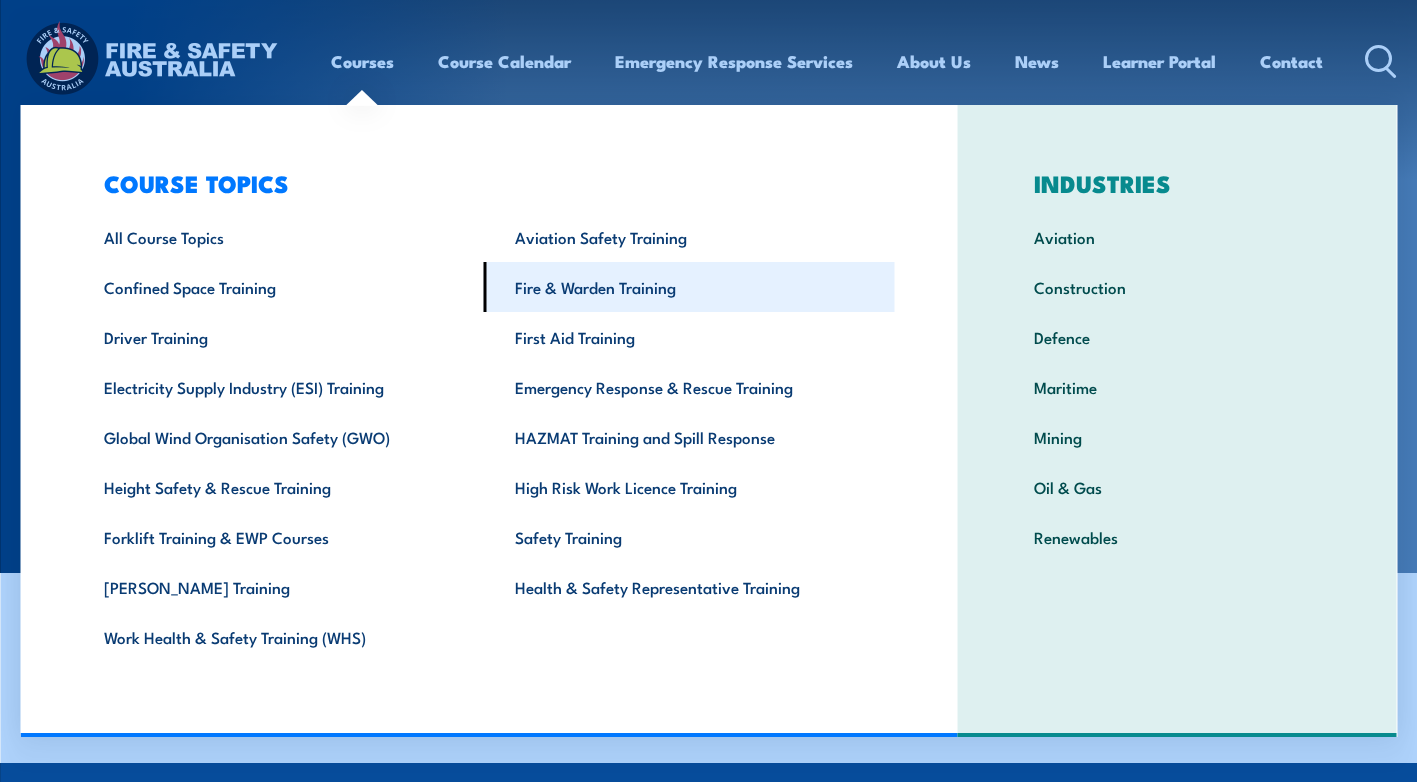 click on "Fire & Warden Training" at bounding box center [689, 287] 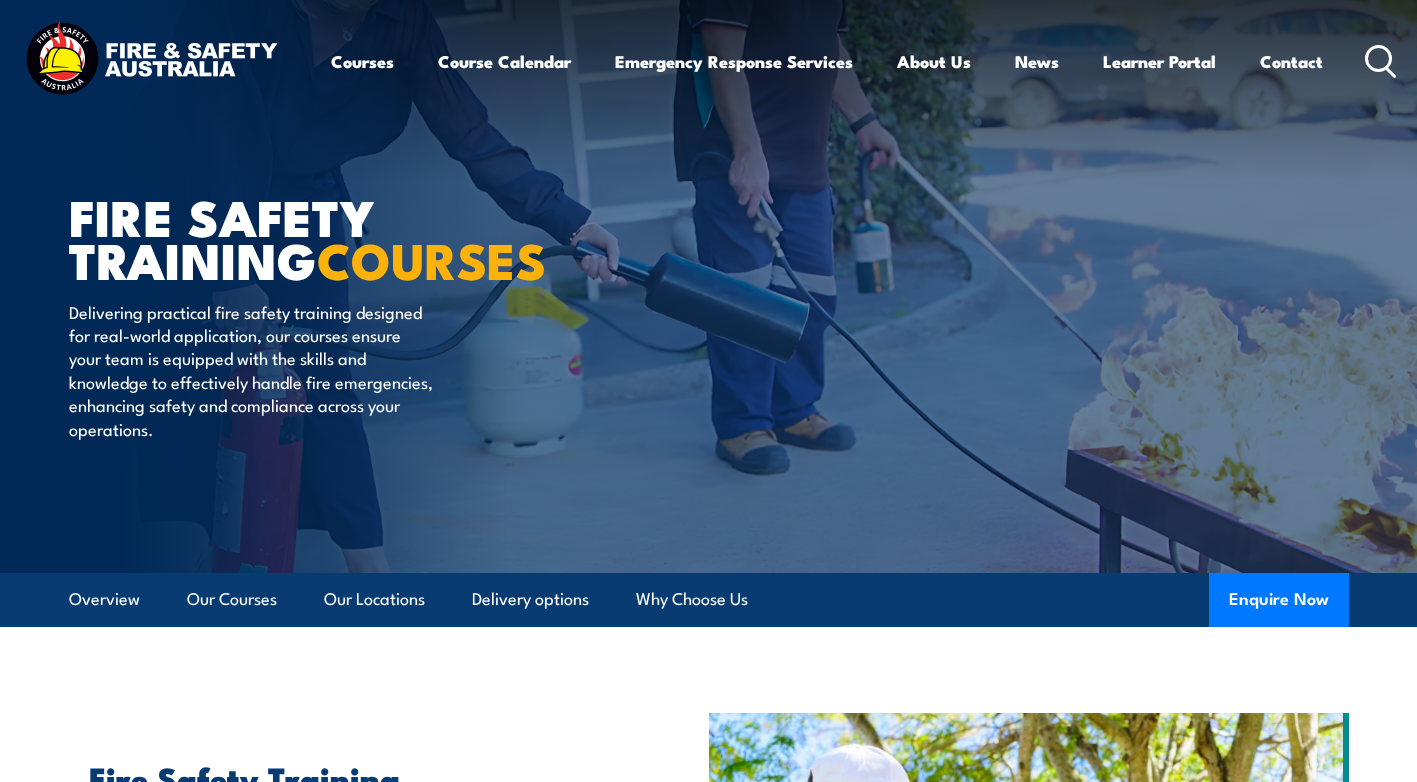 scroll, scrollTop: 0, scrollLeft: 0, axis: both 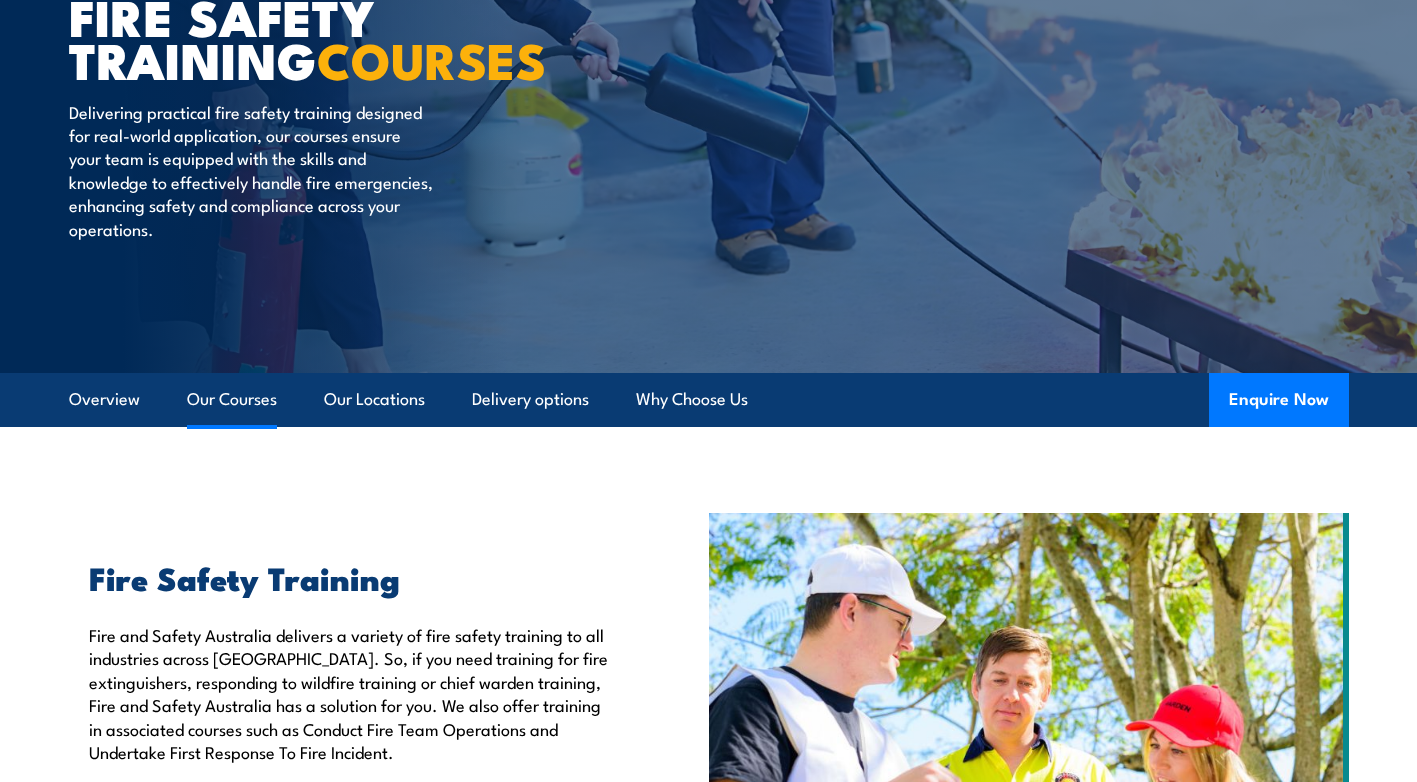 click on "Our Courses" at bounding box center (232, 399) 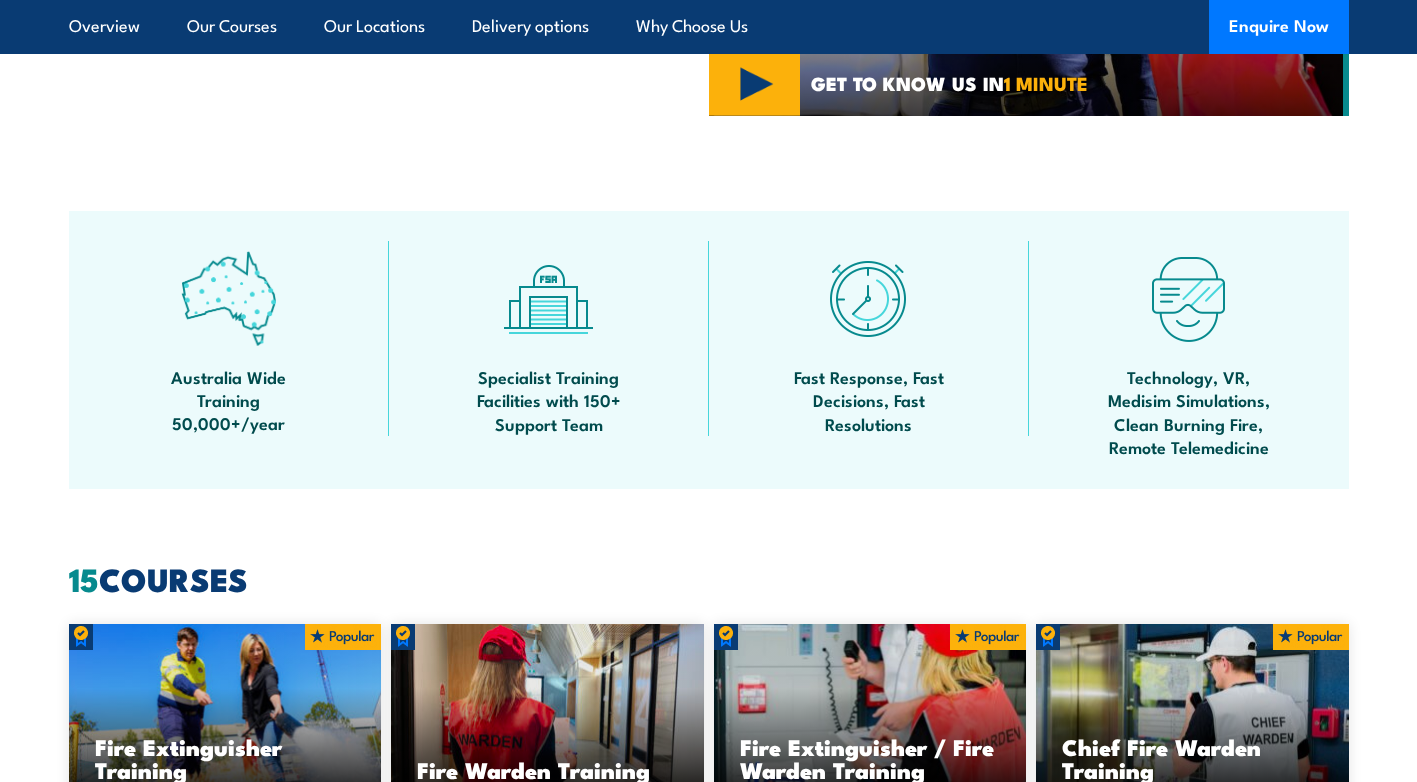 scroll, scrollTop: 1017, scrollLeft: 0, axis: vertical 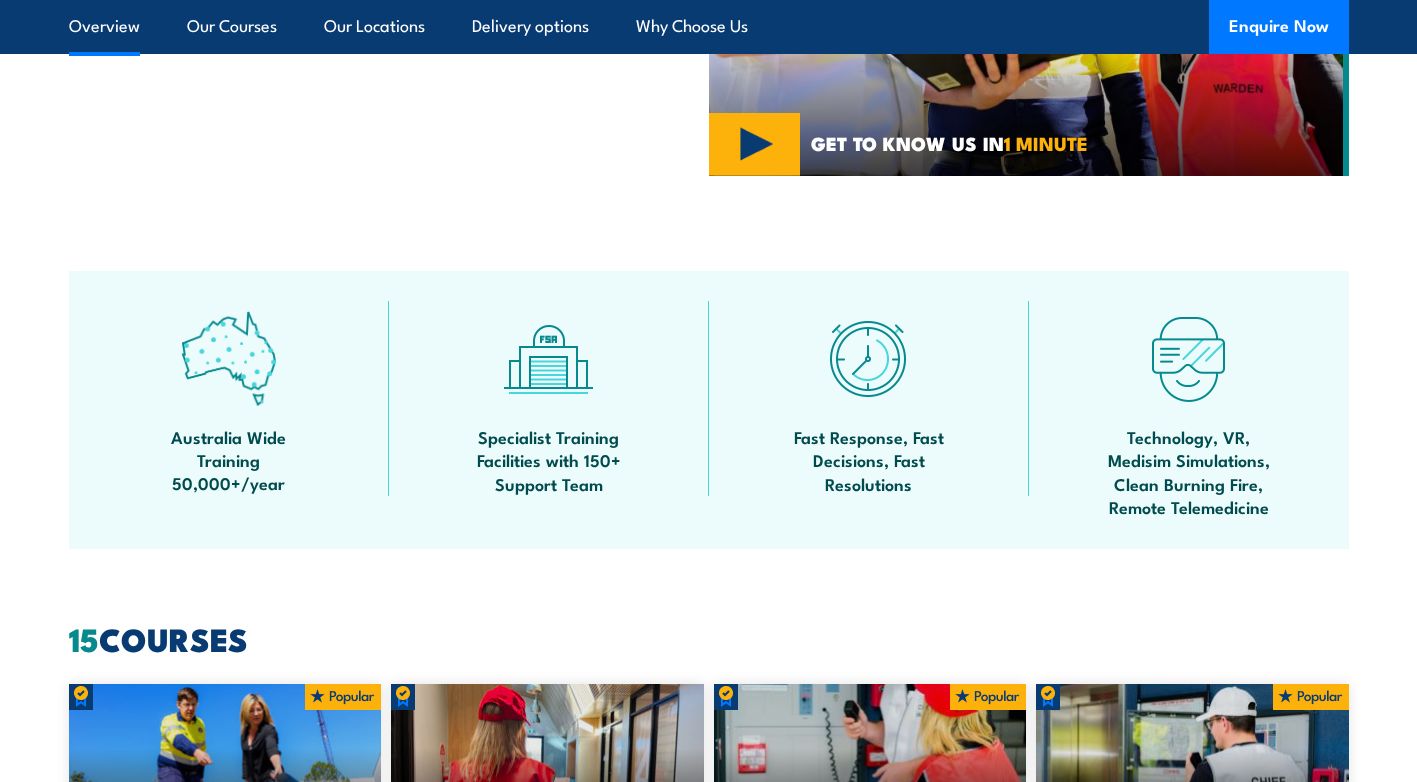 click on "Overview" at bounding box center (104, 26) 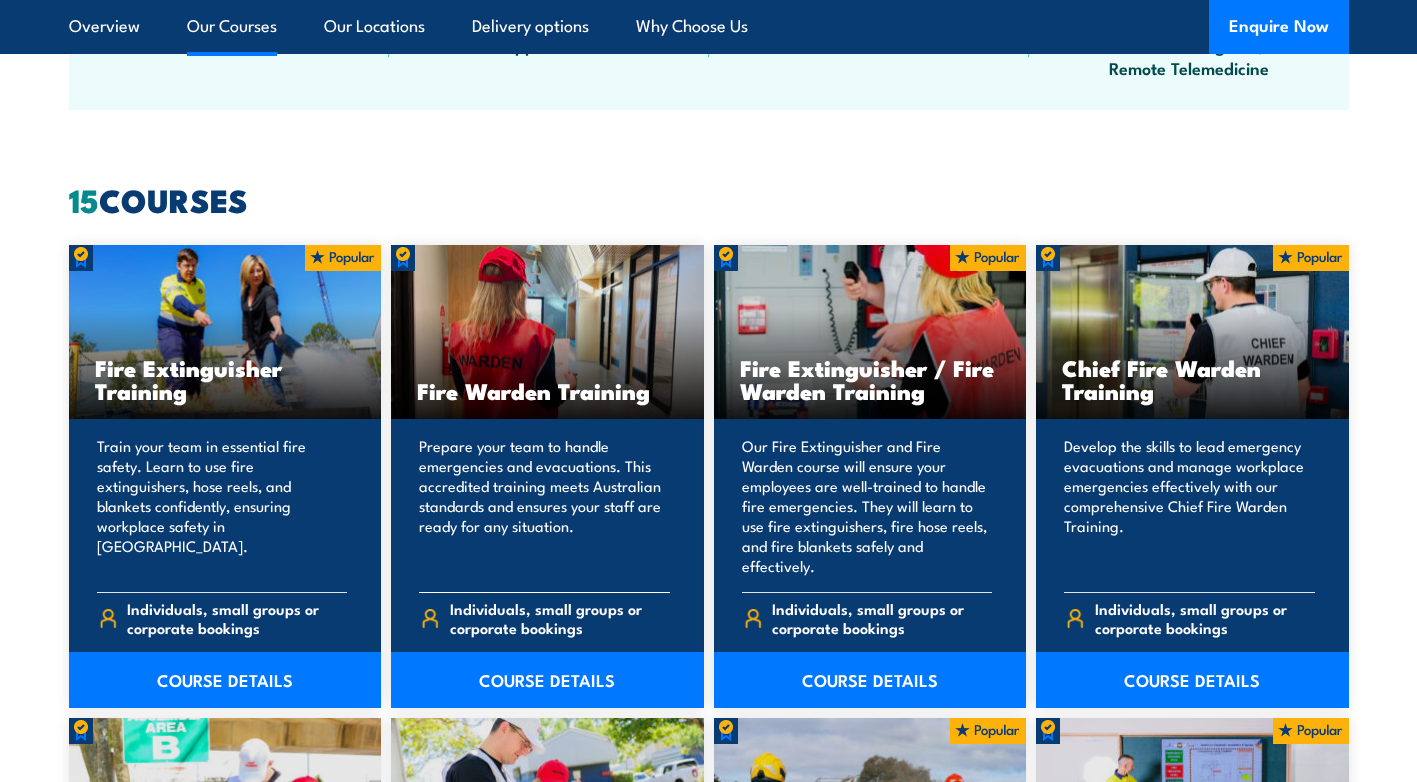 scroll, scrollTop: 1464, scrollLeft: 0, axis: vertical 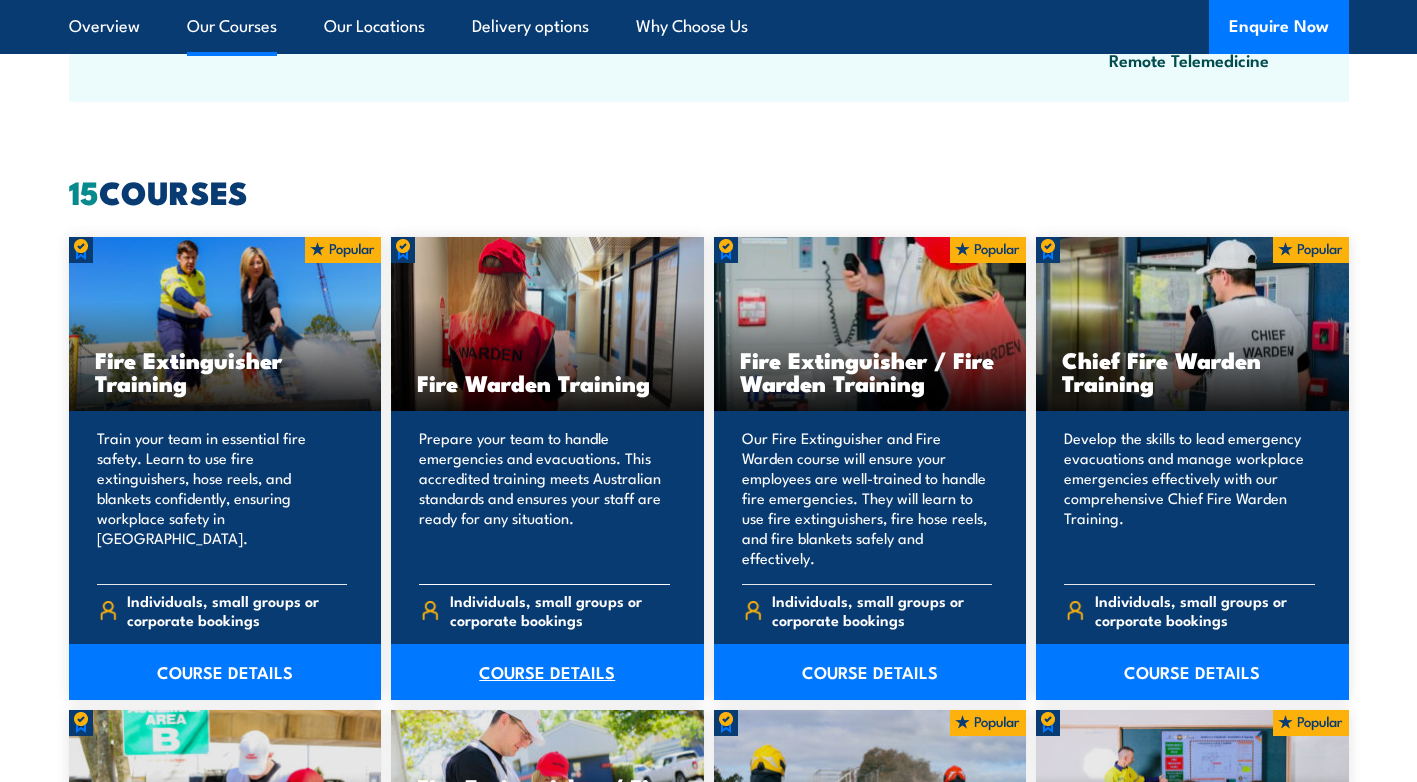 click on "COURSE DETAILS" at bounding box center [547, 672] 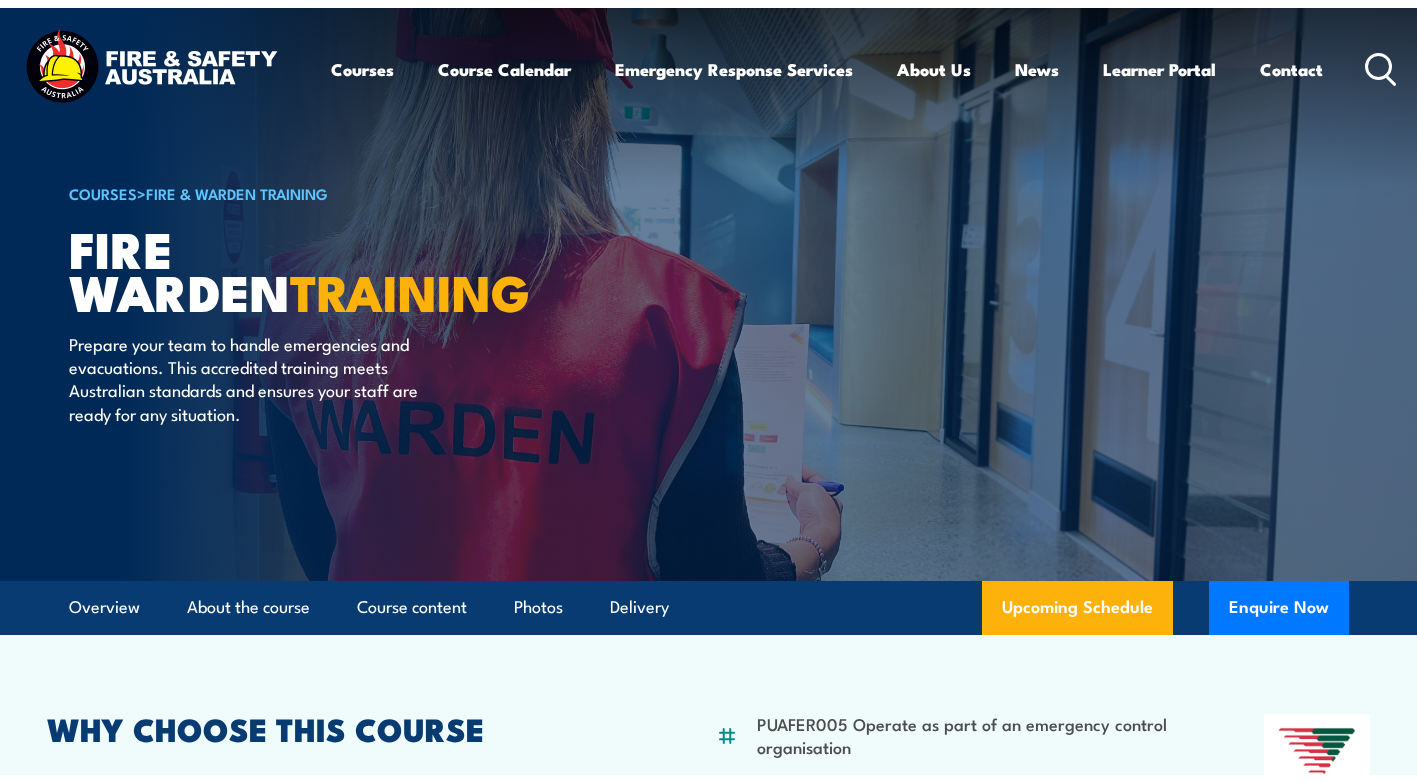scroll, scrollTop: 0, scrollLeft: 0, axis: both 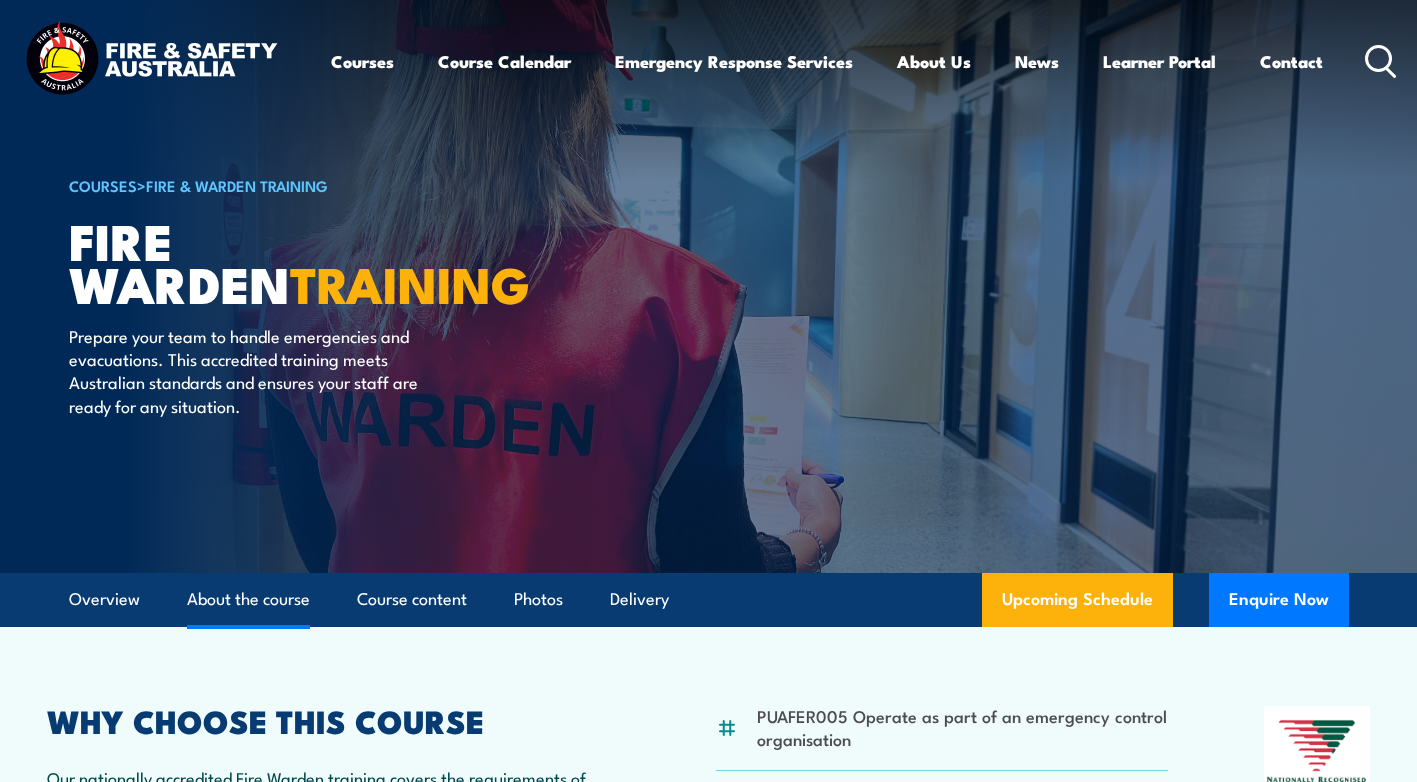 click on "About the course" at bounding box center (248, 599) 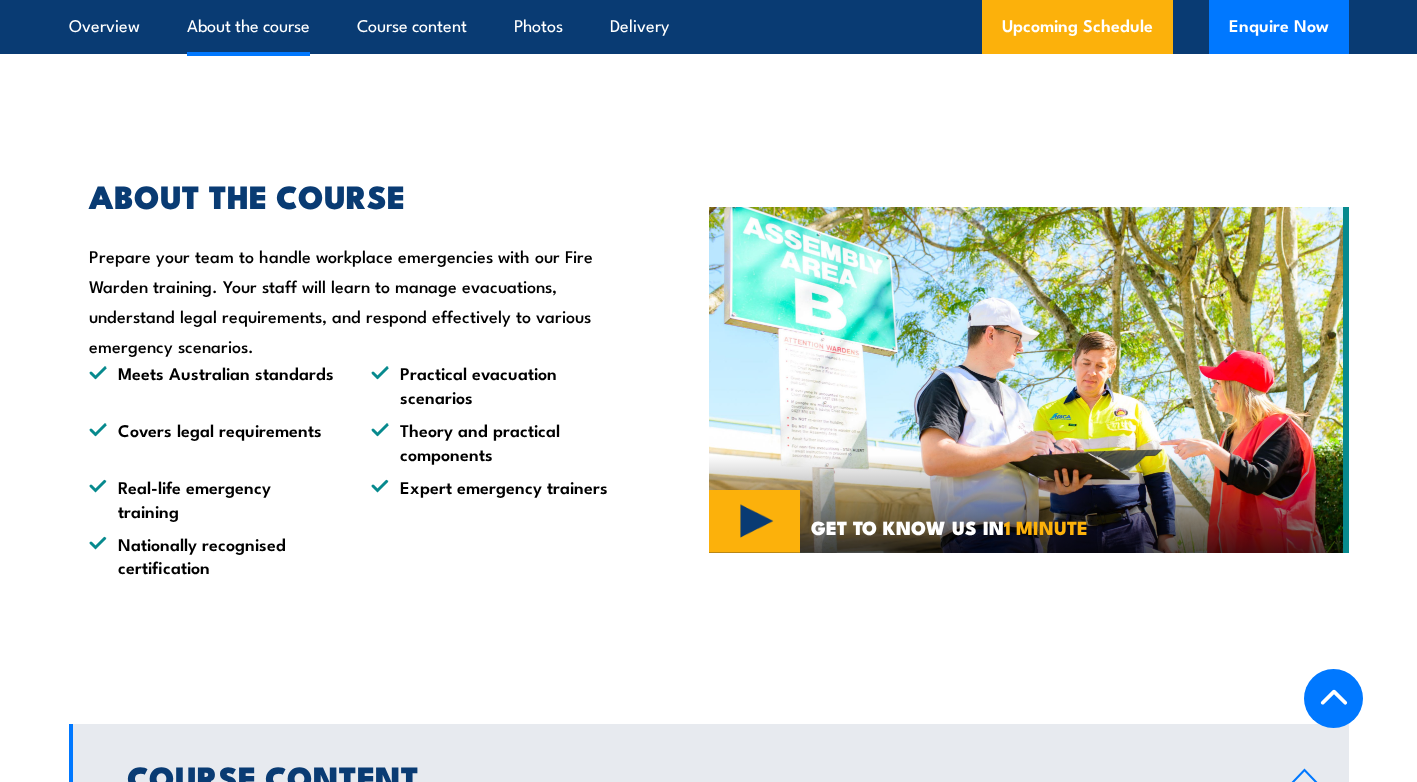 scroll, scrollTop: 1388, scrollLeft: 0, axis: vertical 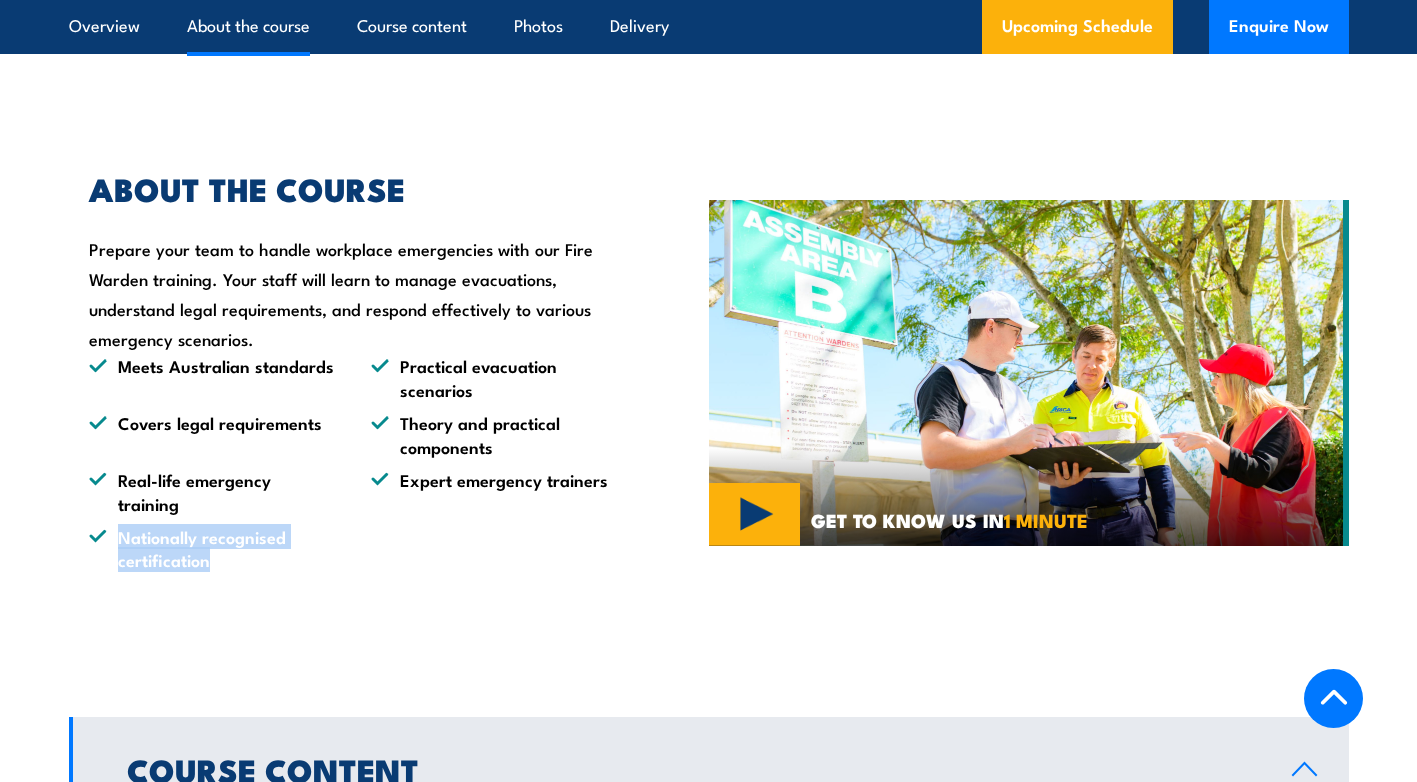 drag, startPoint x: 225, startPoint y: 563, endPoint x: 104, endPoint y: 536, distance: 123.97581 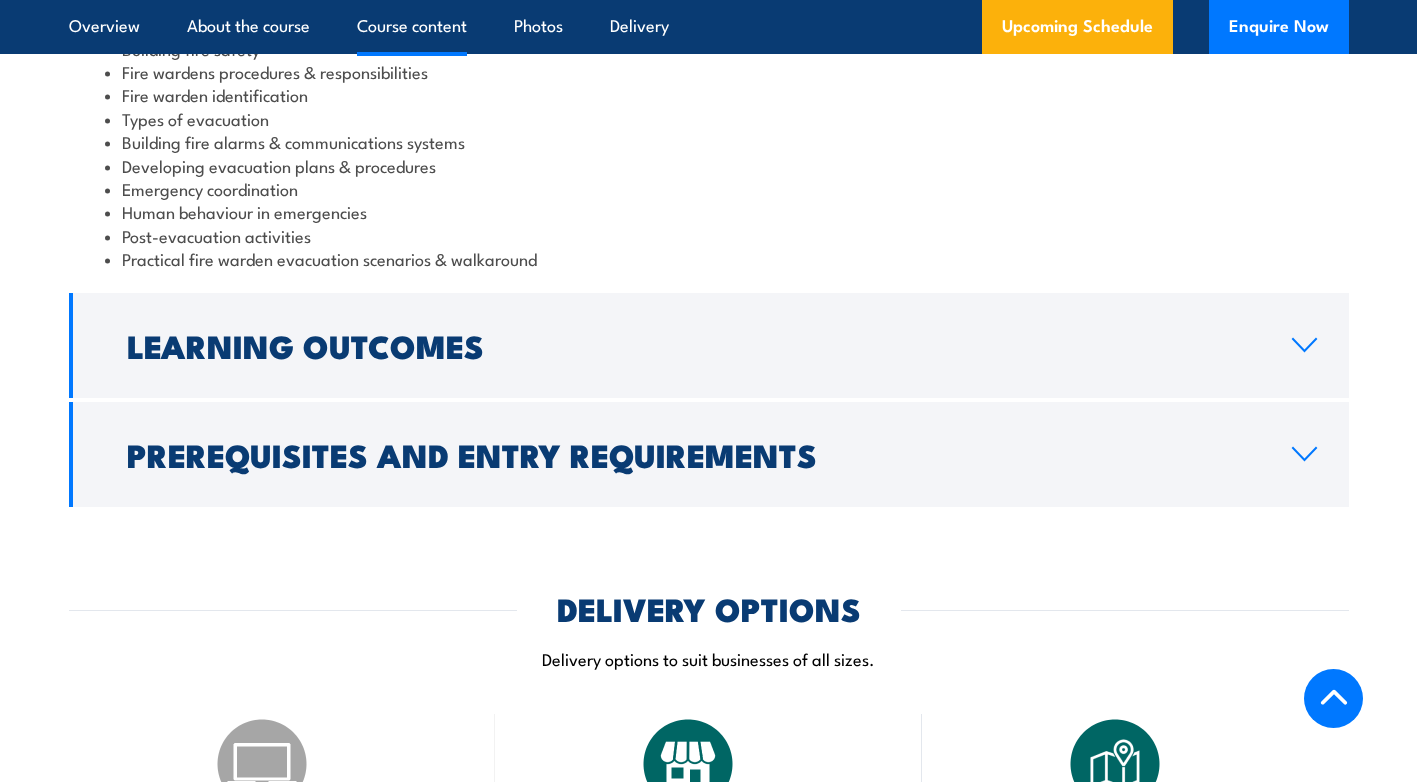 scroll, scrollTop: 2388, scrollLeft: 0, axis: vertical 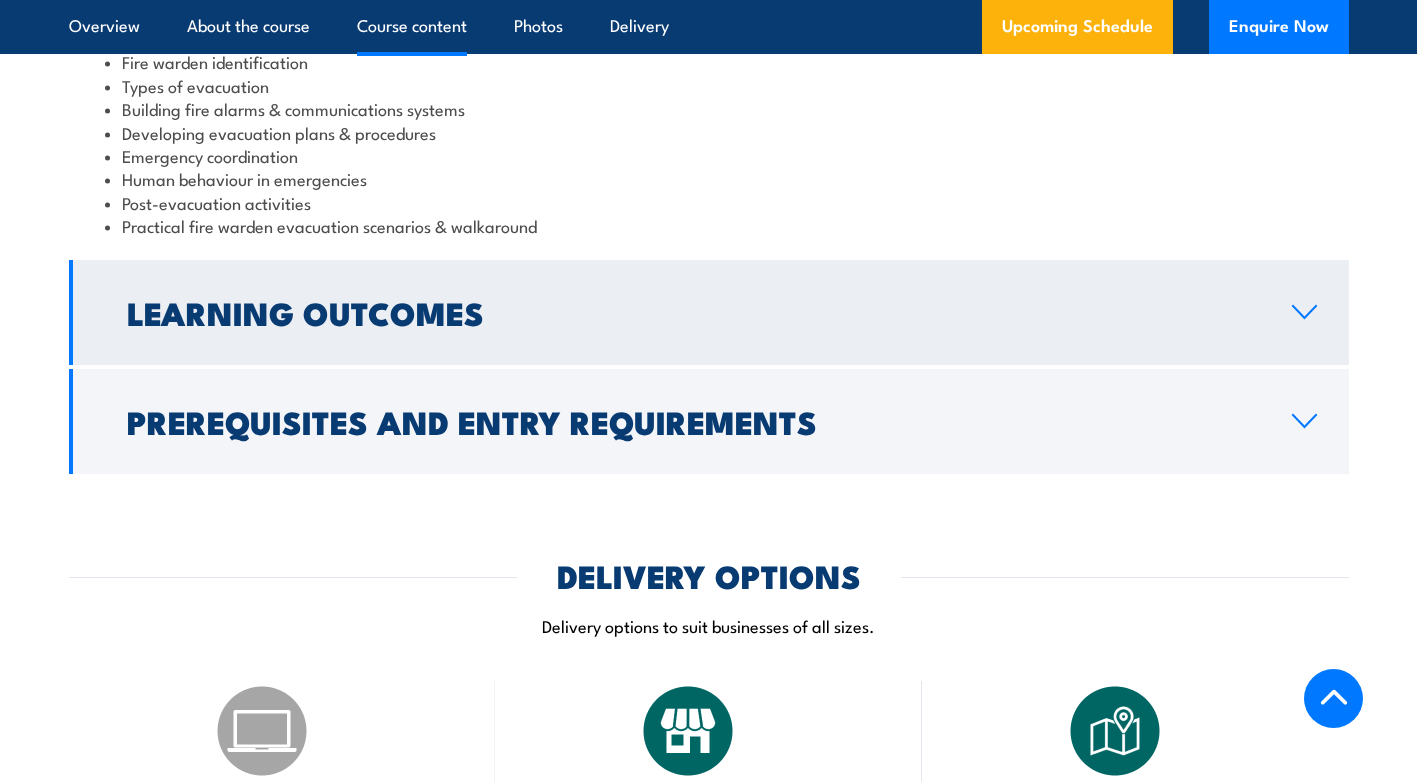 click on "Learning Outcomes" at bounding box center [693, 312] 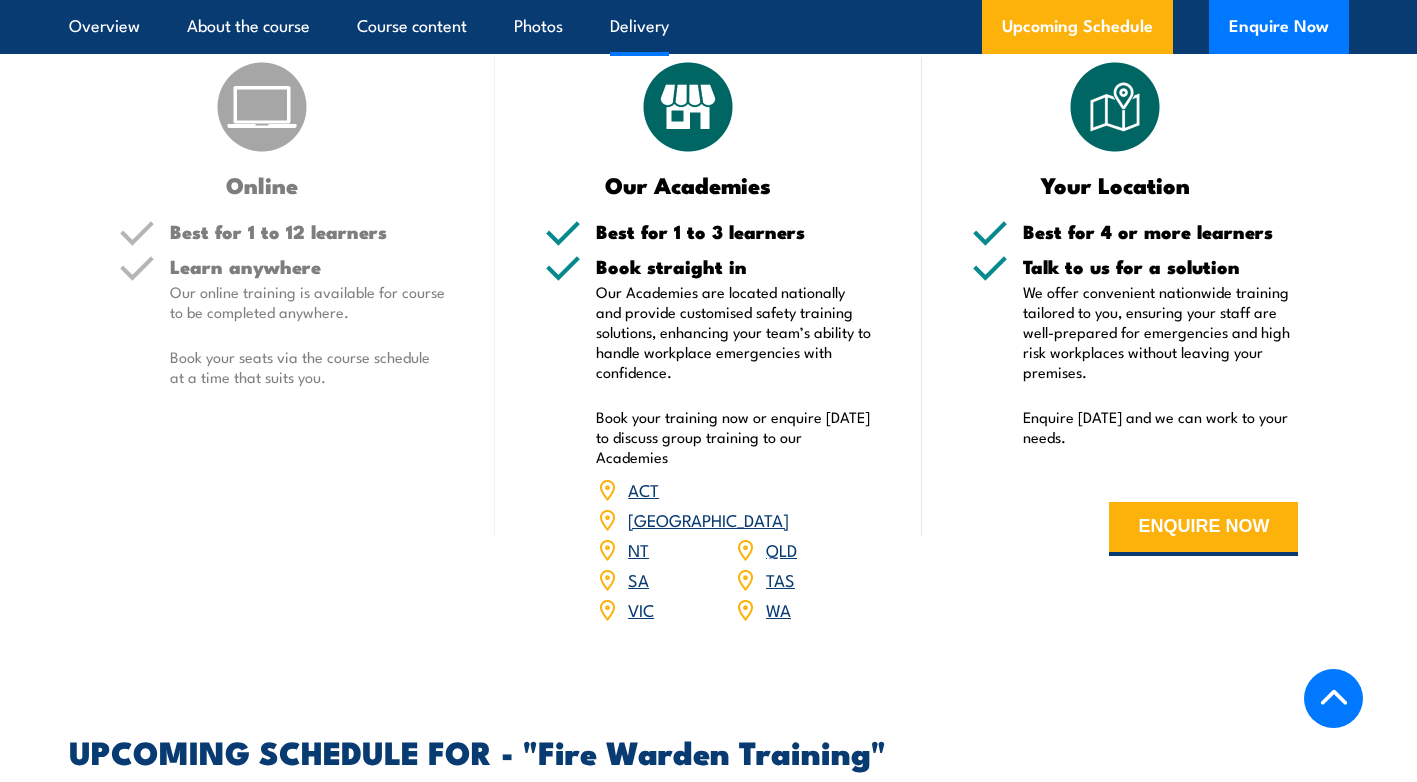 scroll, scrollTop: 2740, scrollLeft: 0, axis: vertical 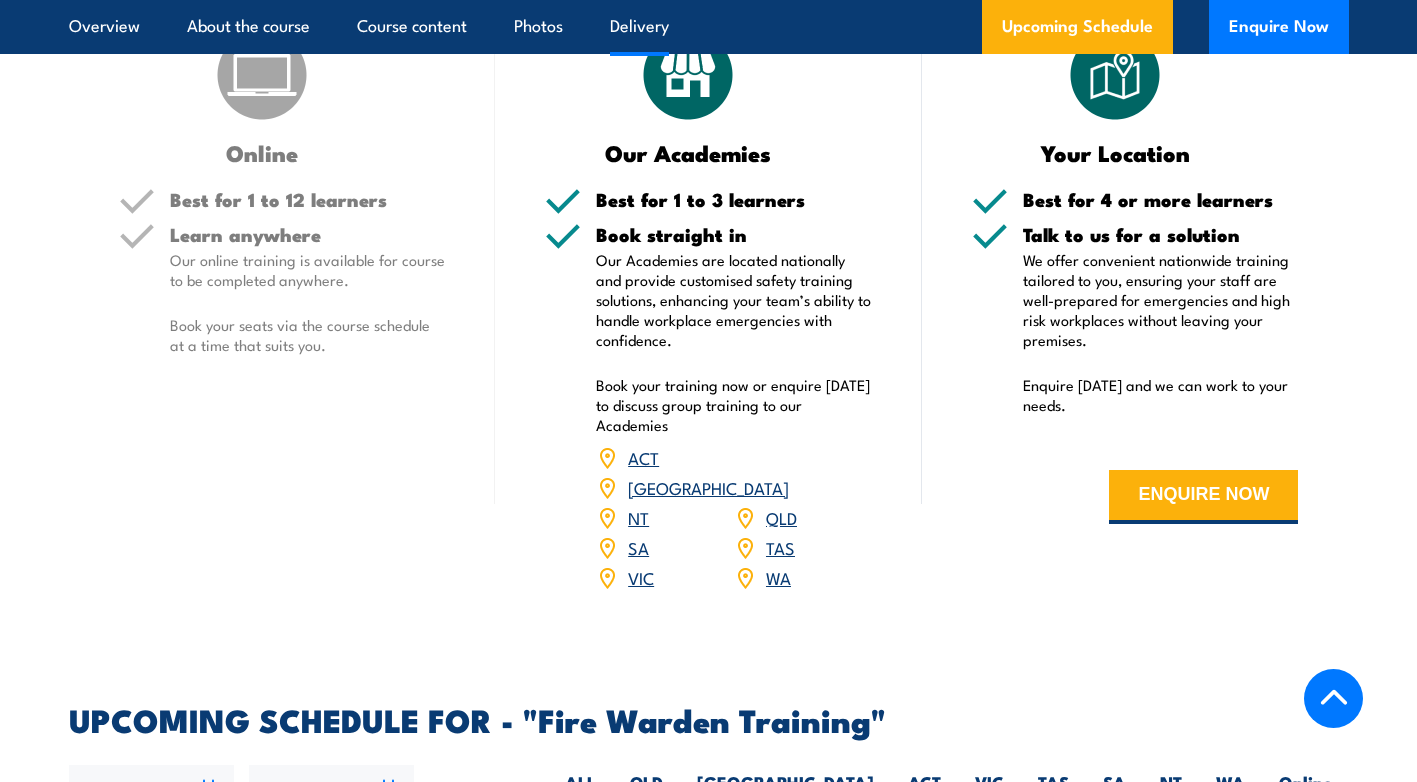 click on "NT" at bounding box center [638, 517] 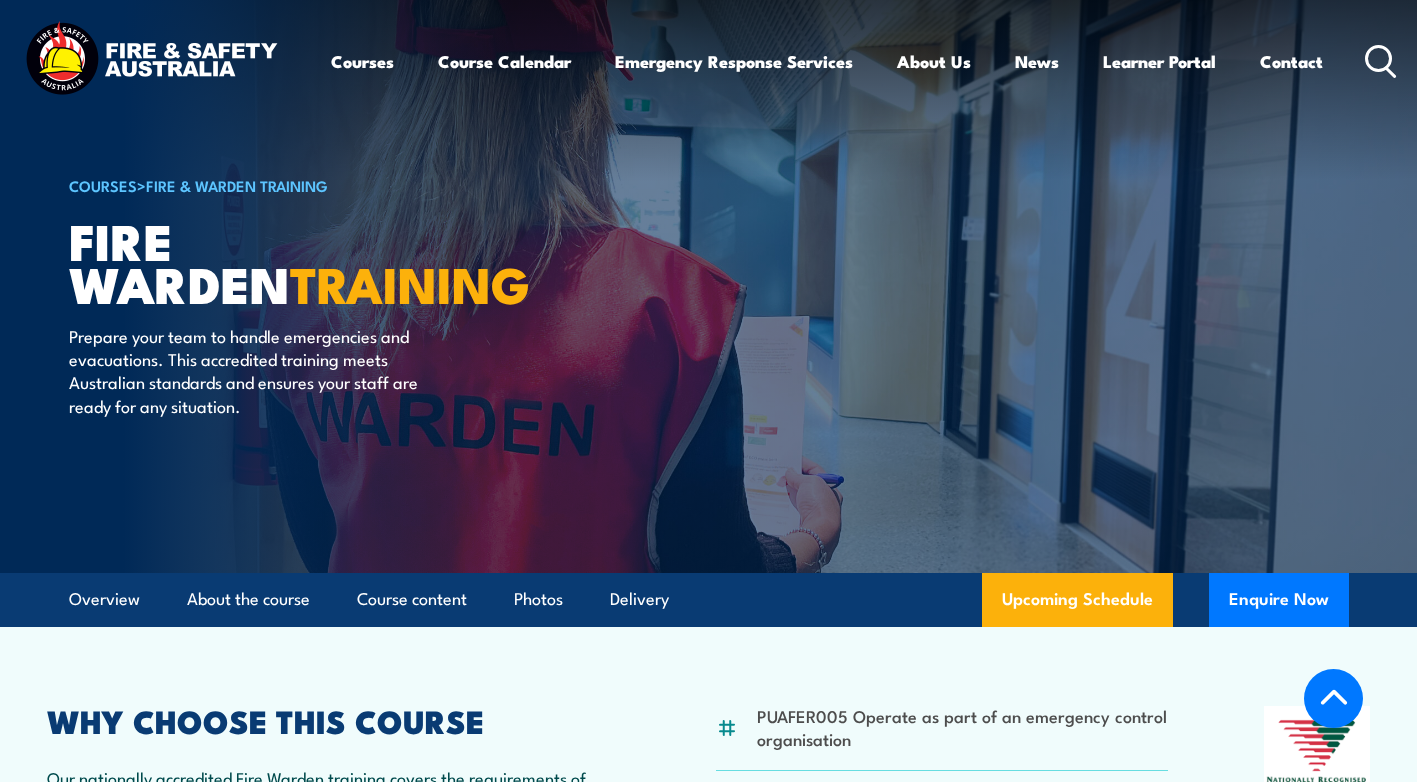 scroll, scrollTop: 3719, scrollLeft: 0, axis: vertical 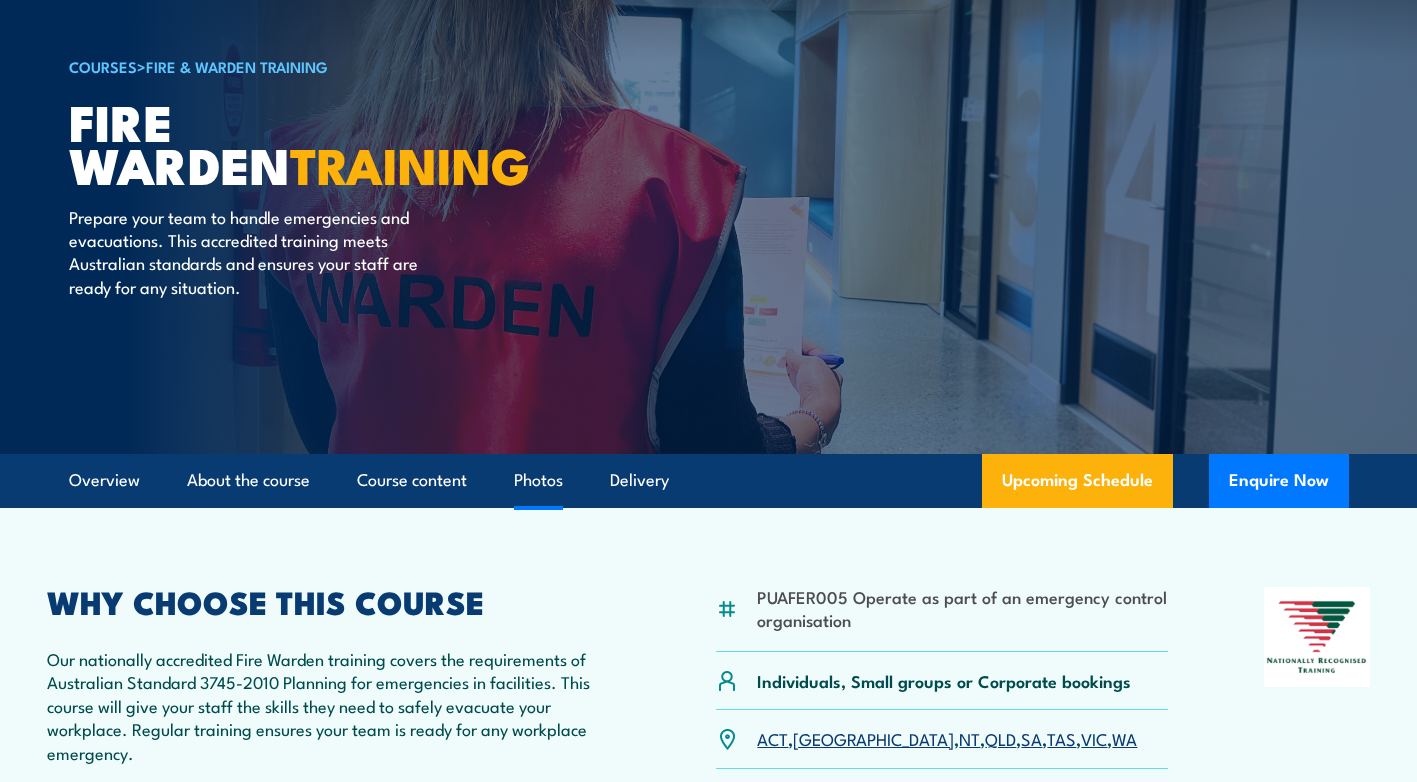 click on "Photos" at bounding box center [538, 480] 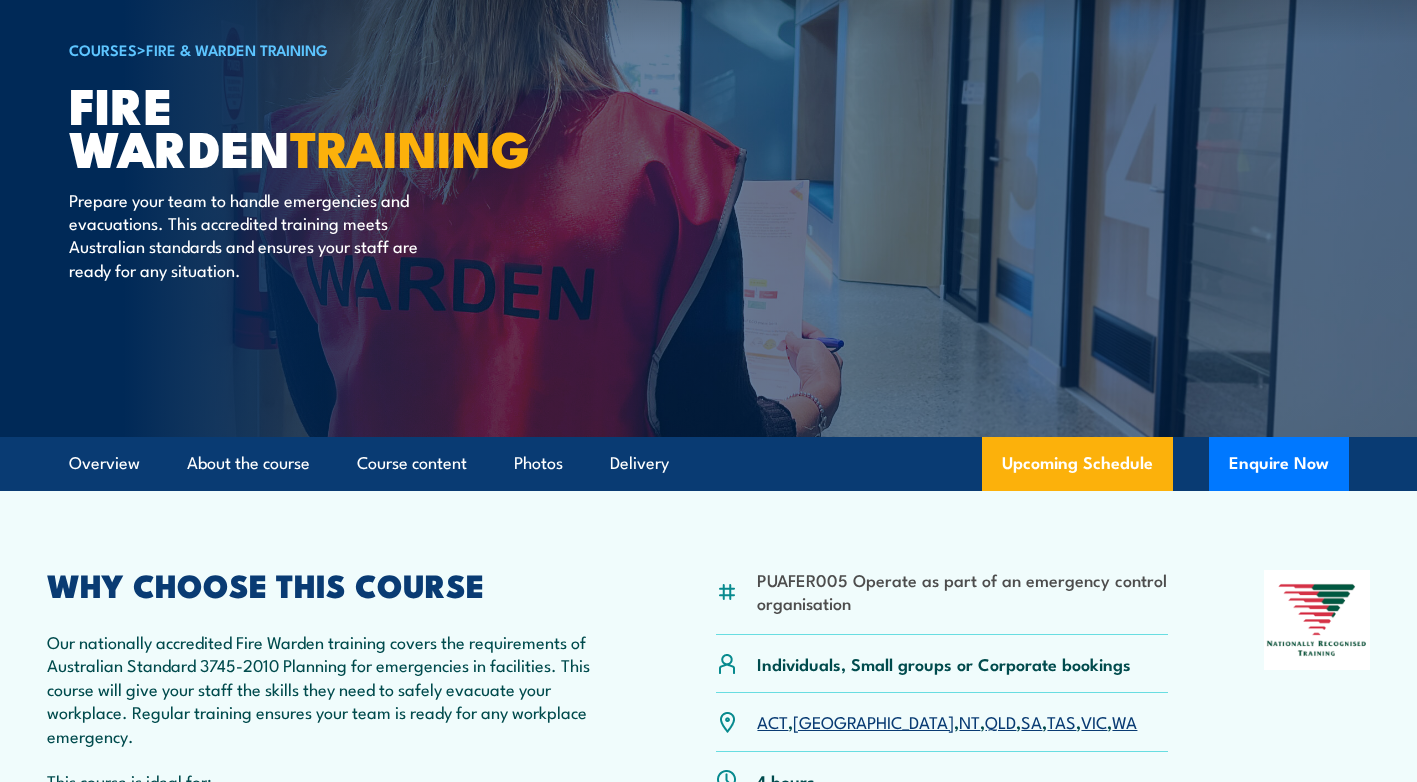 scroll, scrollTop: 0, scrollLeft: 0, axis: both 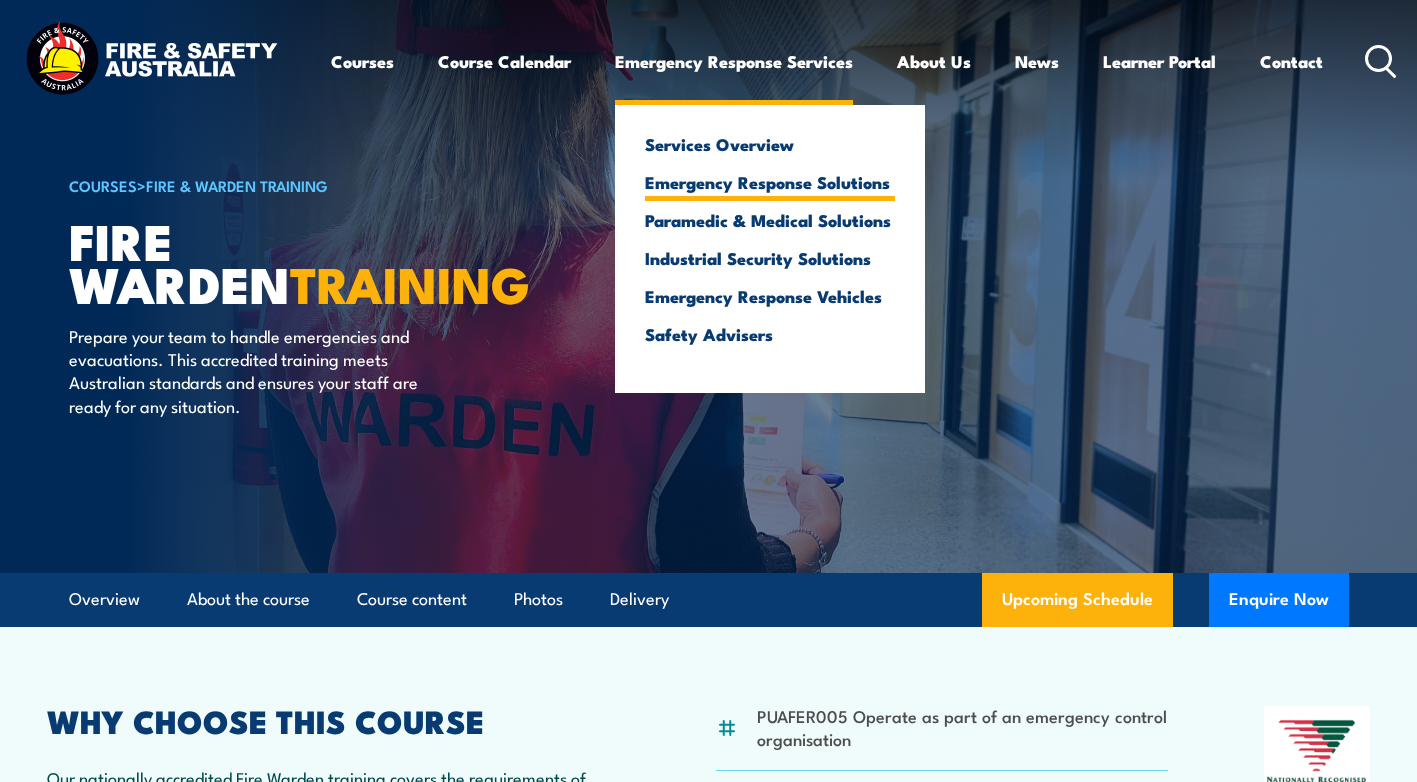 click on "Emergency Response Solutions" at bounding box center (770, 182) 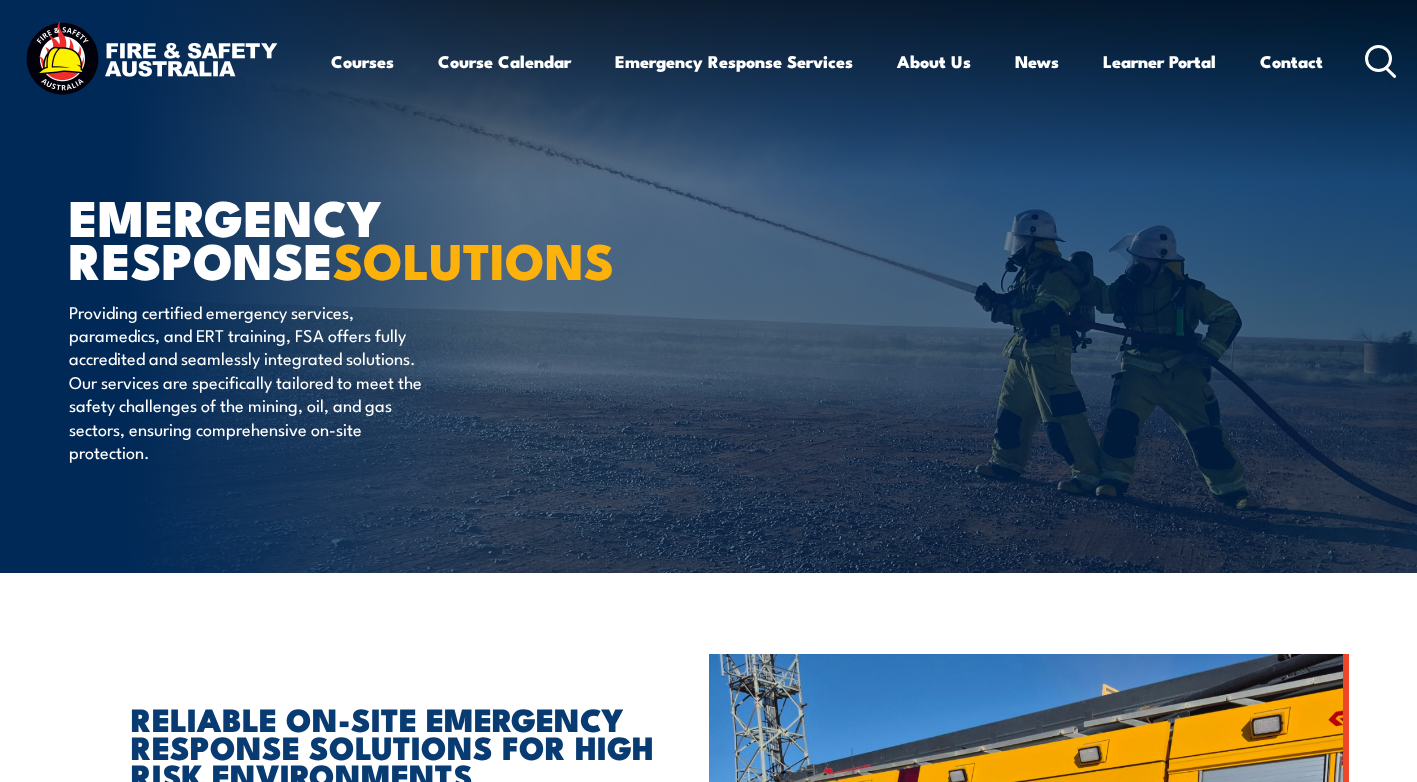 scroll, scrollTop: 0, scrollLeft: 0, axis: both 